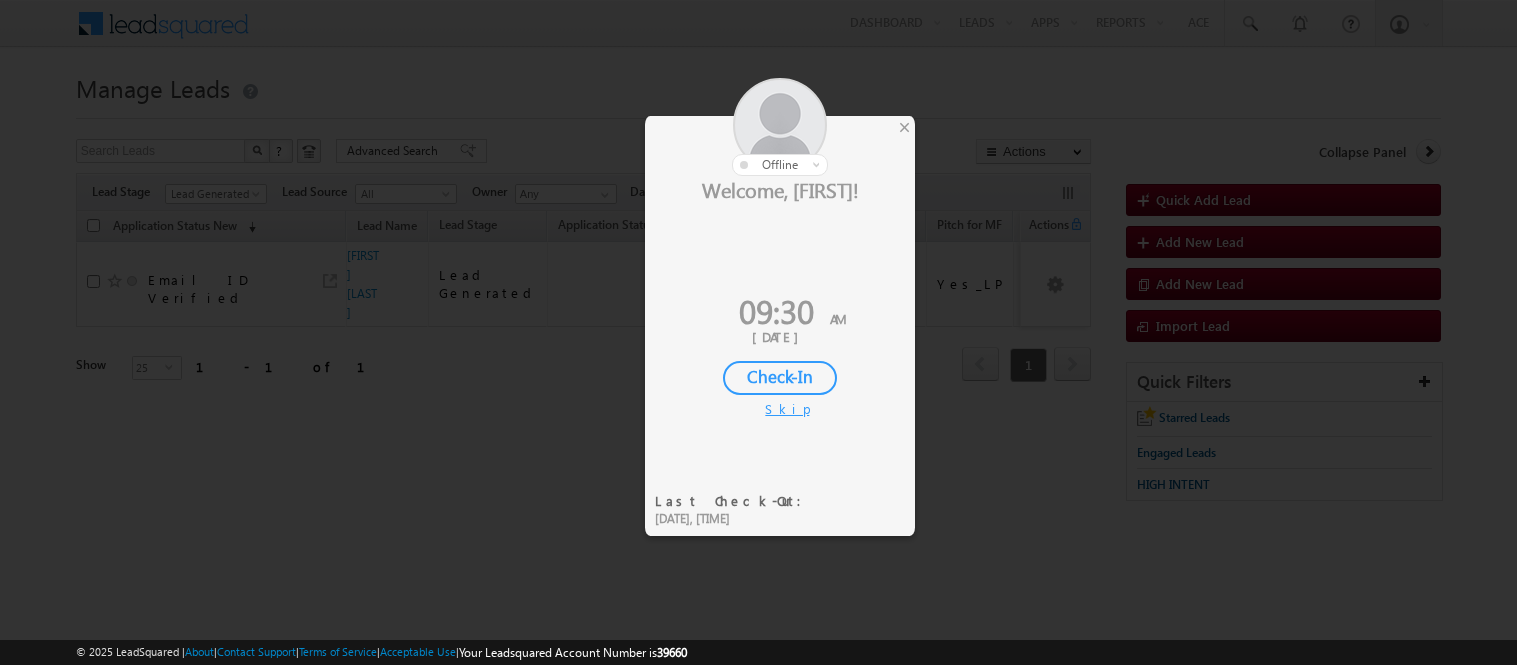 scroll, scrollTop: 0, scrollLeft: 0, axis: both 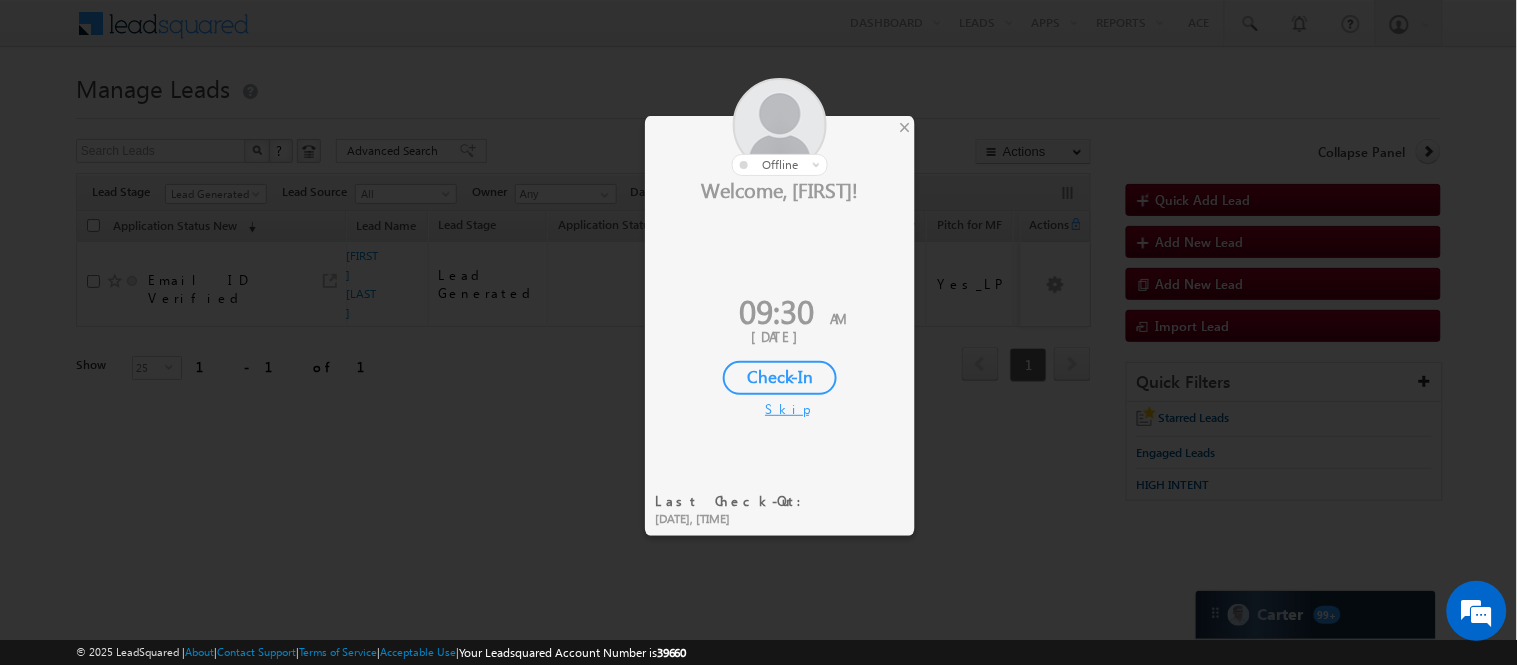 click on "Check-In" at bounding box center (780, 378) 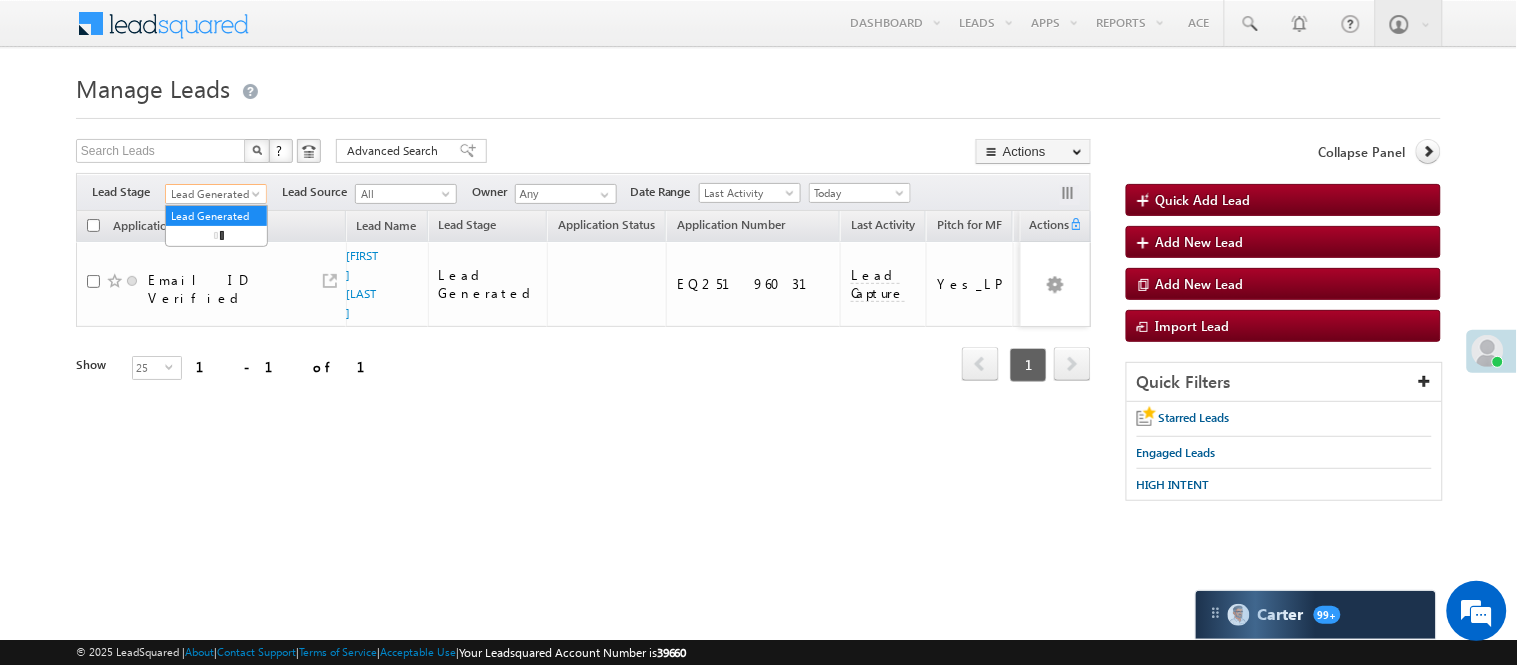 click on "Lead Generated" at bounding box center (213, 194) 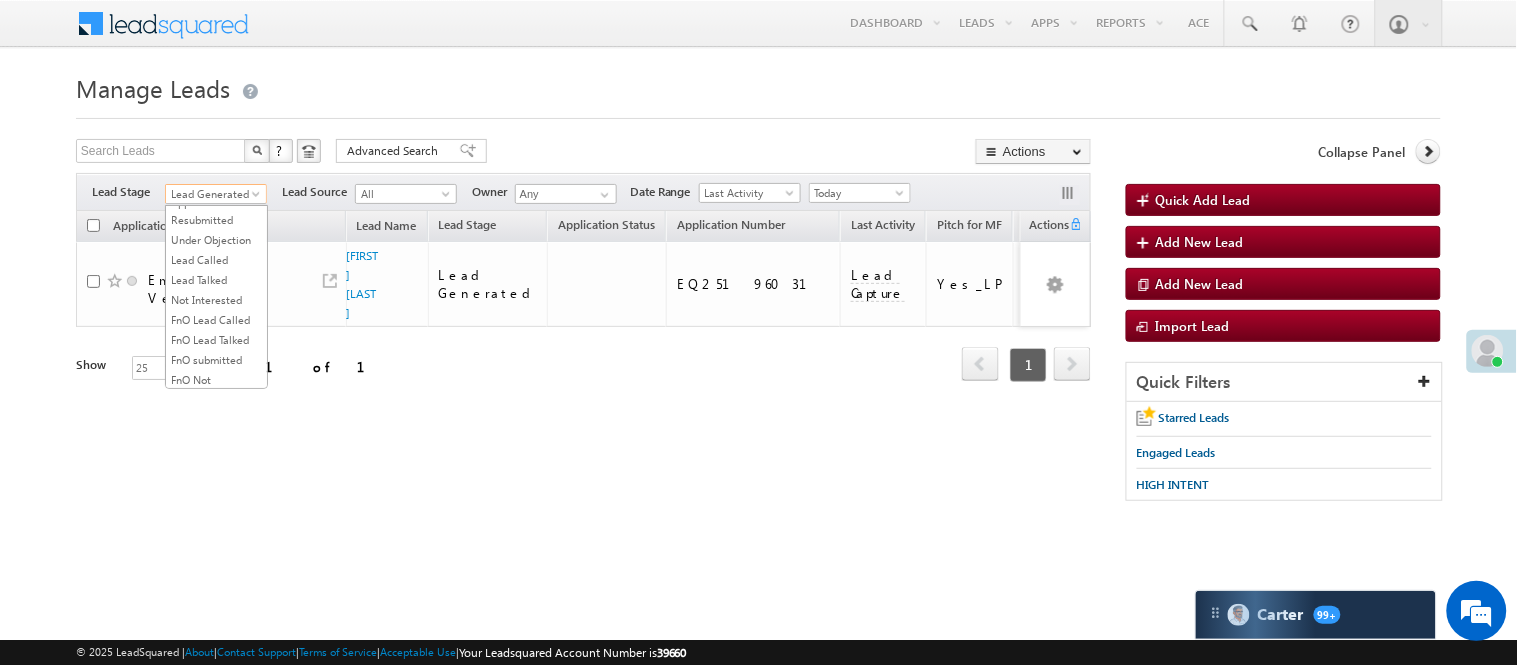 scroll, scrollTop: 496, scrollLeft: 0, axis: vertical 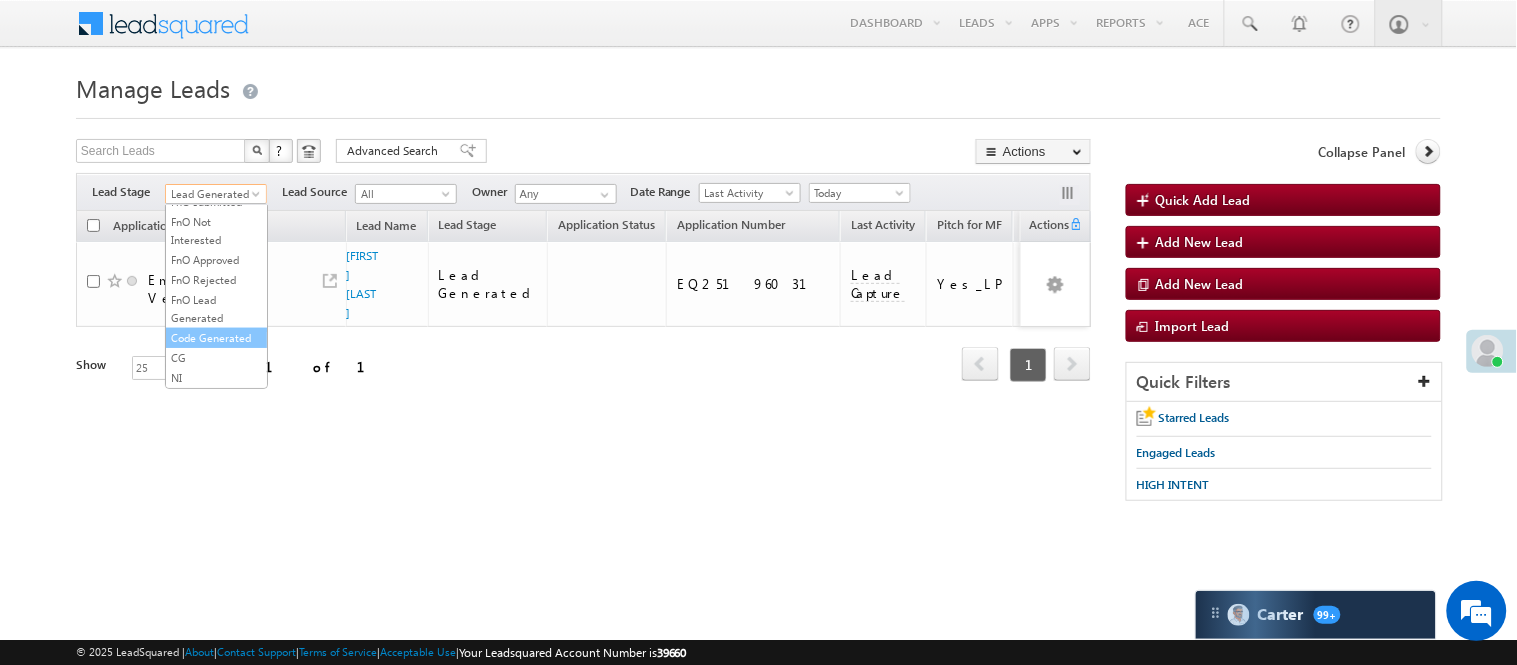 click on "Code Generated" at bounding box center (216, 338) 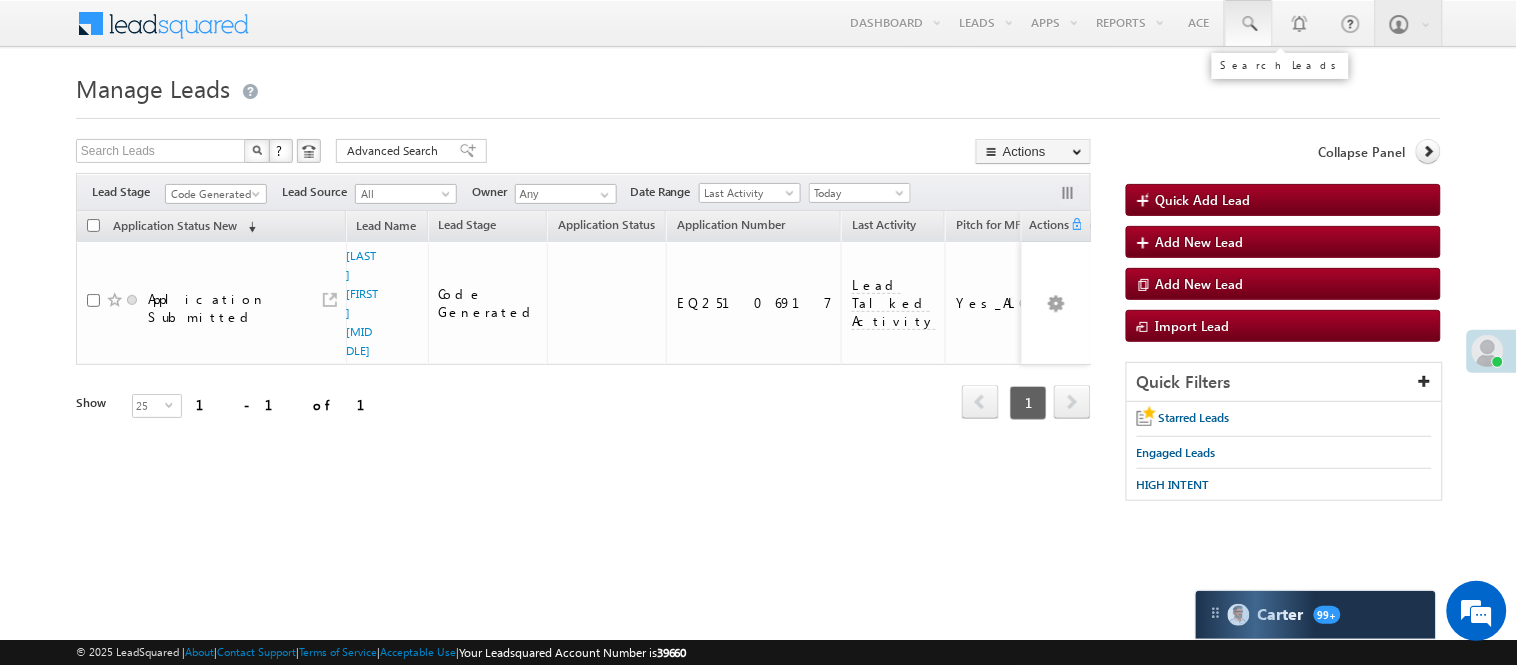 click at bounding box center (1249, 24) 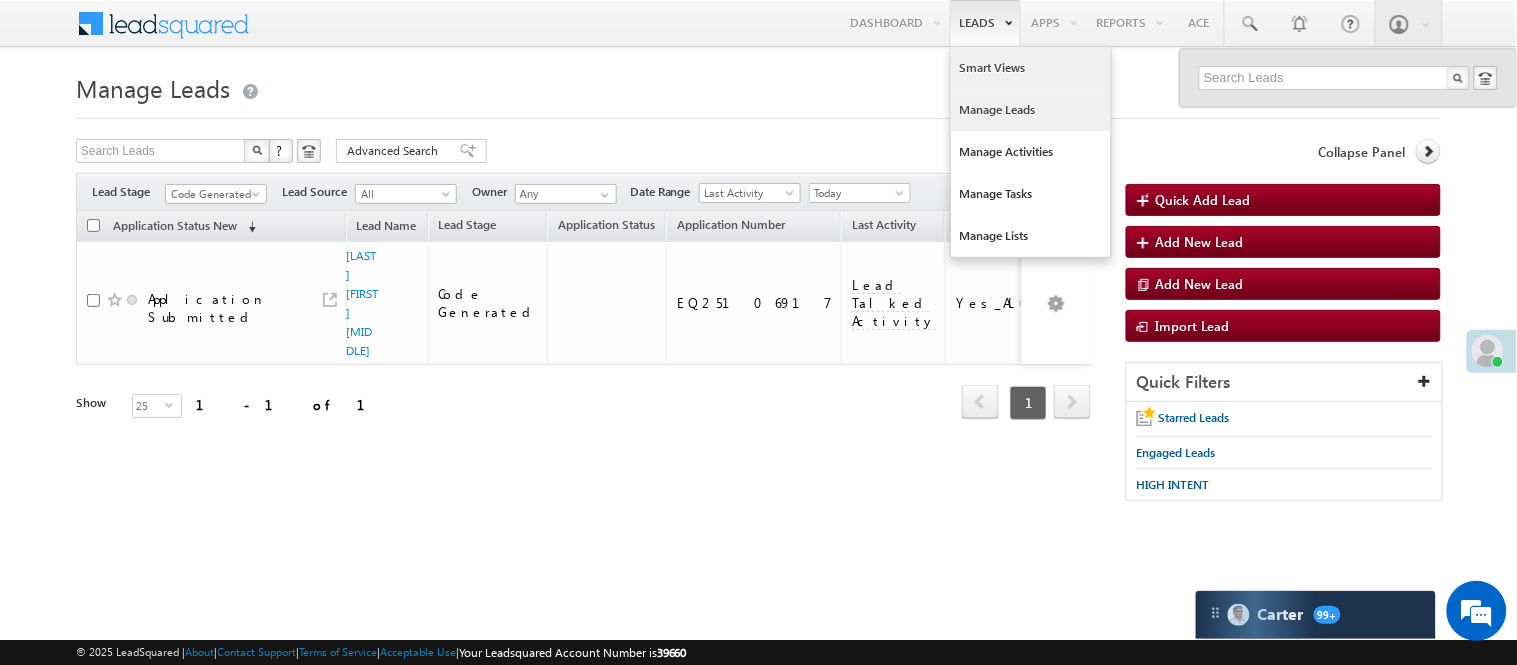 click on "Smart Views" at bounding box center [1031, 68] 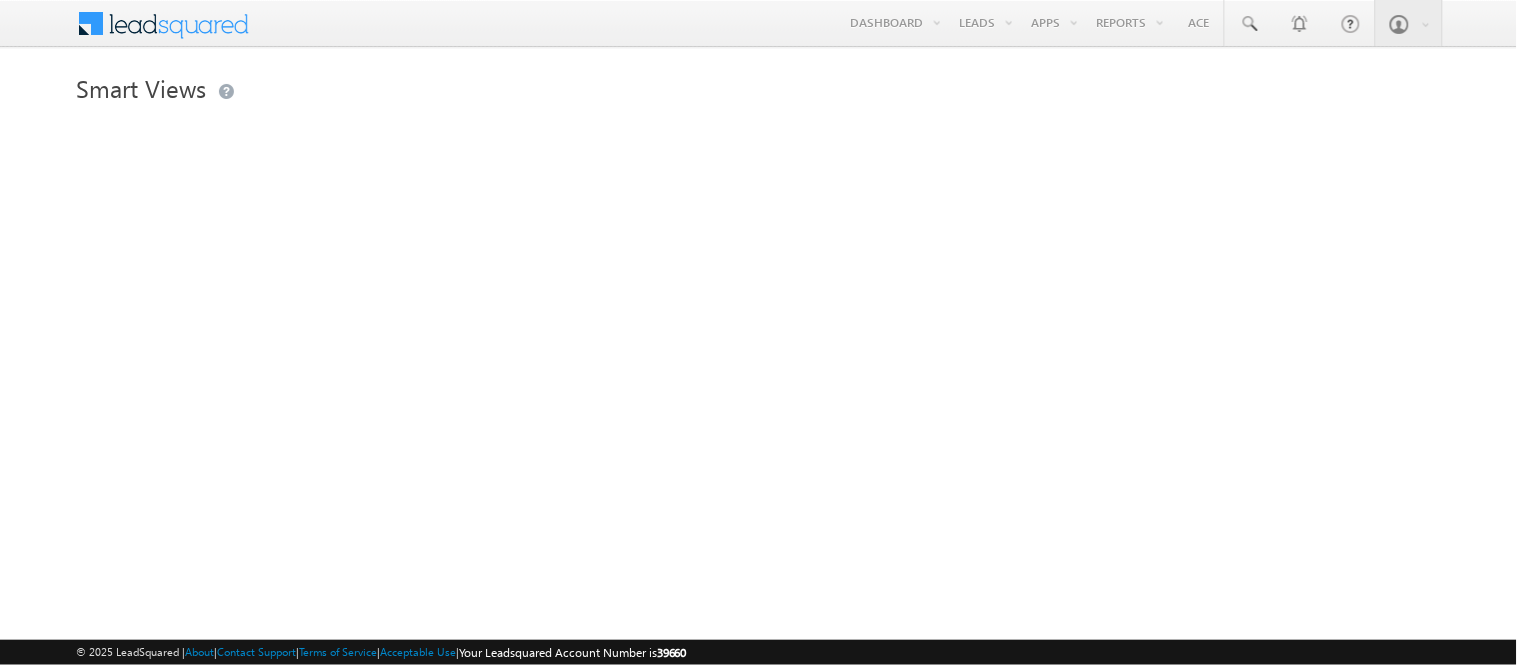 scroll, scrollTop: 0, scrollLeft: 0, axis: both 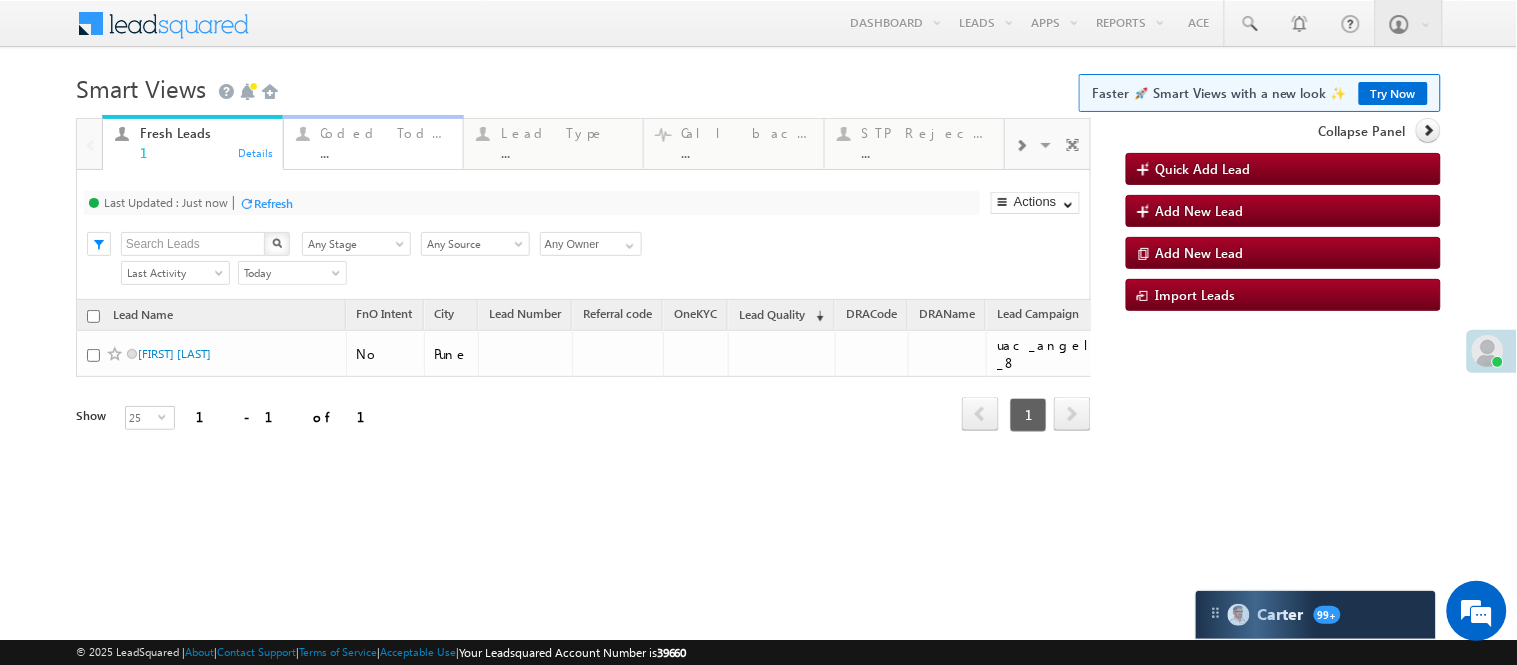 click on "..." at bounding box center (386, 152) 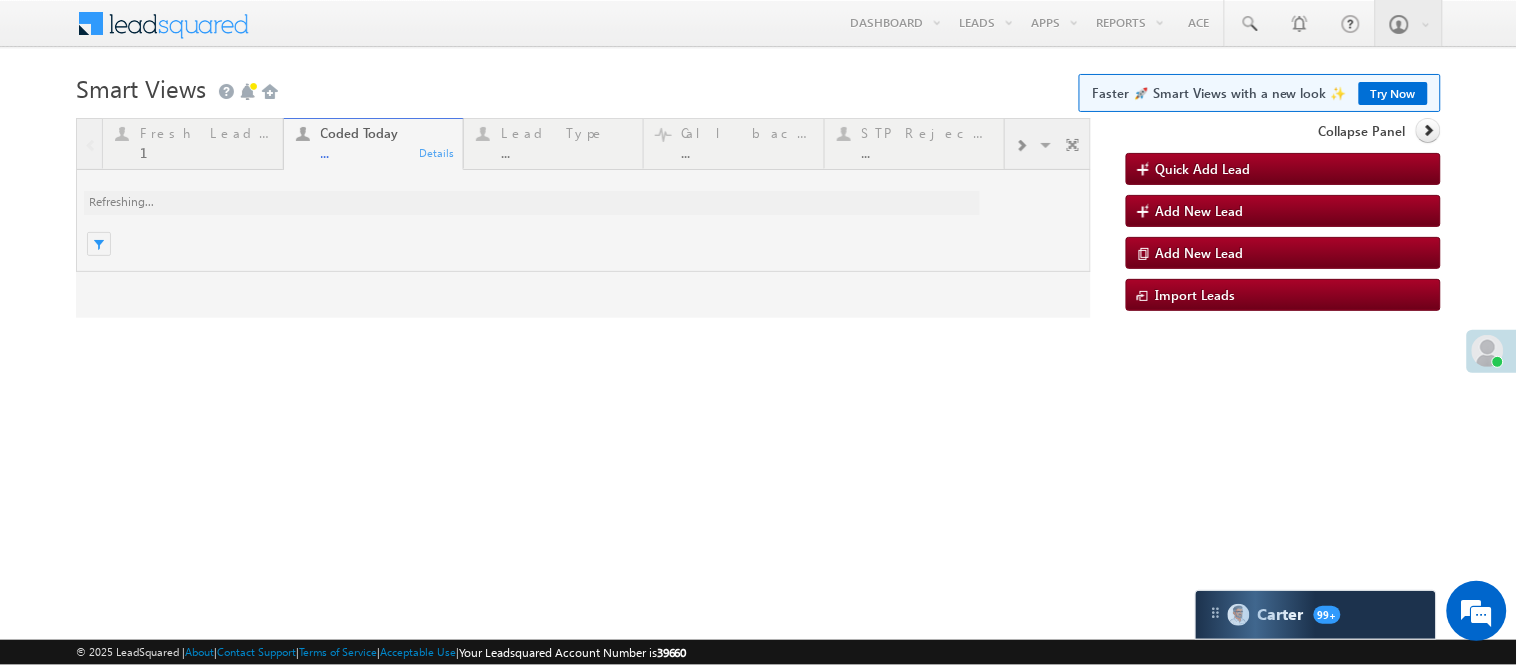scroll, scrollTop: 0, scrollLeft: 0, axis: both 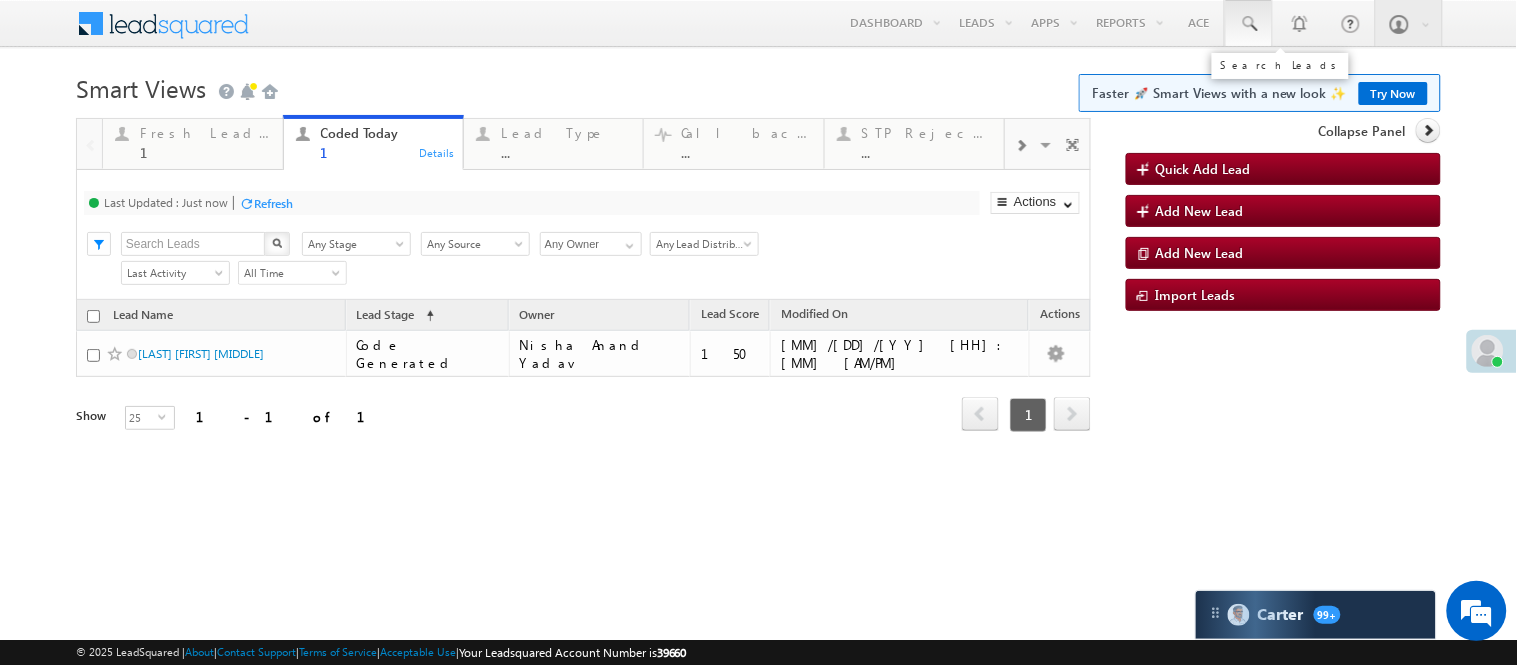 click at bounding box center [1249, 24] 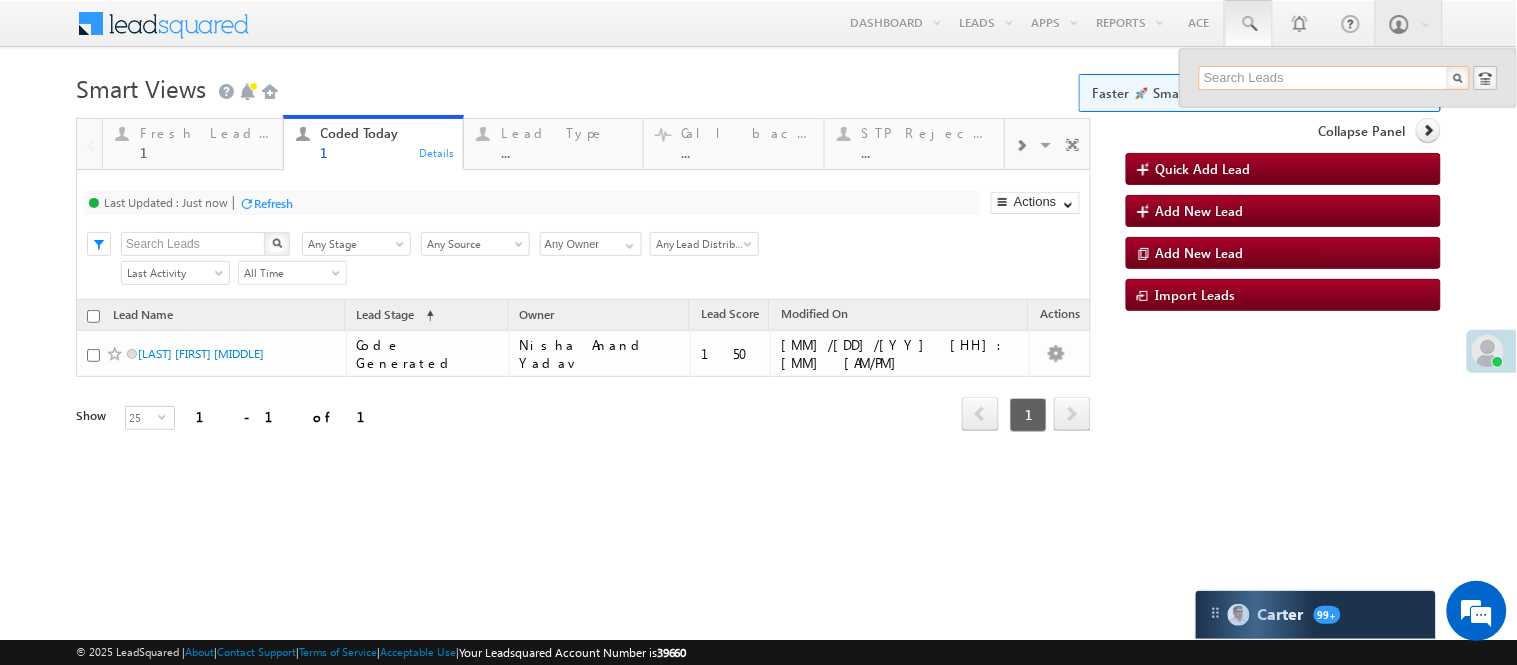 click at bounding box center (1334, 78) 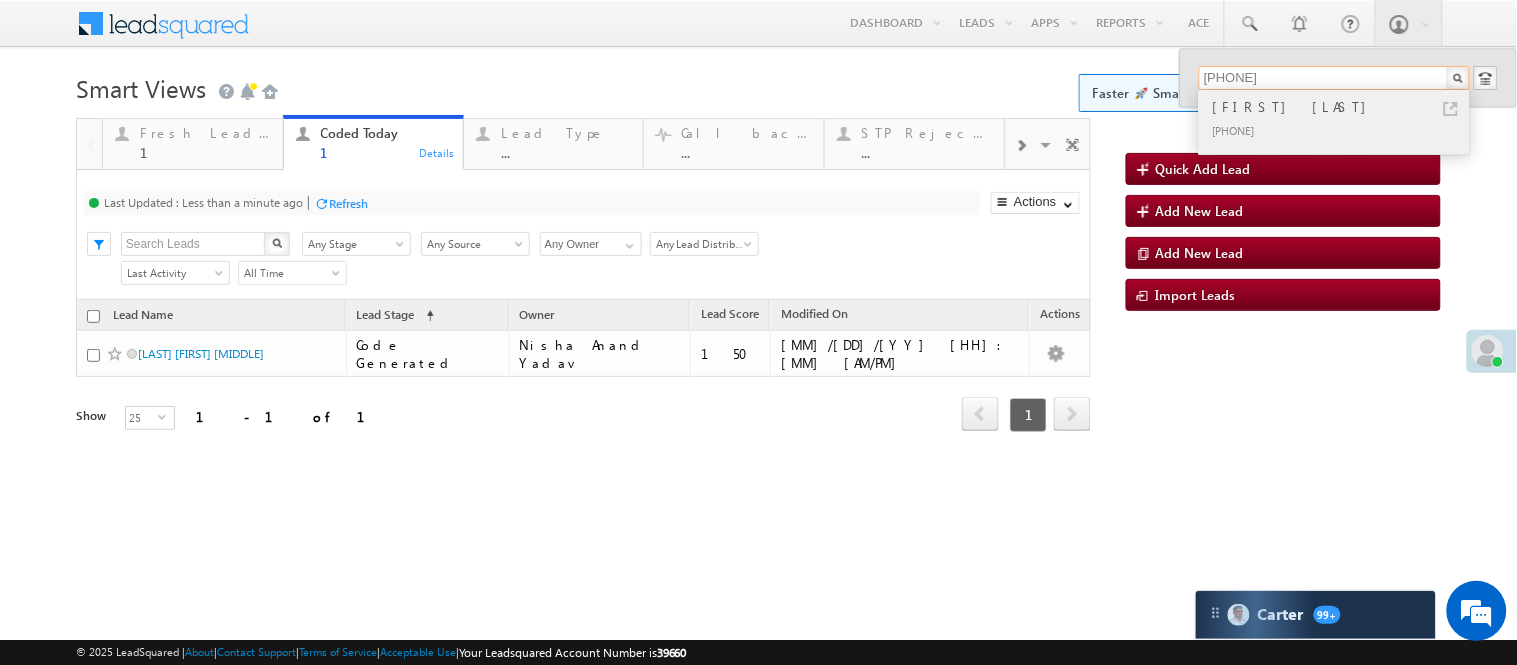 type on "7002271587" 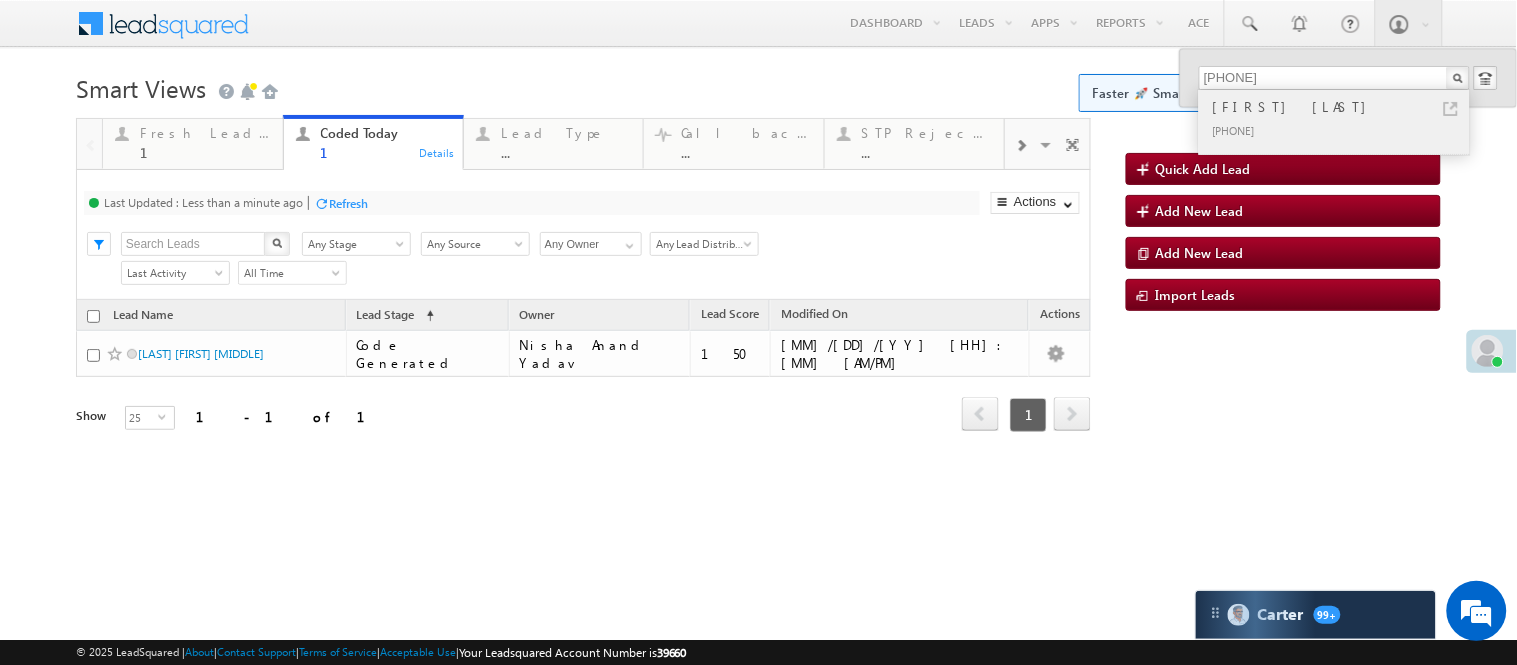 click on "+91-7002271587" at bounding box center [1343, 130] 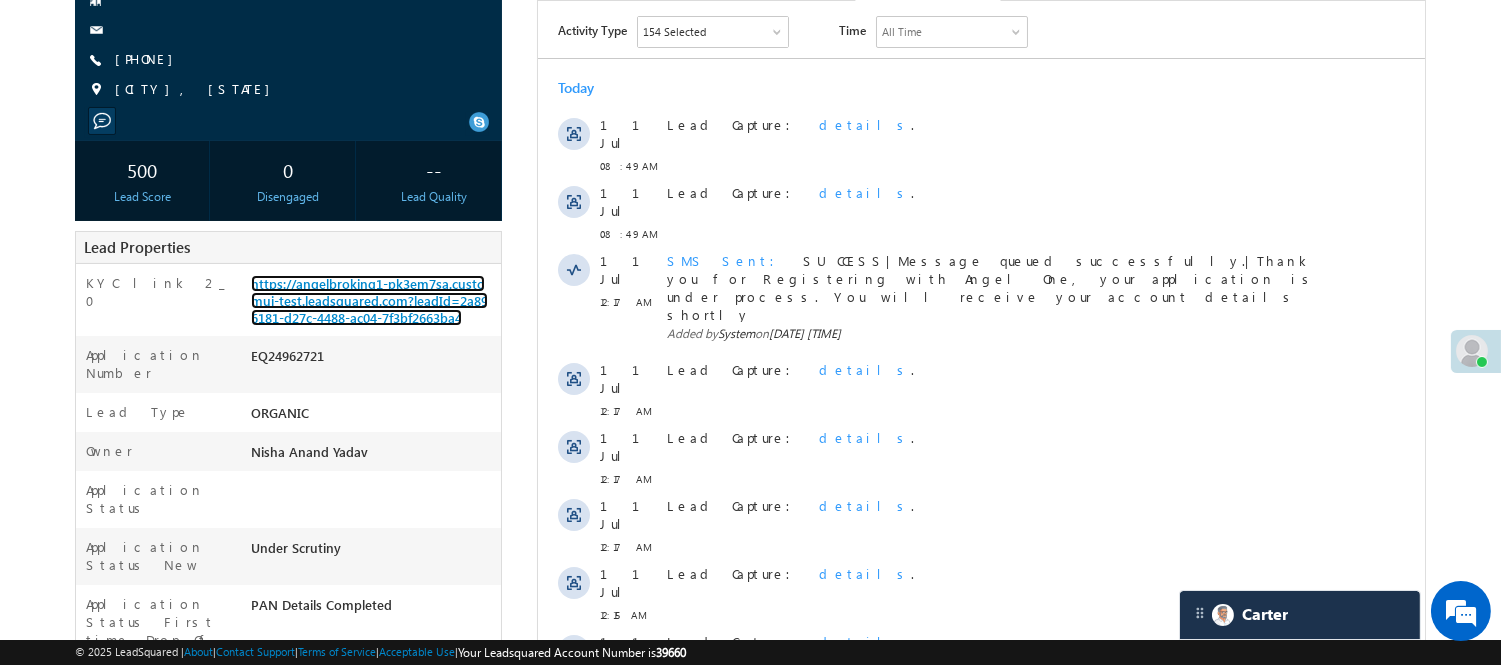 scroll, scrollTop: 0, scrollLeft: 0, axis: both 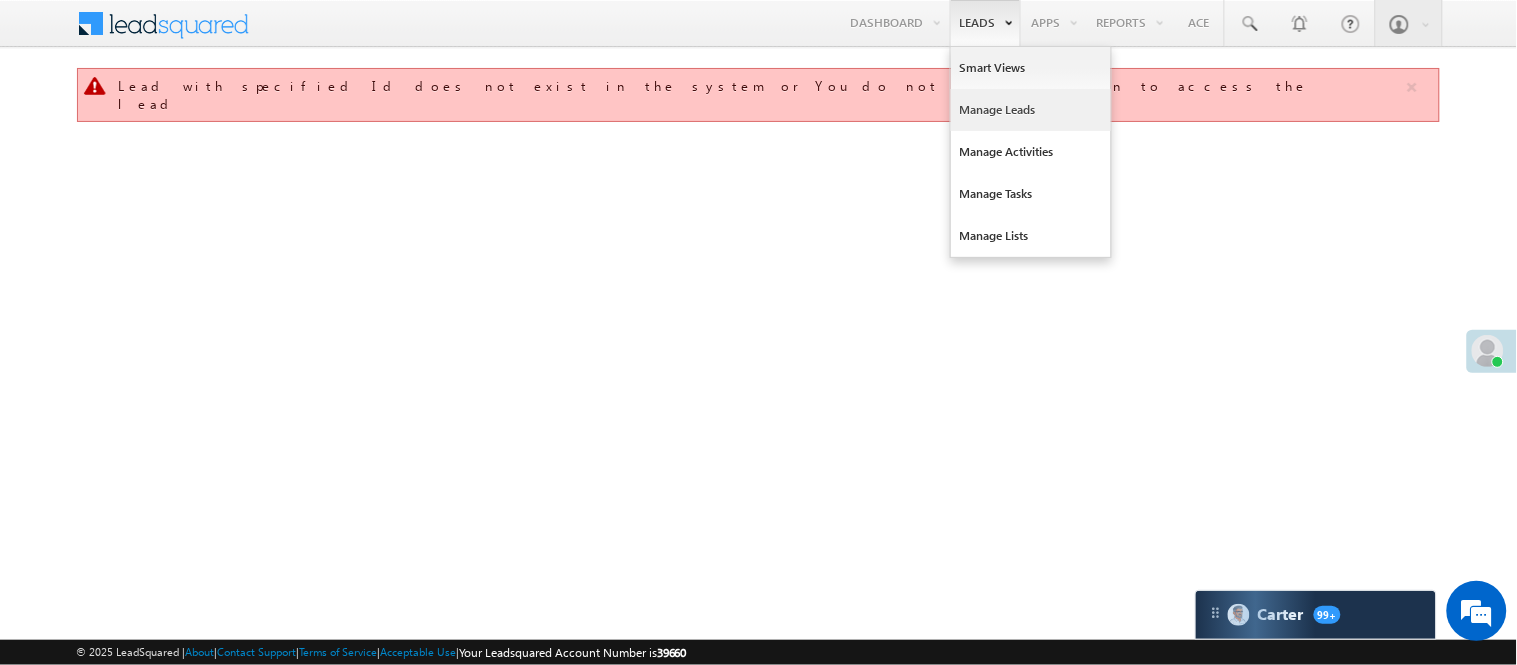 click on "Manage Leads" at bounding box center (1031, 110) 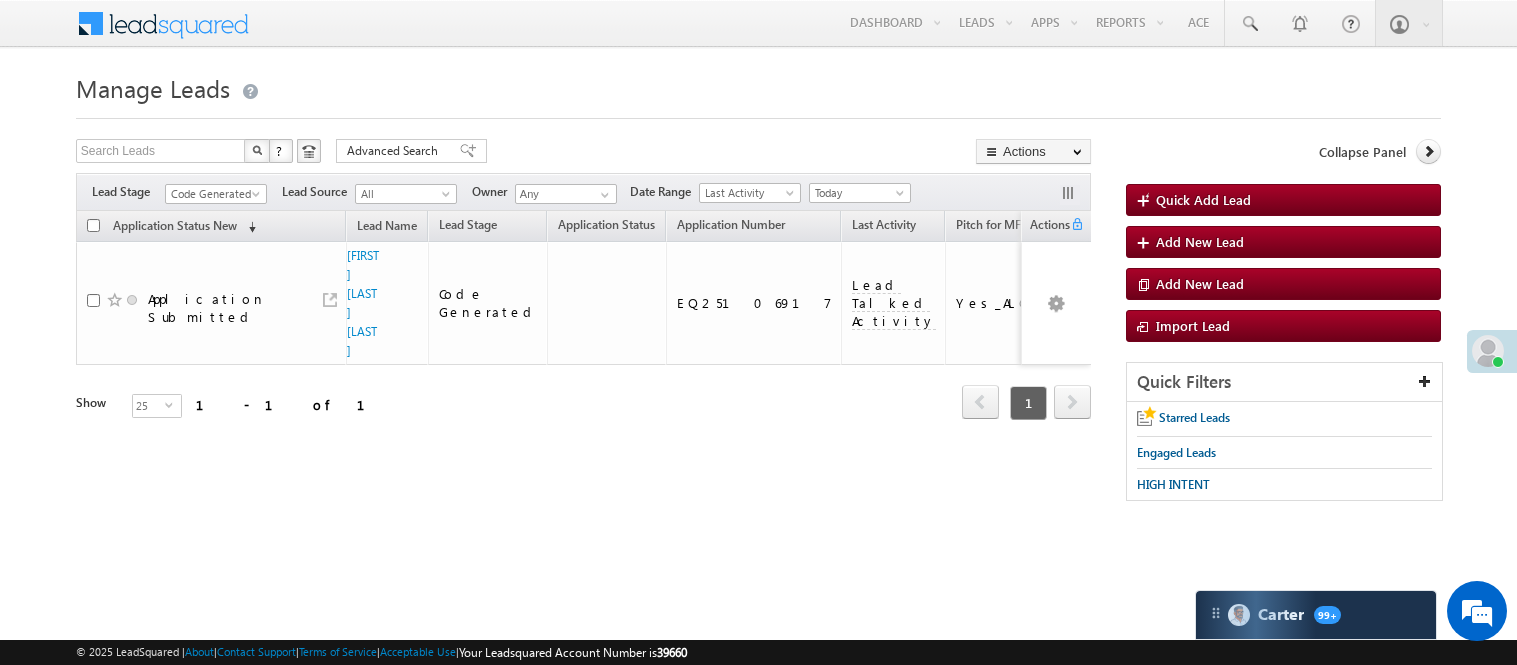 scroll, scrollTop: 0, scrollLeft: 0, axis: both 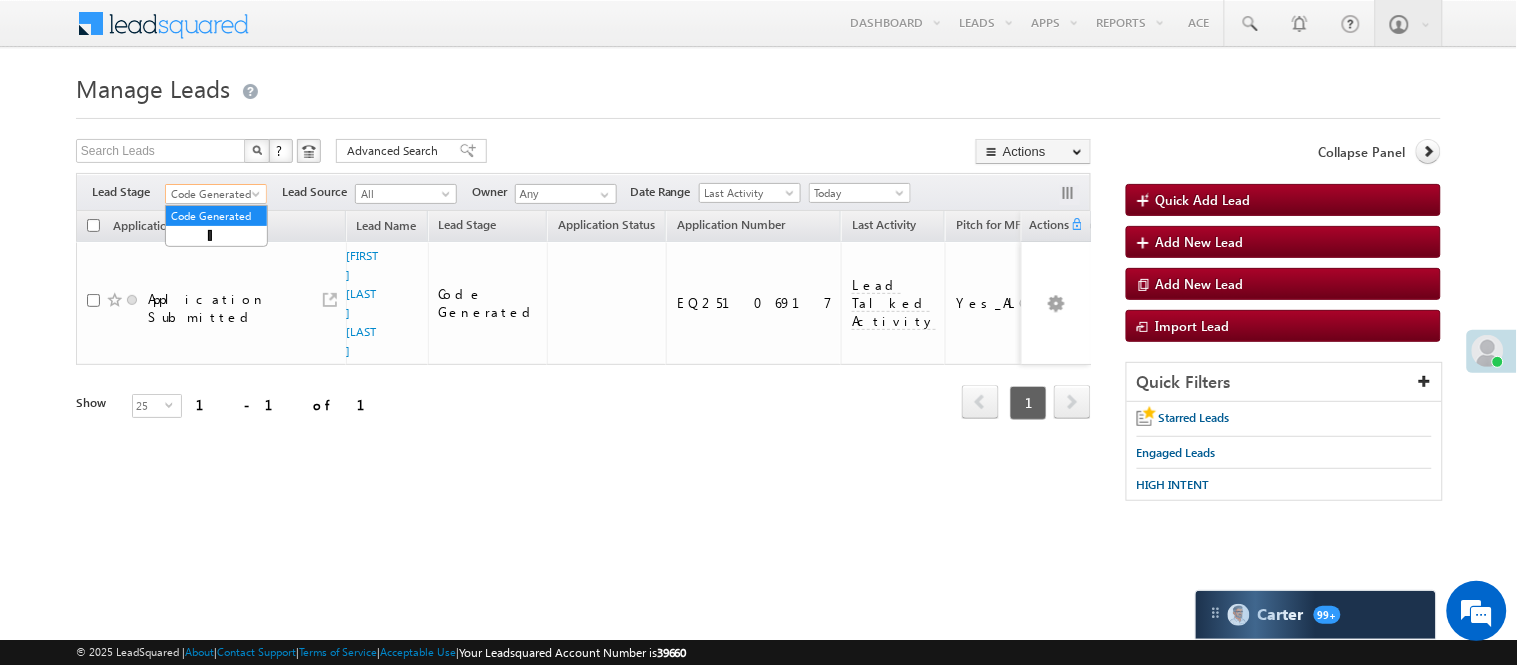 click on "Code Generated" at bounding box center (213, 194) 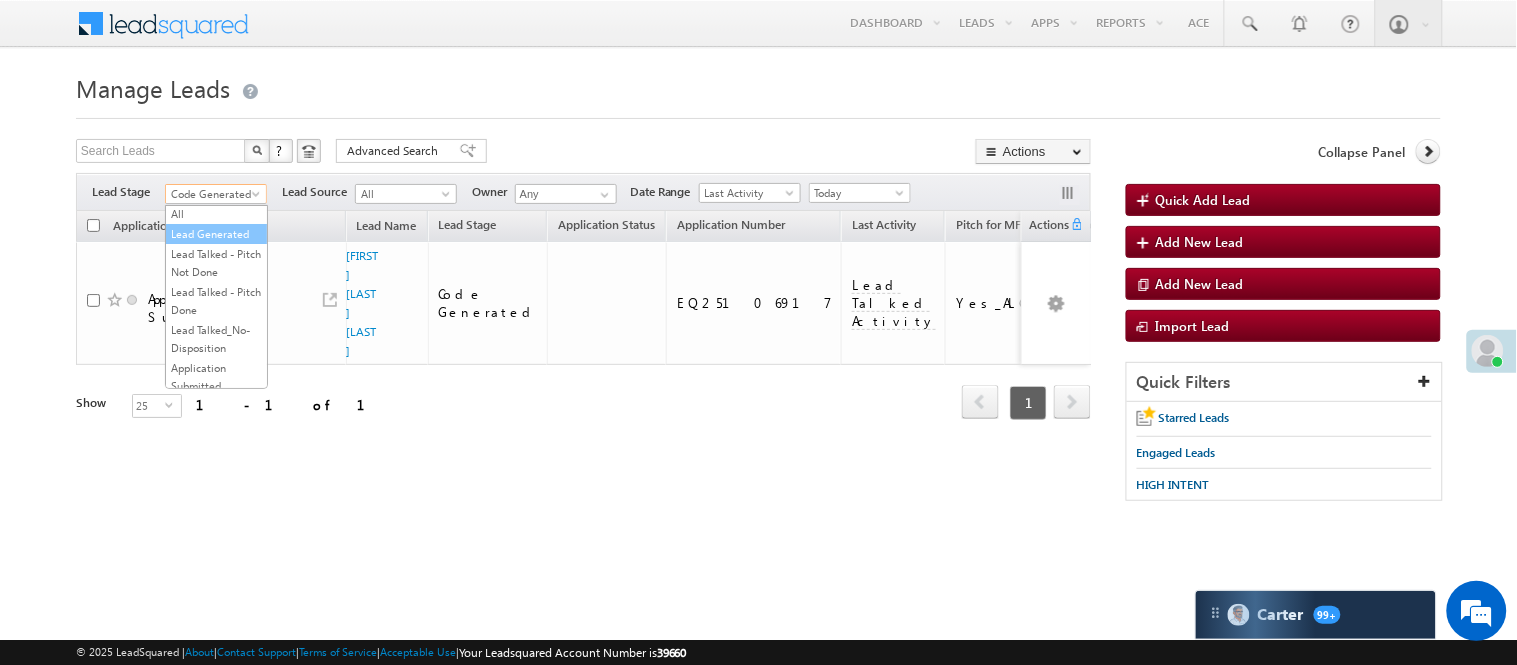 scroll, scrollTop: 0, scrollLeft: 0, axis: both 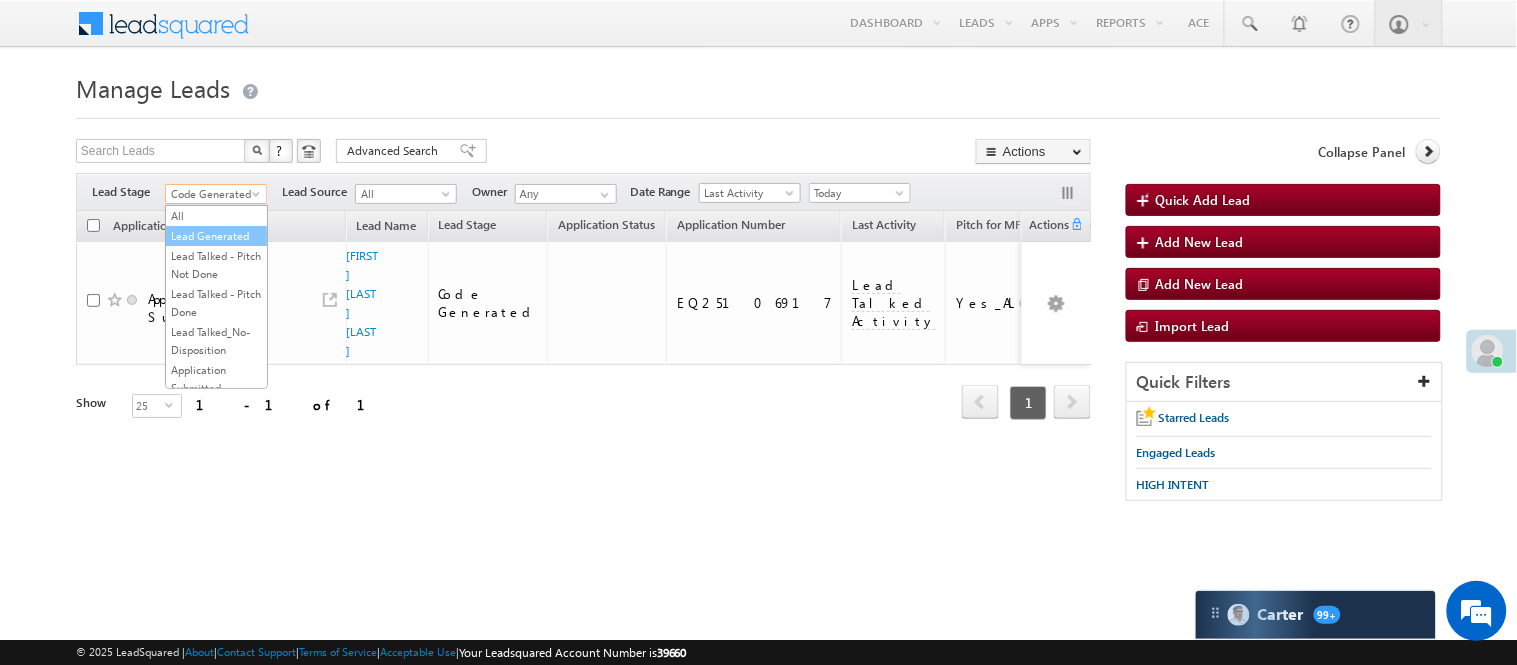 click on "Lead Generated" at bounding box center (216, 236) 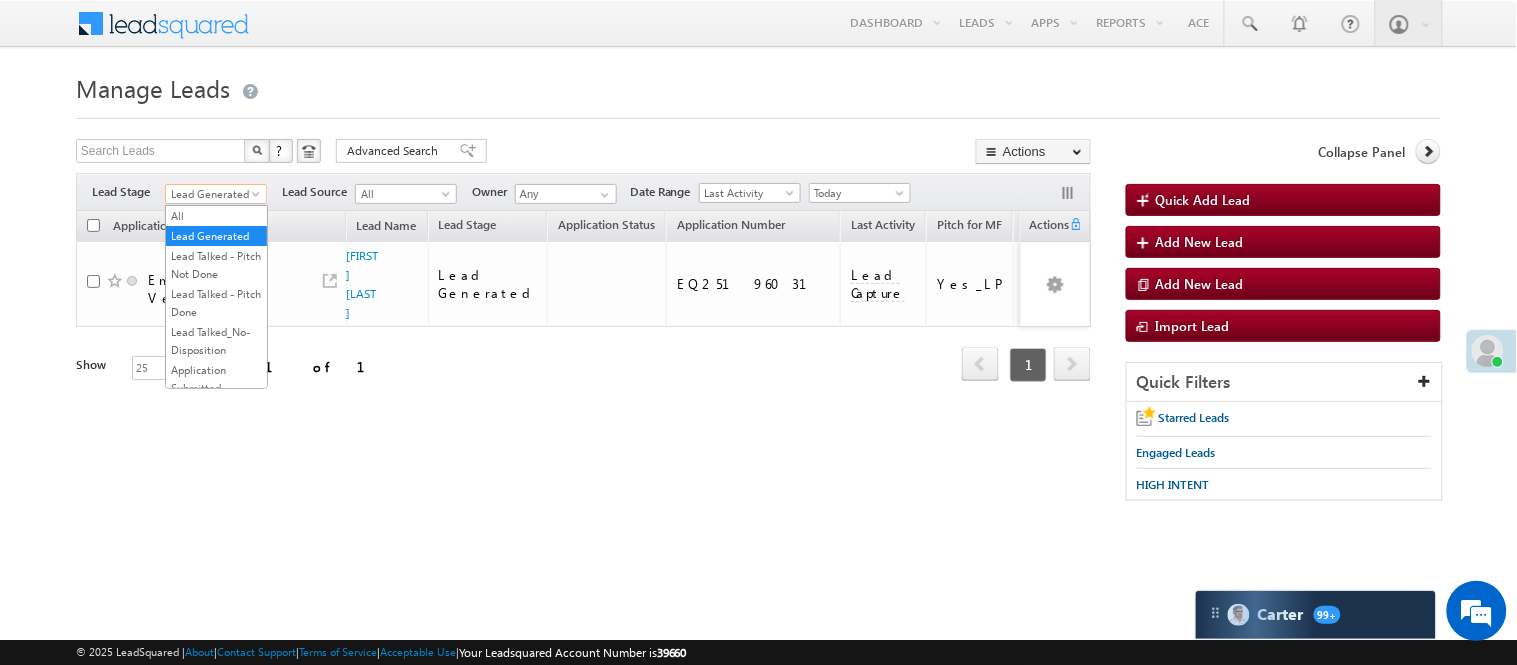 click on "Lead Generated" at bounding box center (213, 194) 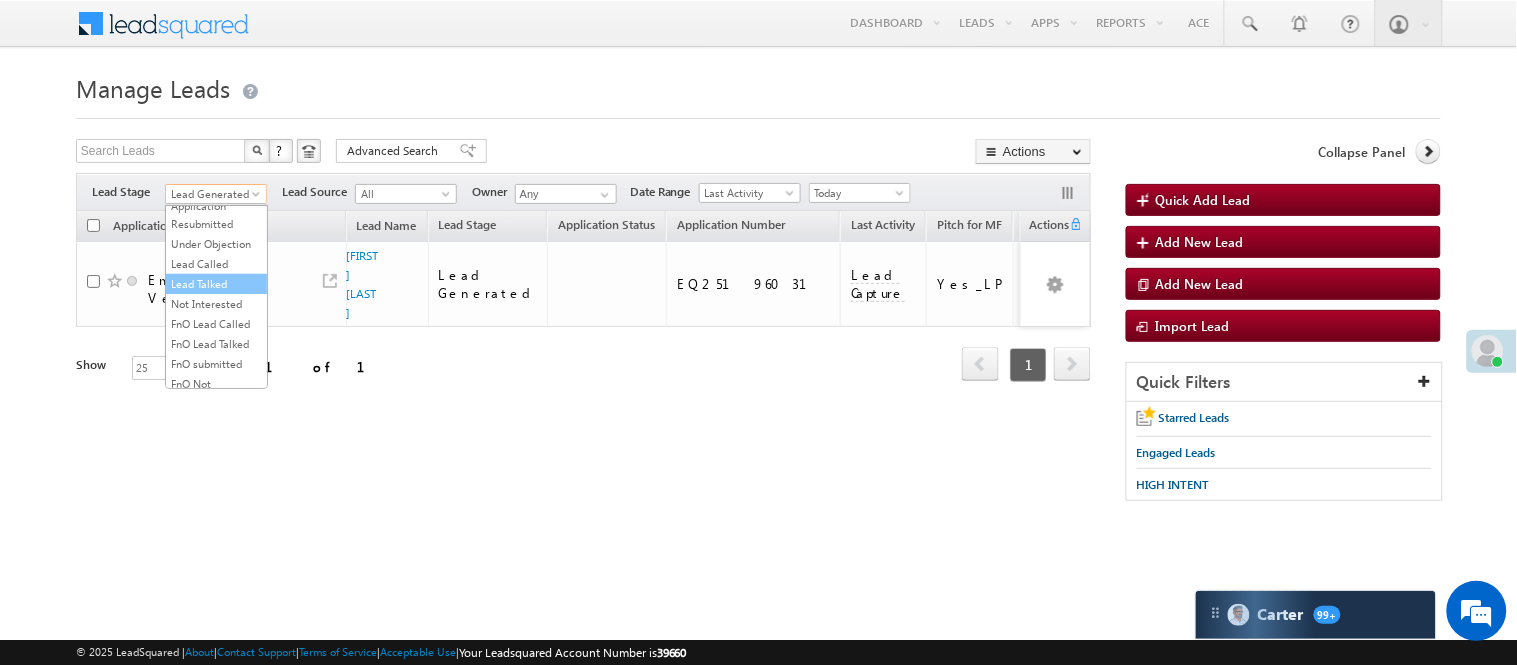 scroll, scrollTop: 333, scrollLeft: 0, axis: vertical 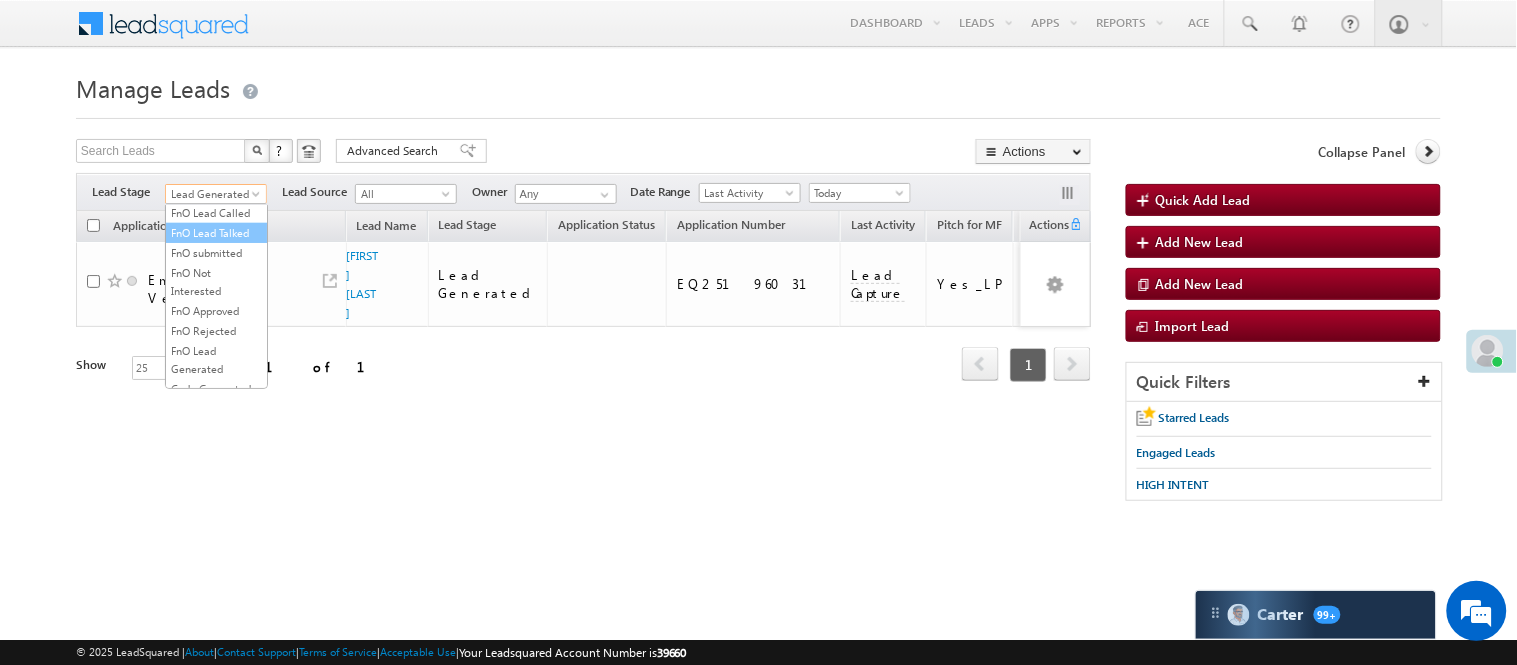 click on "FnO Lead Talked" at bounding box center (216, 233) 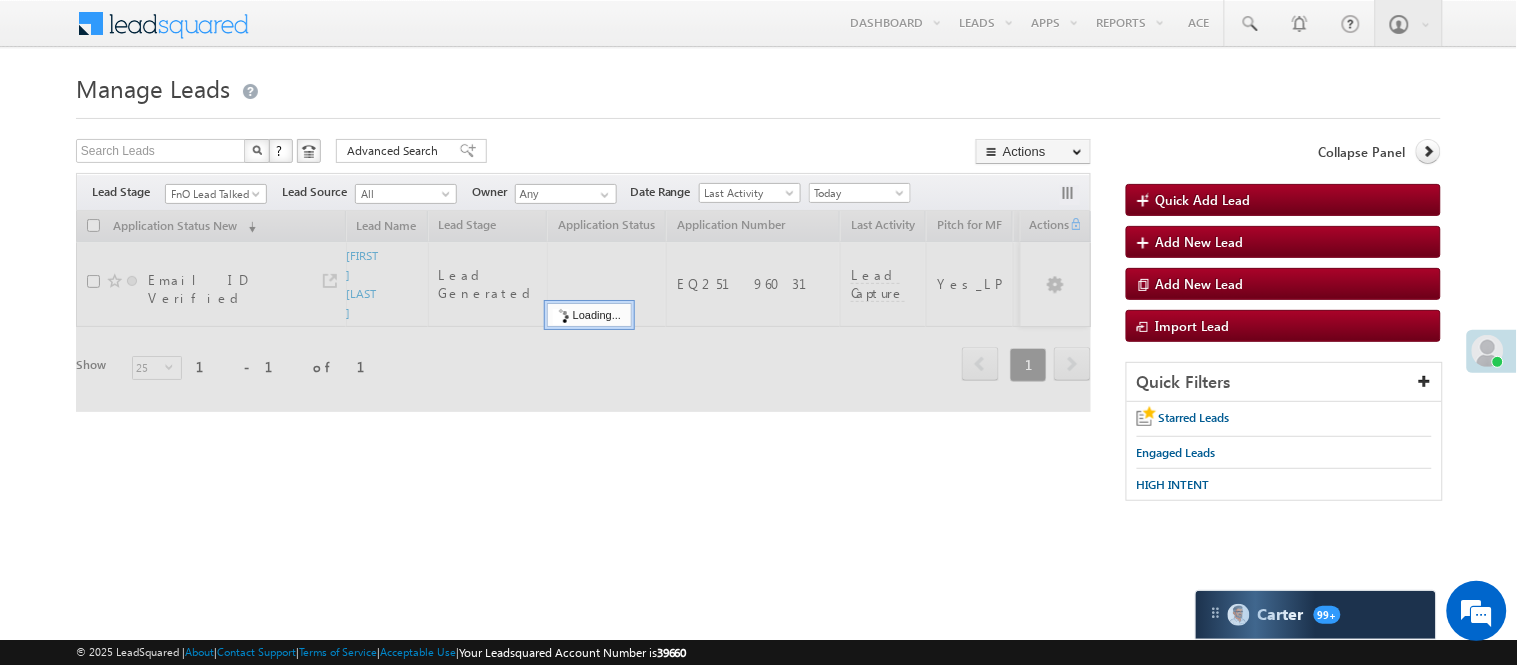 scroll, scrollTop: 0, scrollLeft: 0, axis: both 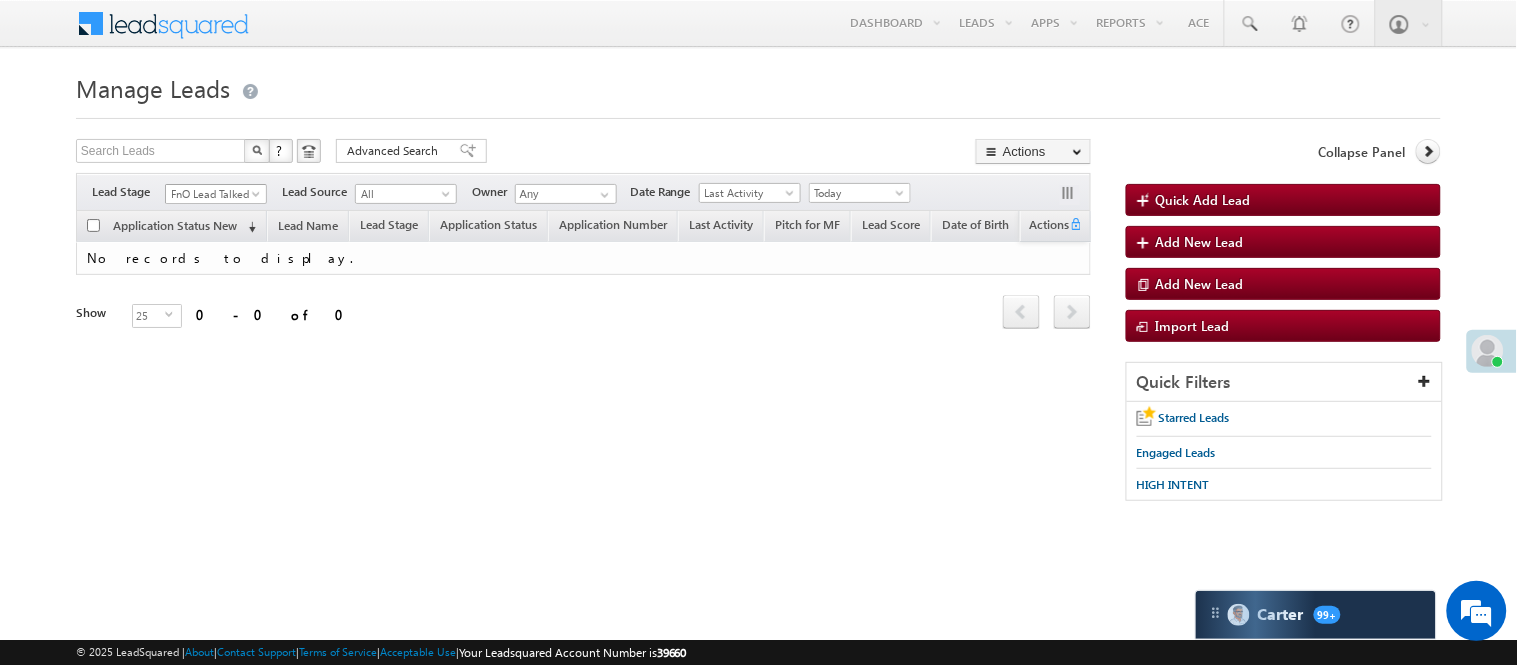click on "FnO Lead Talked" at bounding box center (213, 194) 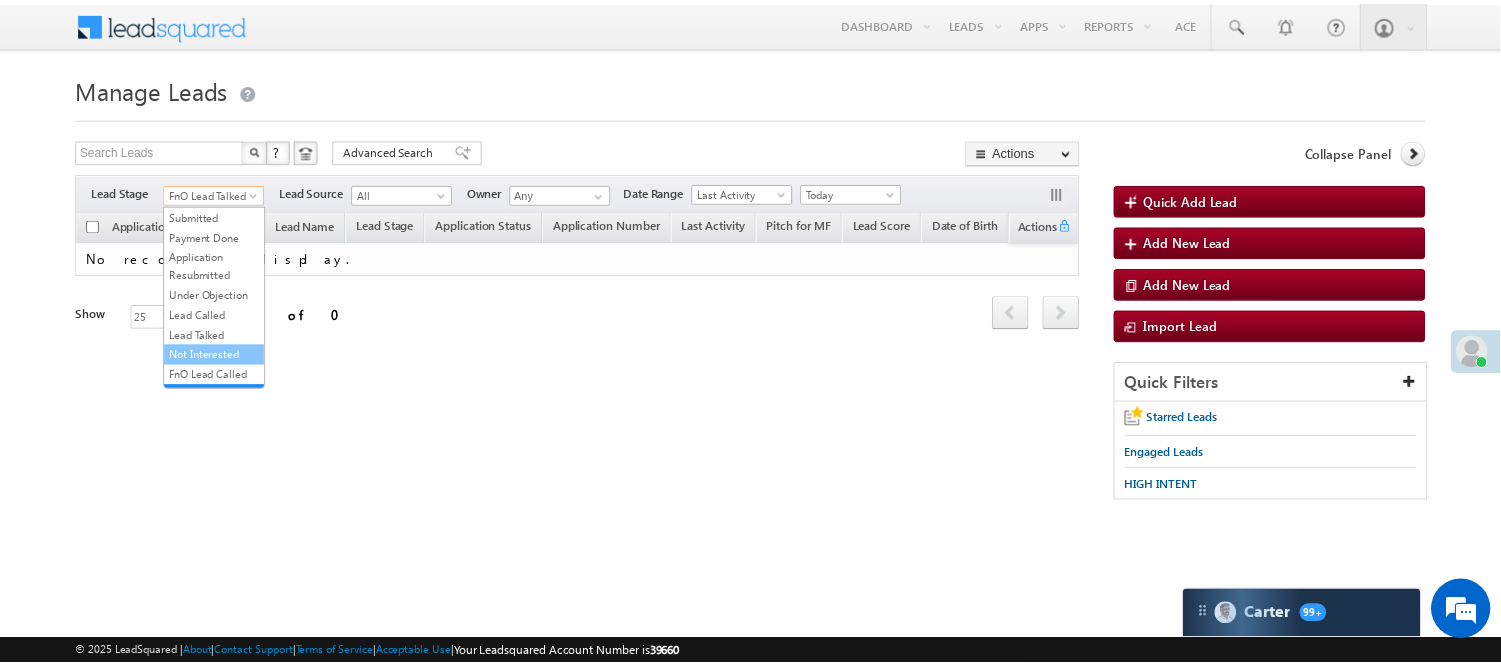 scroll, scrollTop: 222, scrollLeft: 0, axis: vertical 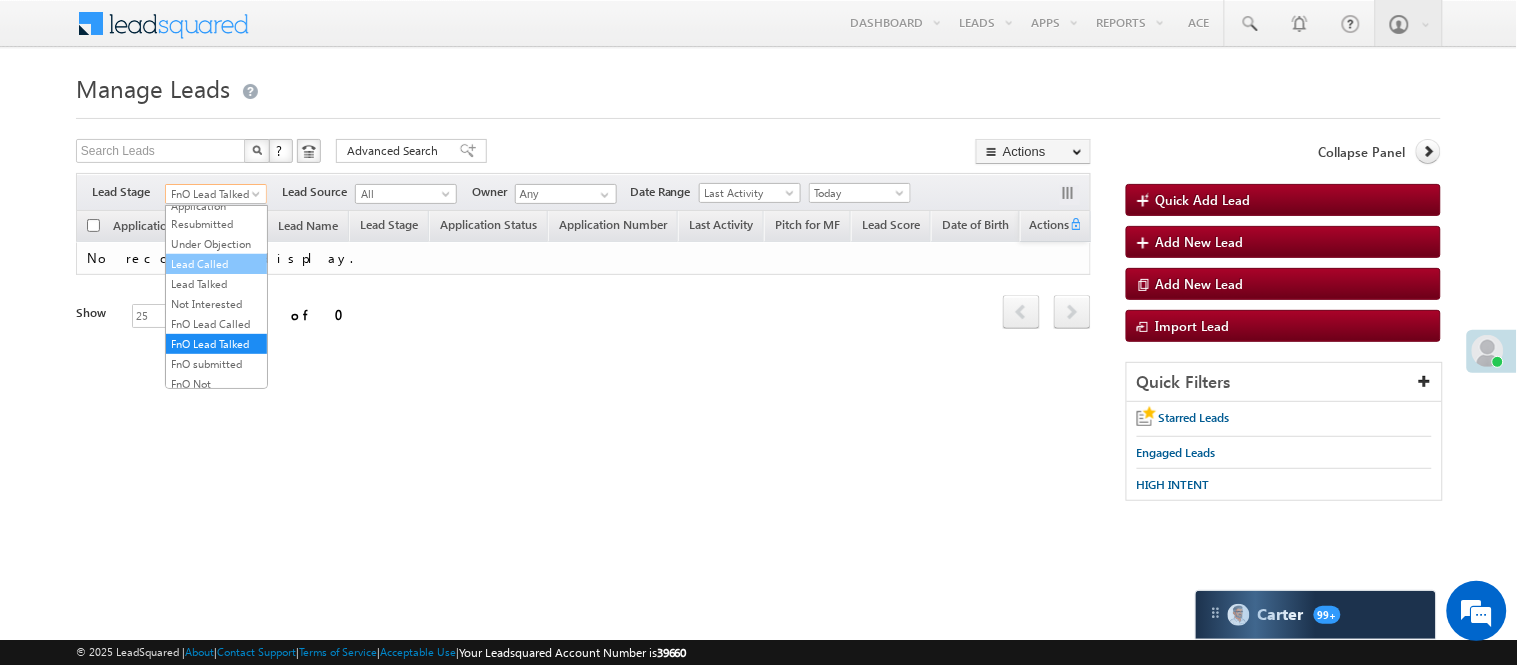 click on "Lead Called" at bounding box center [216, 264] 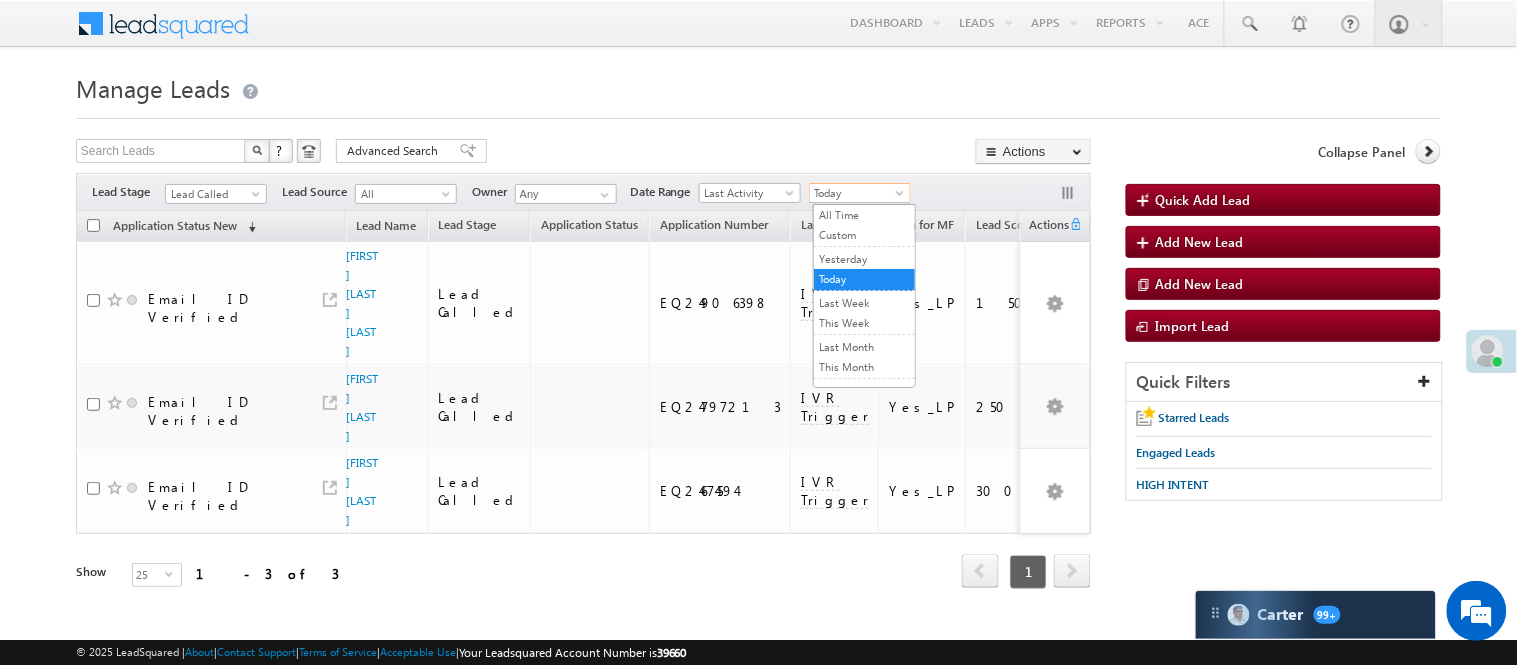 click on "Today" at bounding box center [857, 193] 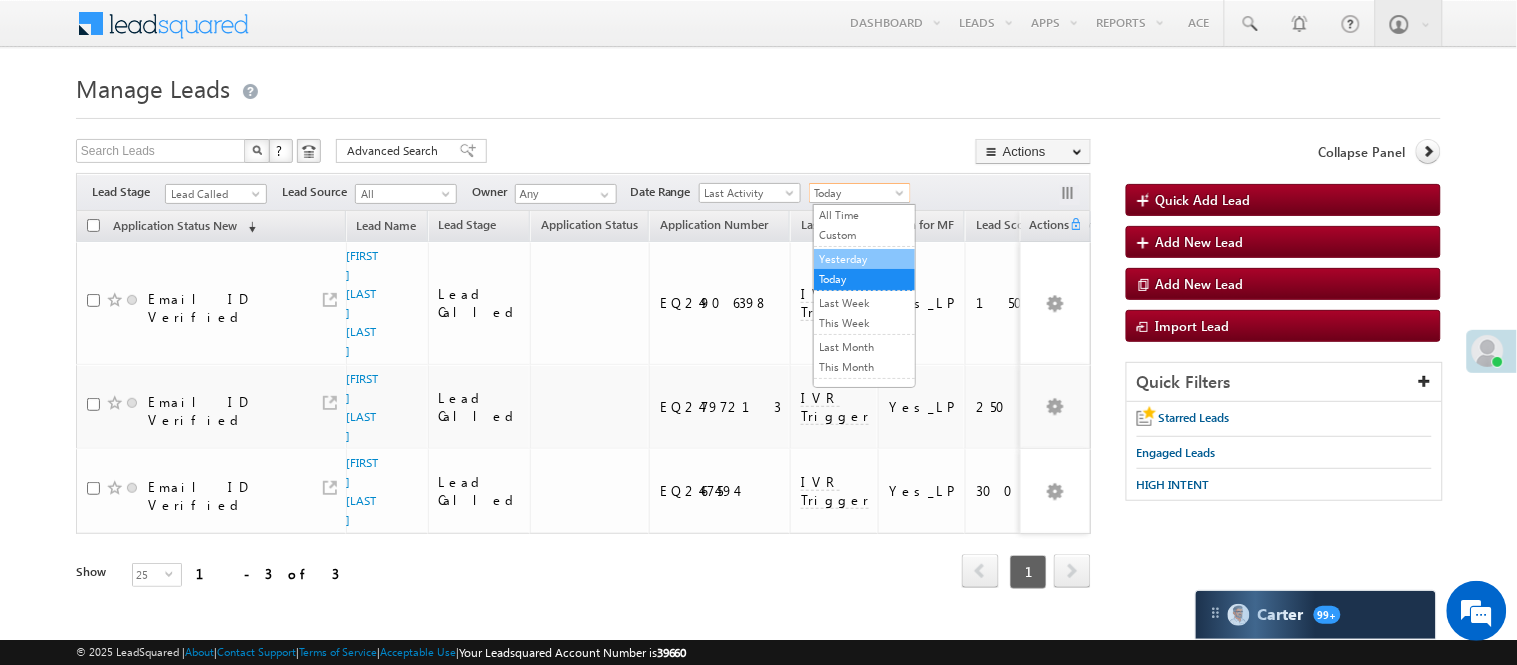 click on "Yesterday" at bounding box center (864, 259) 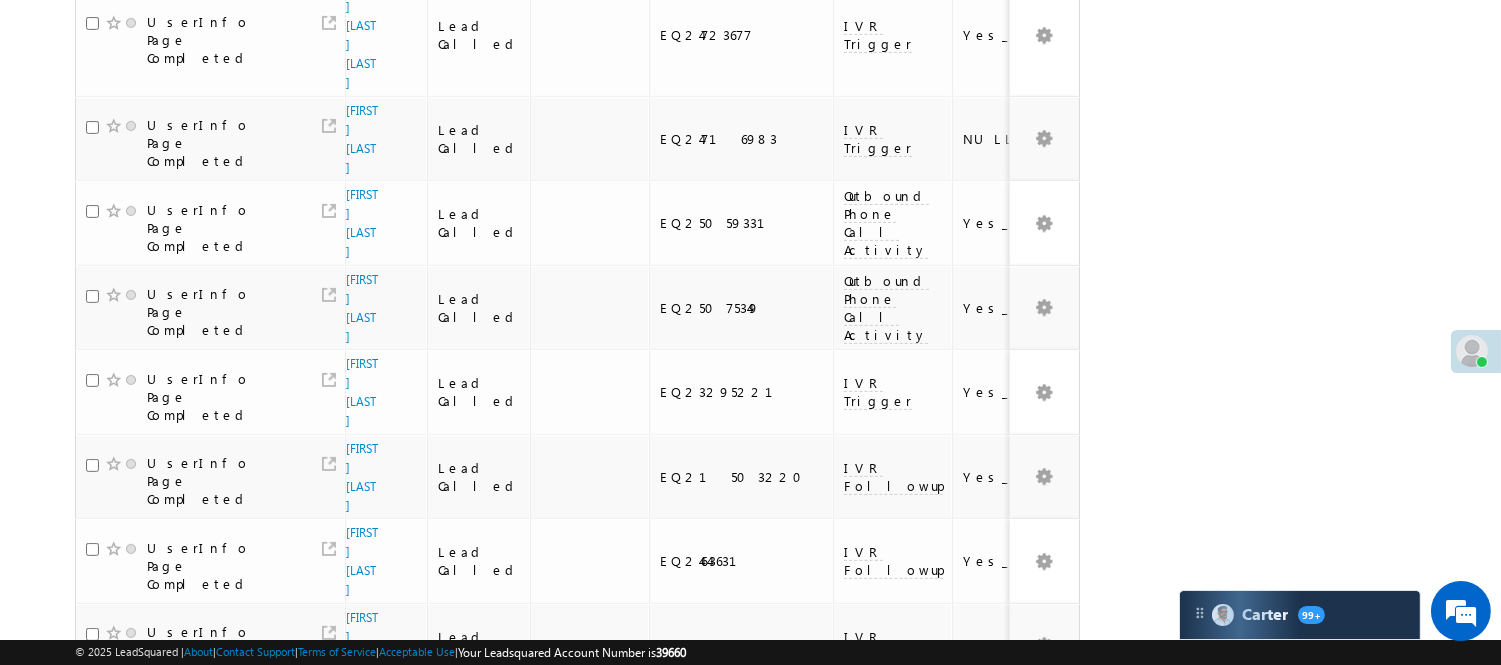 scroll, scrollTop: 1353, scrollLeft: 0, axis: vertical 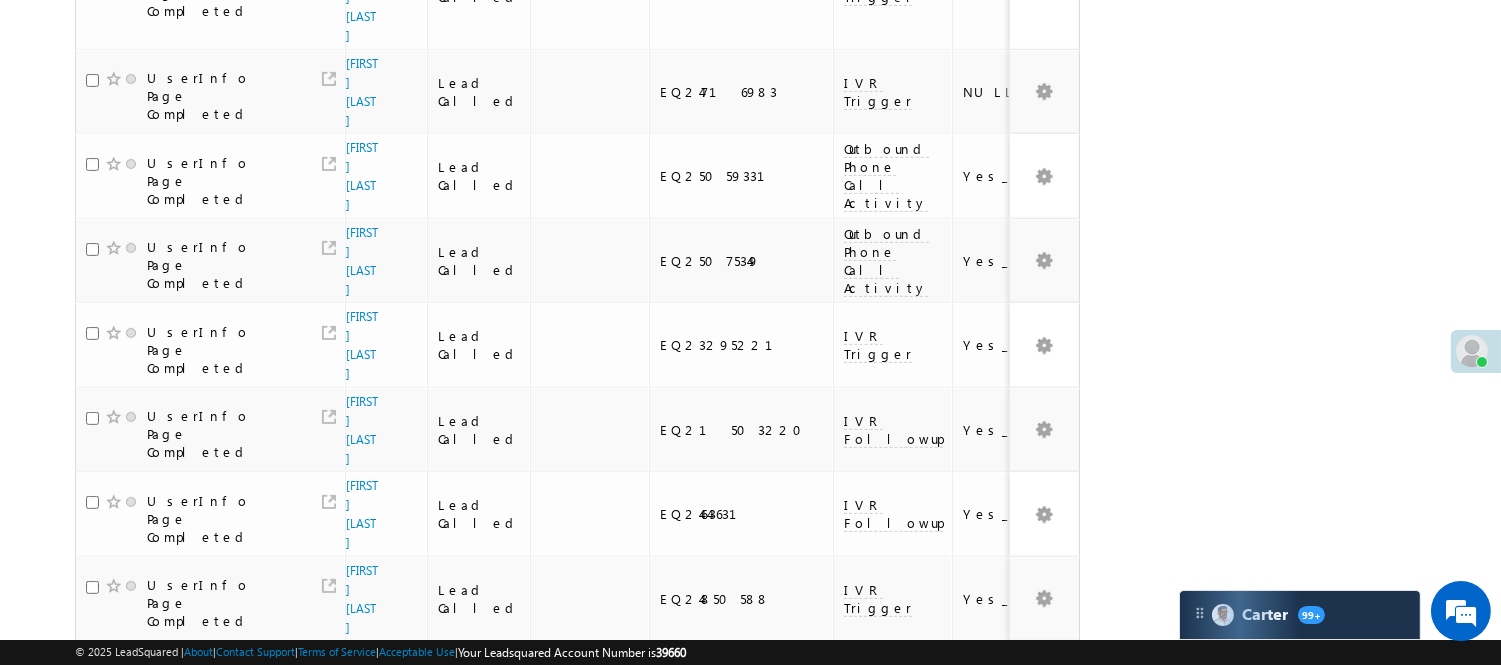click on "4" at bounding box center (898, 1089) 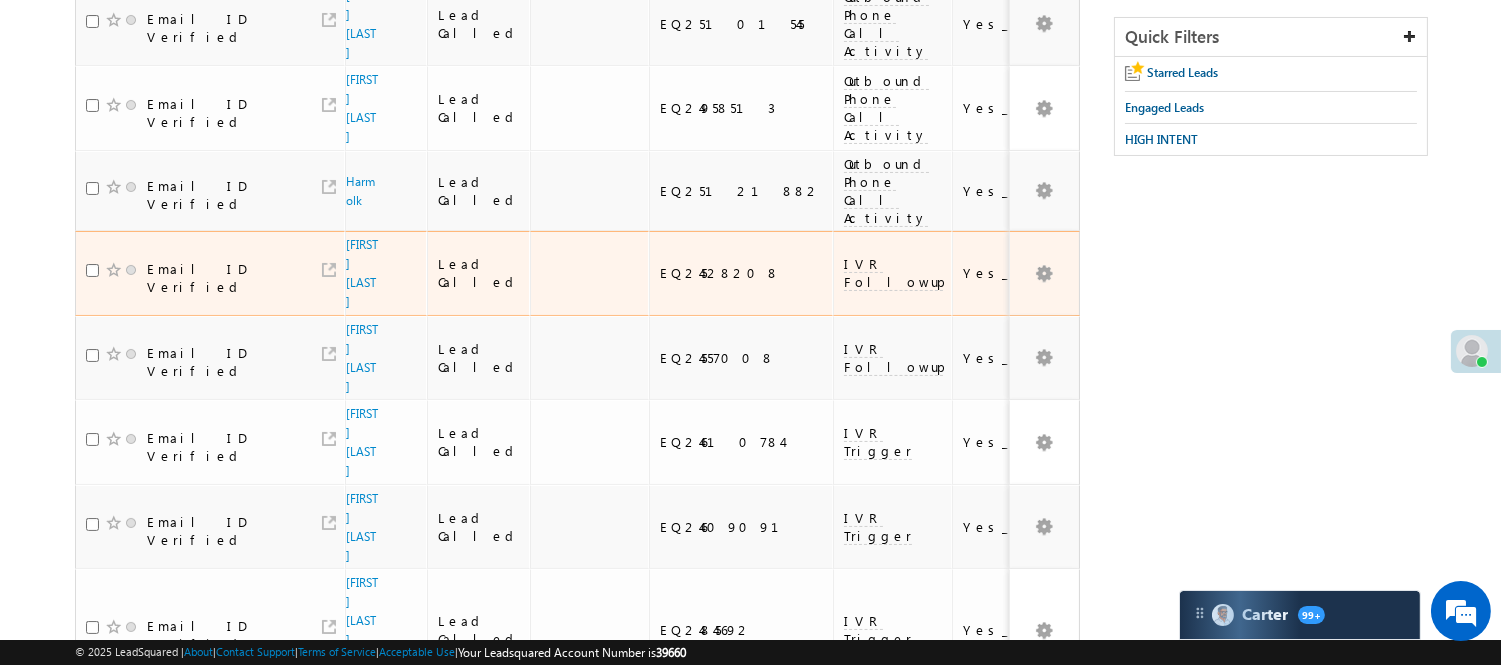 scroll, scrollTop: 0, scrollLeft: 0, axis: both 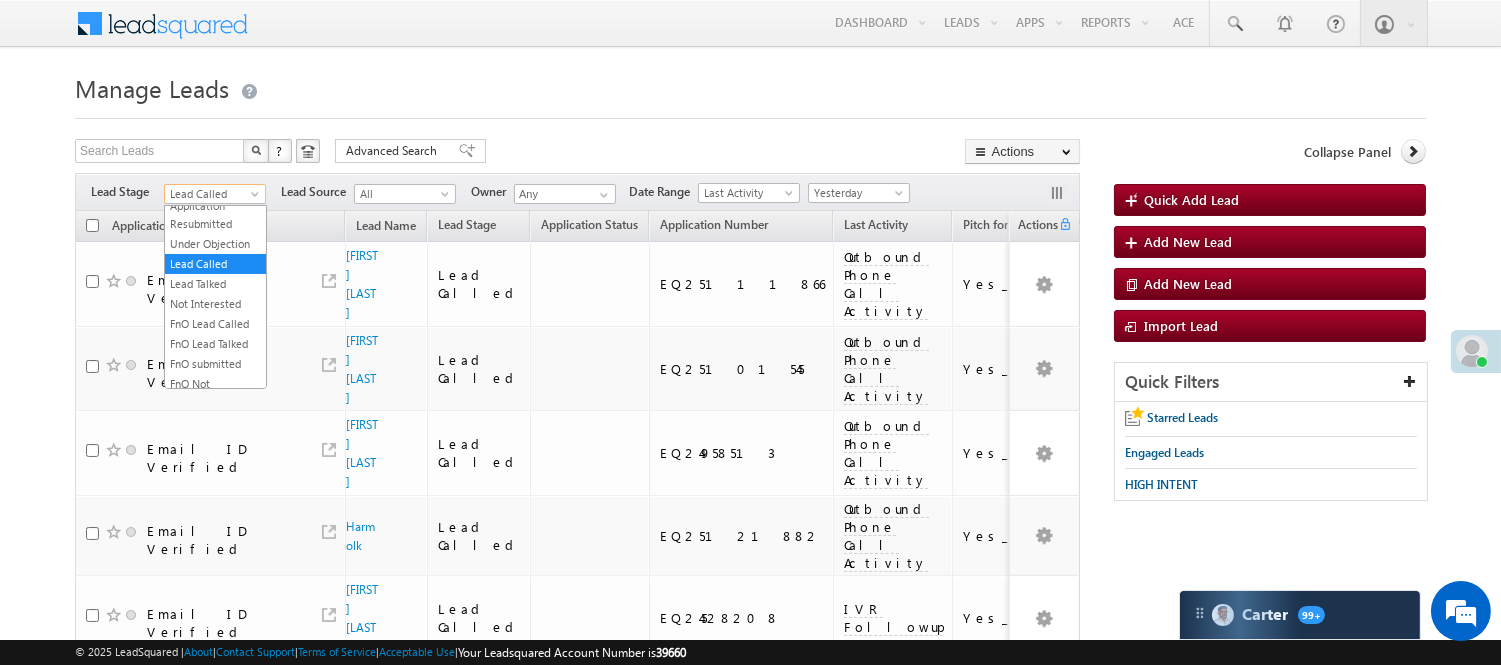 click on "Lead Called" at bounding box center [212, 194] 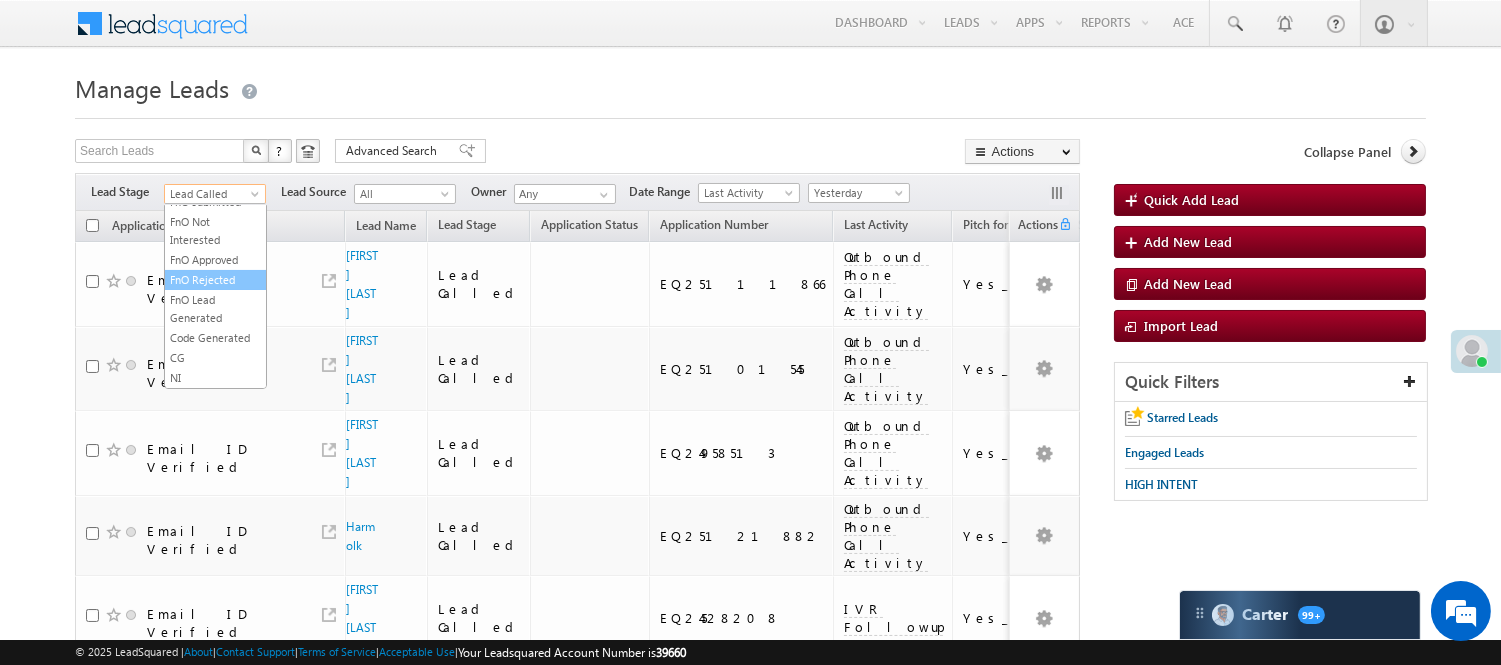 scroll, scrollTop: 496, scrollLeft: 0, axis: vertical 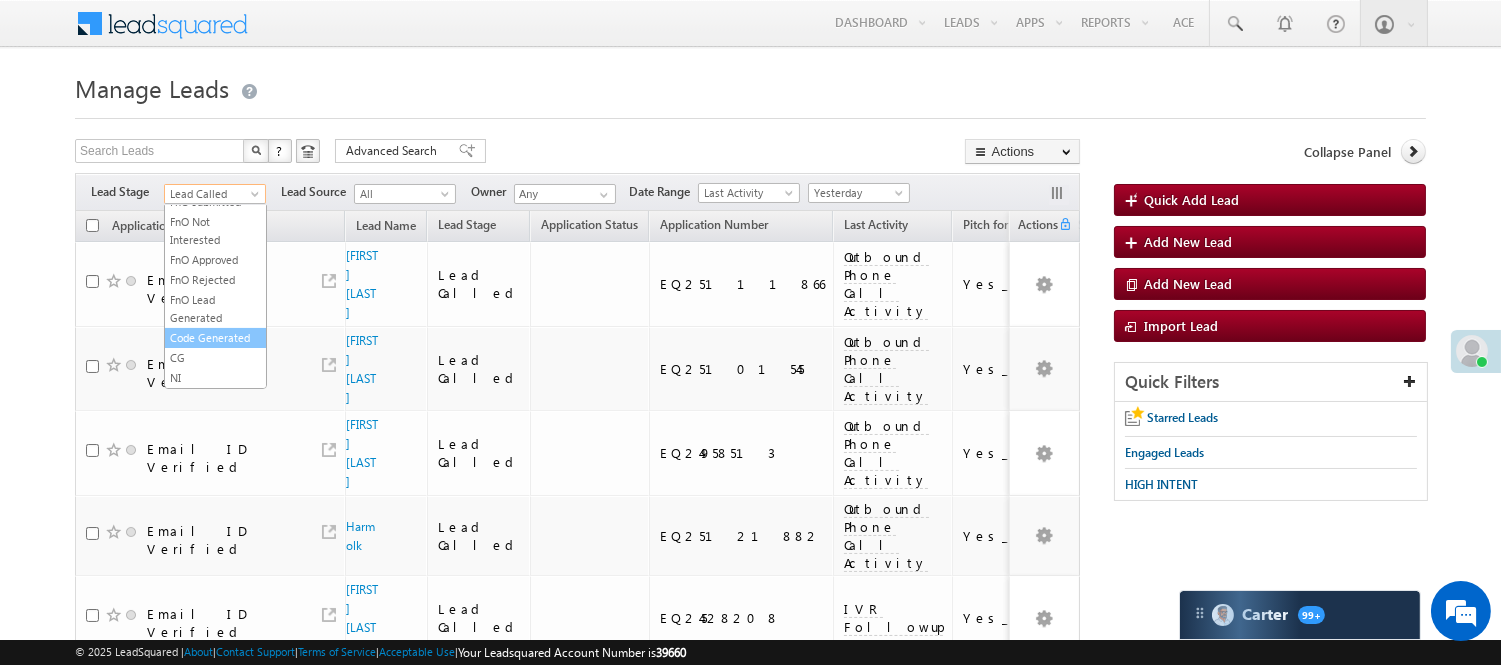 click on "Code Generated" at bounding box center (215, 338) 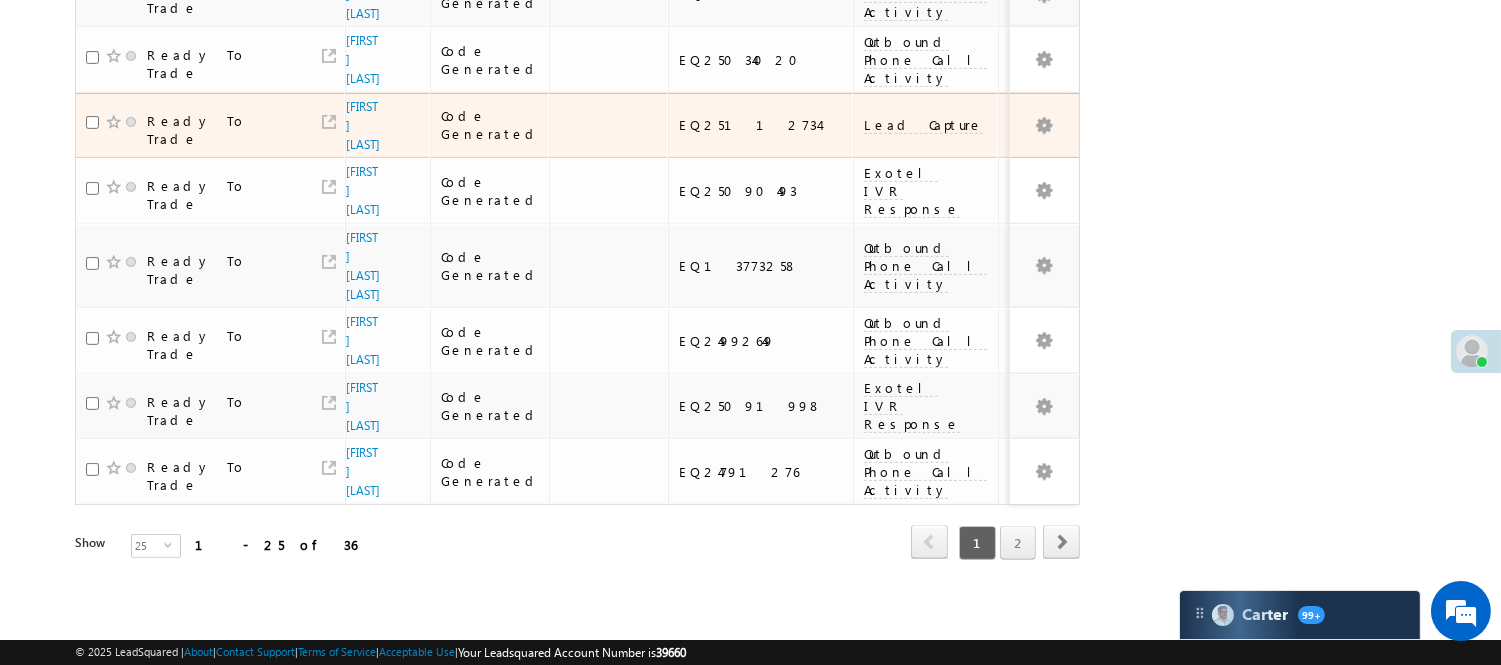 scroll, scrollTop: 1465, scrollLeft: 0, axis: vertical 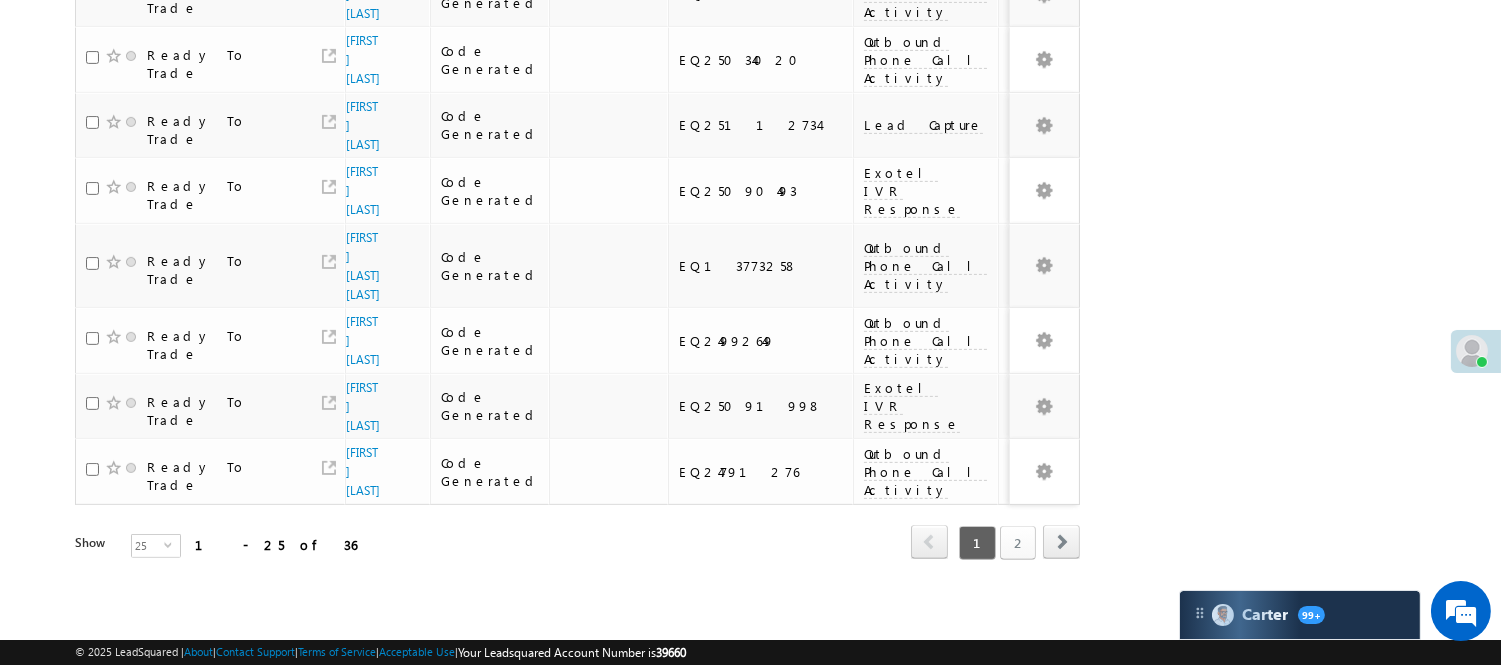 click on "2" at bounding box center (1018, 543) 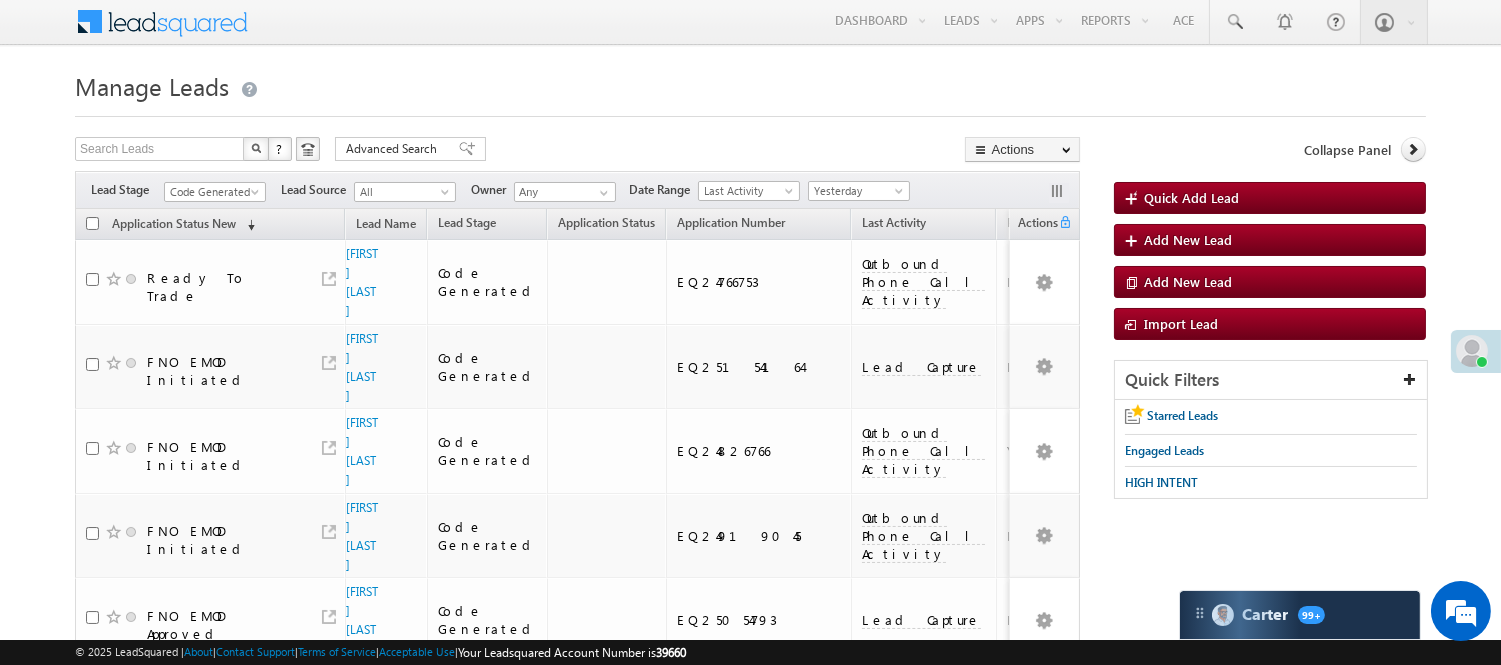 scroll, scrollTop: 0, scrollLeft: 0, axis: both 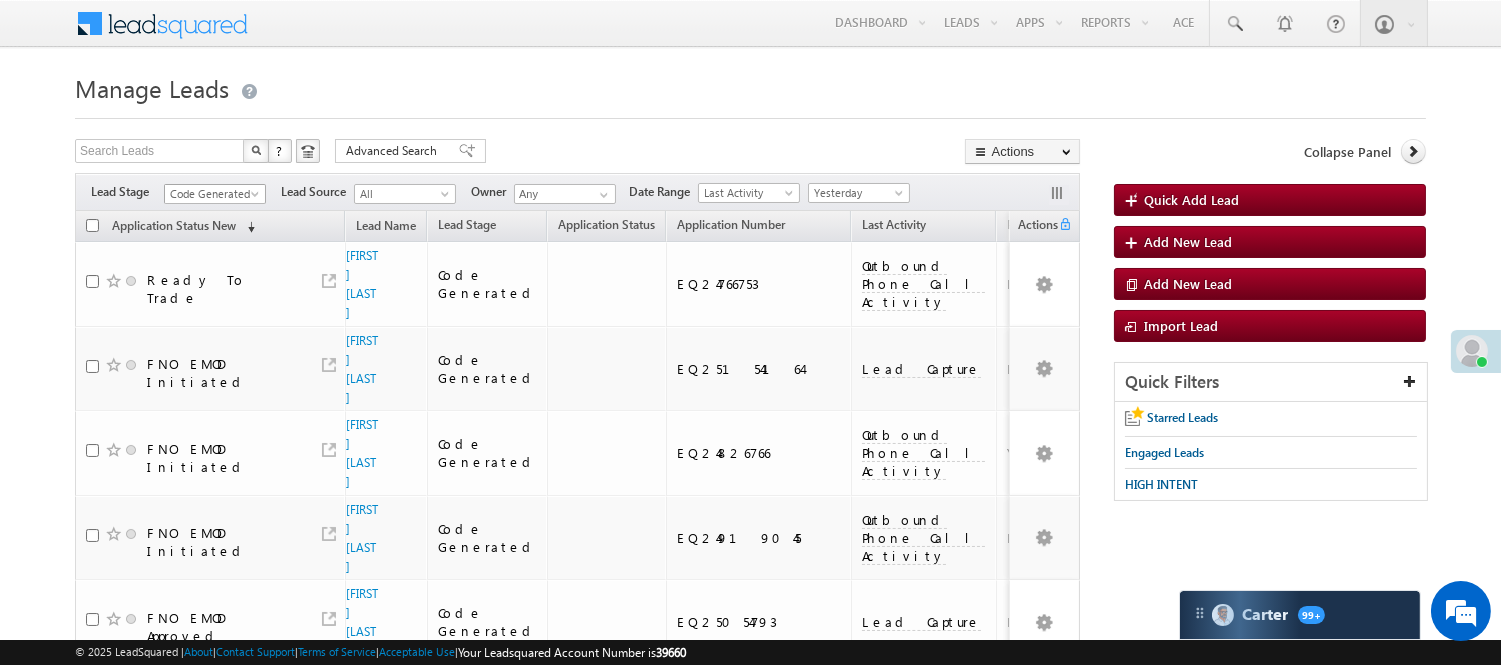 click on "Code Generated" at bounding box center [212, 194] 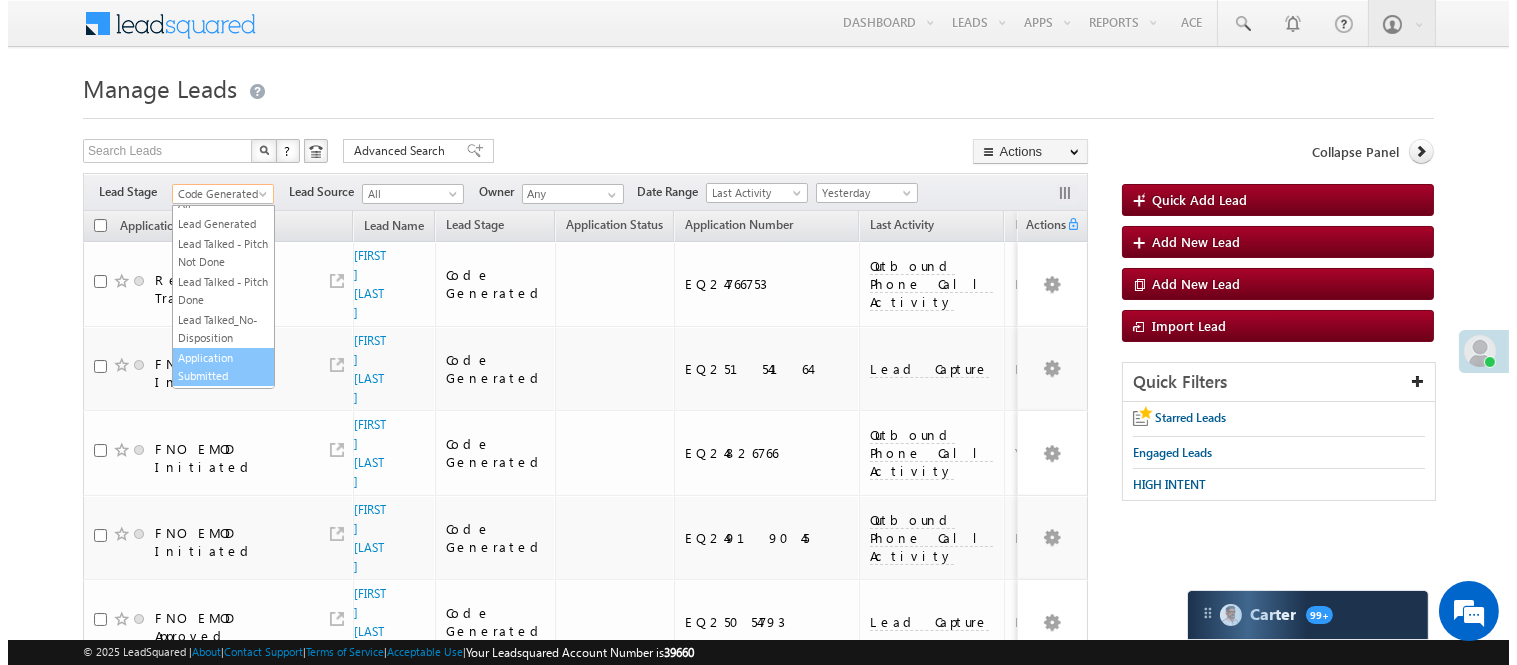 scroll, scrollTop: 0, scrollLeft: 0, axis: both 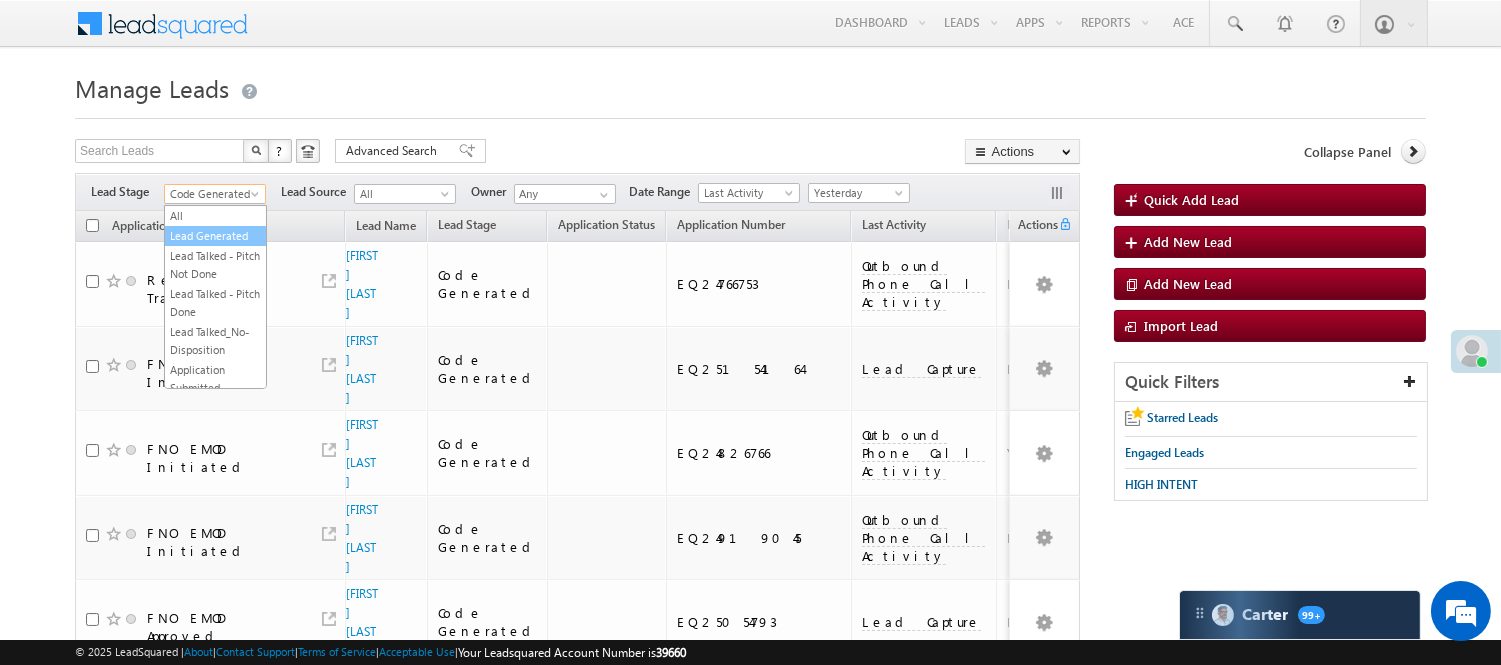 click on "Lead Generated" at bounding box center (215, 236) 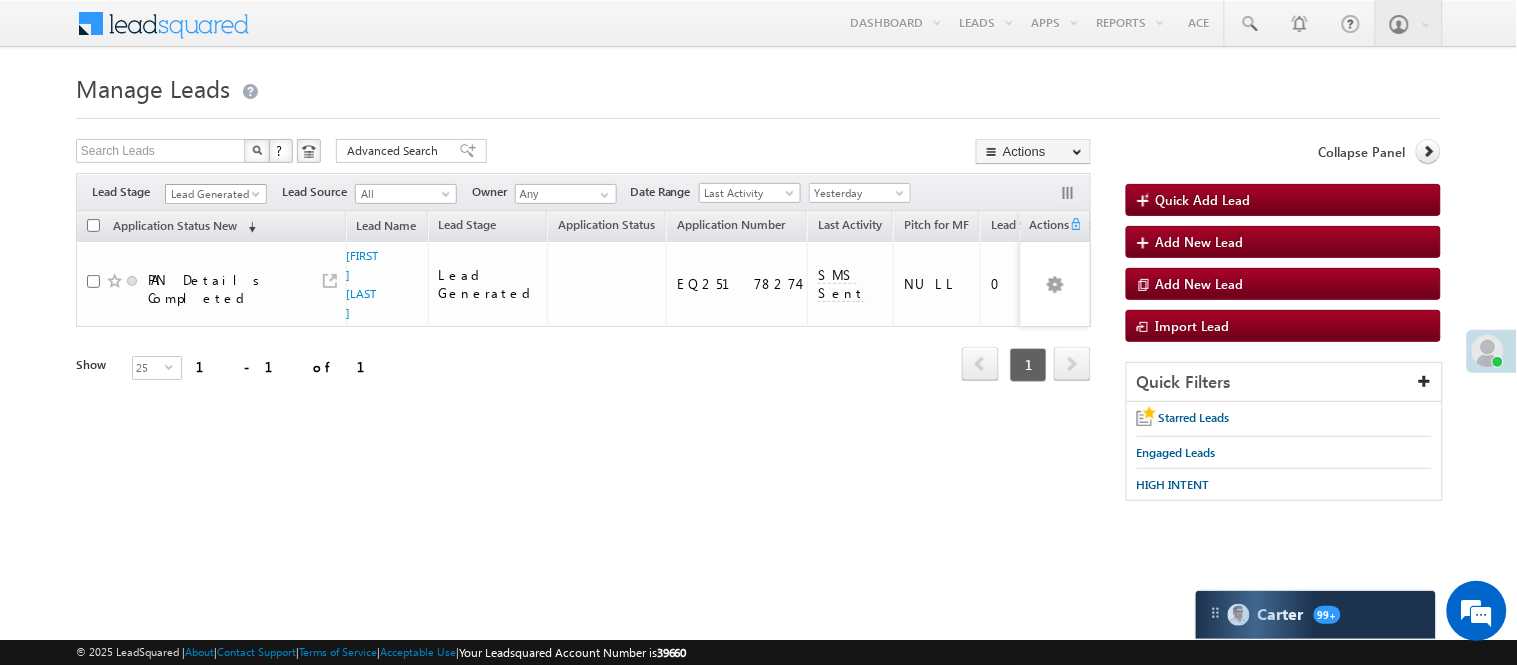 click on "Lead Generated" at bounding box center (213, 194) 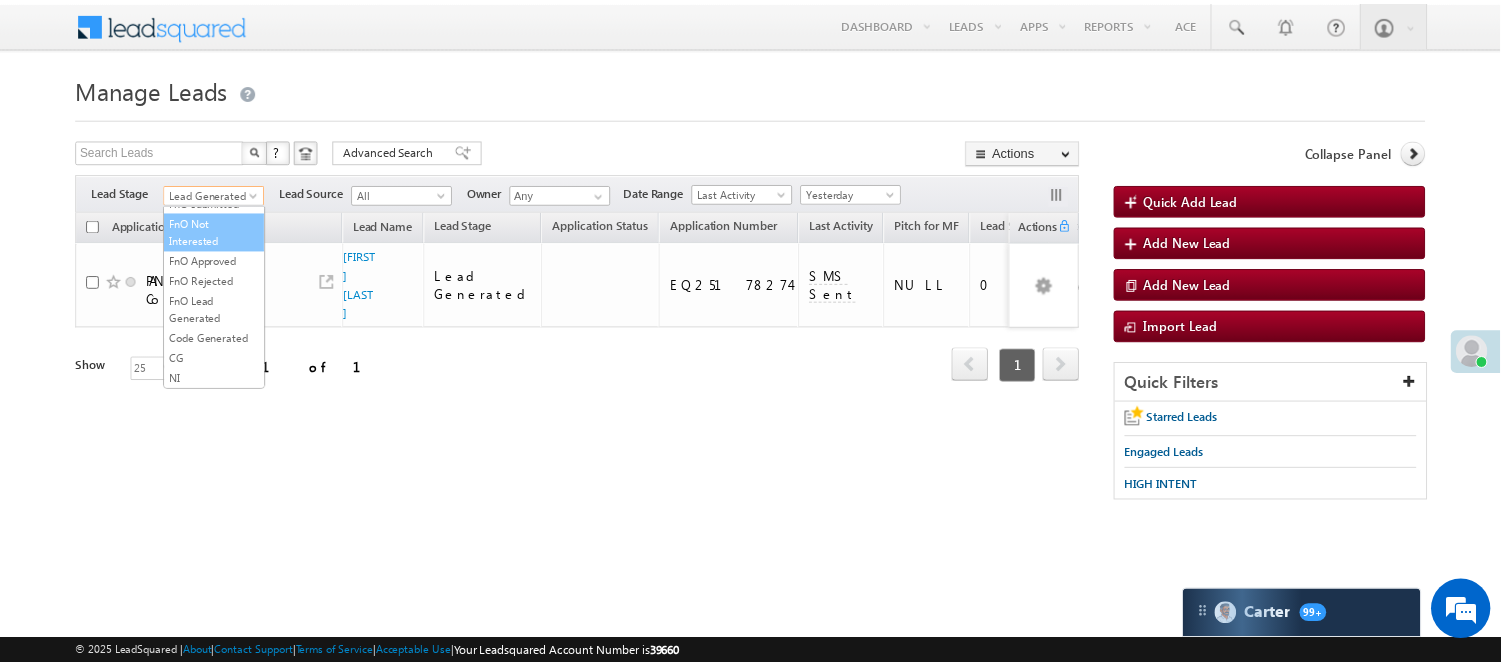 scroll, scrollTop: 274, scrollLeft: 0, axis: vertical 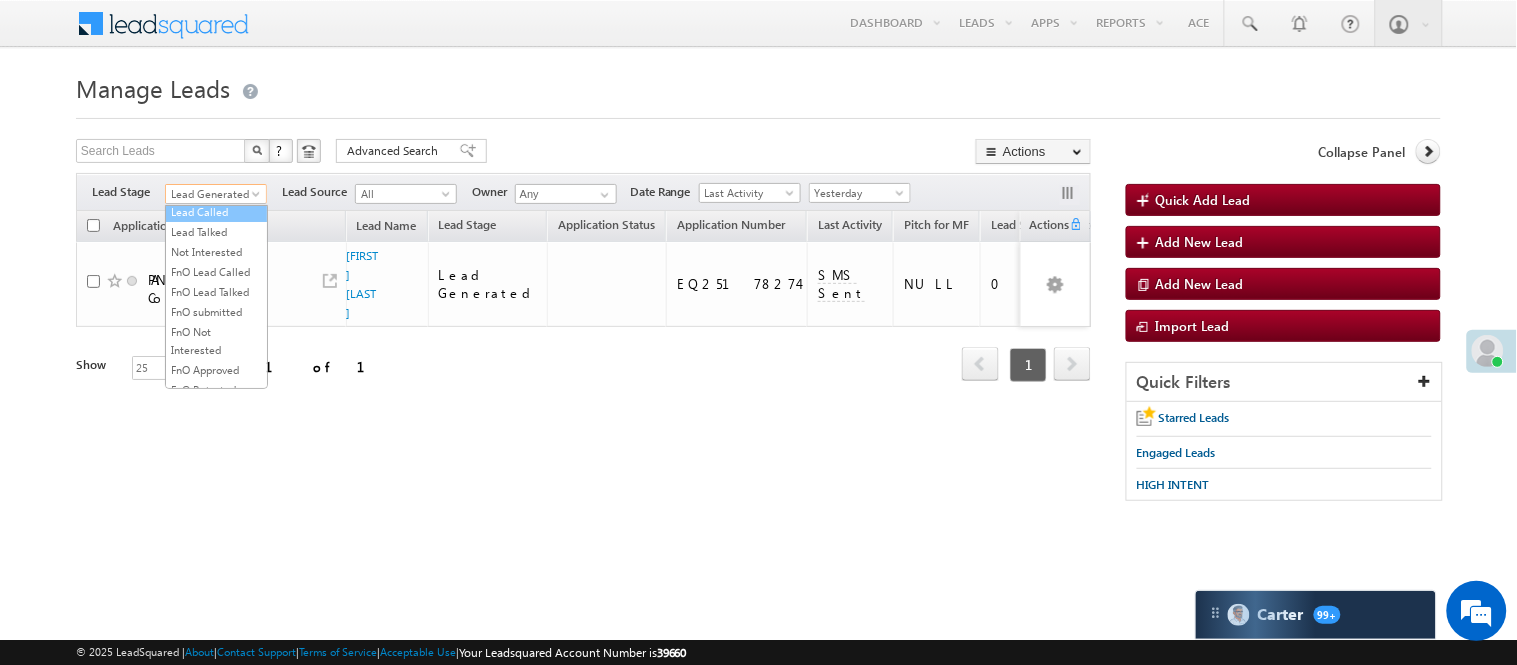 click on "Lead Called" at bounding box center (216, 212) 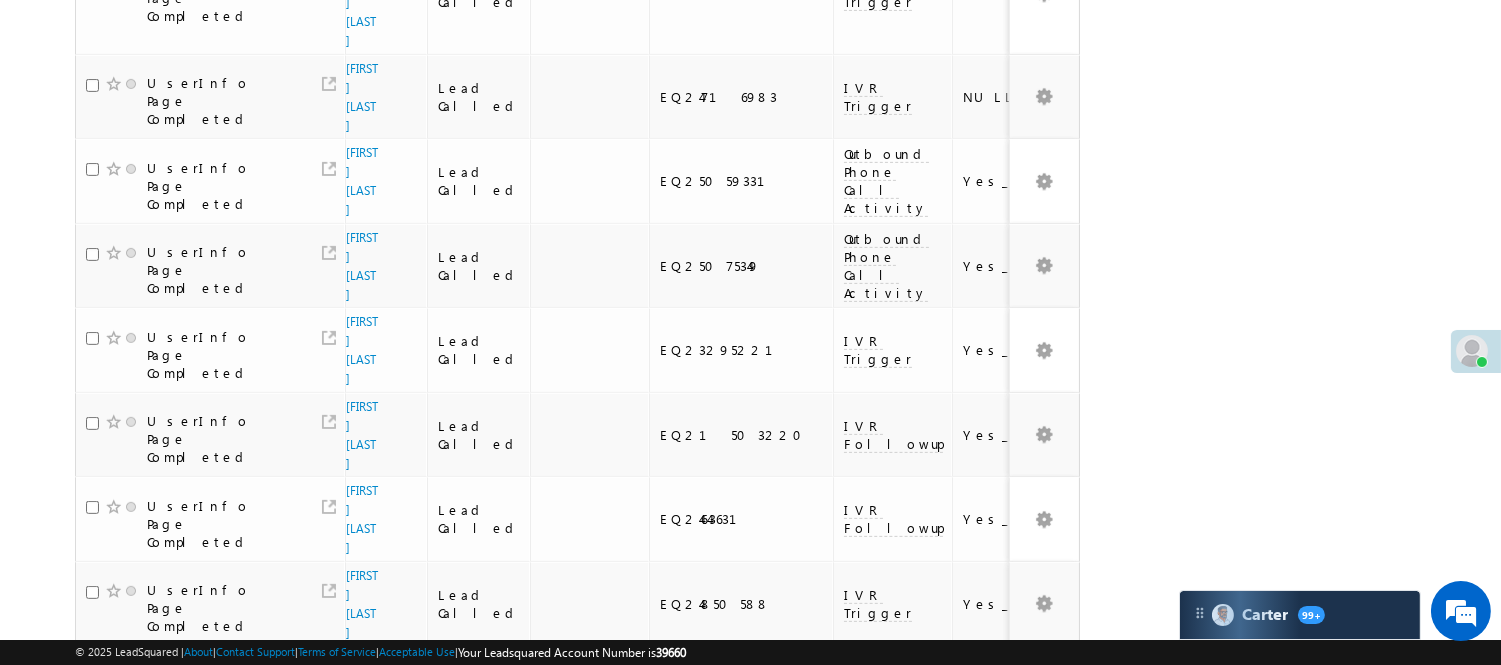 scroll, scrollTop: 1353, scrollLeft: 0, axis: vertical 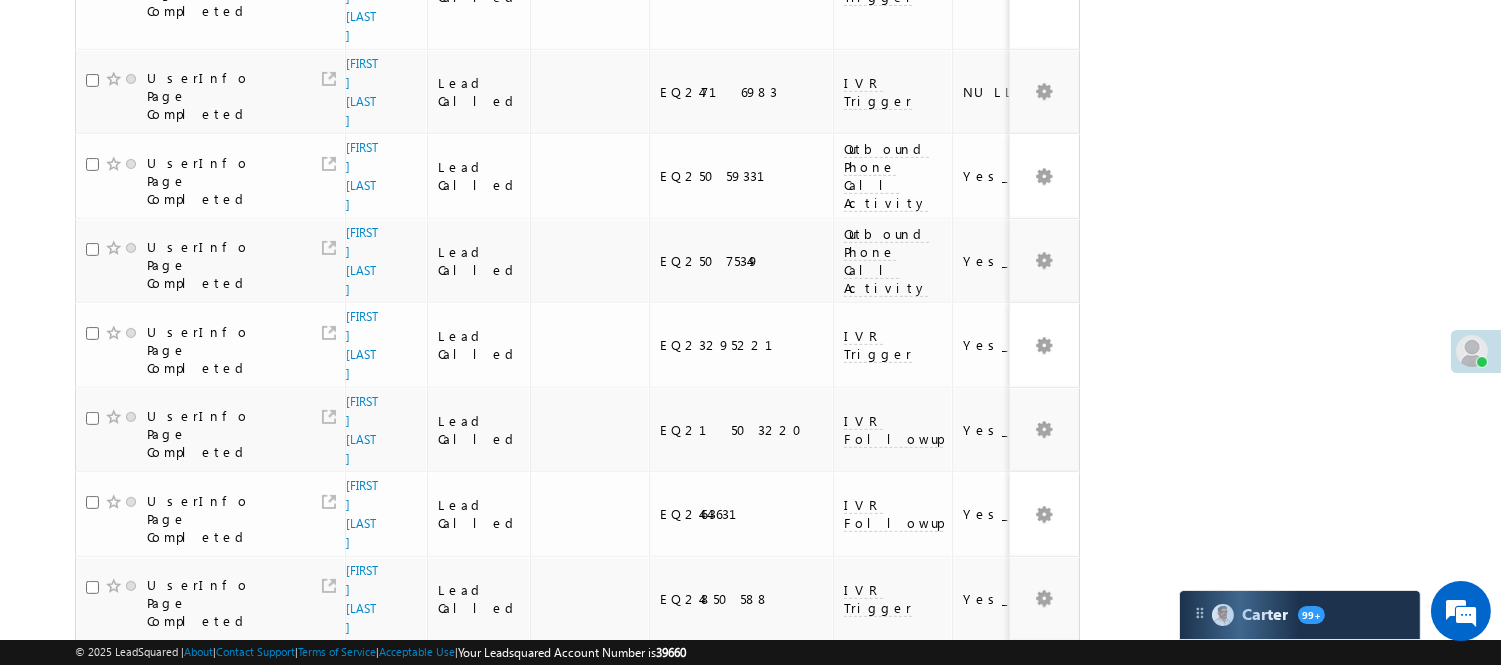 click on "3" at bounding box center (858, 1089) 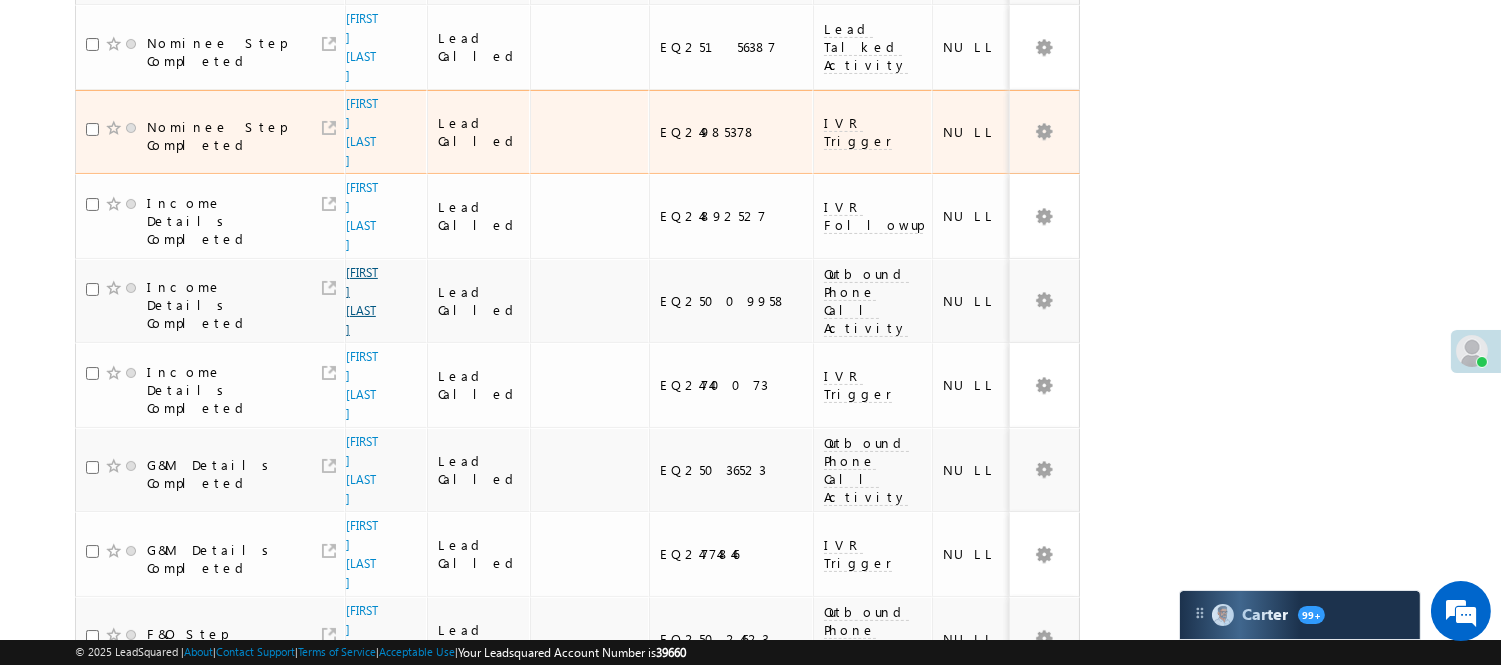 scroll, scrollTop: 323, scrollLeft: 0, axis: vertical 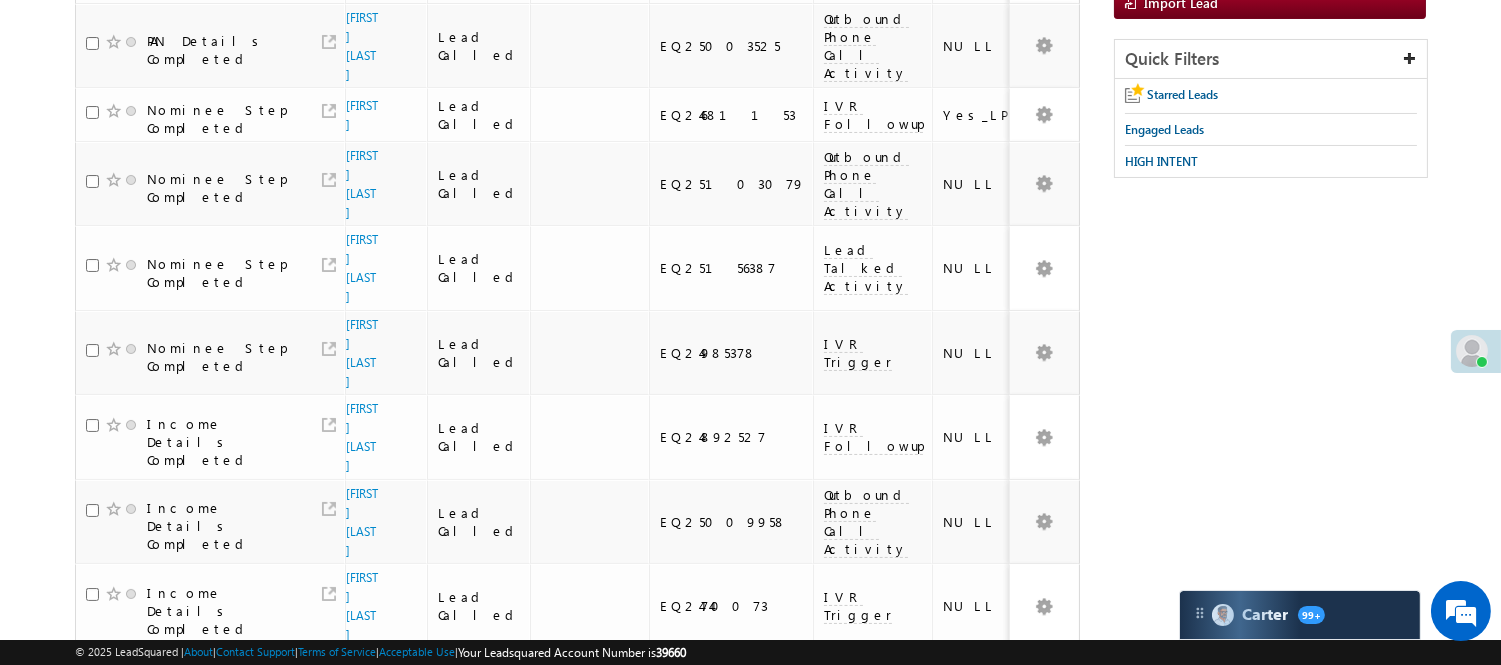 click on "Suraj Yadav" at bounding box center (362, 691) 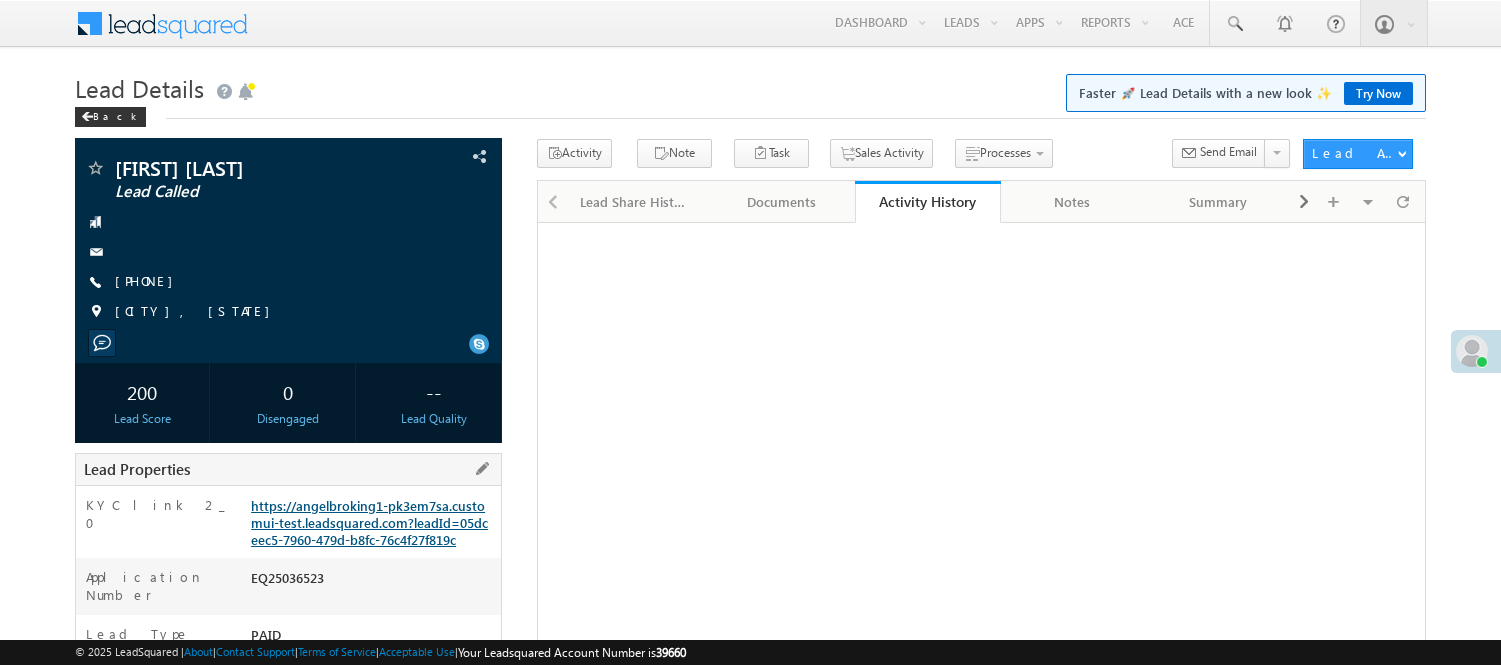 click on "https://angelbroking1-pk3em7sa.customui-test.leadsquared.com?leadId=05dceec5-7960-479d-b8fc-76c4f27f819c" at bounding box center (369, 522) 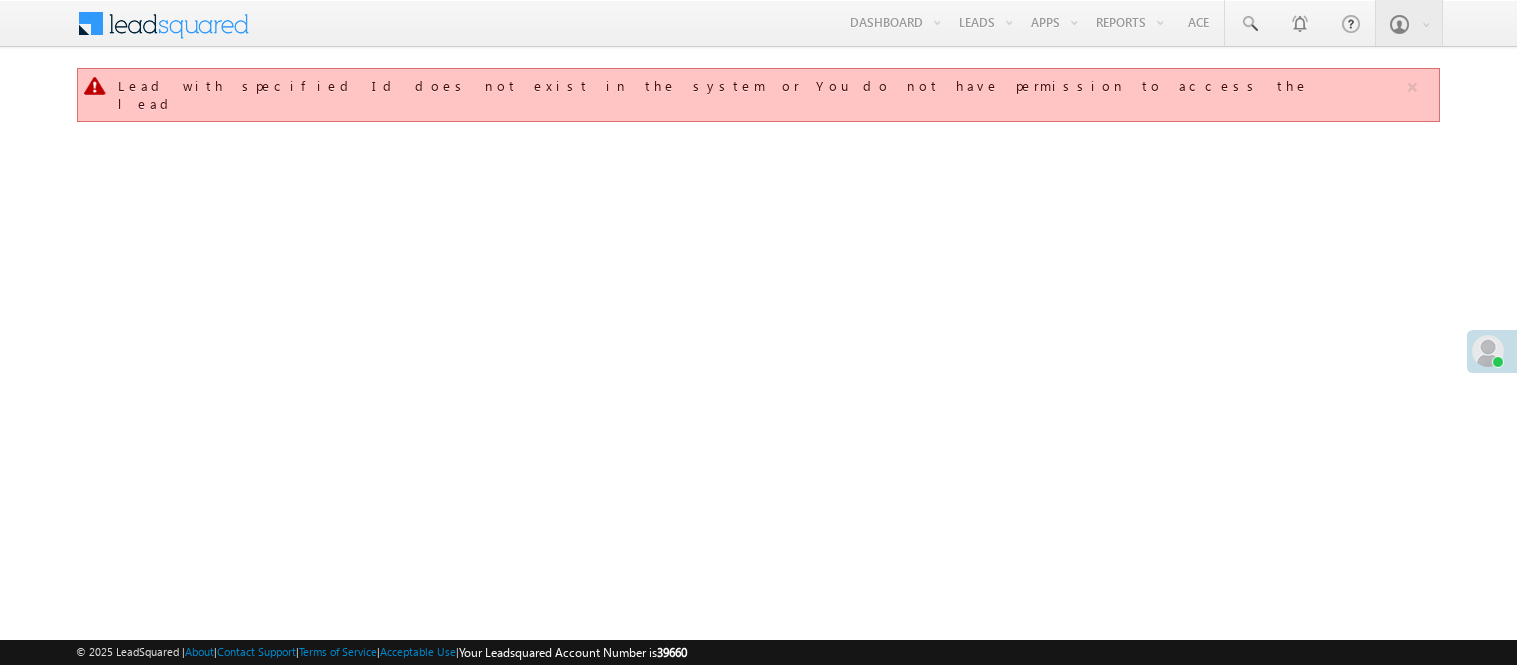 scroll, scrollTop: 0, scrollLeft: 0, axis: both 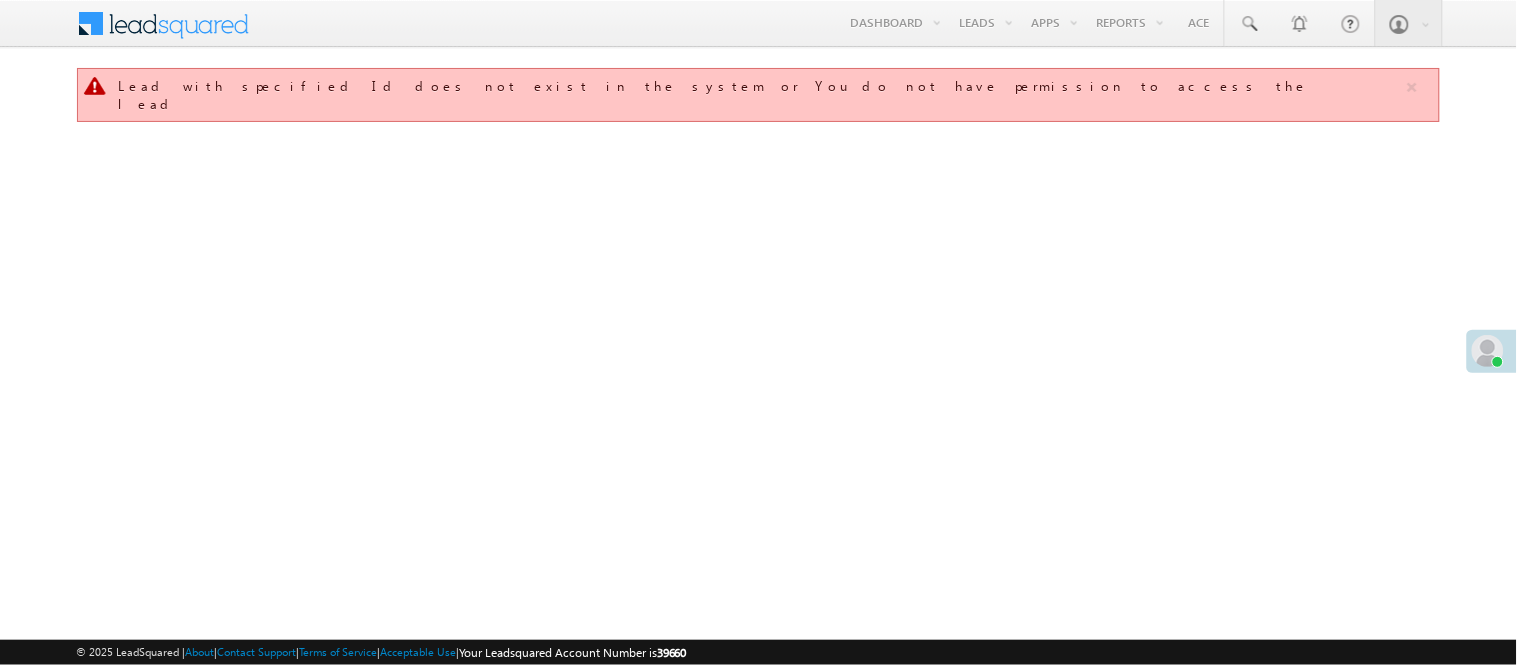 click on "Manage Leads" at bounding box center [0, 0] 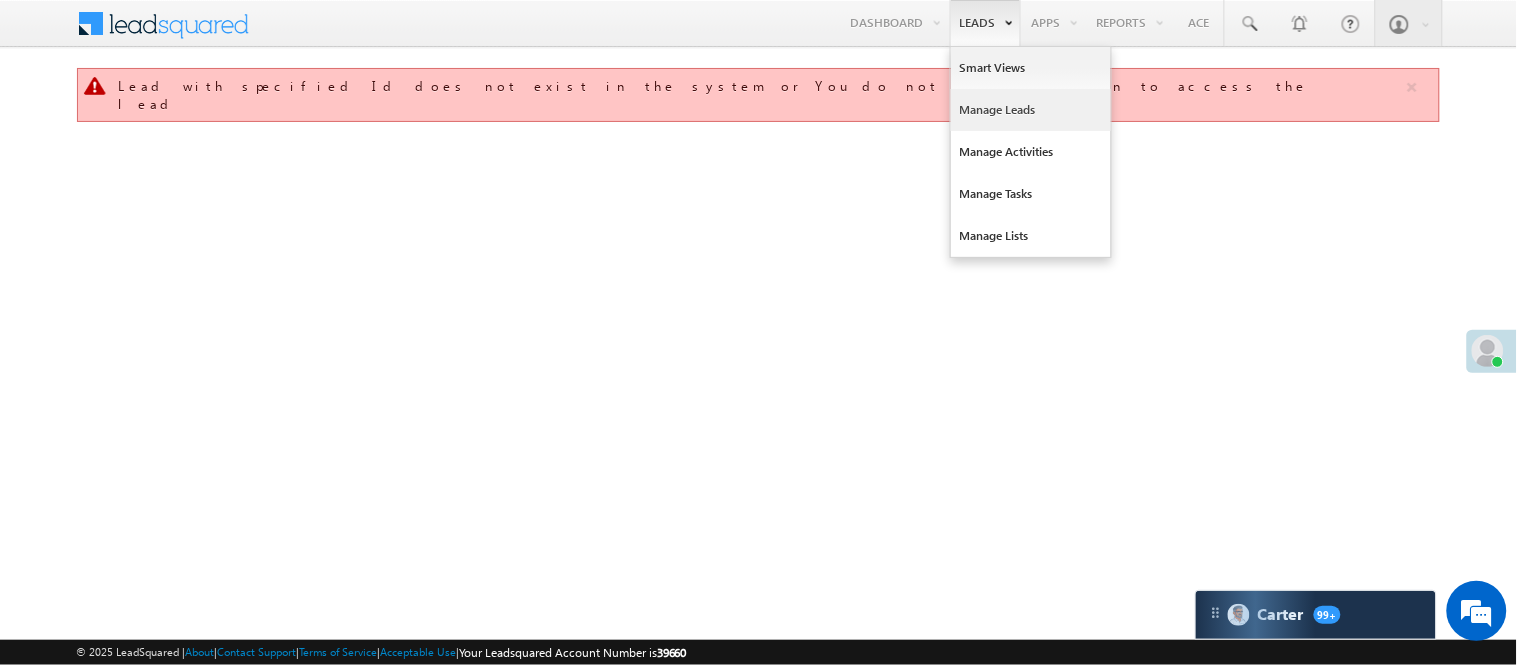 click on "Manage Leads" at bounding box center (1031, 110) 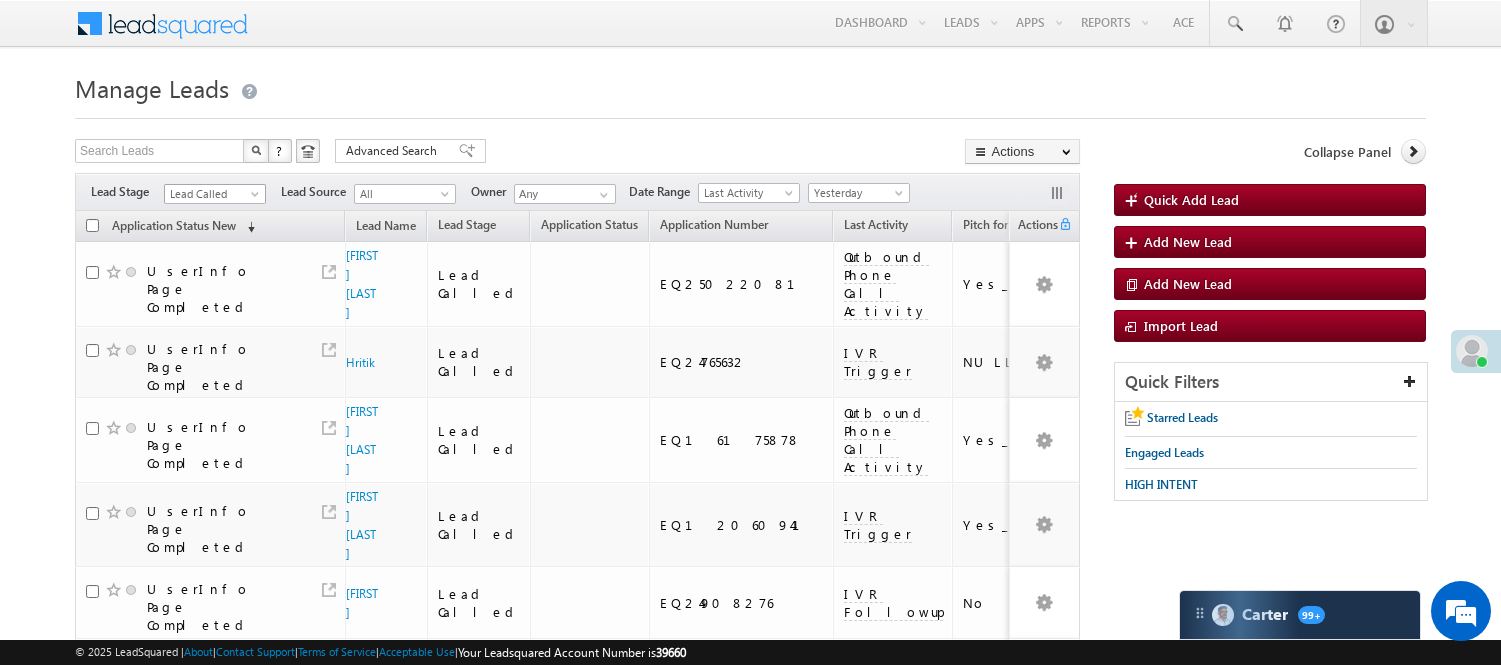 scroll, scrollTop: 0, scrollLeft: 0, axis: both 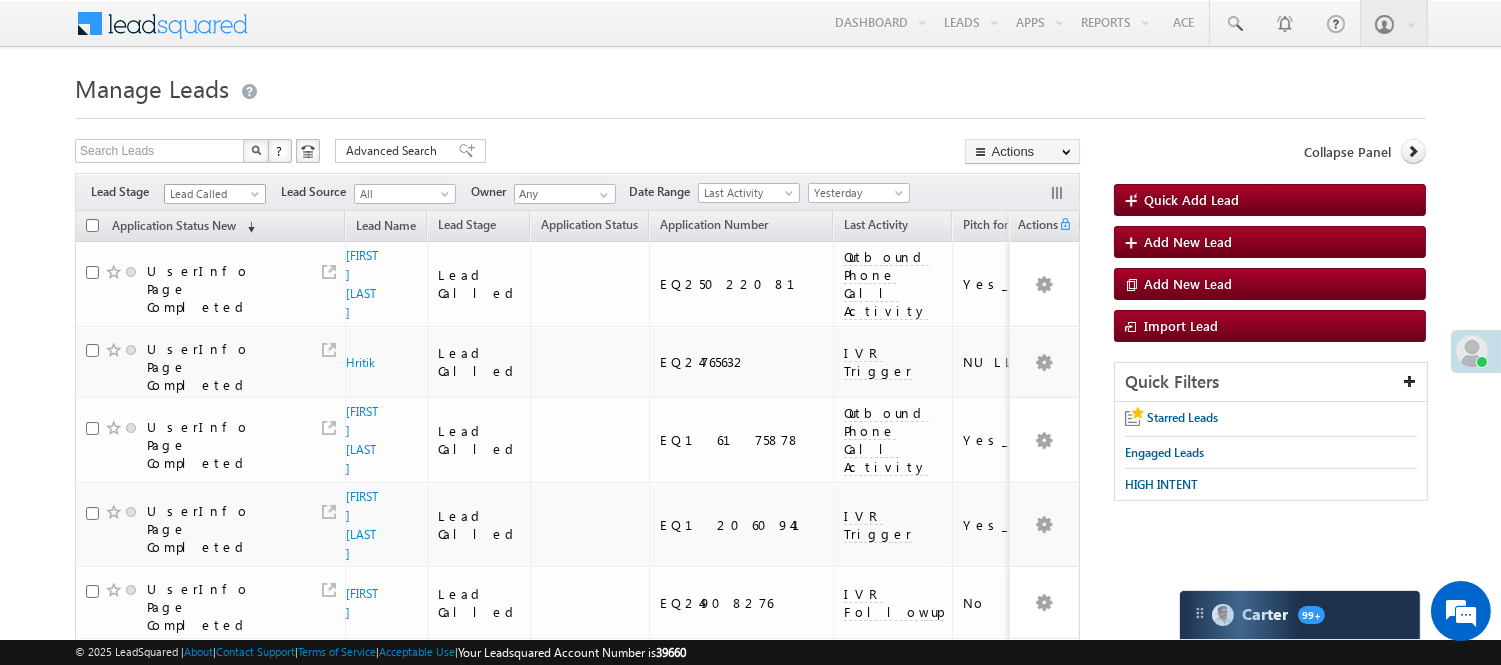 click on "Lead Called" at bounding box center [212, 194] 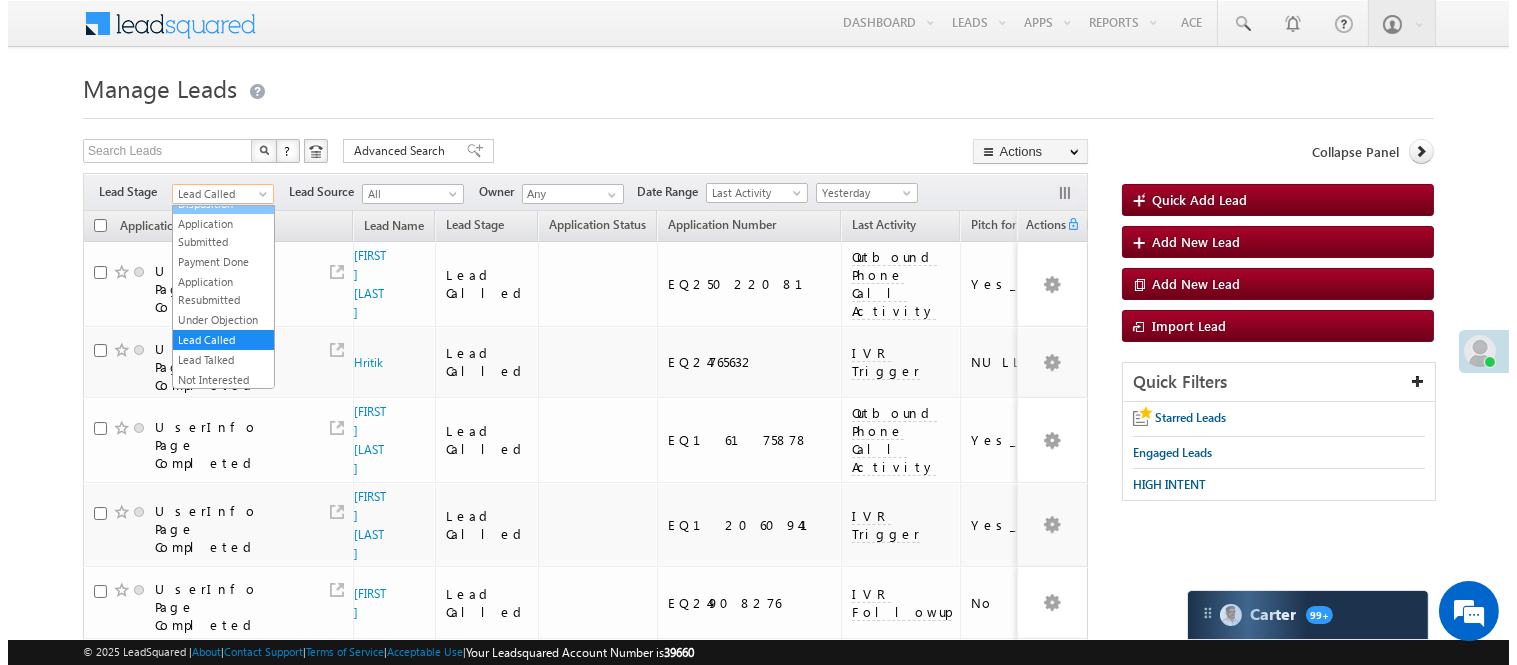scroll, scrollTop: 0, scrollLeft: 0, axis: both 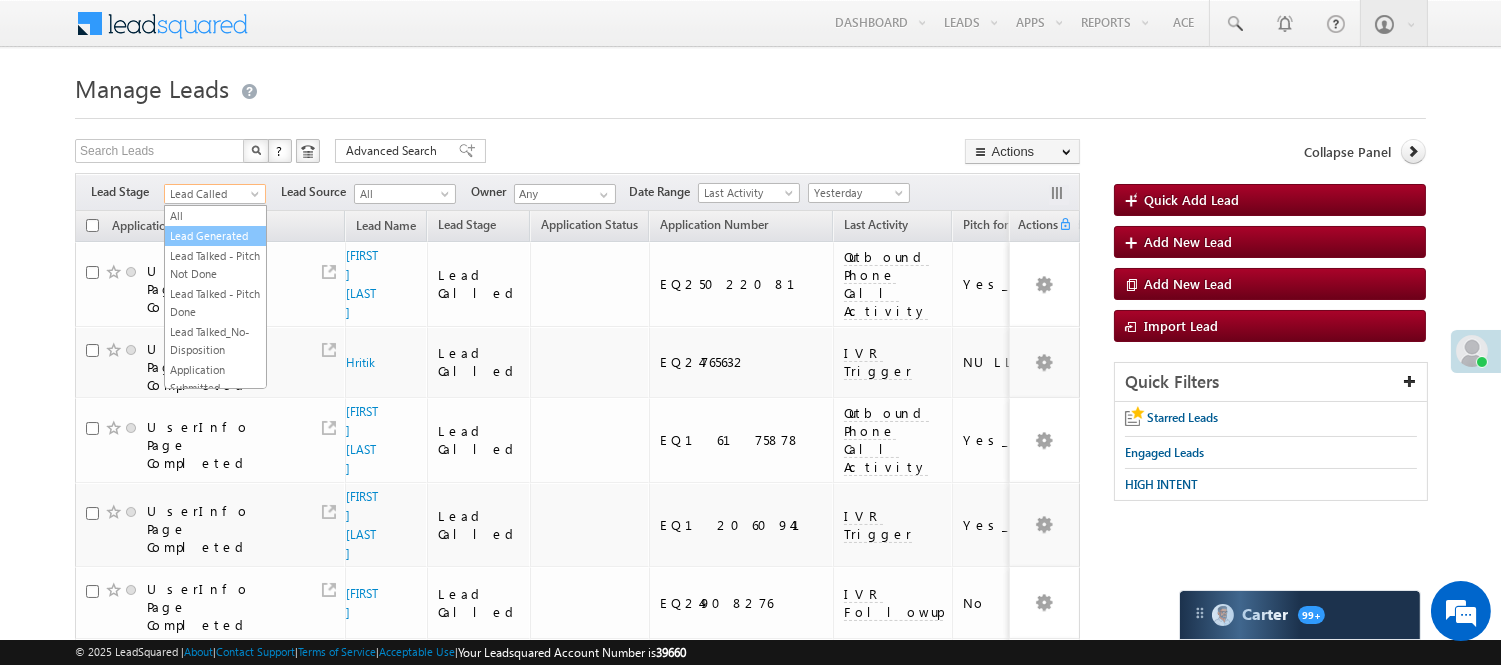 click on "Lead Generated" at bounding box center (215, 236) 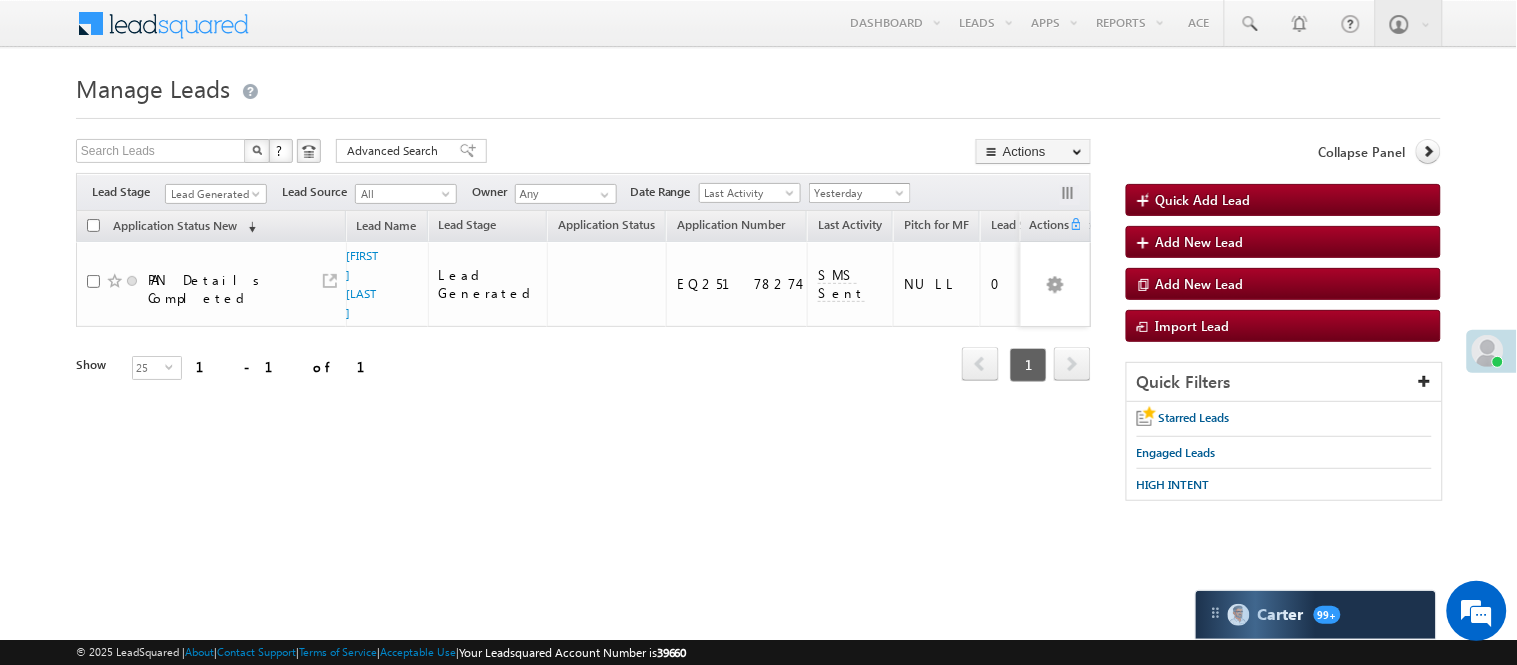 click on "Yesterday" at bounding box center [857, 193] 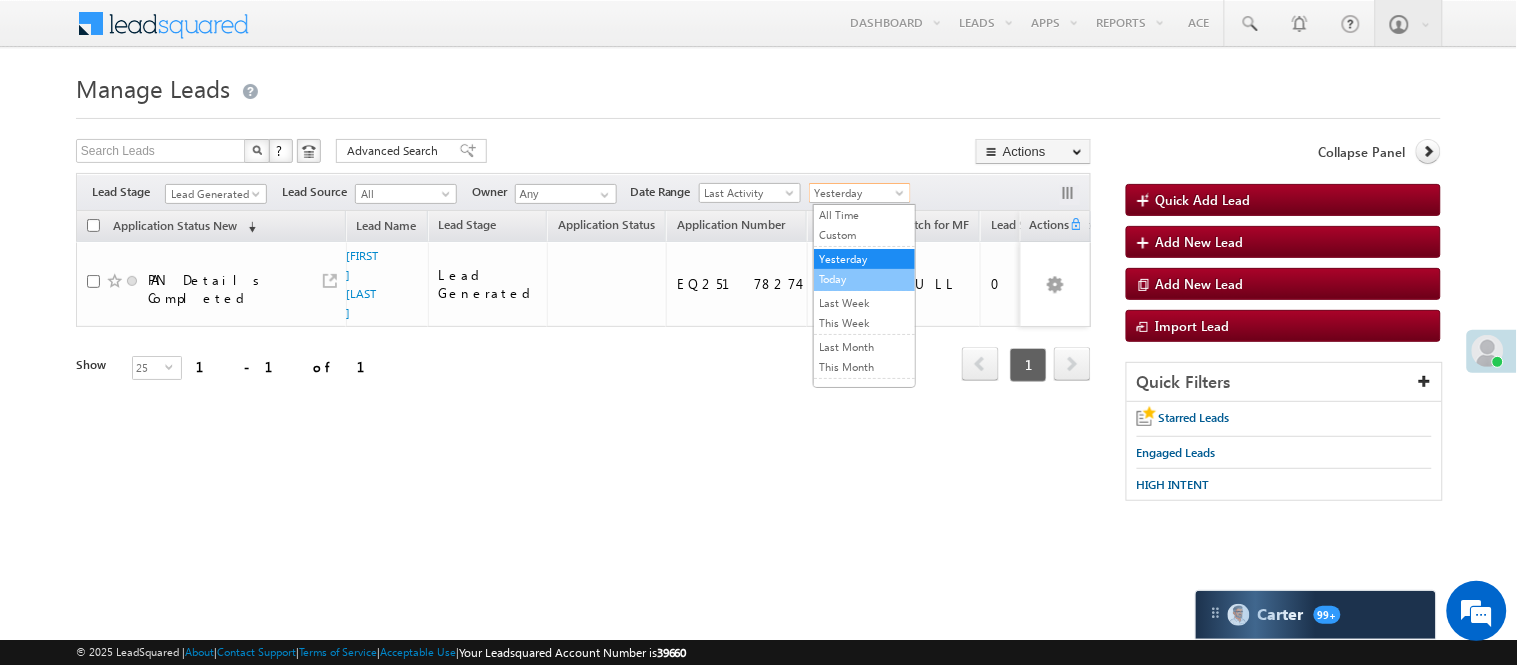 click on "Today" at bounding box center (864, 279) 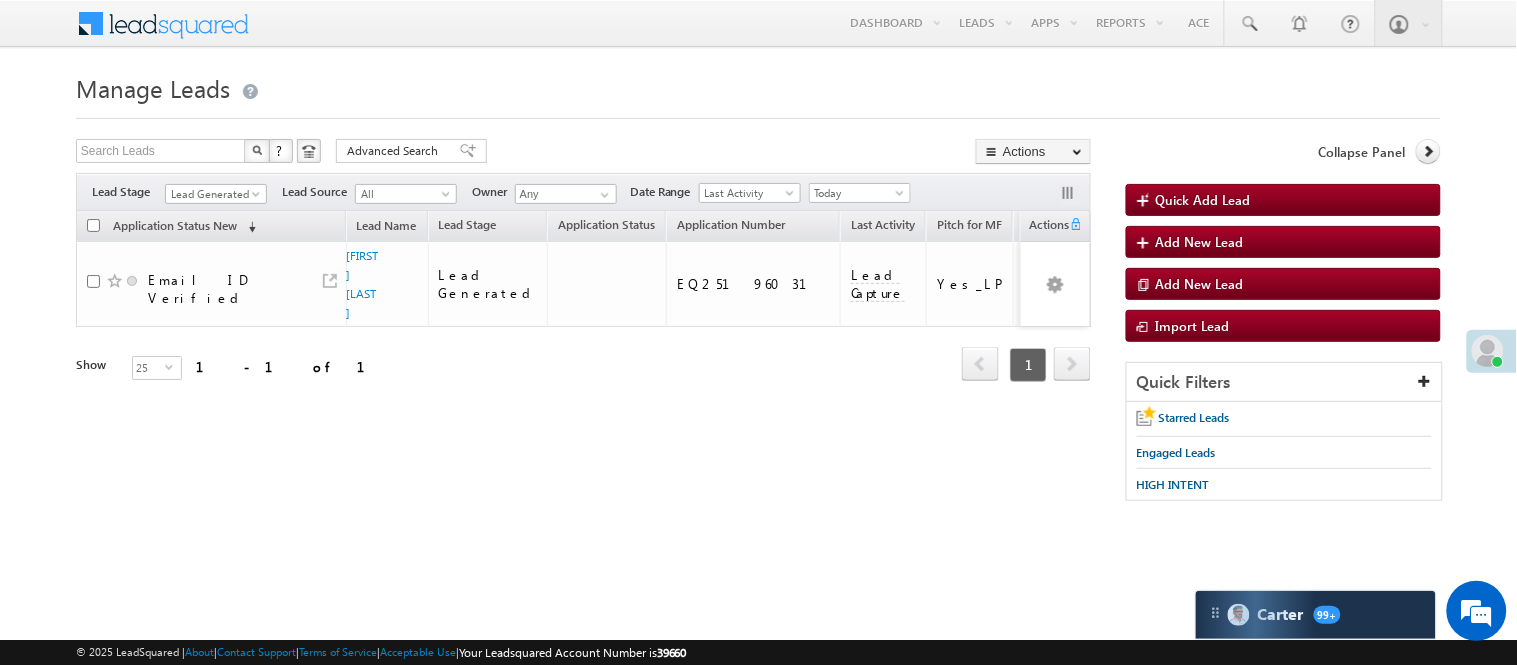 click on "Lead Generated" at bounding box center [213, 194] 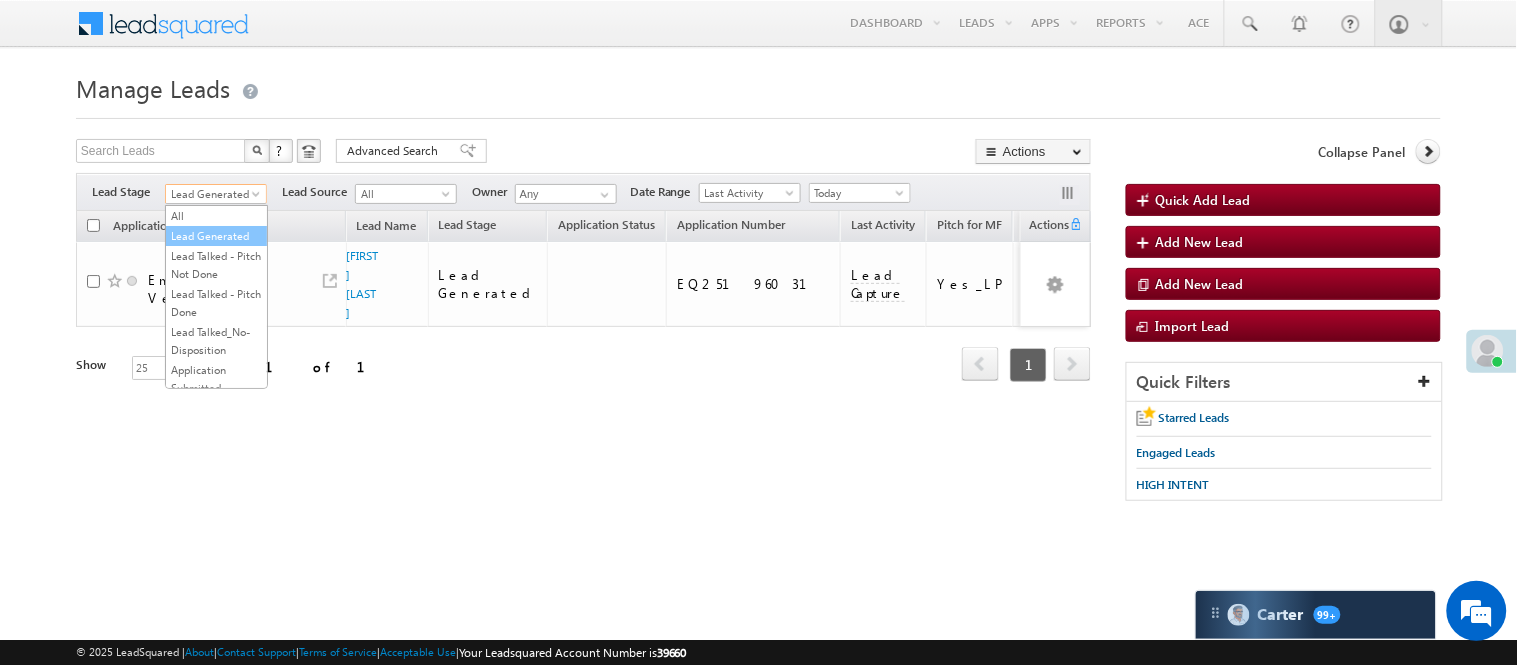scroll, scrollTop: 0, scrollLeft: 0, axis: both 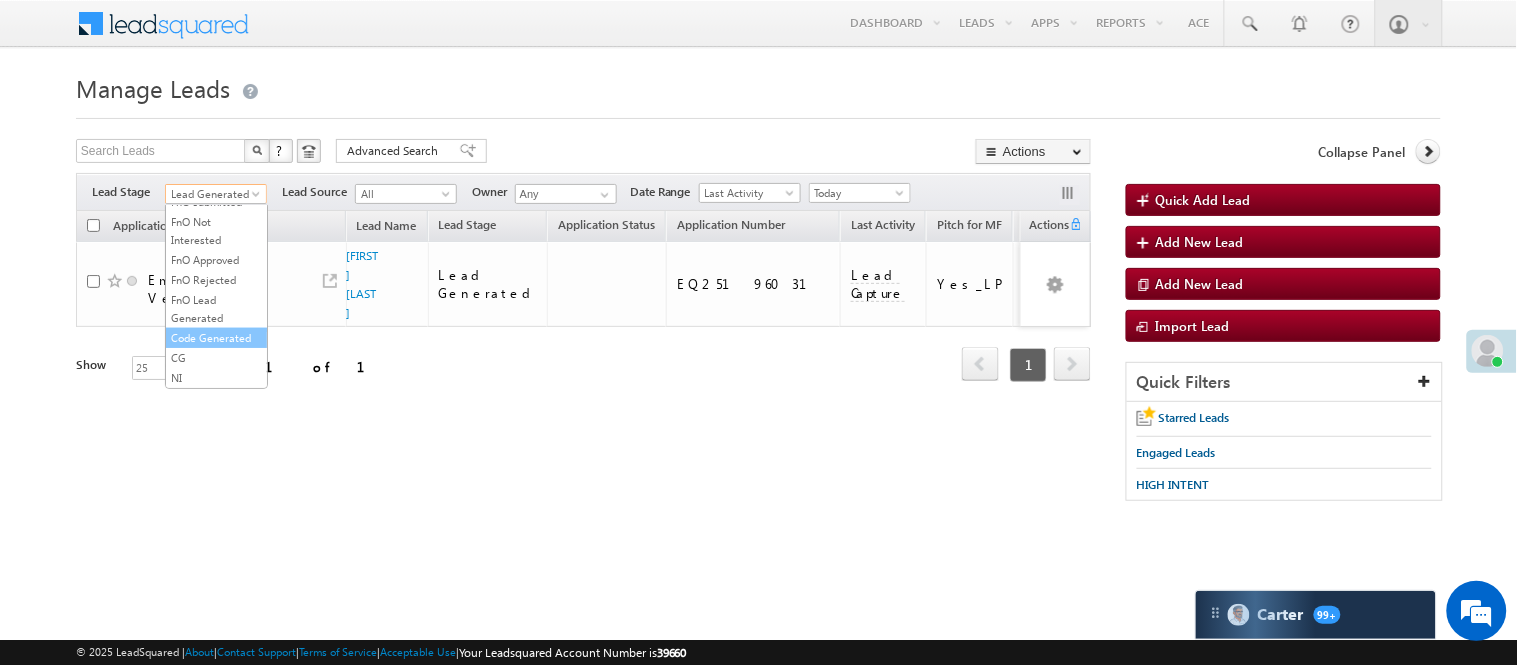 click on "Code Generated" at bounding box center (216, 338) 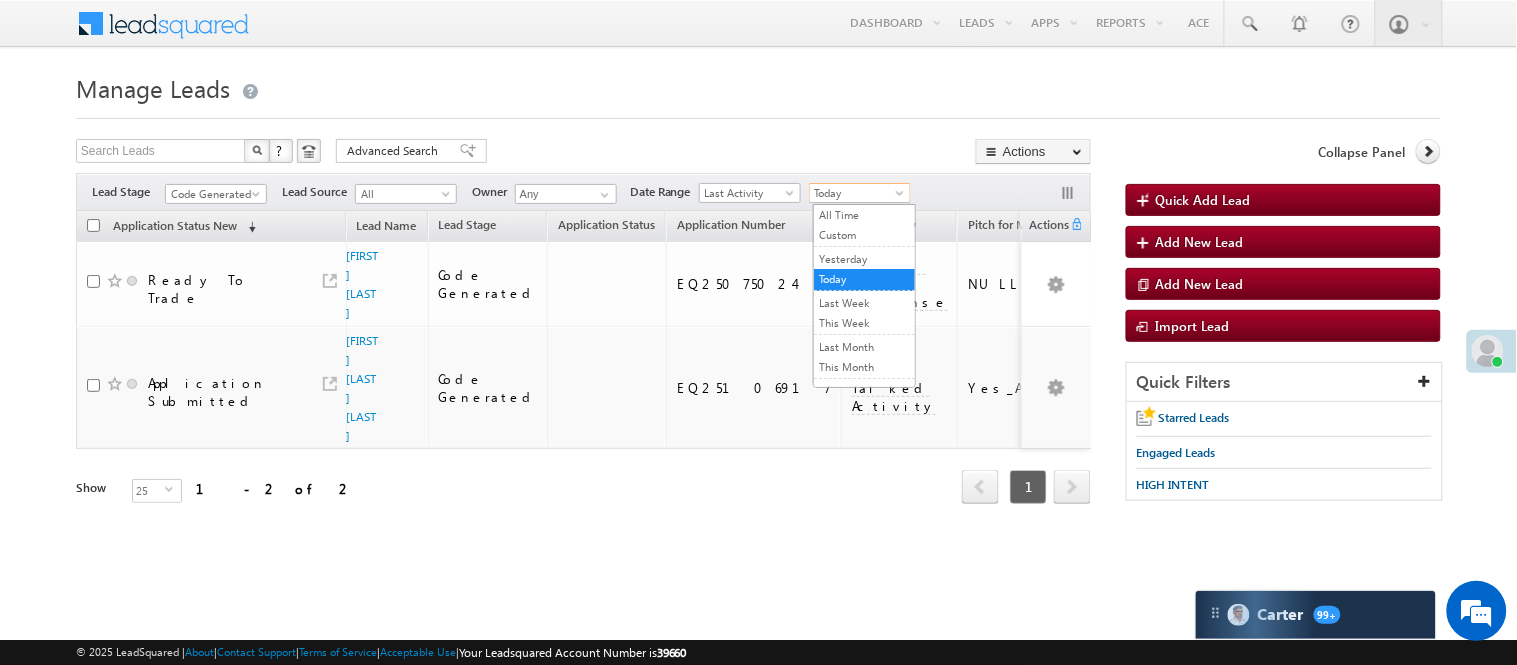 click on "Today" at bounding box center (857, 193) 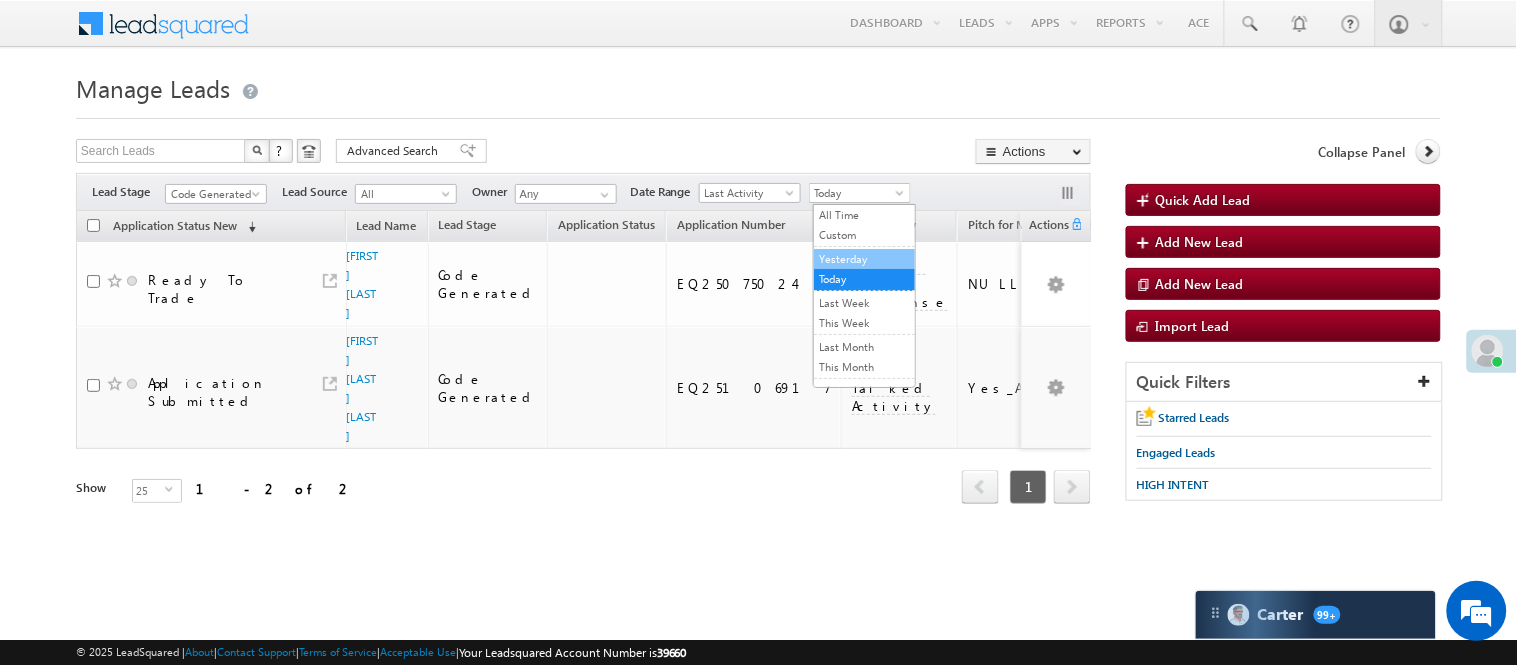 click on "Yesterday" at bounding box center [864, 259] 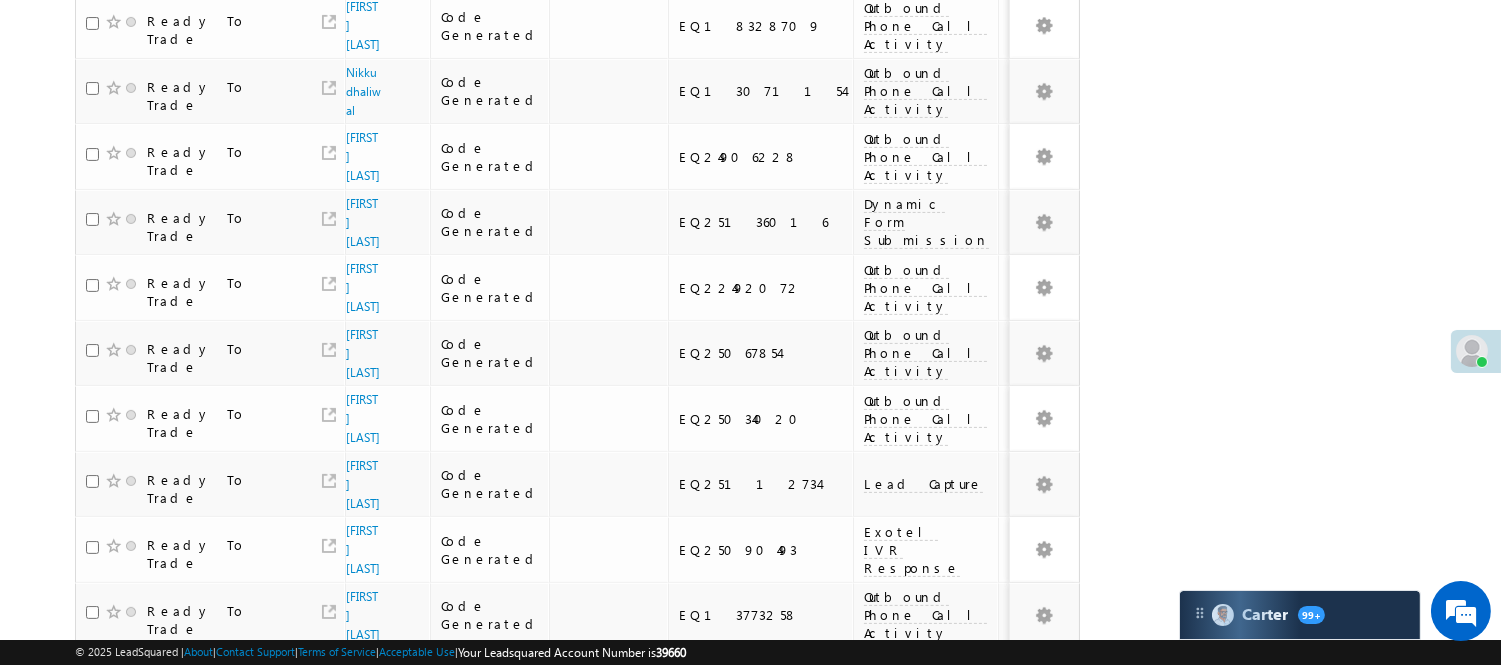 scroll, scrollTop: 1465, scrollLeft: 0, axis: vertical 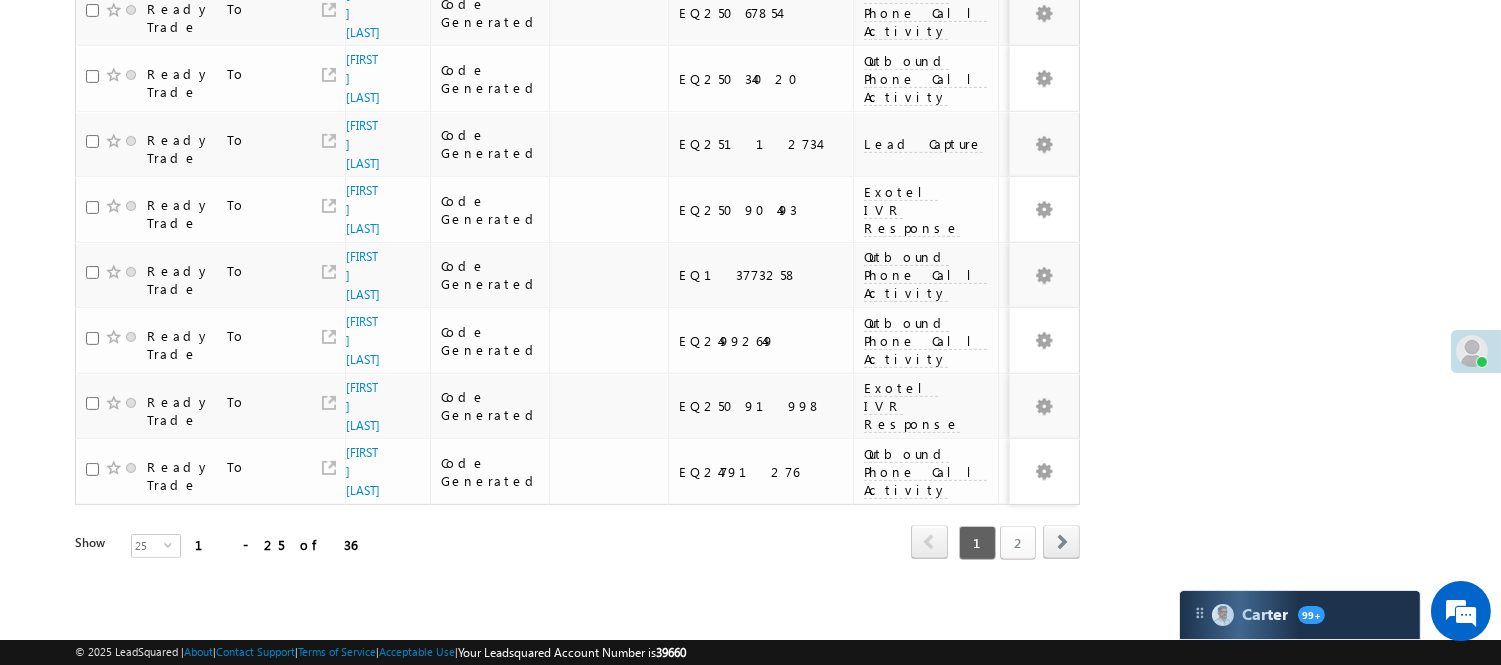click on "2" at bounding box center (1018, 543) 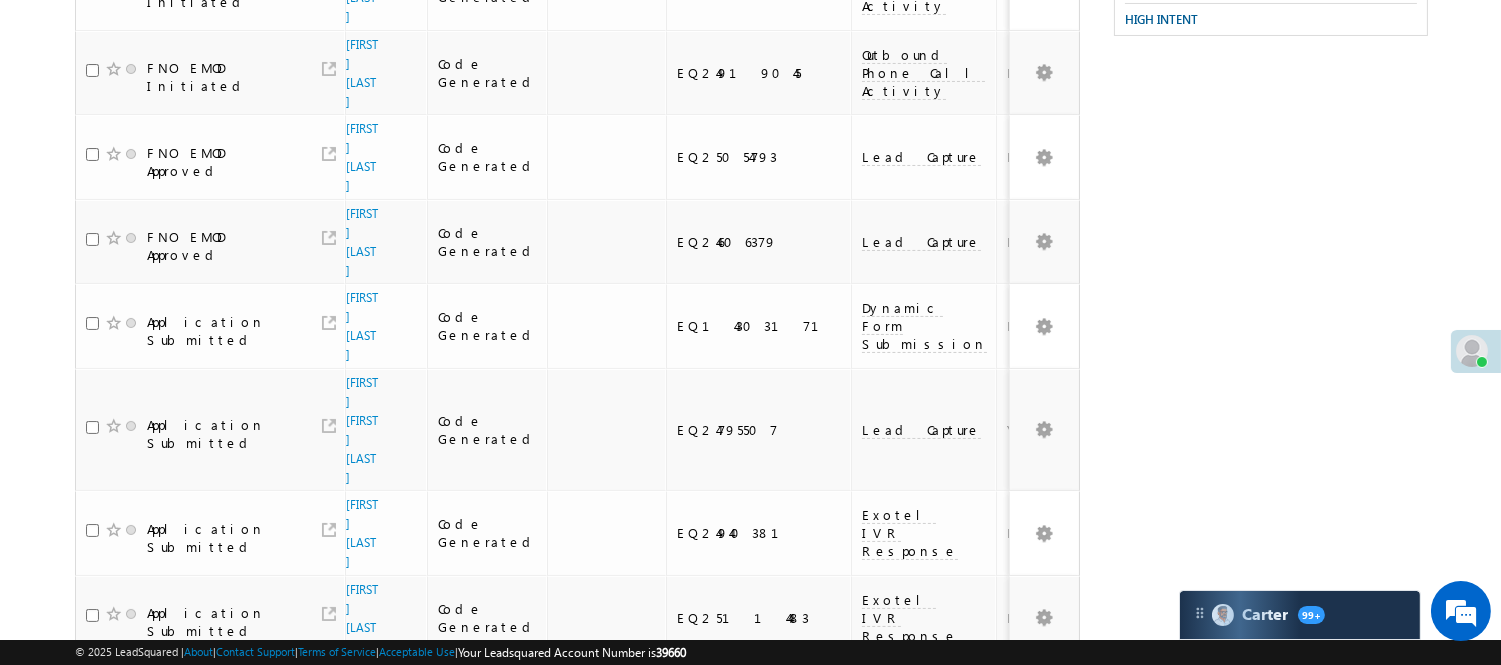 scroll, scrollTop: 576, scrollLeft: 0, axis: vertical 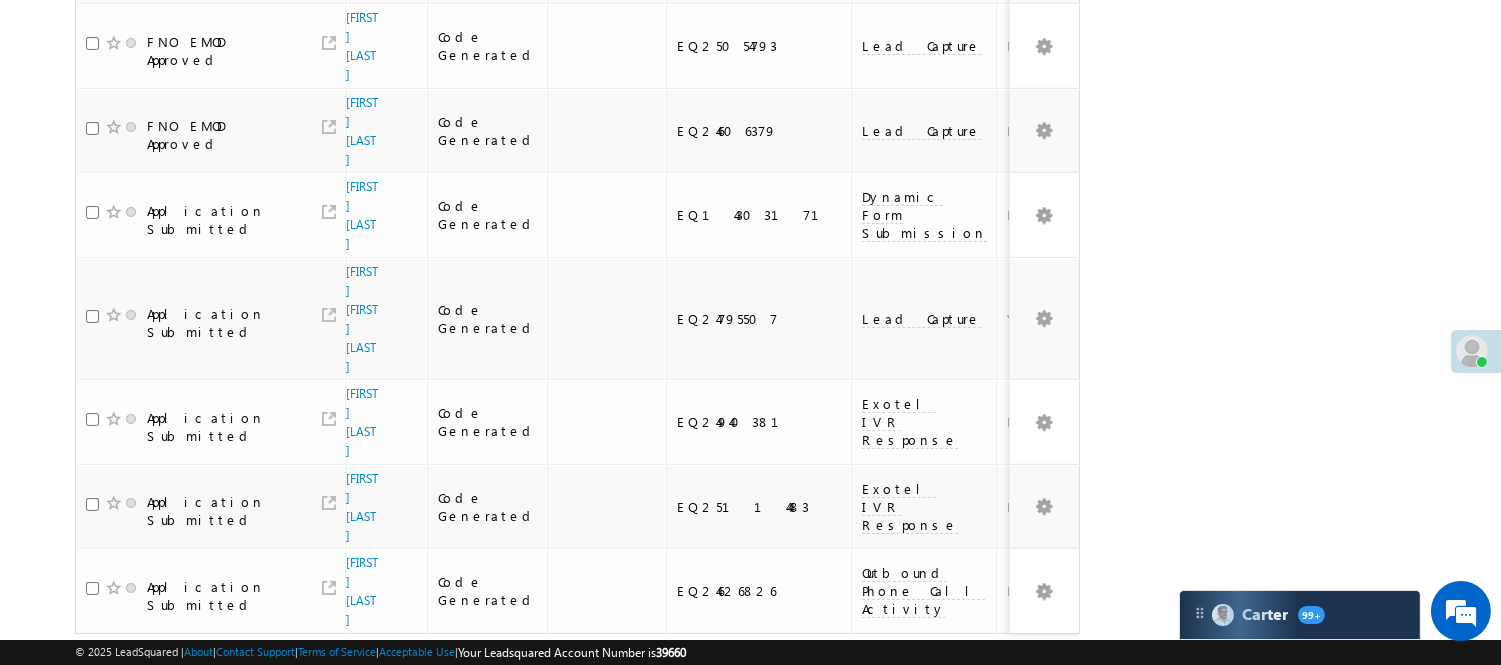 click on "1" at bounding box center (977, 672) 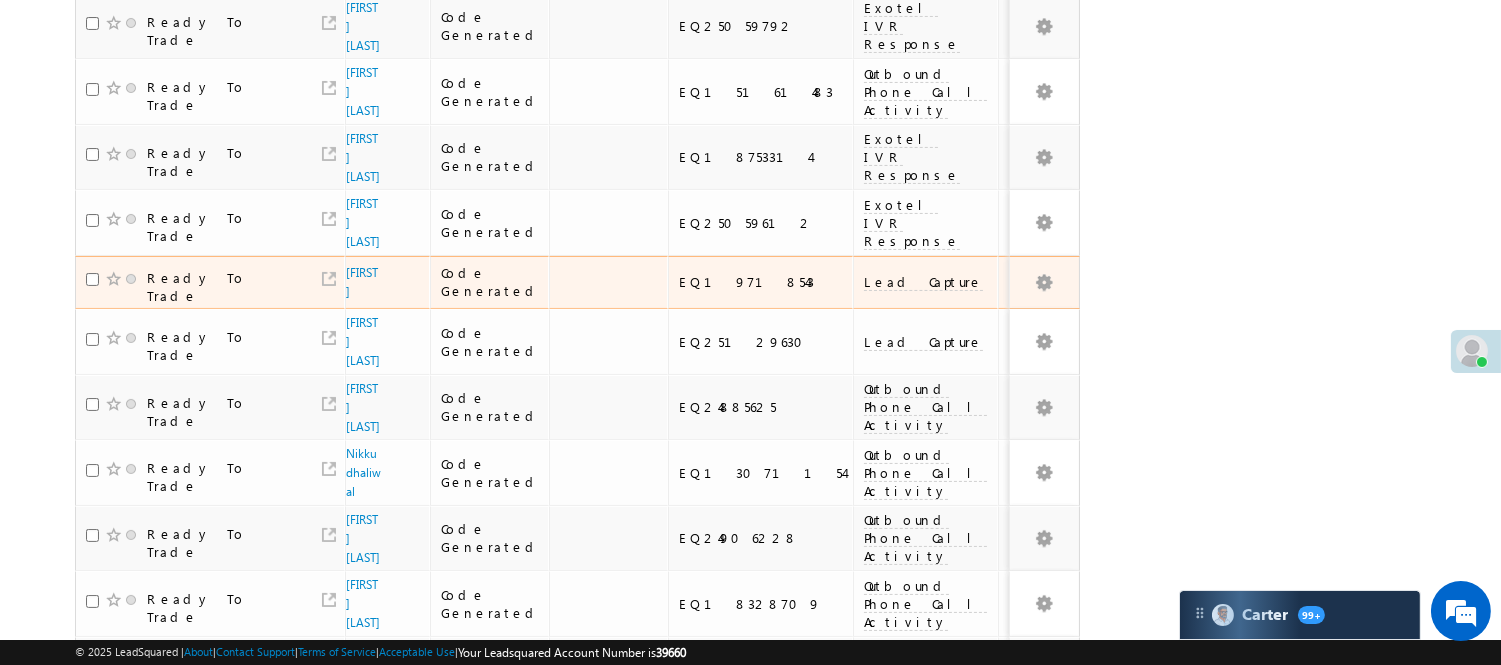 scroll, scrollTop: 0, scrollLeft: 0, axis: both 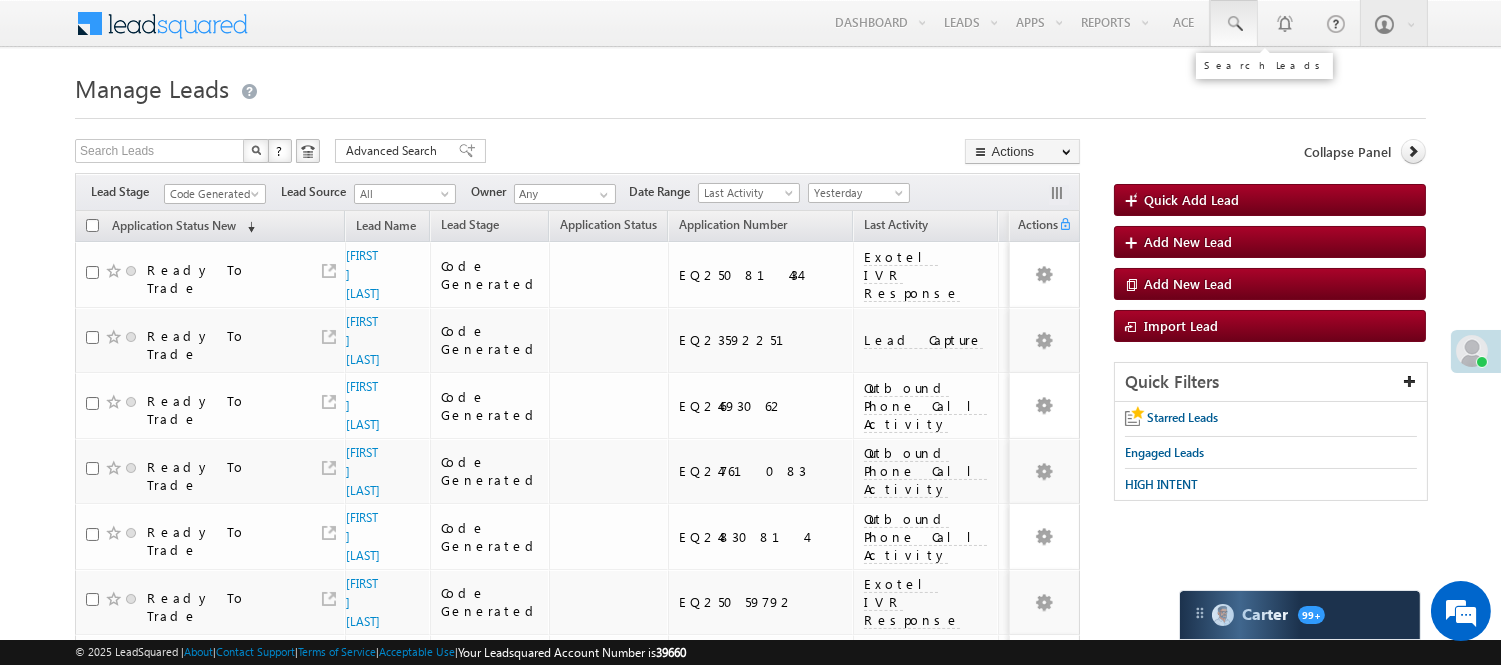 click at bounding box center [1234, 23] 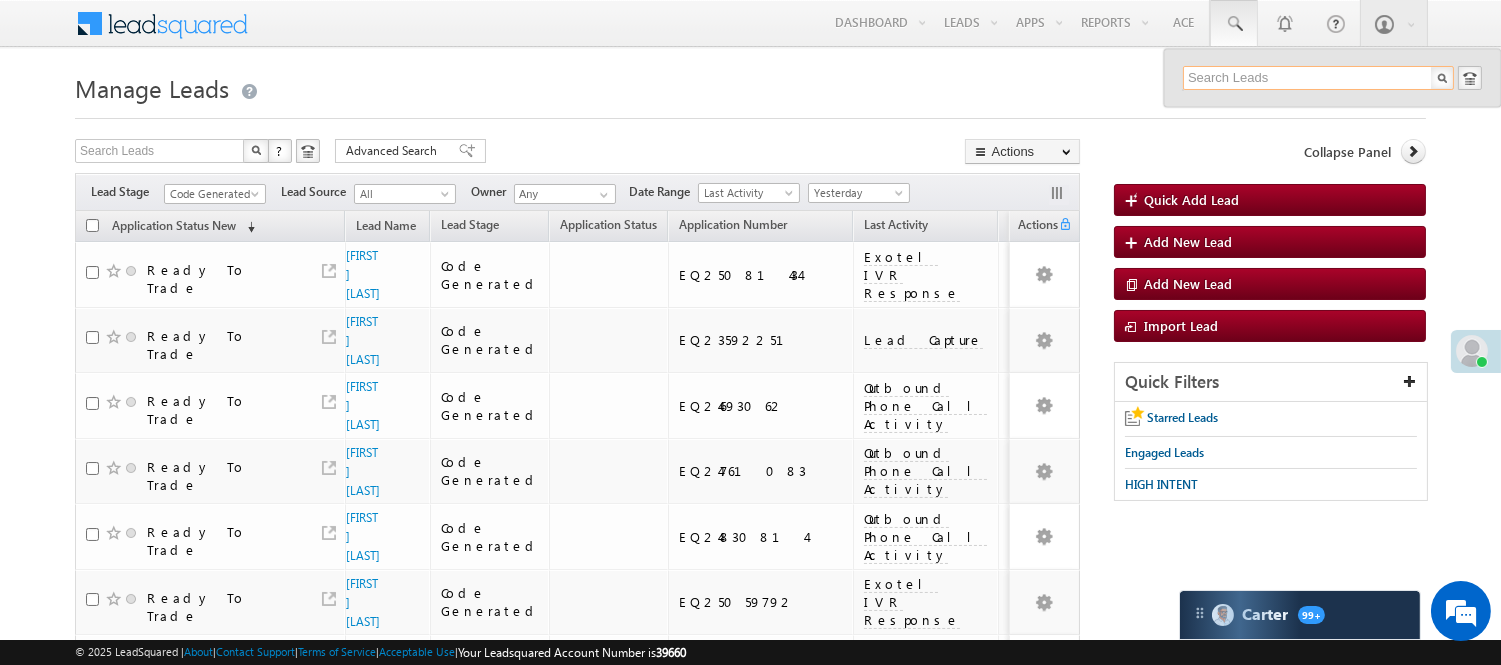click at bounding box center (1318, 78) 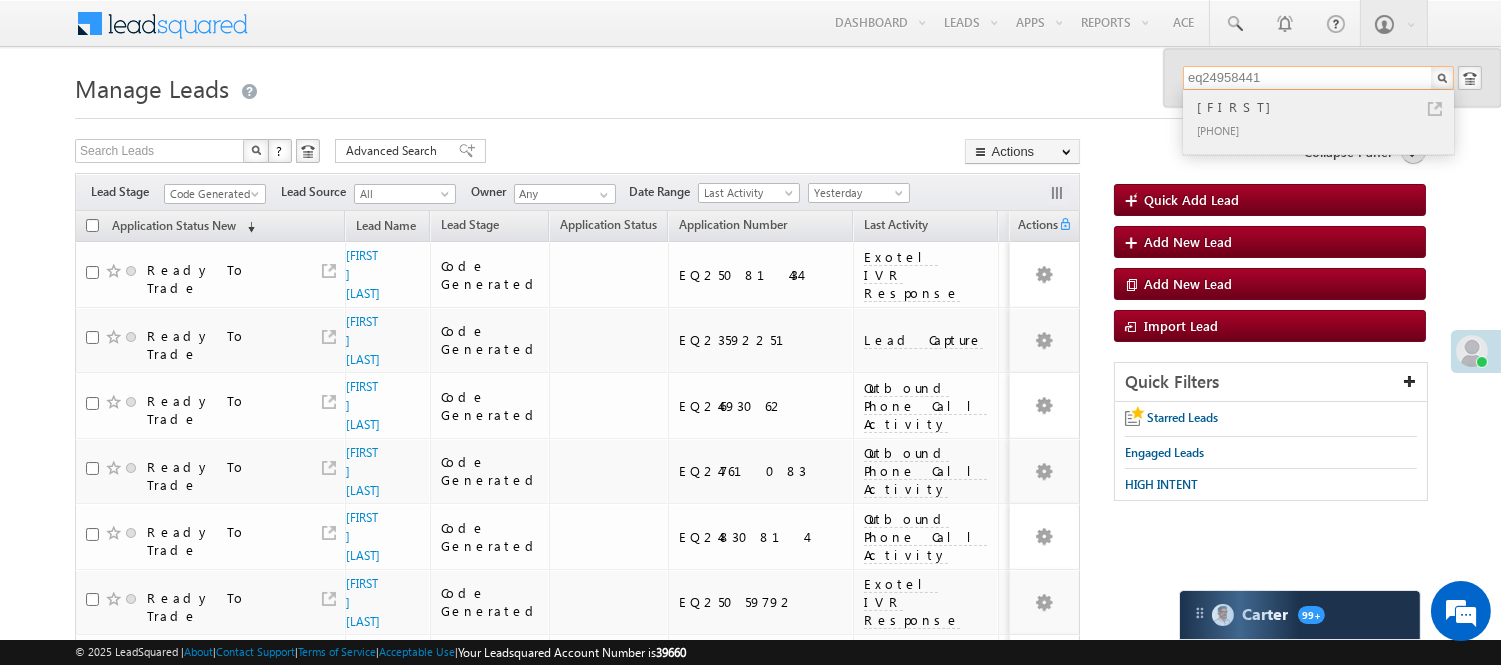 type on "eq24958441" 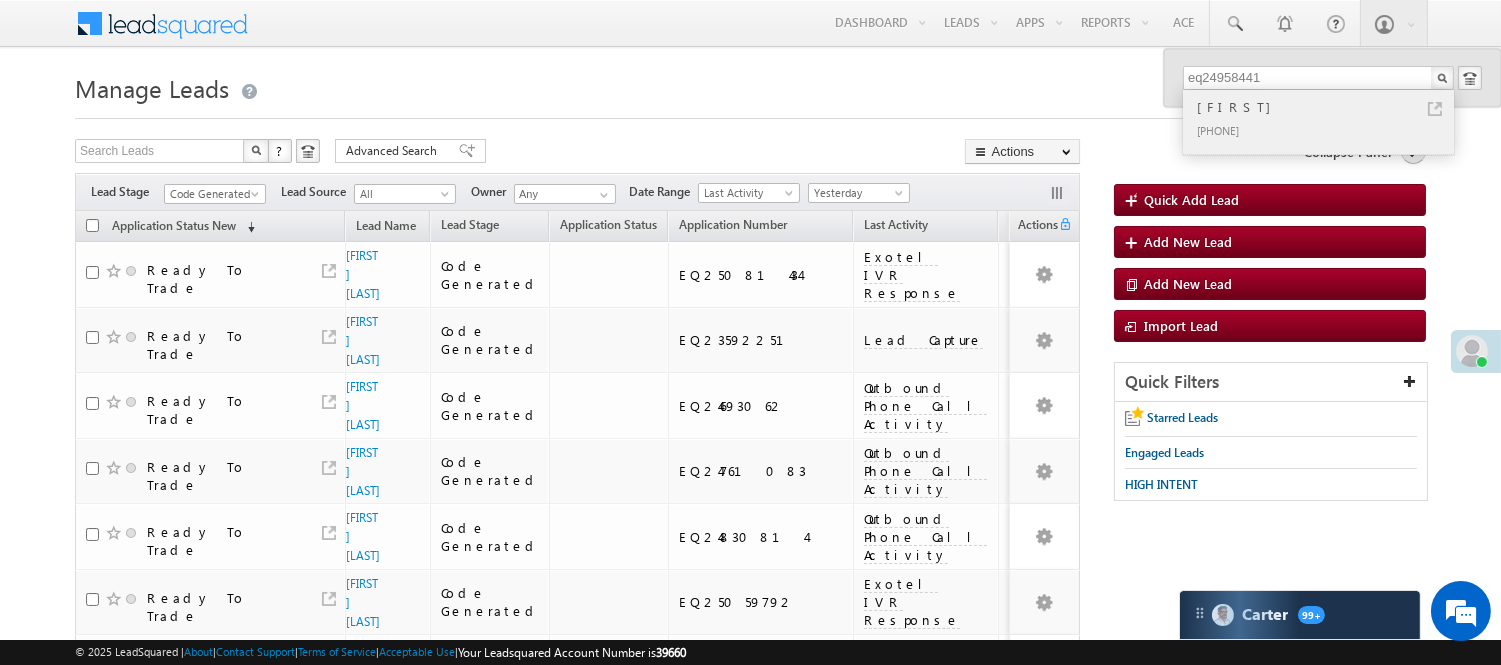 click on "Rashika" at bounding box center (1327, 107) 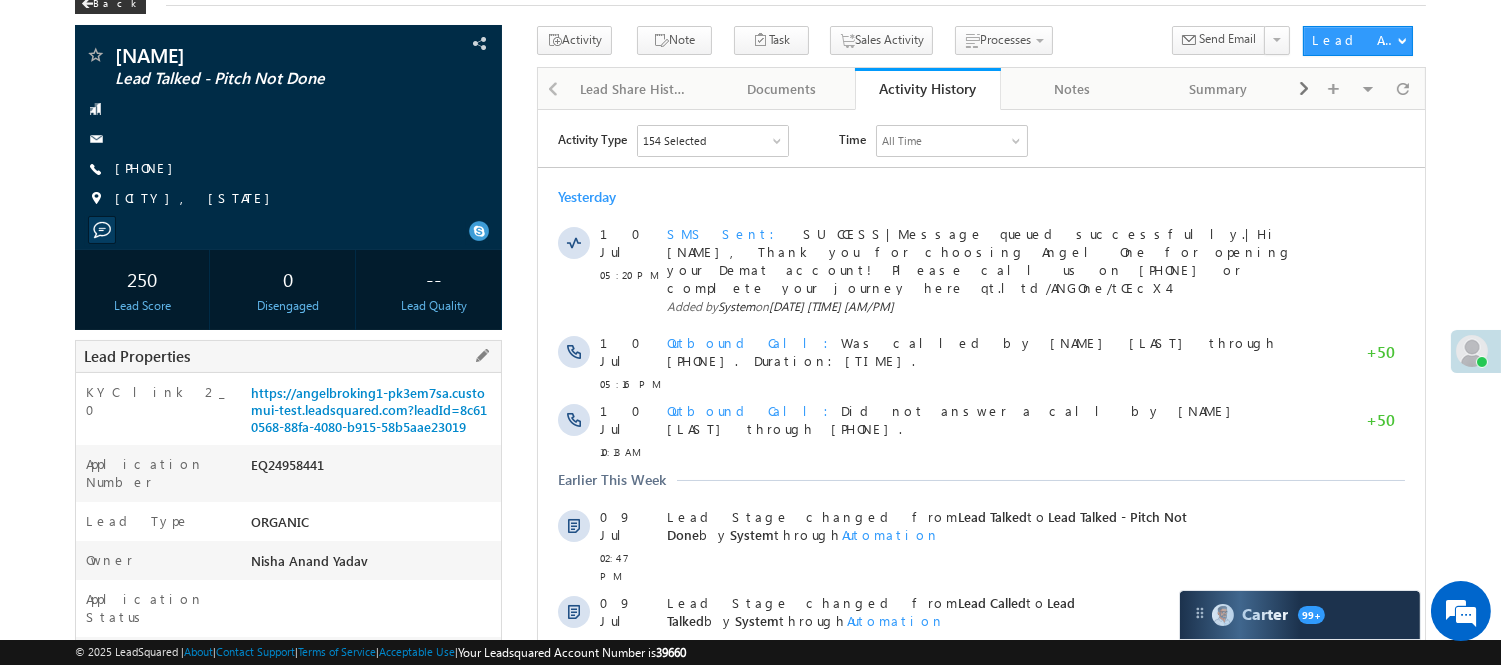 scroll, scrollTop: 111, scrollLeft: 0, axis: vertical 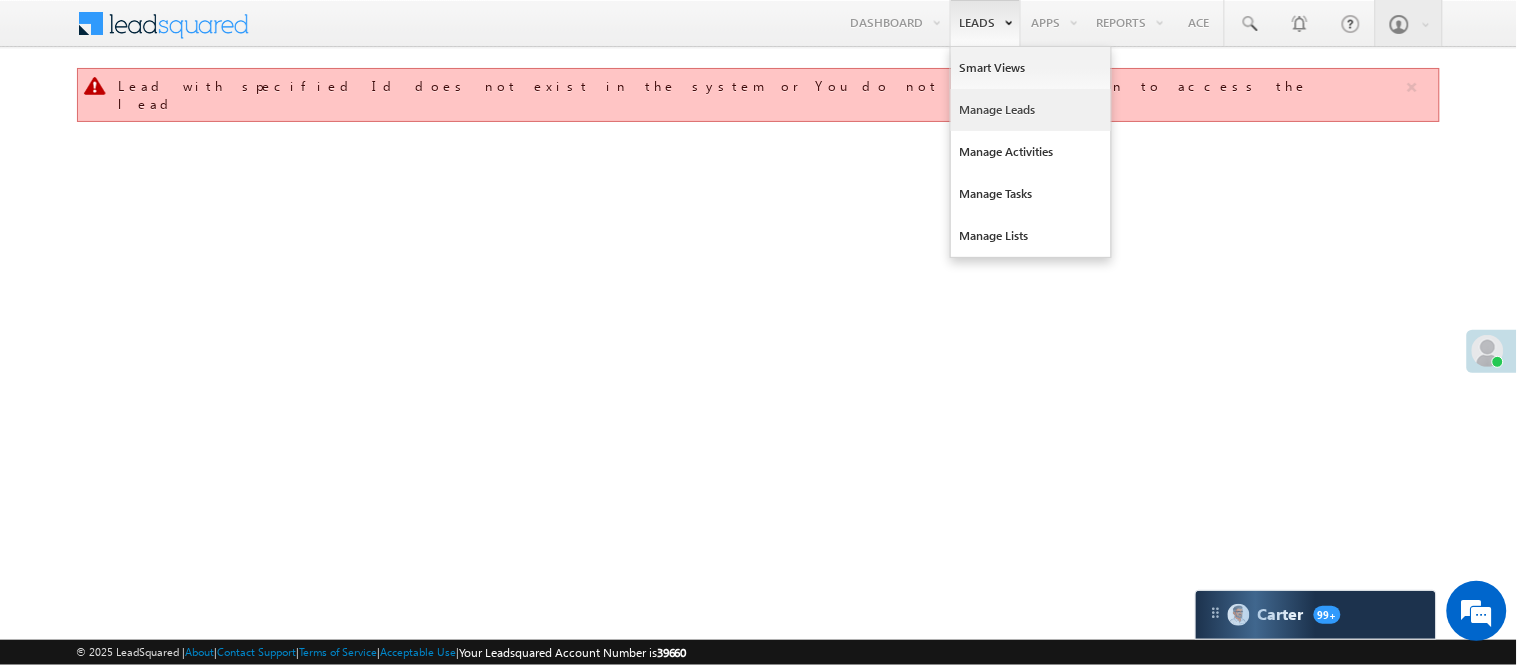 click on "Manage Leads" at bounding box center [1031, 110] 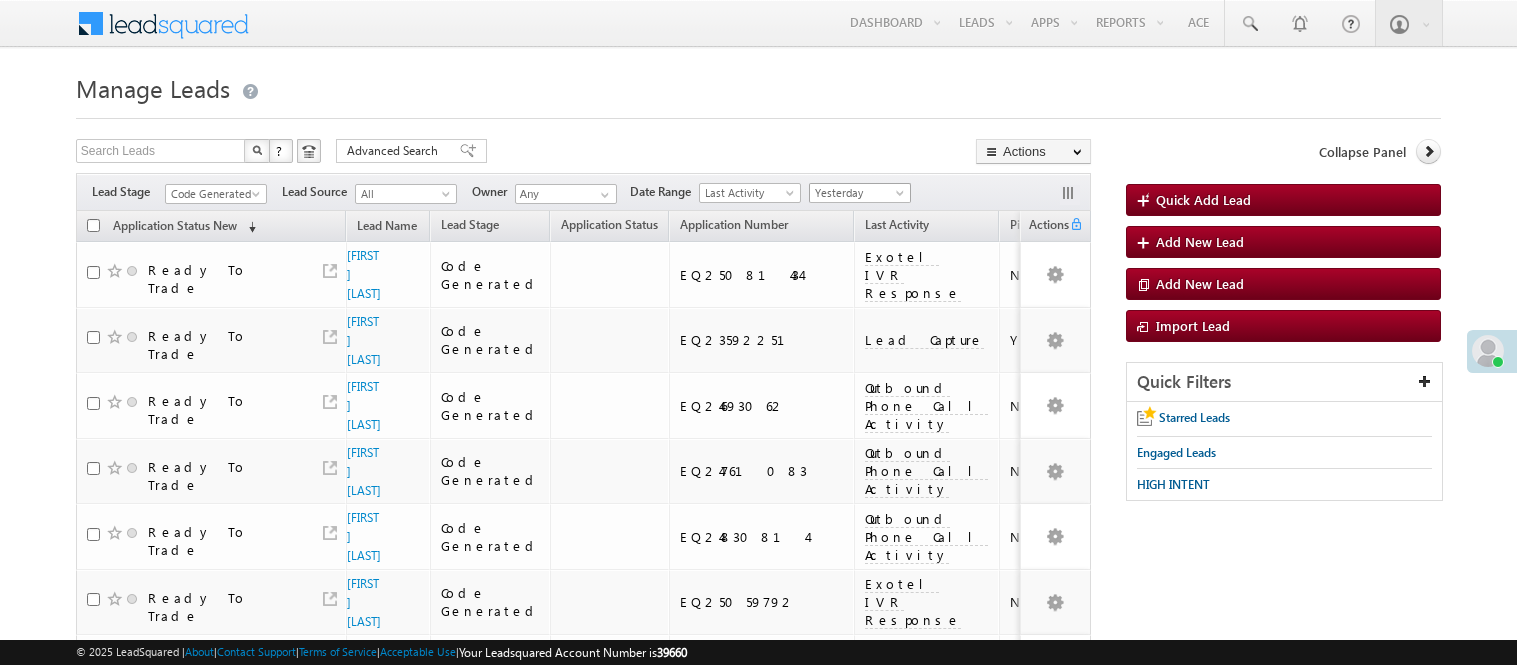 click on "Yesterday" at bounding box center (857, 193) 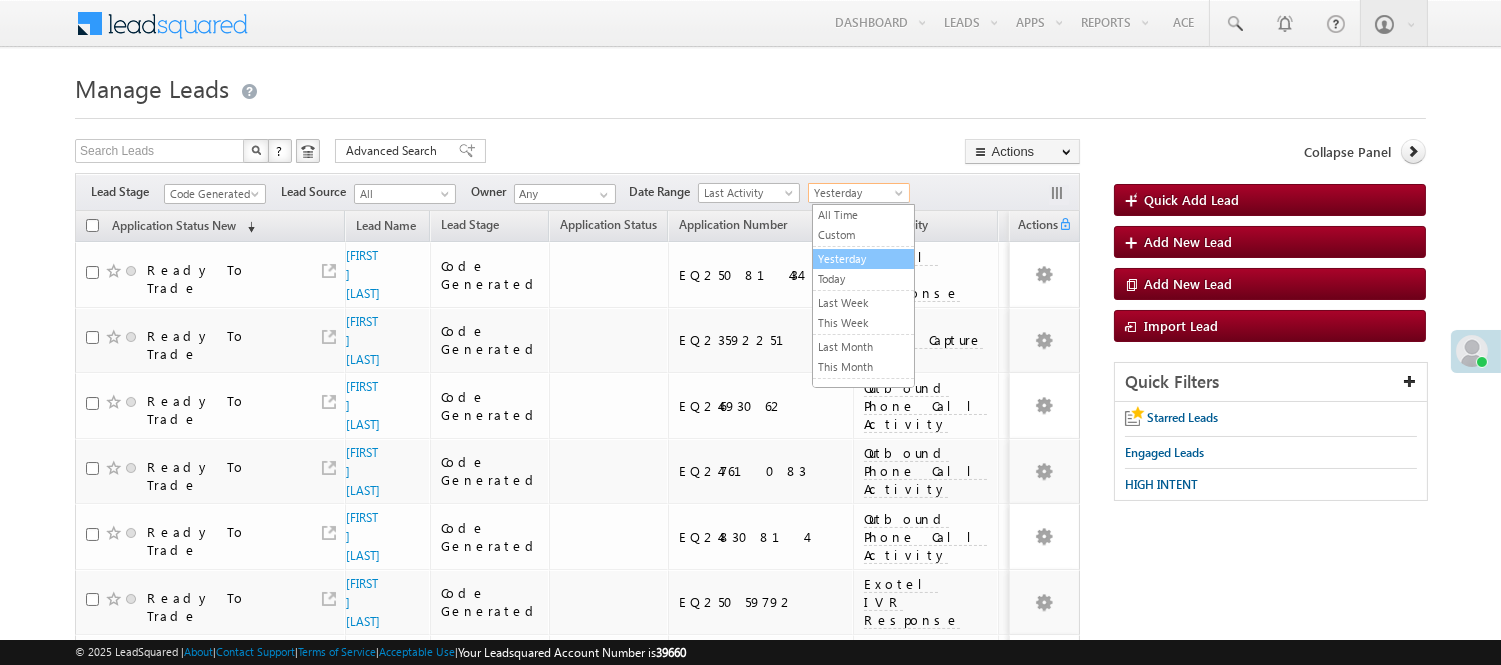 click on "Today" at bounding box center [863, 279] 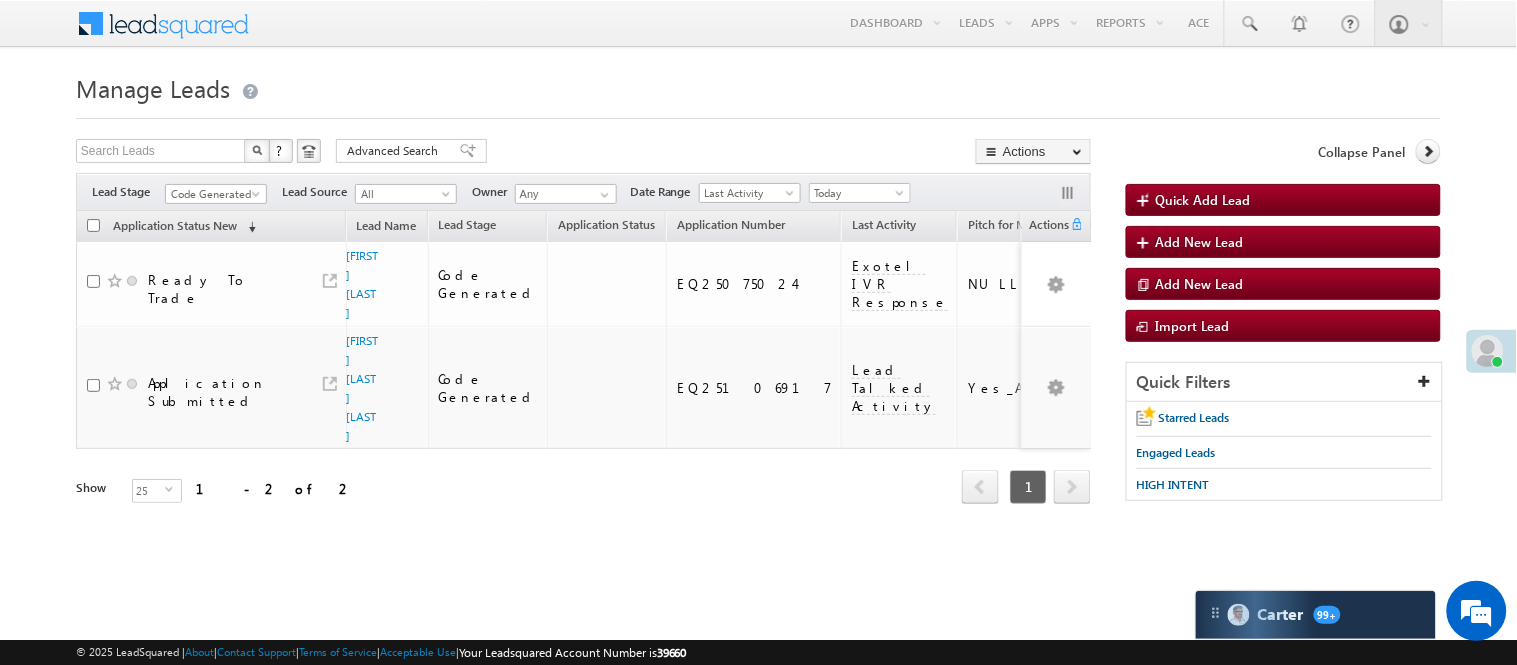 click on "Filters
Lead Stage
Code Generated Code Generated
Lead Source
All All
Owner
Any Any
Go" at bounding box center [583, 192] 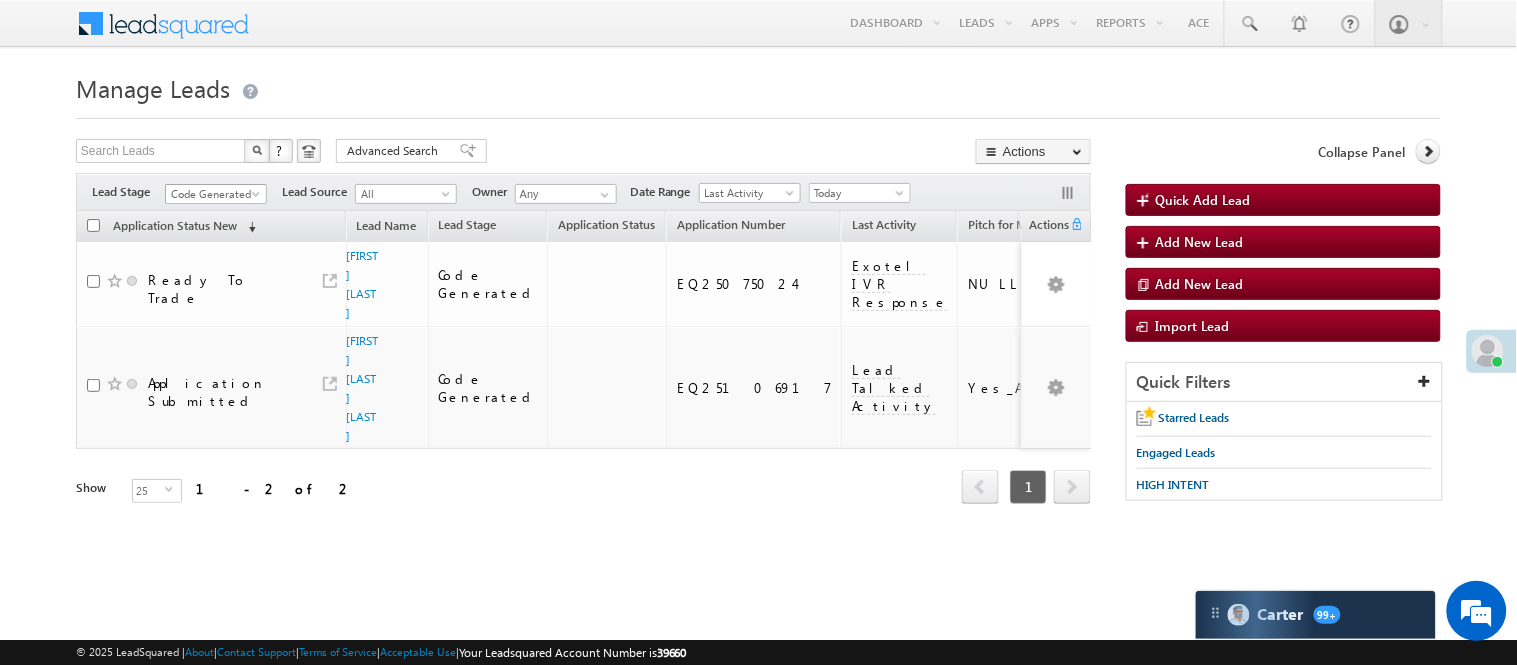 click on "Code Generated" at bounding box center (213, 194) 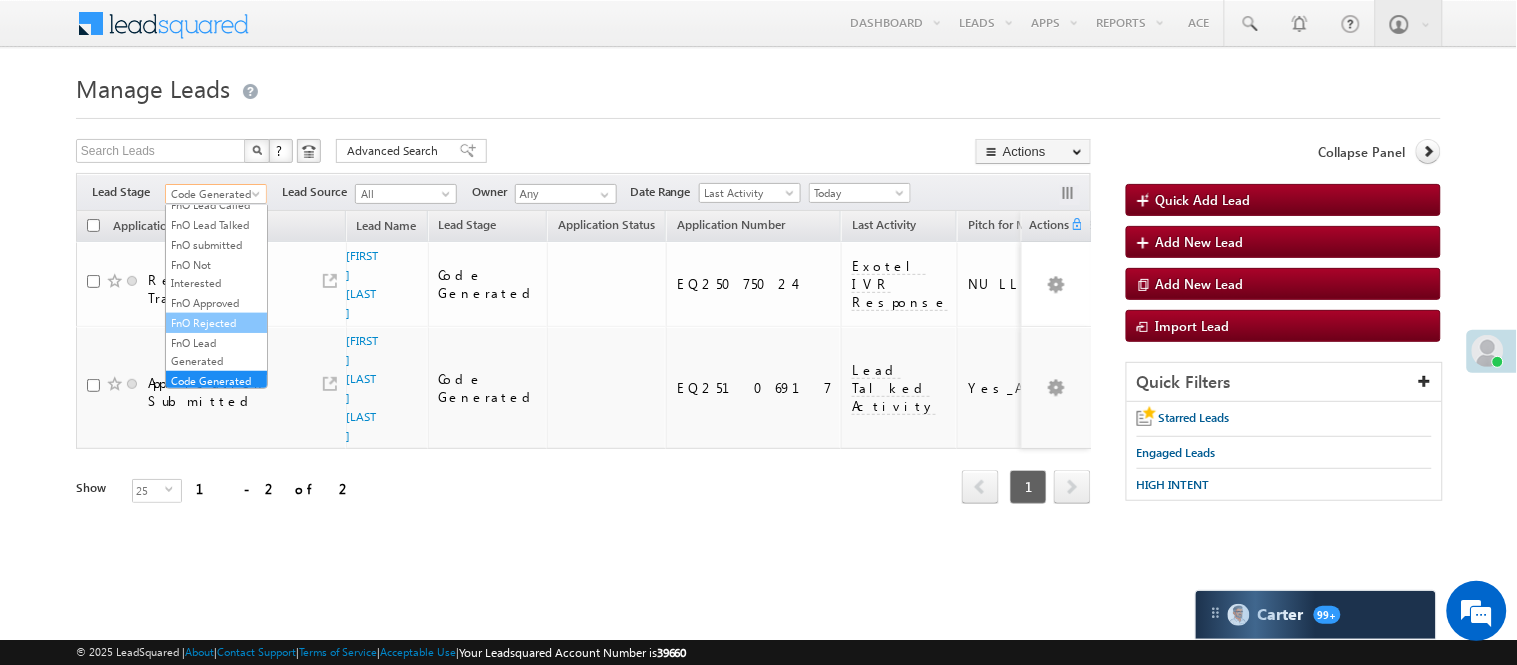 scroll, scrollTop: 0, scrollLeft: 0, axis: both 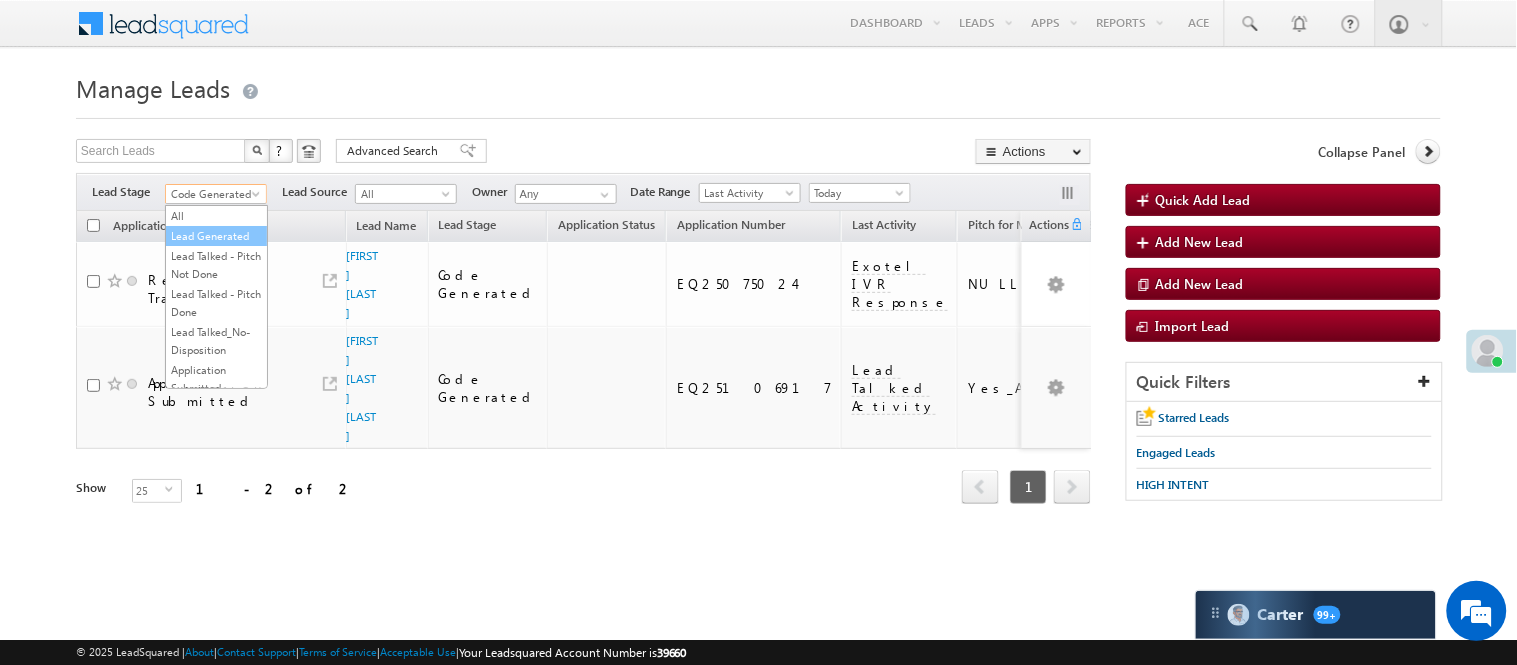 click on "Lead Generated" at bounding box center [216, 236] 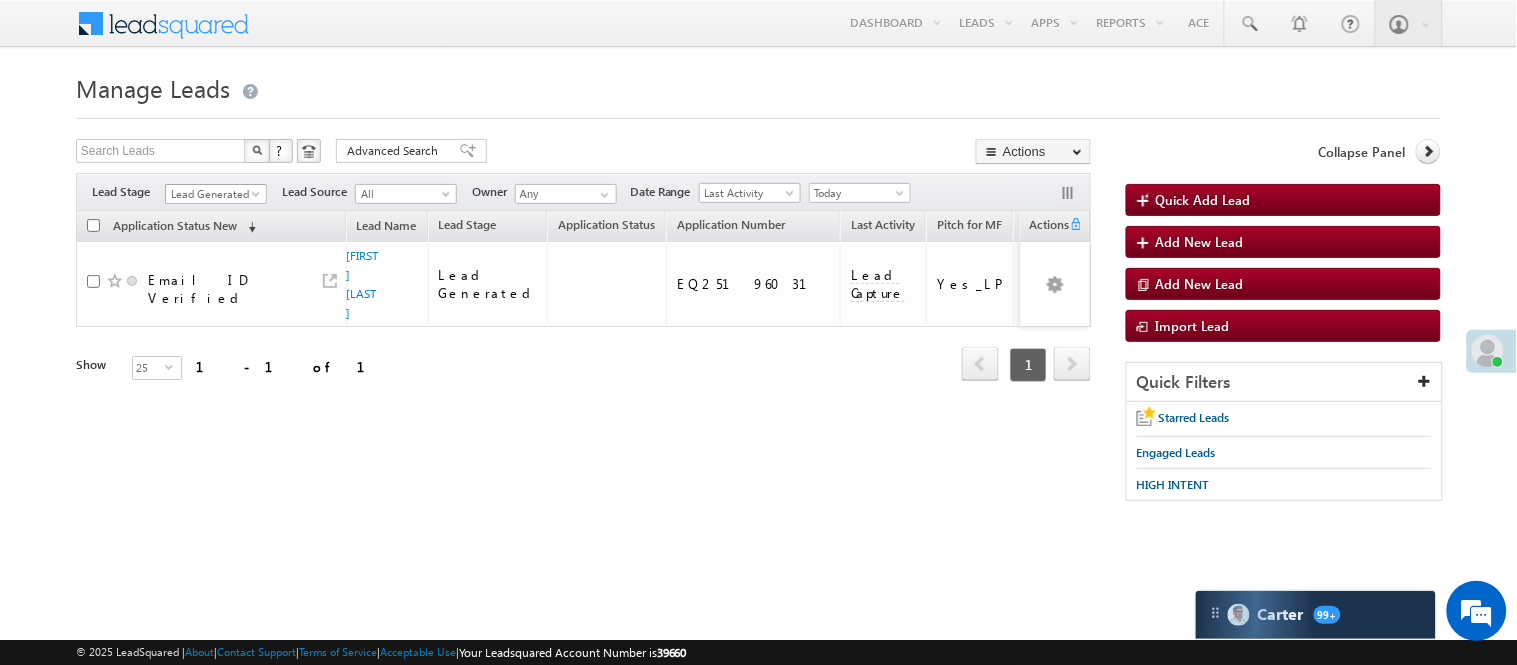 click on "Lead Generated" at bounding box center [213, 194] 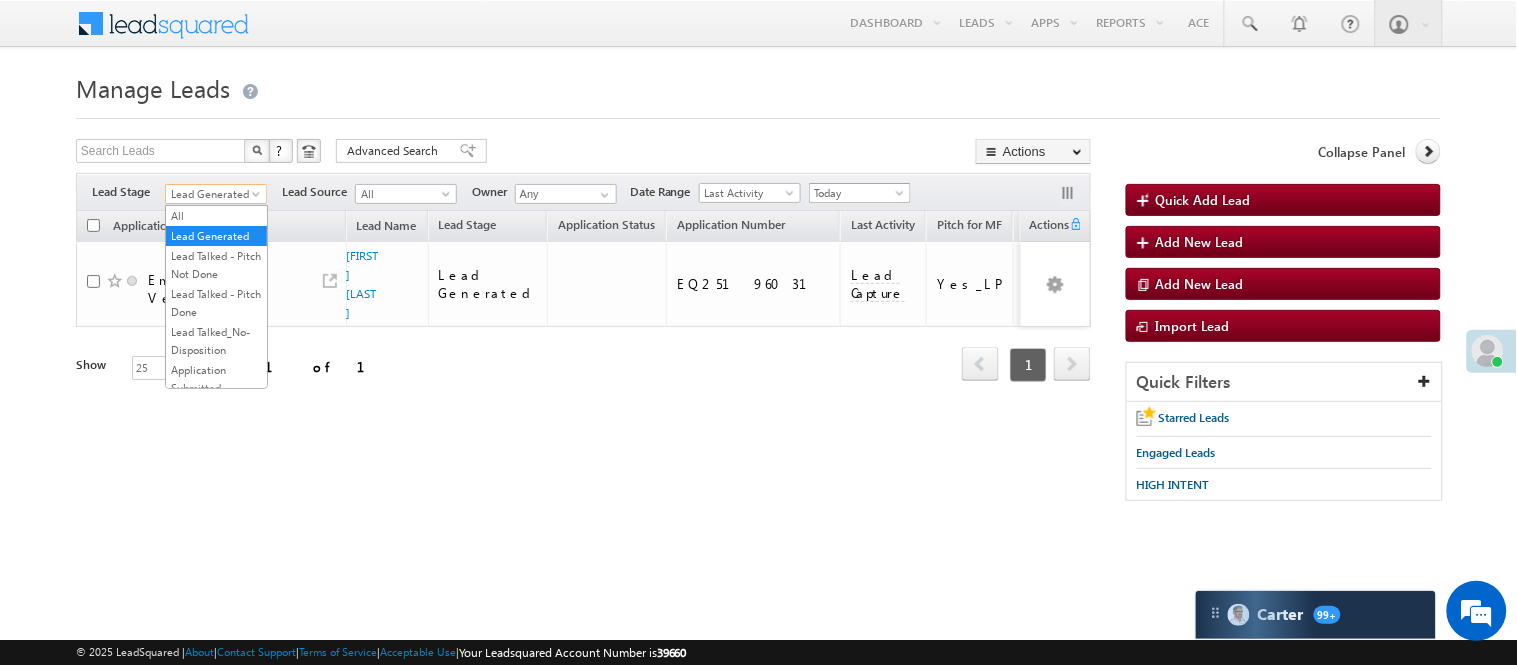scroll, scrollTop: 0, scrollLeft: 0, axis: both 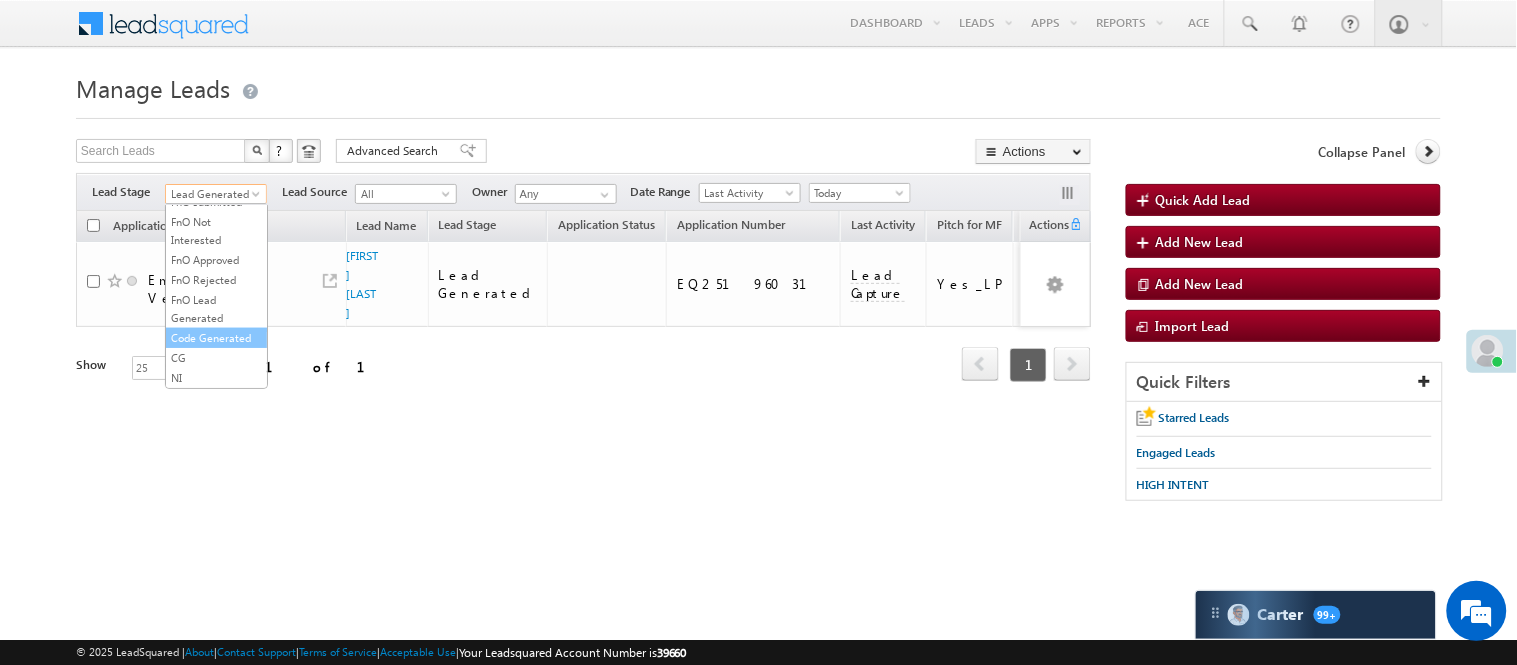 click on "Code Generated" at bounding box center (216, 338) 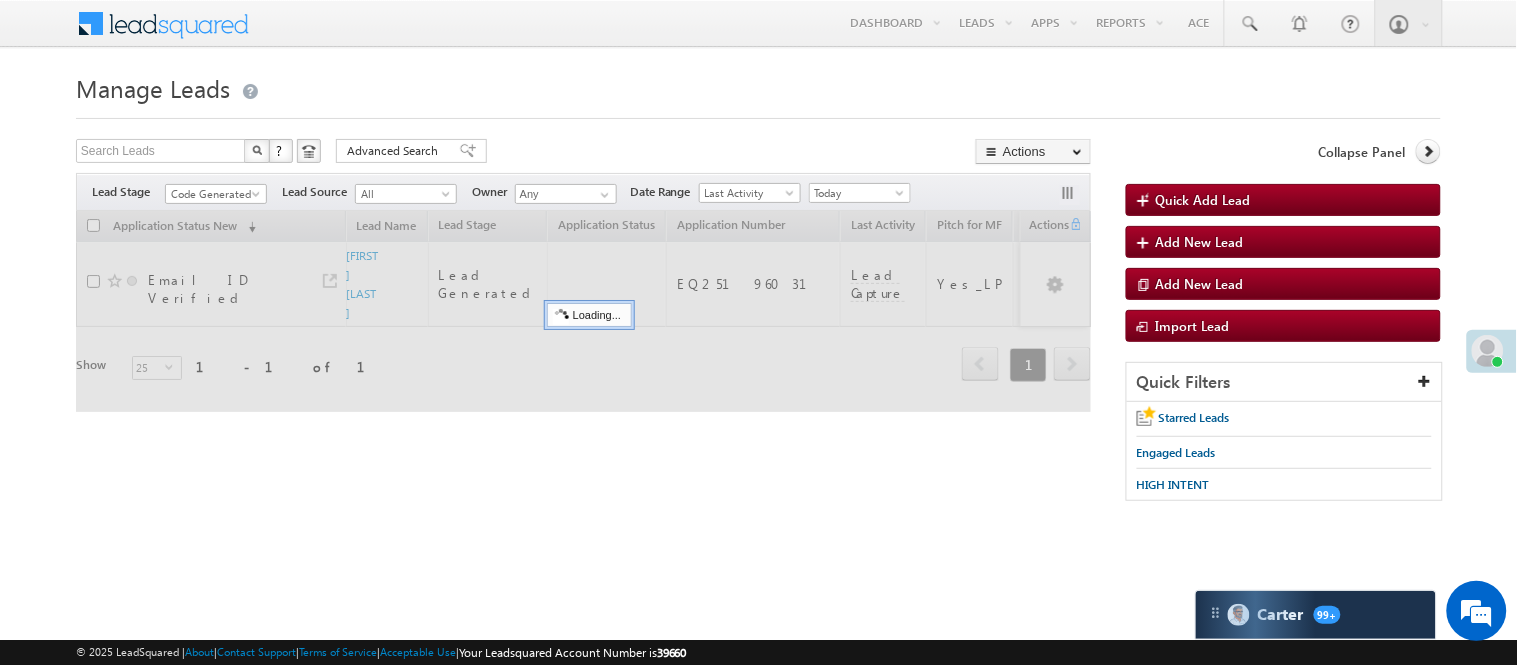 click at bounding box center (758, 112) 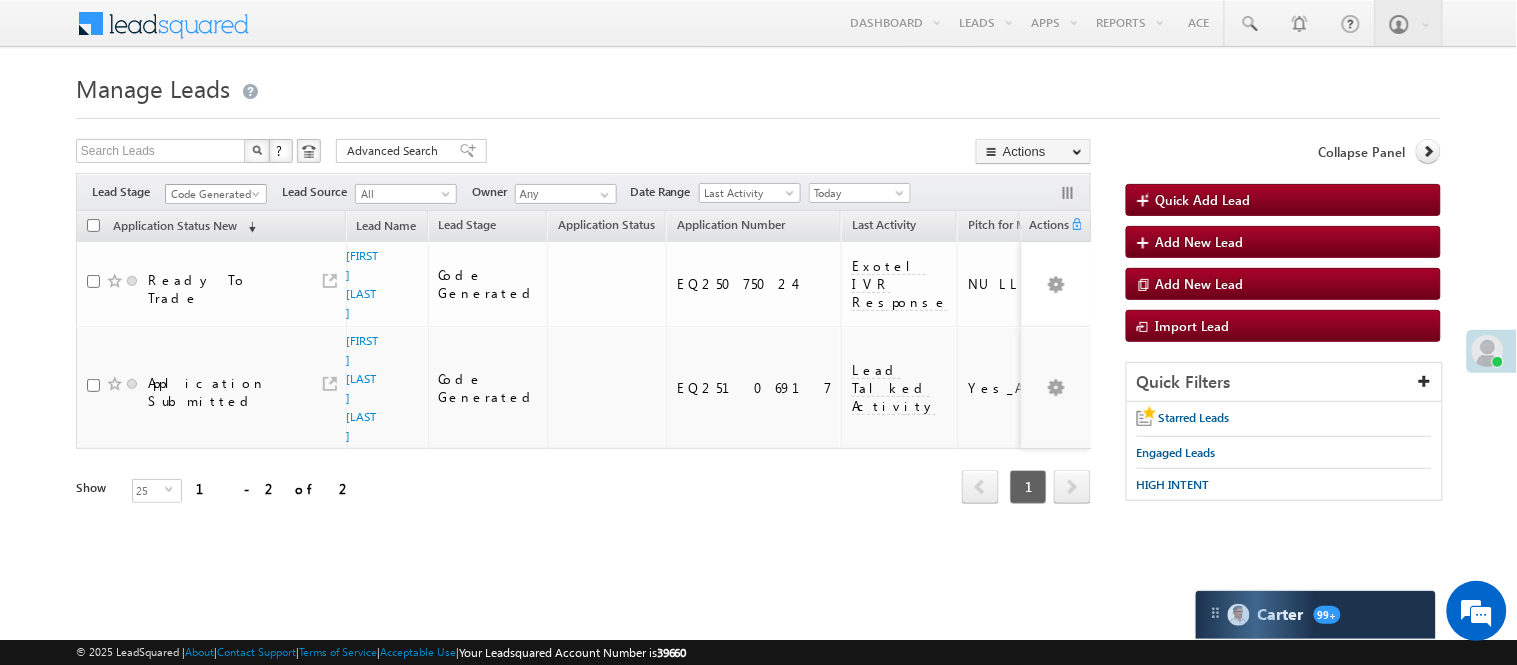 click on "Code Generated" at bounding box center (213, 194) 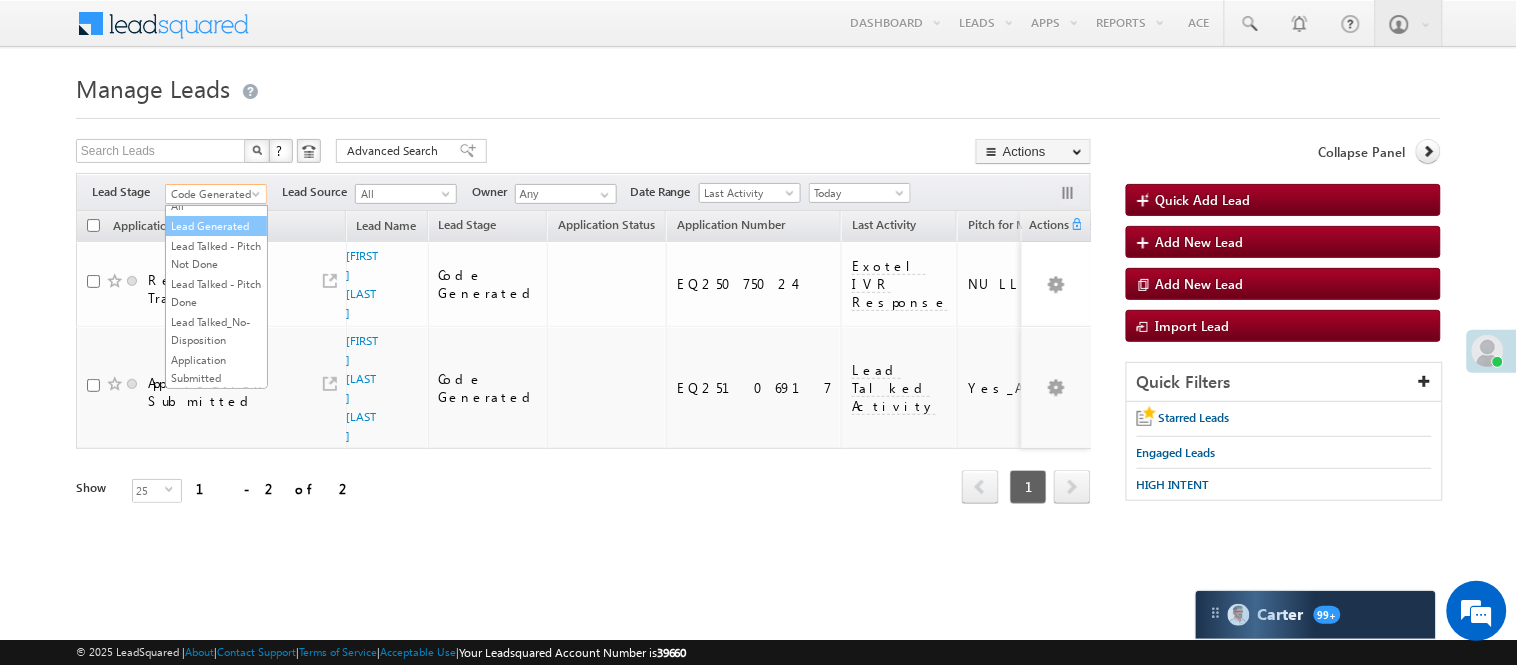 scroll, scrollTop: 0, scrollLeft: 0, axis: both 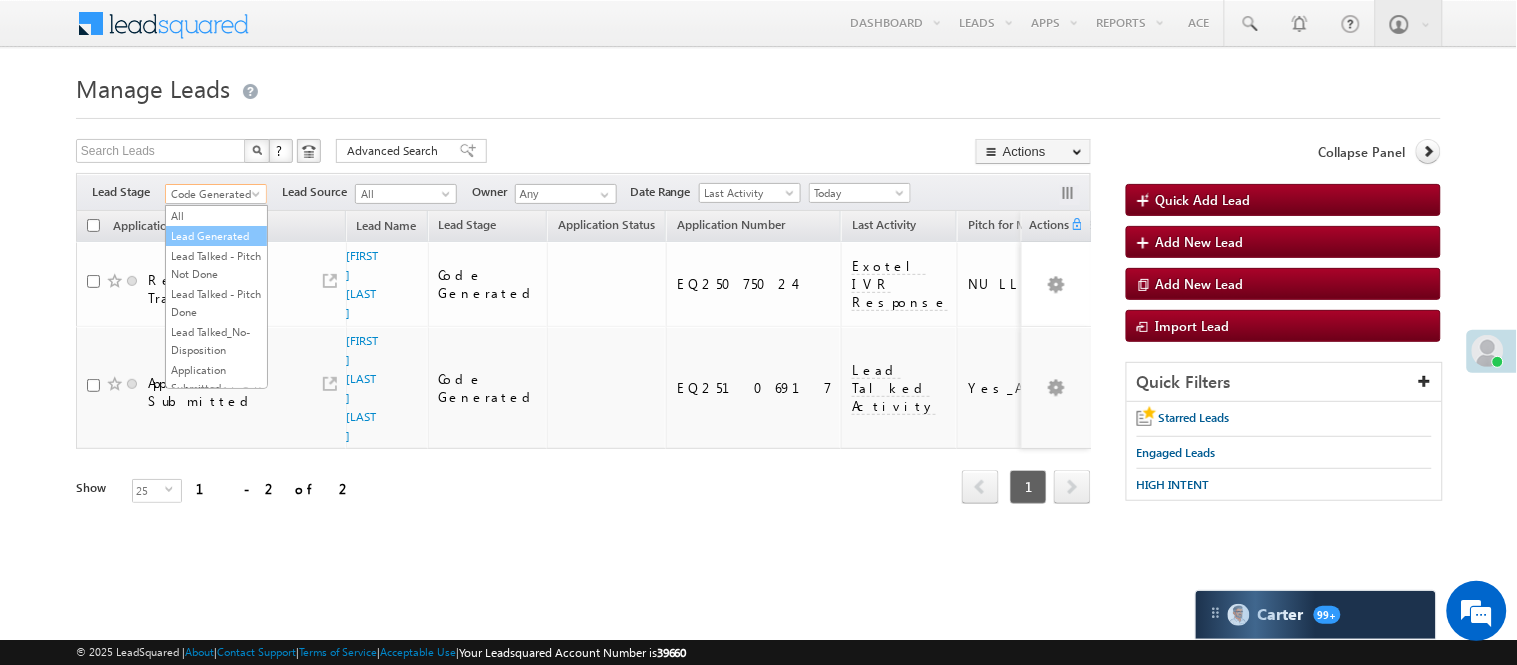 click on "Lead Generated" at bounding box center (216, 236) 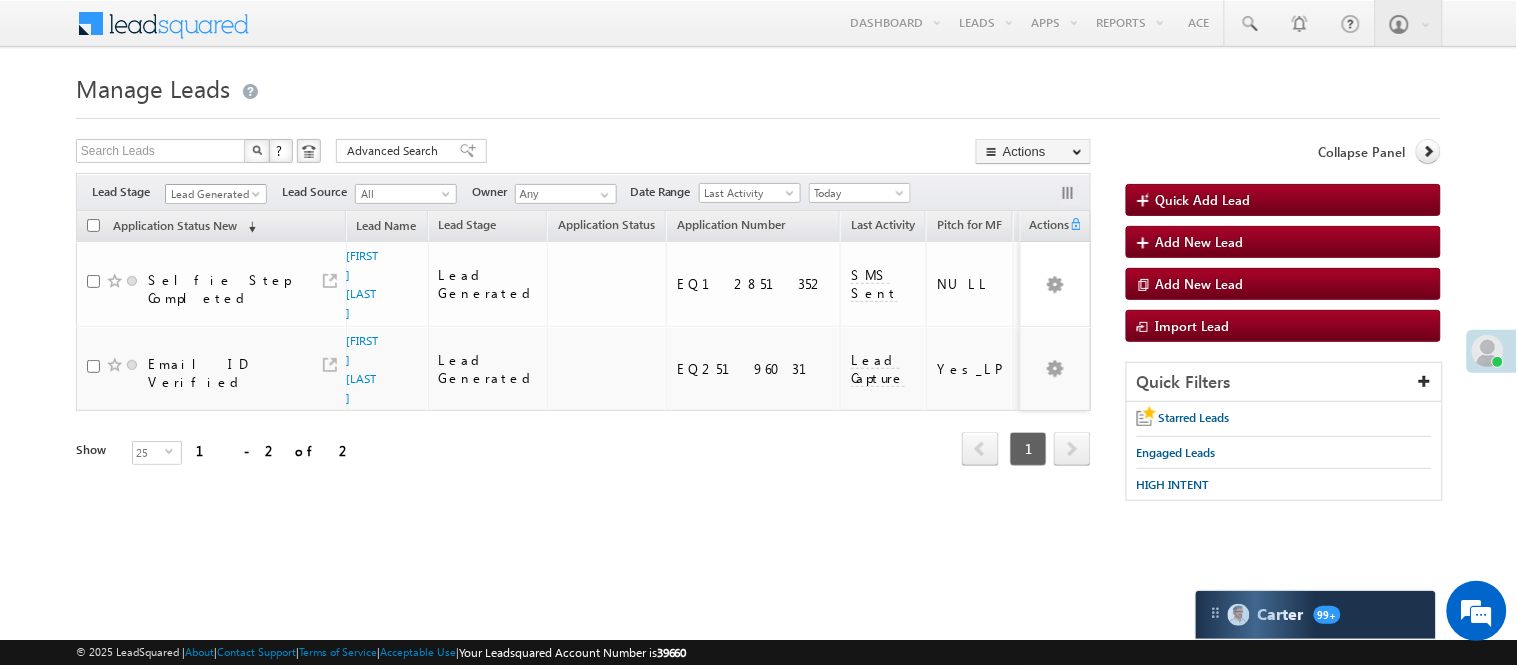 click on "Lead Generated" at bounding box center (213, 194) 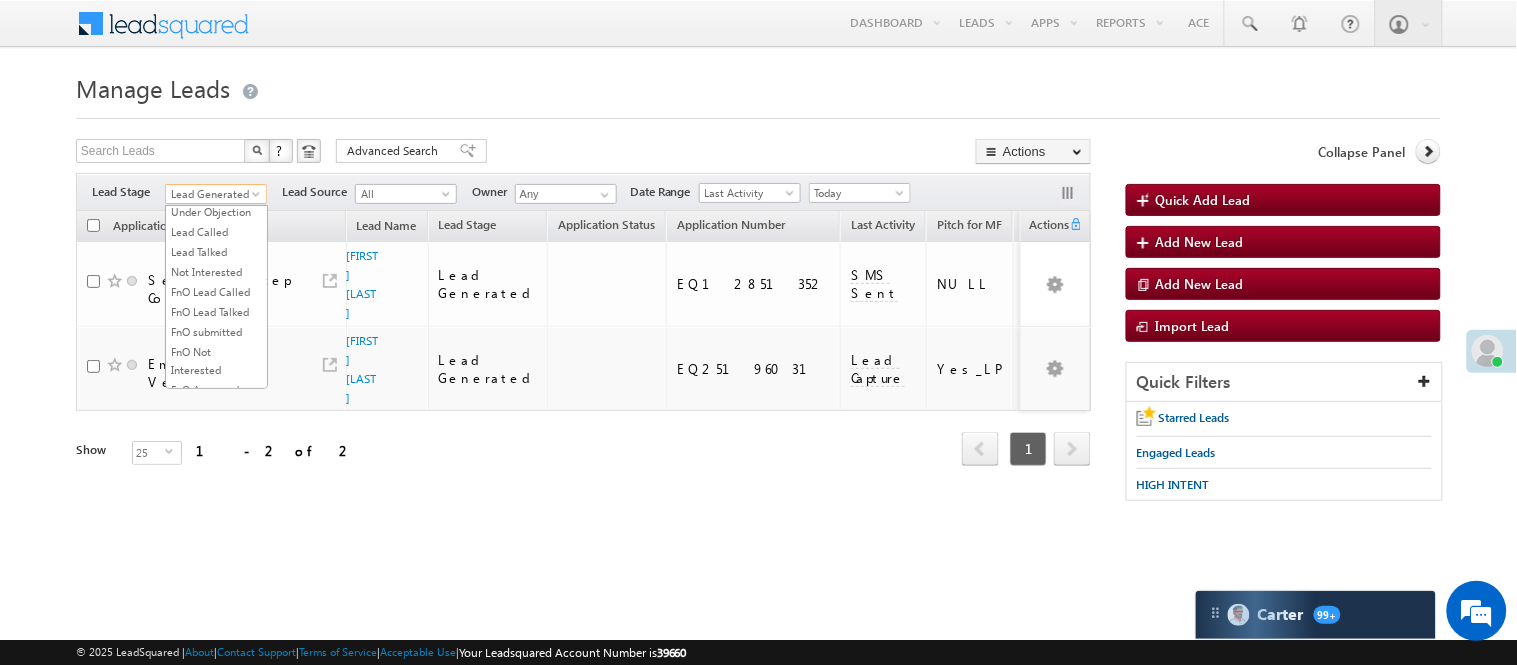 scroll, scrollTop: 496, scrollLeft: 0, axis: vertical 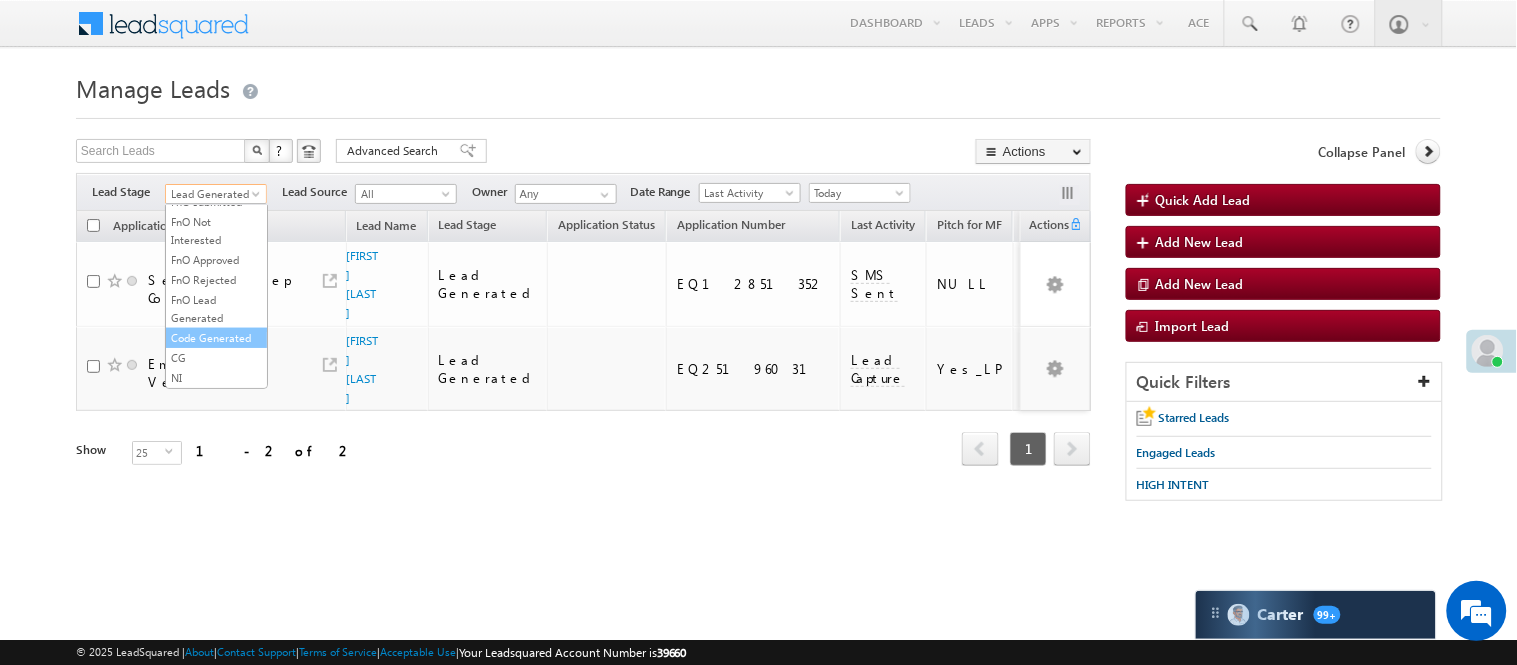 click on "Code Generated" at bounding box center [216, 338] 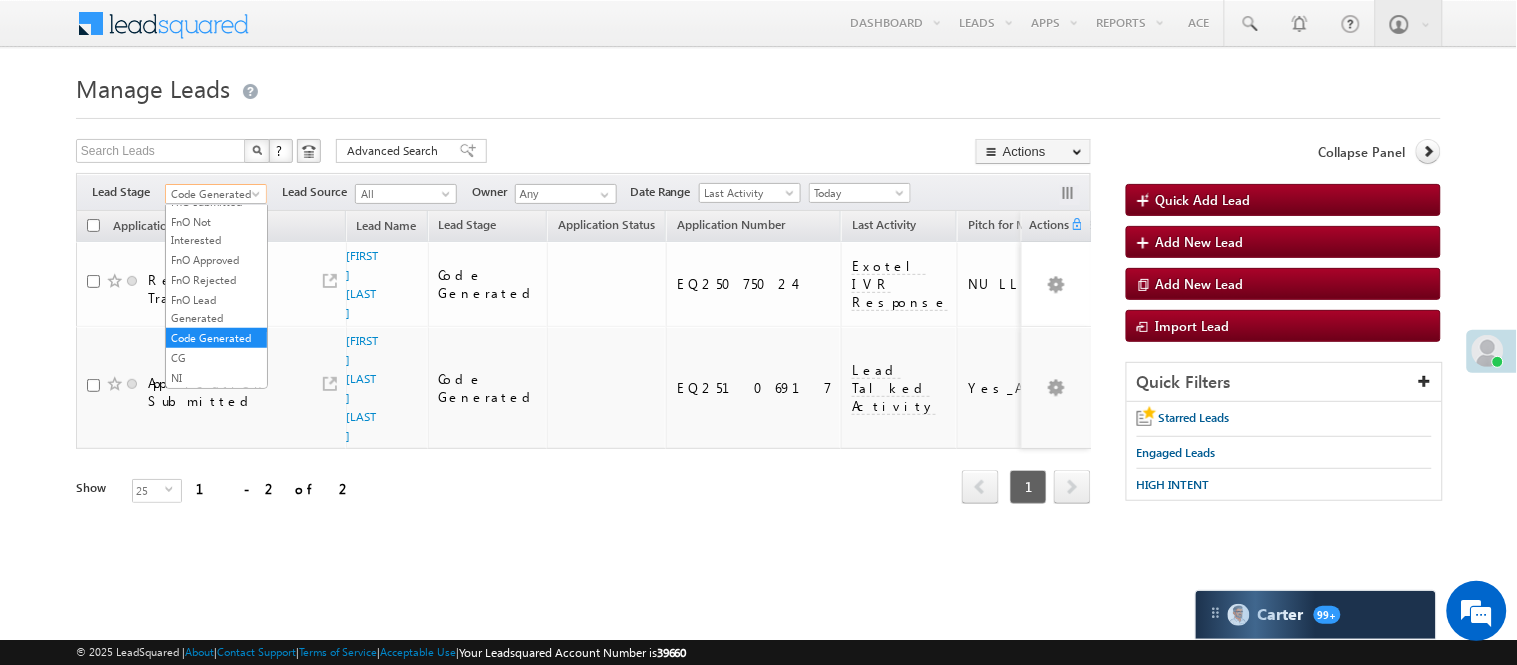 click on "Code Generated" at bounding box center (213, 194) 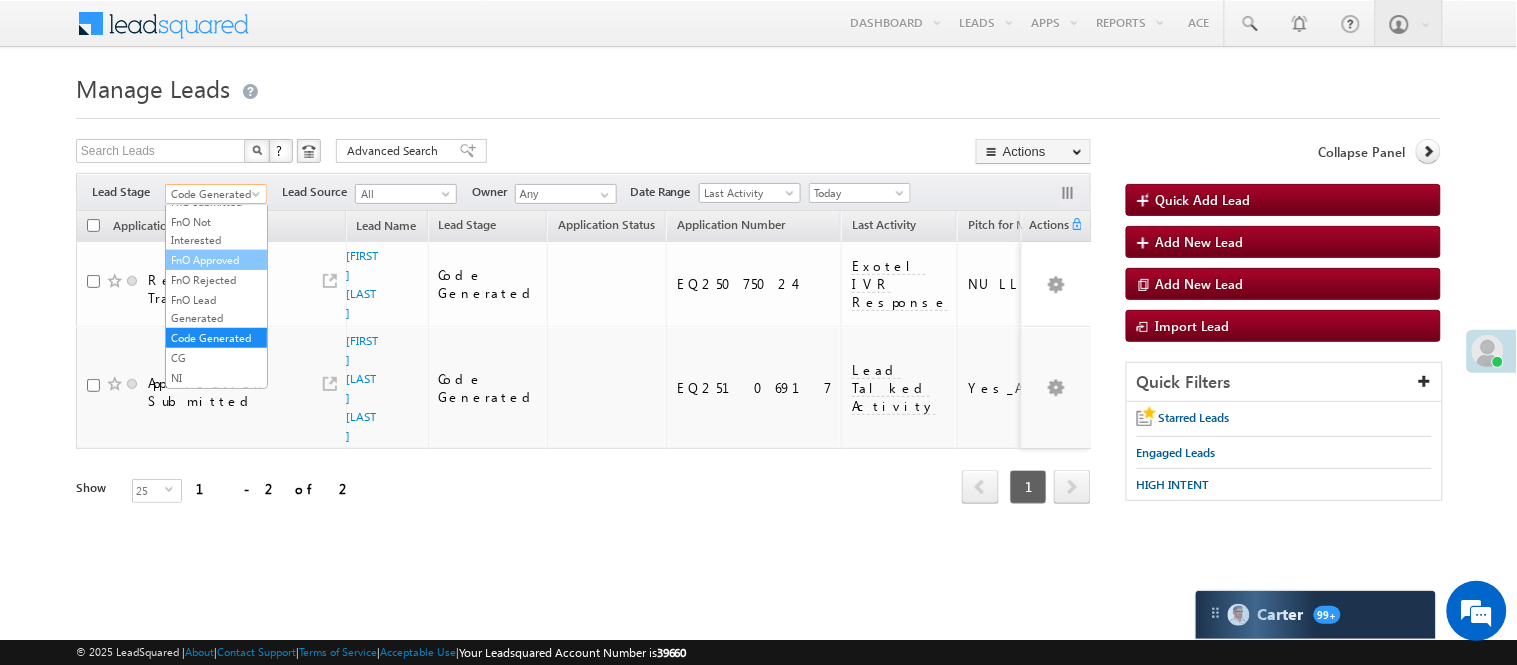 scroll, scrollTop: 0, scrollLeft: 0, axis: both 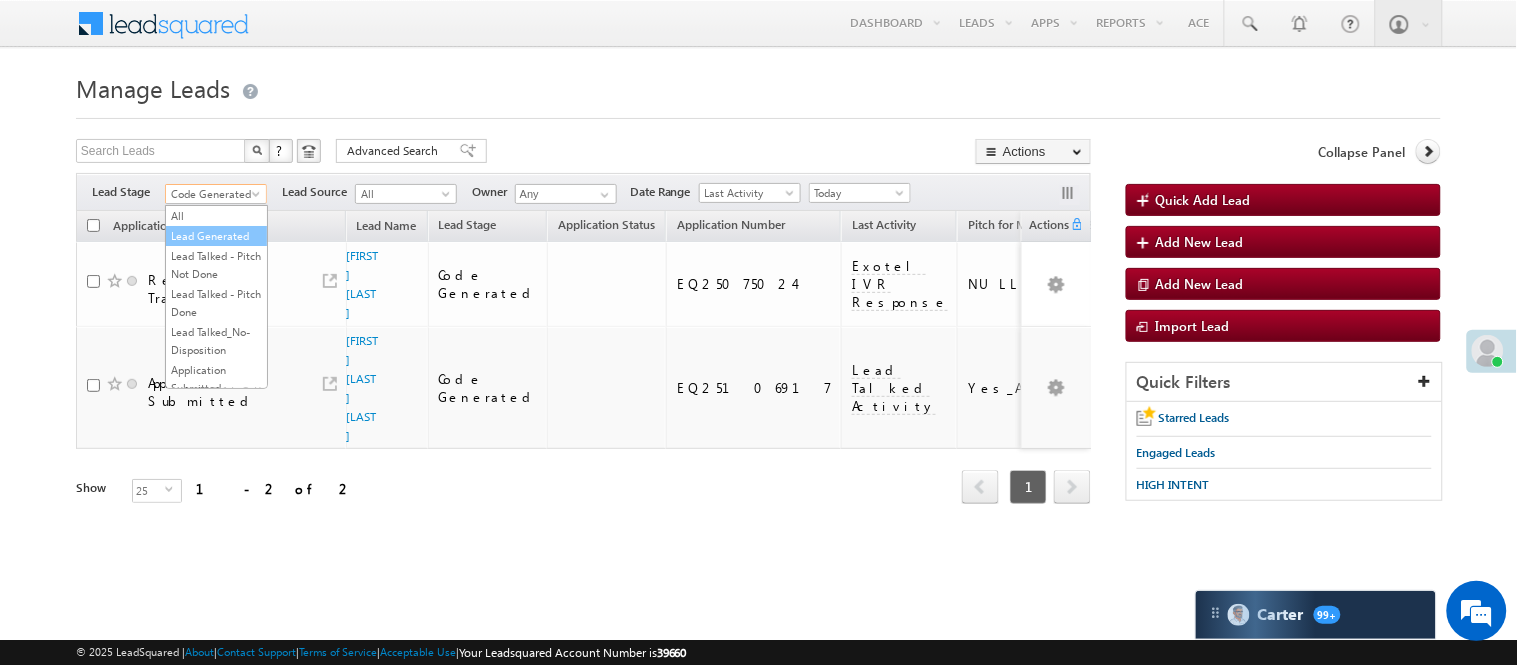 click on "Lead Generated" at bounding box center (216, 236) 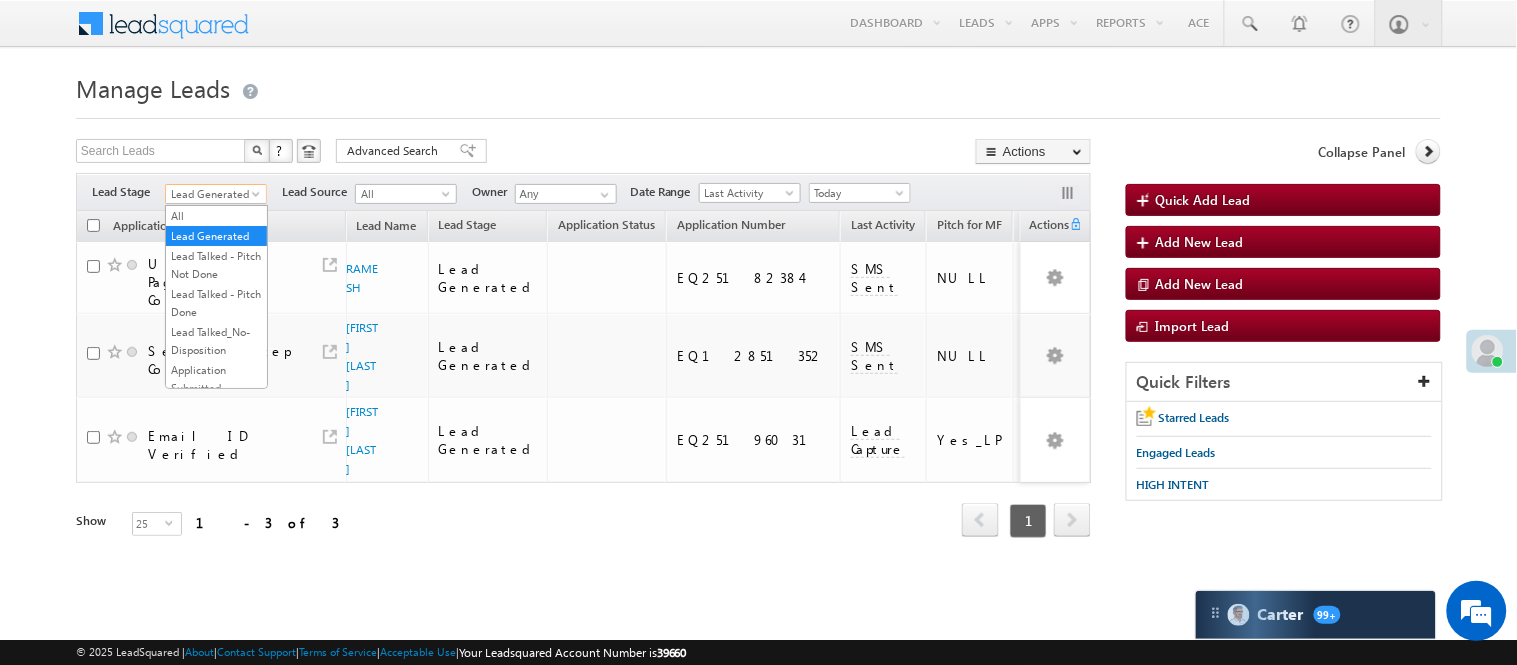 click on "Lead Generated" at bounding box center [213, 194] 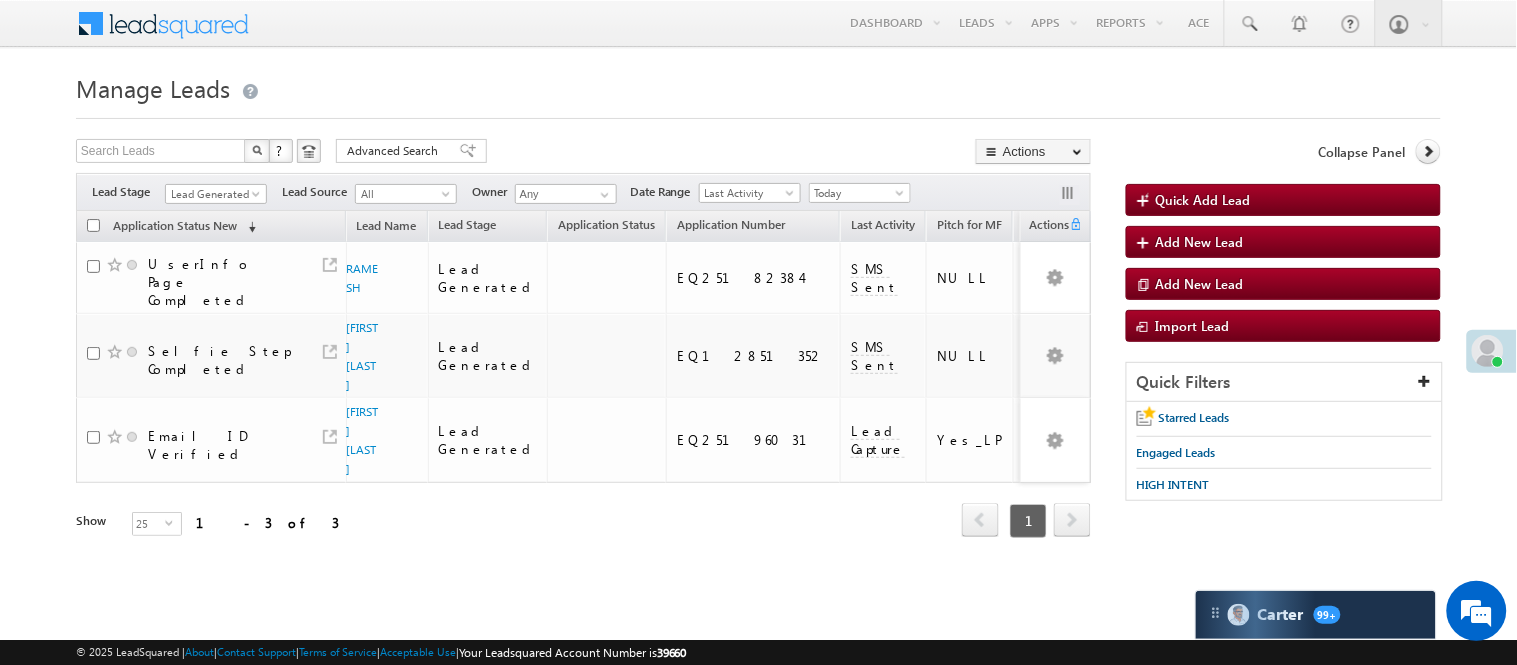 drag, startPoint x: 350, startPoint y: 508, endPoint x: 332, endPoint y: 475, distance: 37.589893 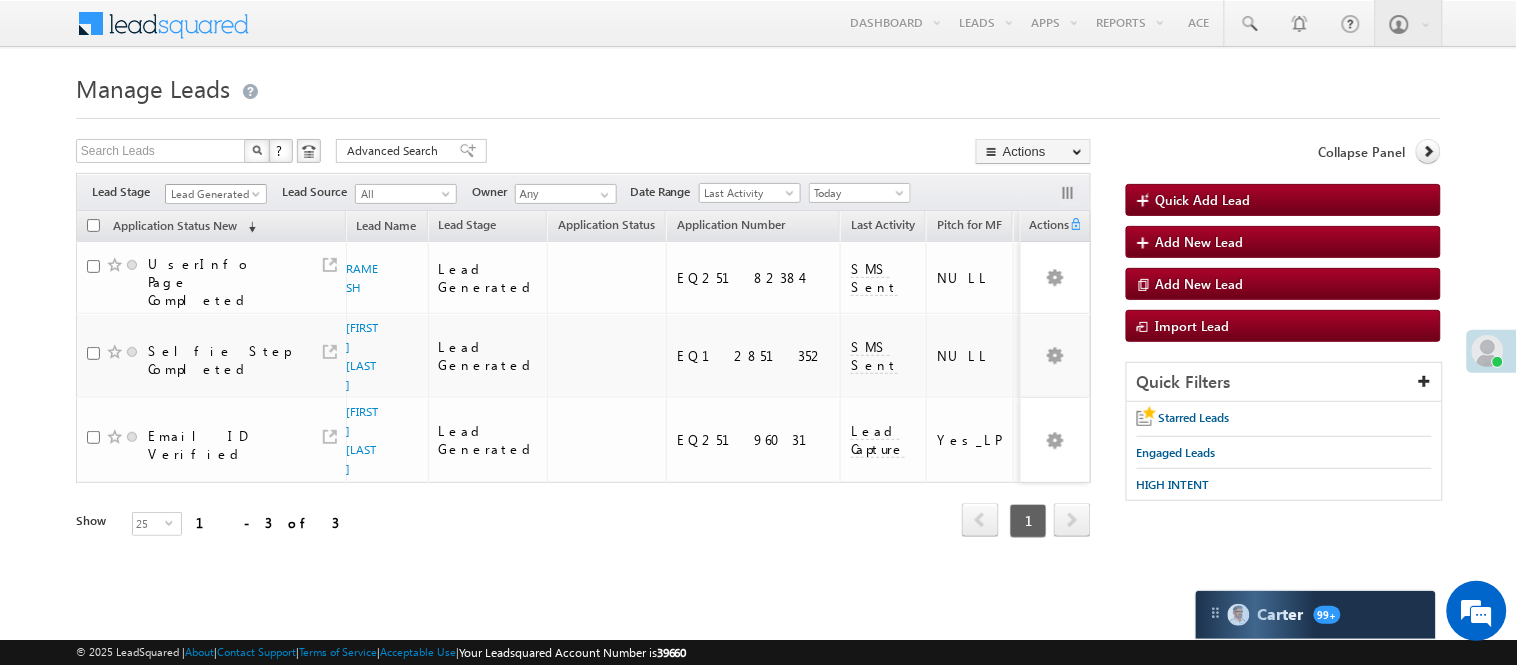 click on "Lead Generated" at bounding box center [213, 194] 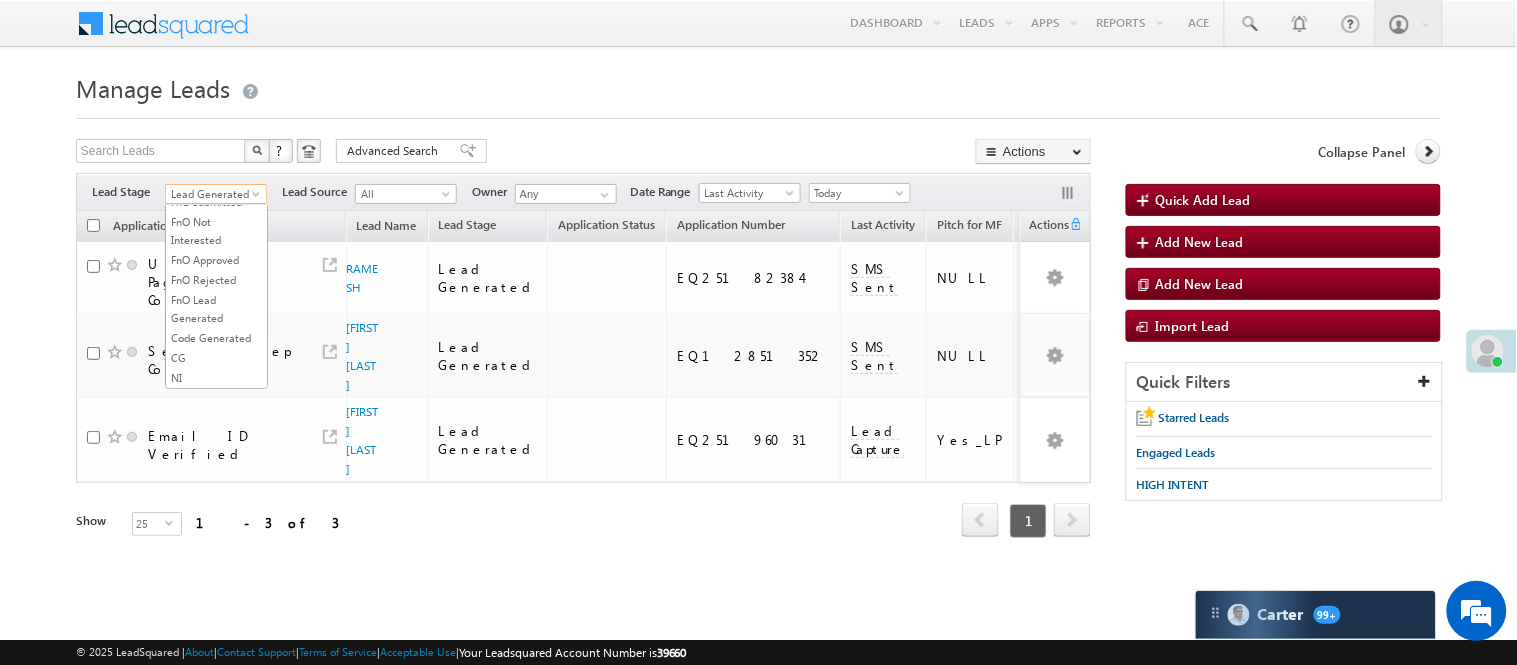 scroll, scrollTop: 496, scrollLeft: 0, axis: vertical 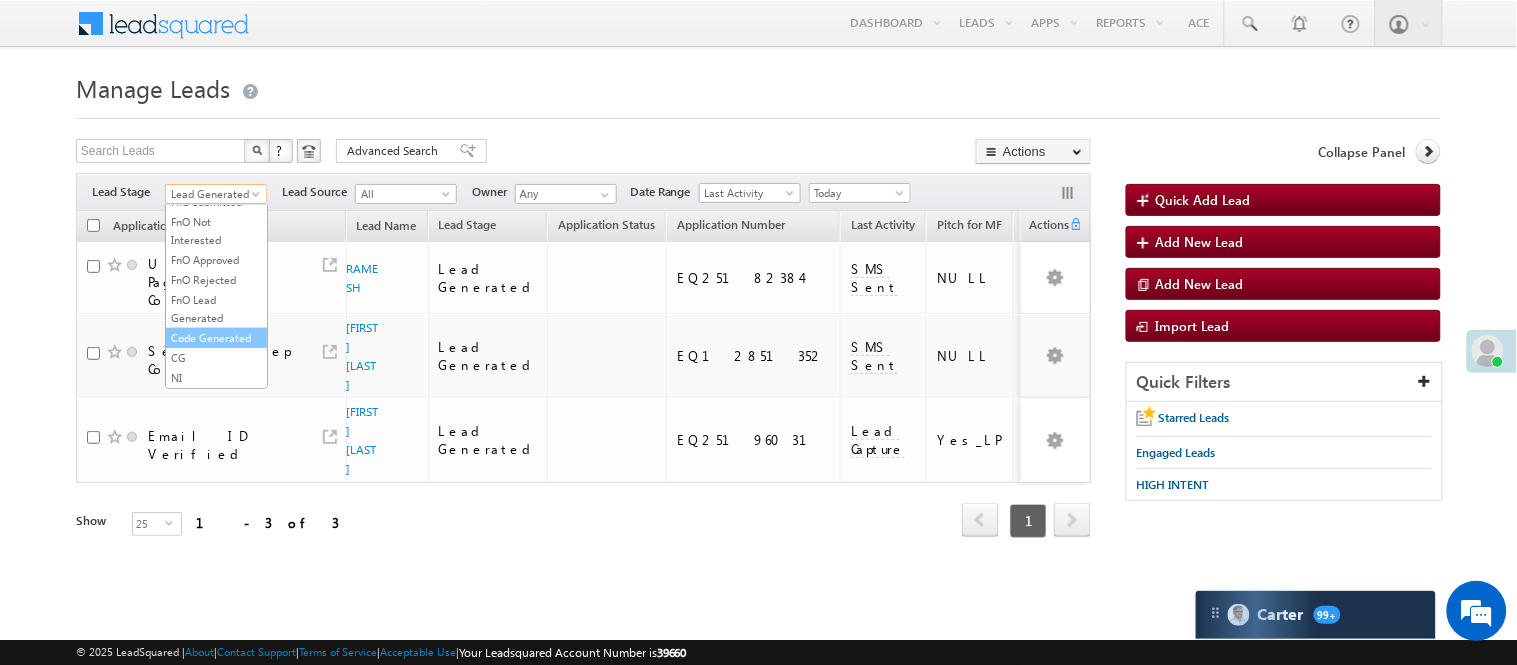 click on "Code Generated" at bounding box center [216, 338] 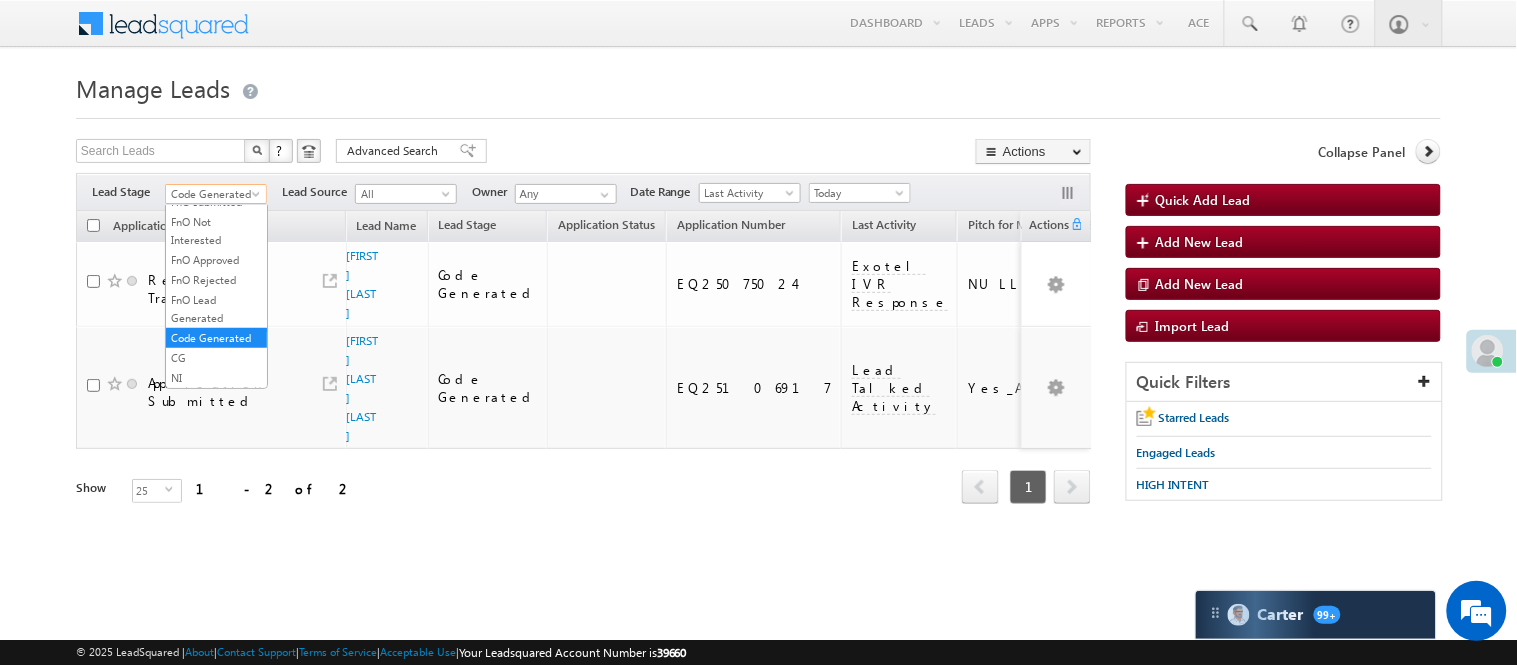 click on "Code Generated" at bounding box center [213, 194] 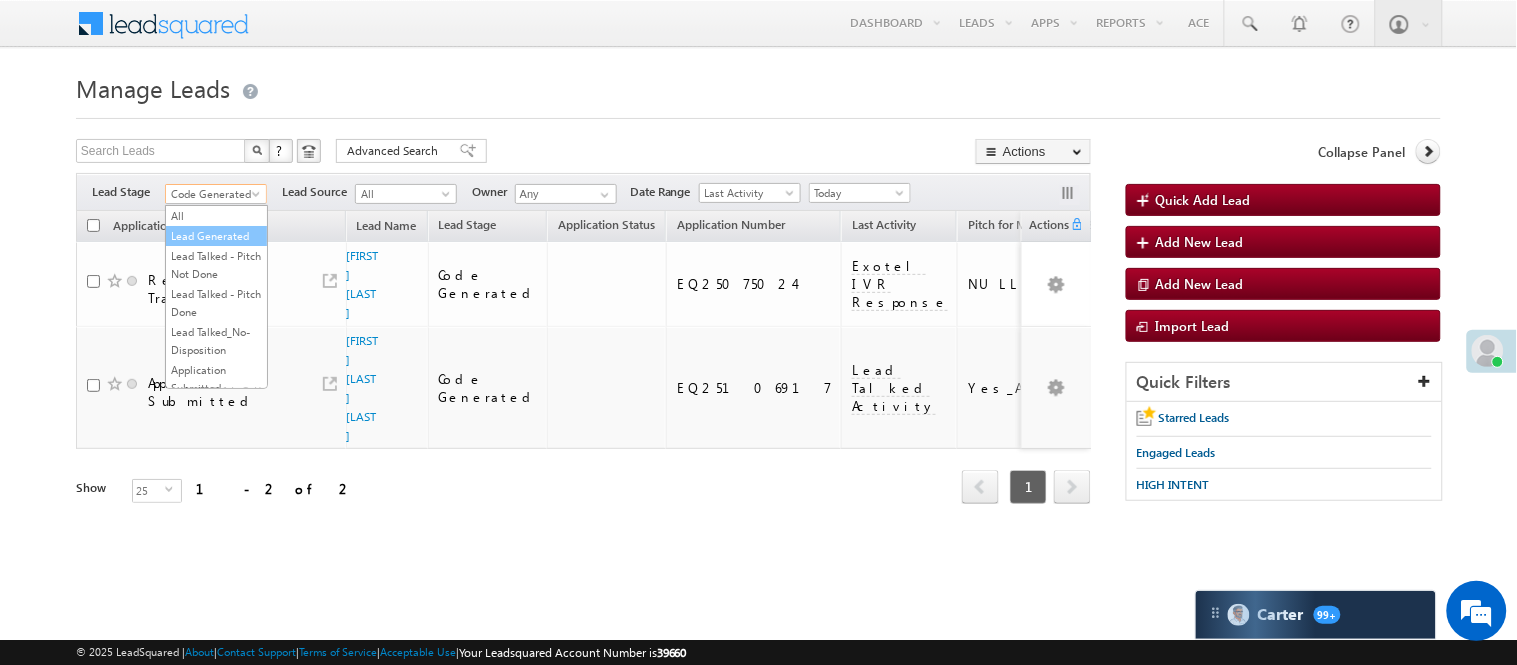 click on "Lead Generated" at bounding box center (216, 236) 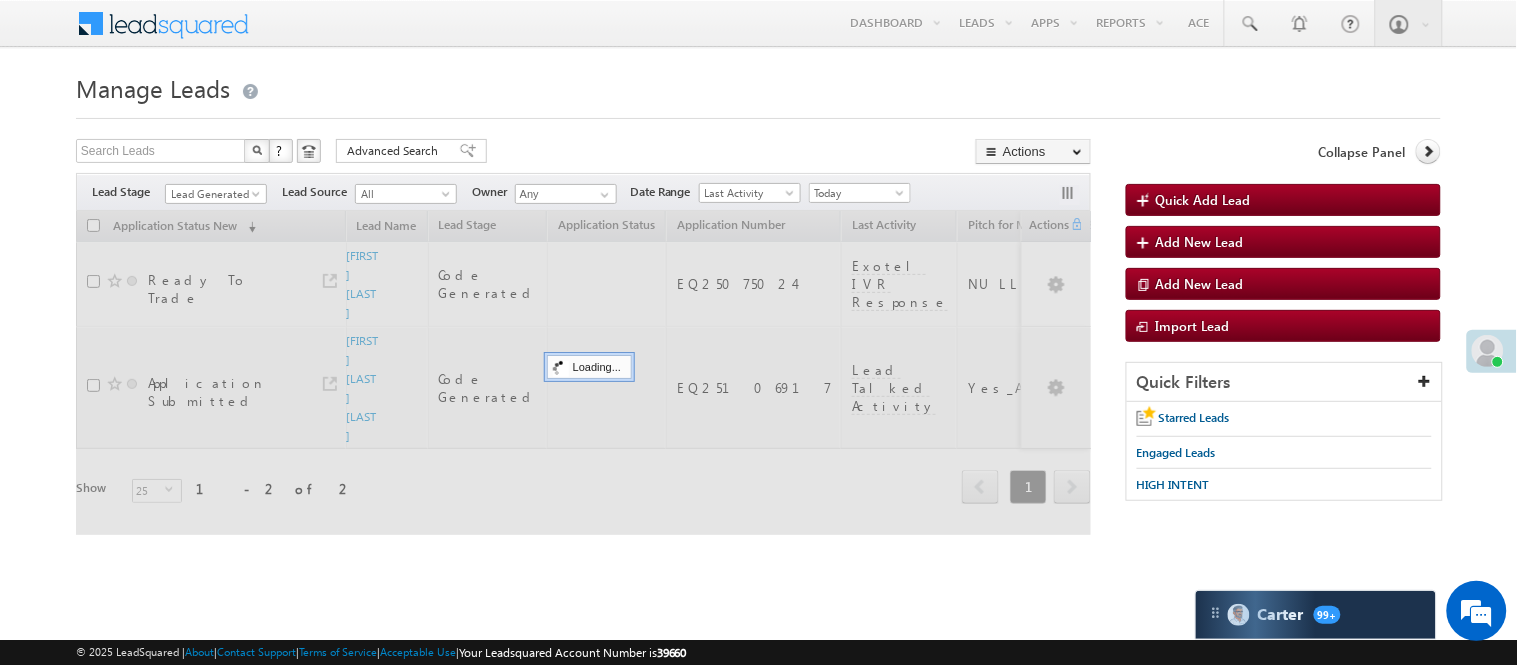 click on "Search Leads X ?   2 results found
Advanced Search
Advanced Search
Advanced search results
Actions Export Leads Reset all Filters
Actions Export Leads Bulk Update Send Email Add to List Add Activity Change Owner Change Stage Delete Merge Leads" at bounding box center [583, 153] 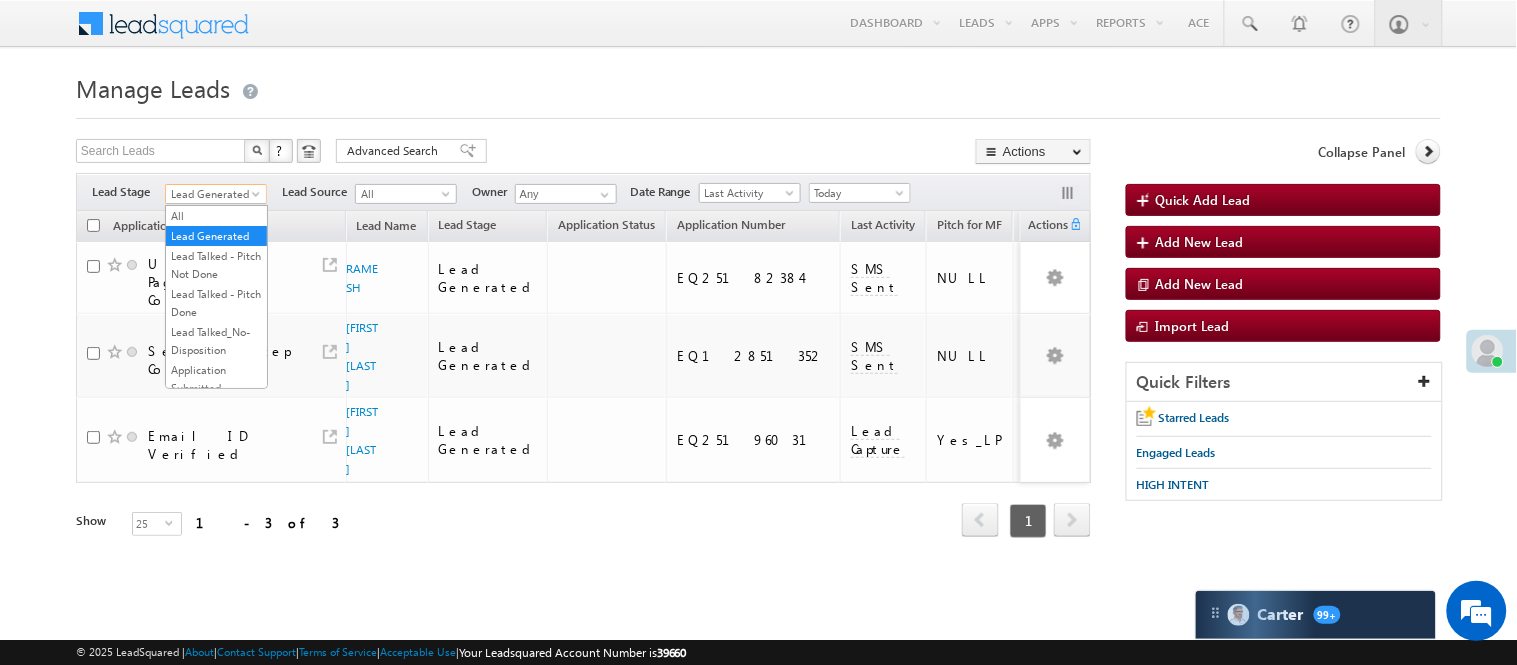click on "Lead Generated" at bounding box center (213, 194) 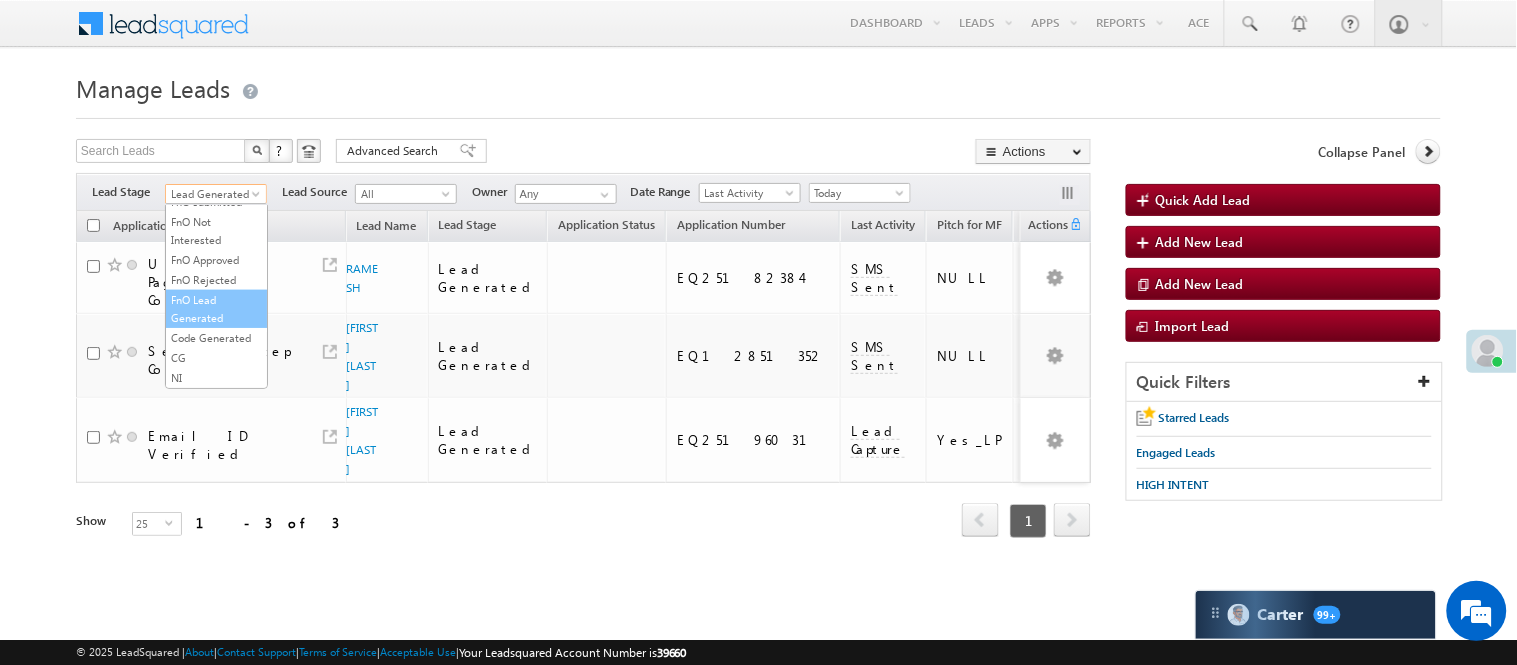 scroll, scrollTop: 496, scrollLeft: 0, axis: vertical 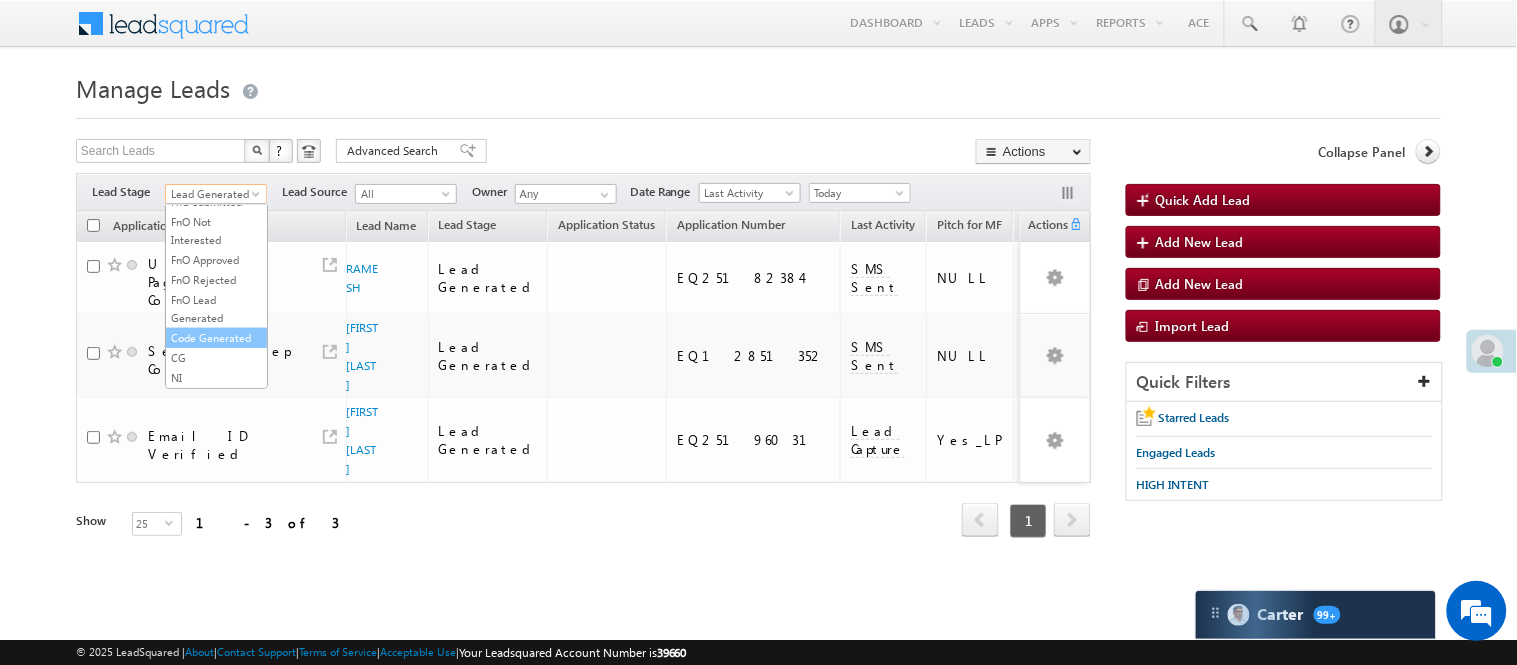 click on "Code Generated" at bounding box center [216, 338] 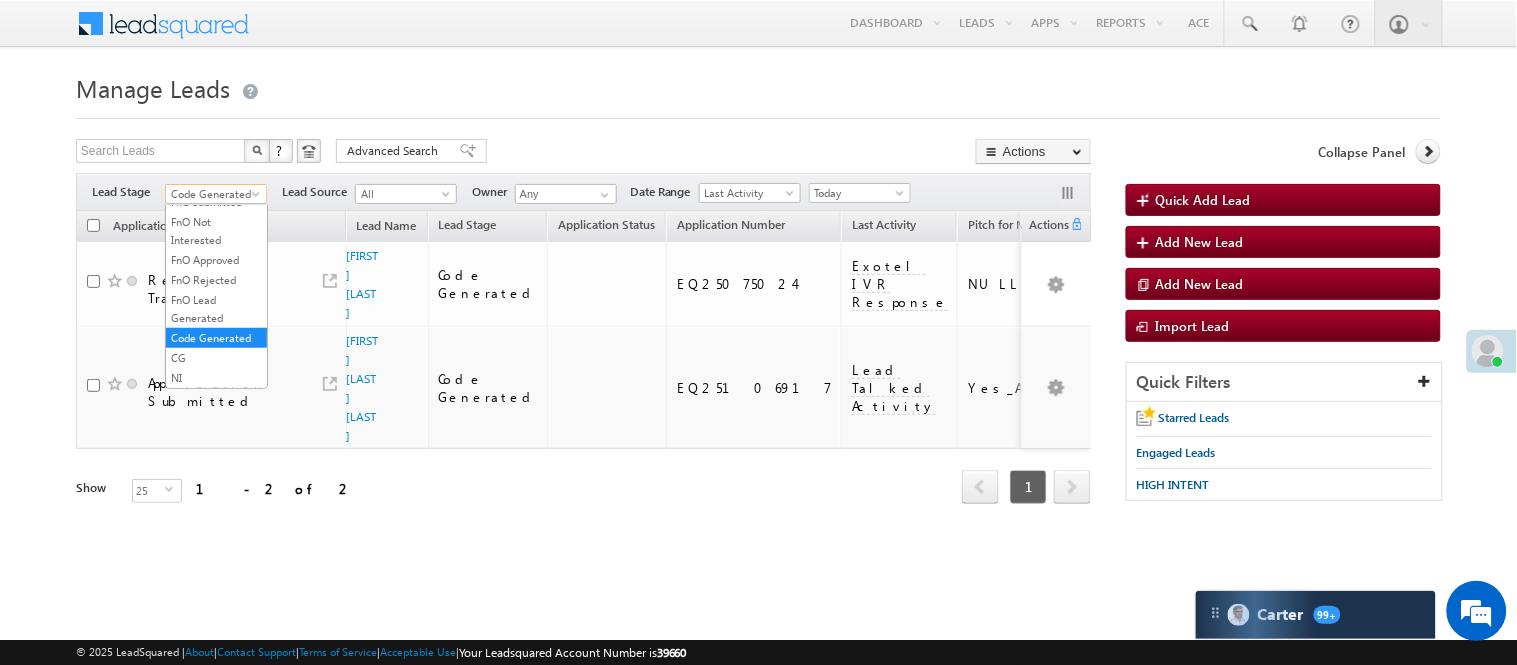 click on "Code Generated" at bounding box center (213, 194) 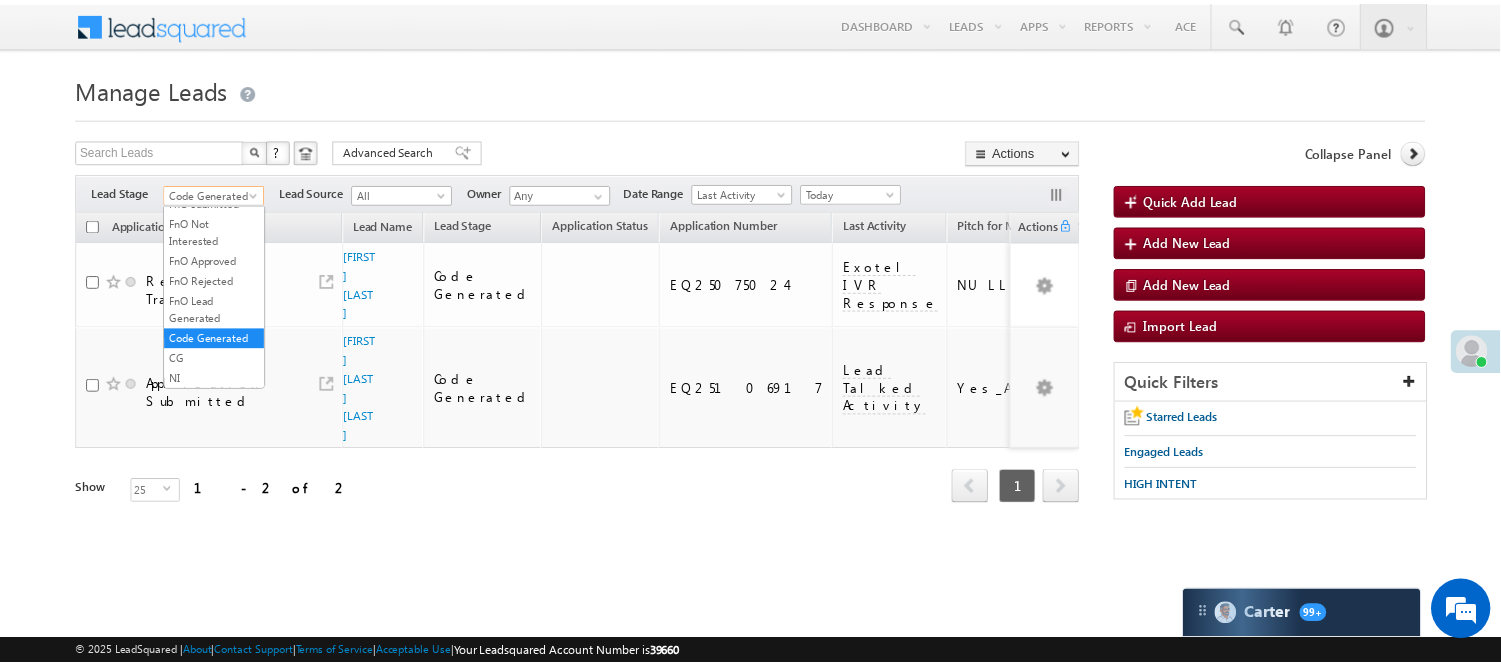 scroll, scrollTop: 0, scrollLeft: 0, axis: both 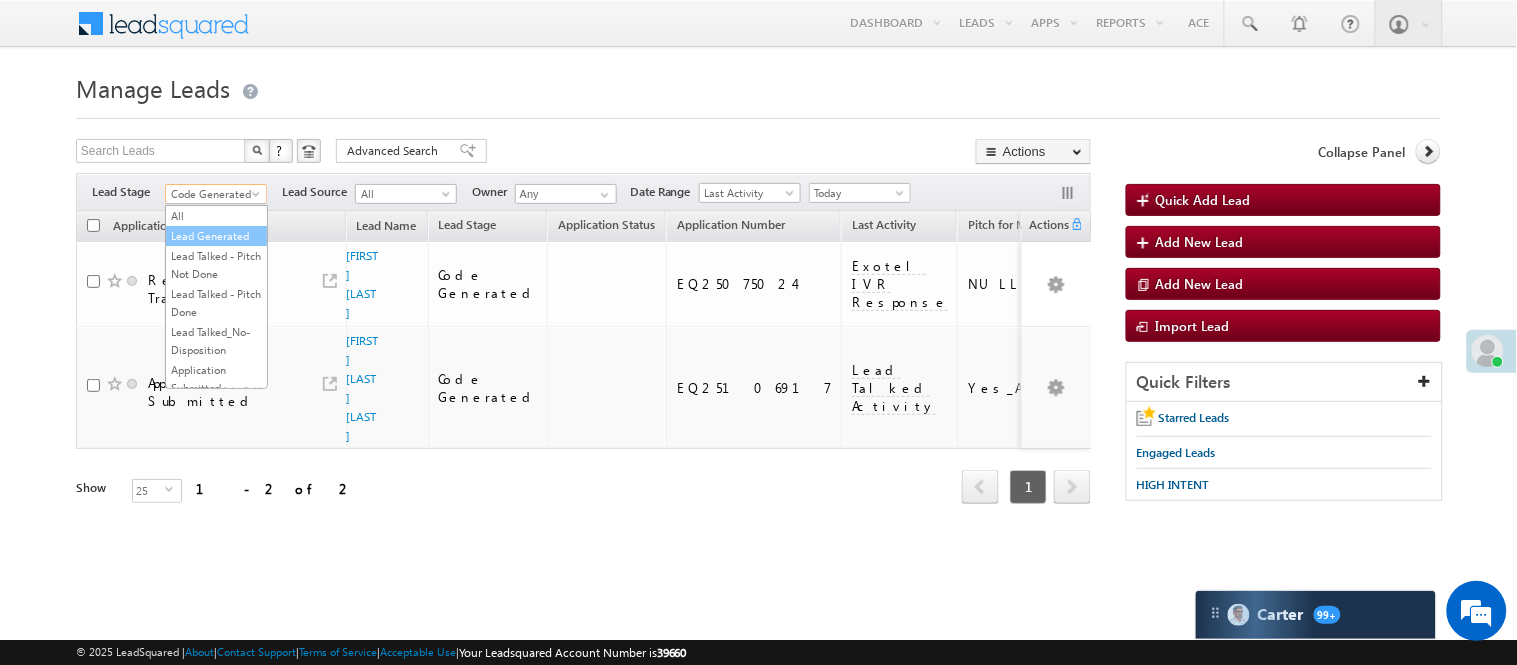 click on "Lead Generated" at bounding box center [216, 236] 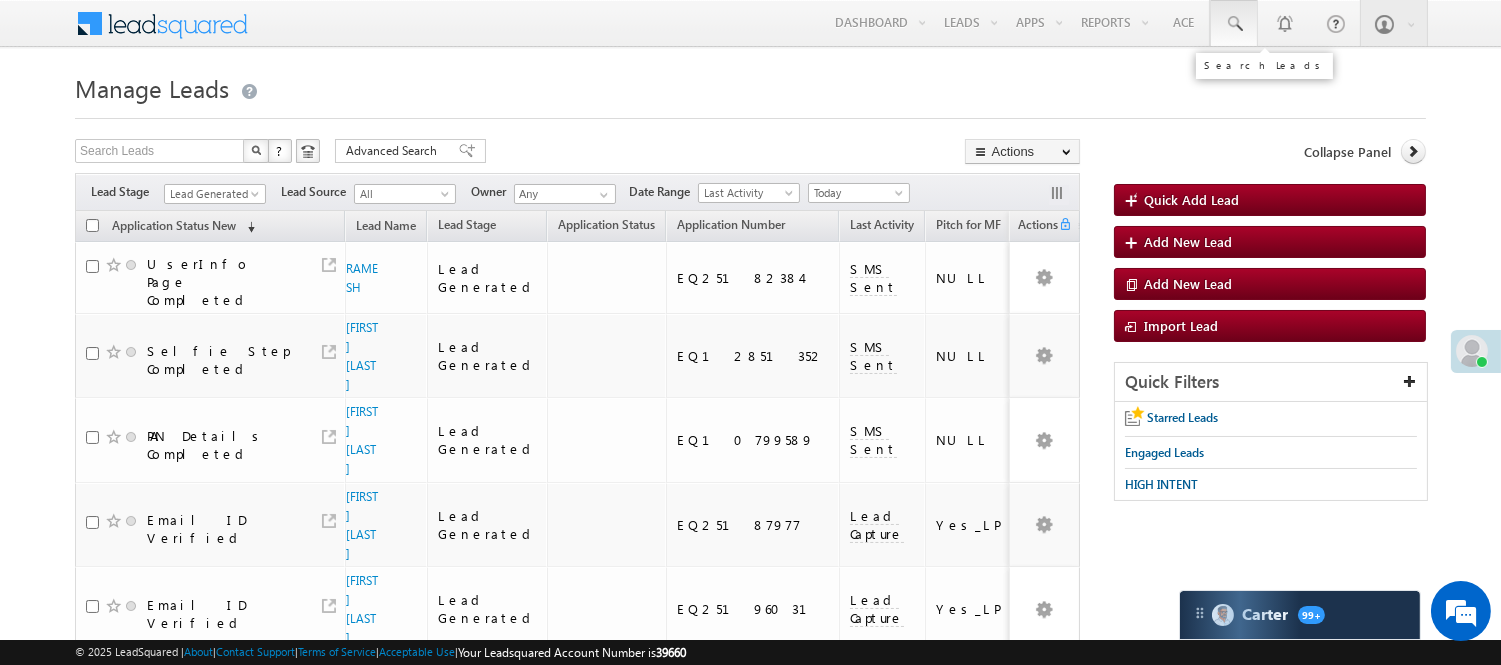 click at bounding box center [1234, 24] 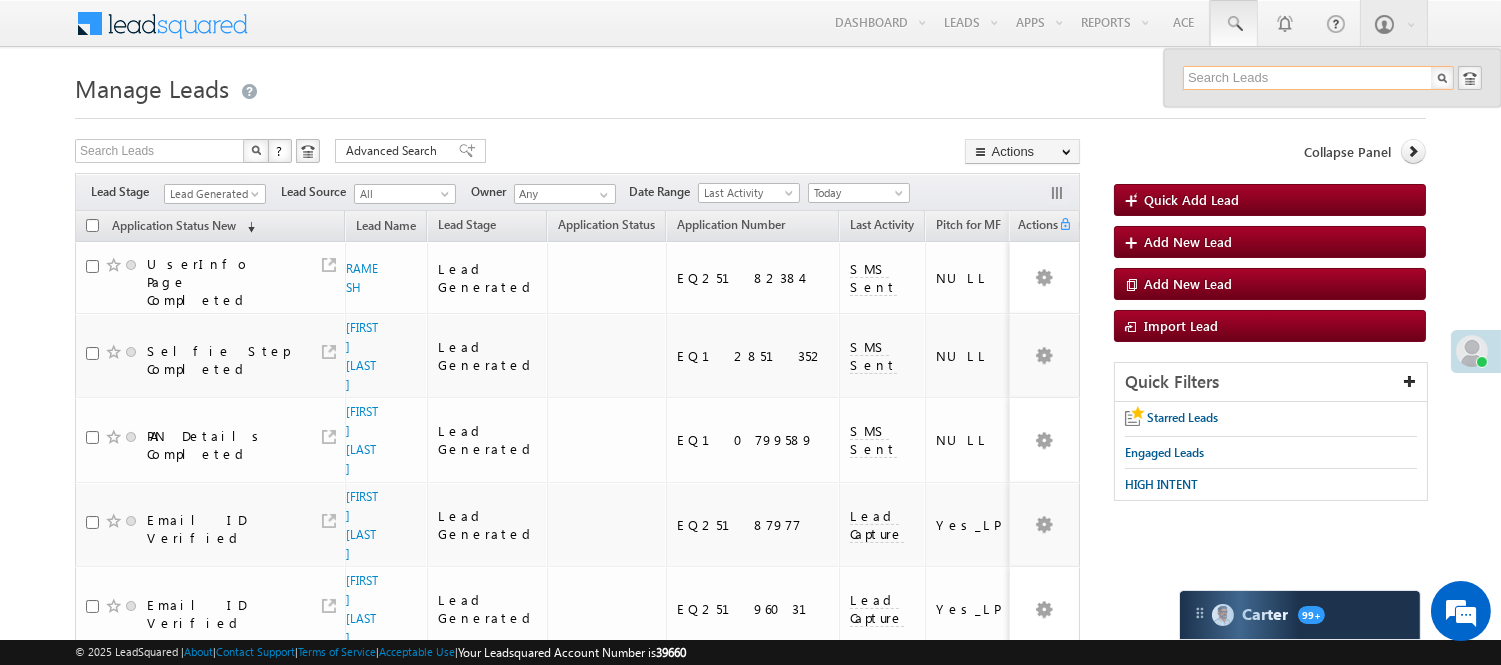 drag, startPoint x: 1262, startPoint y: 75, endPoint x: 1293, endPoint y: 80, distance: 31.400637 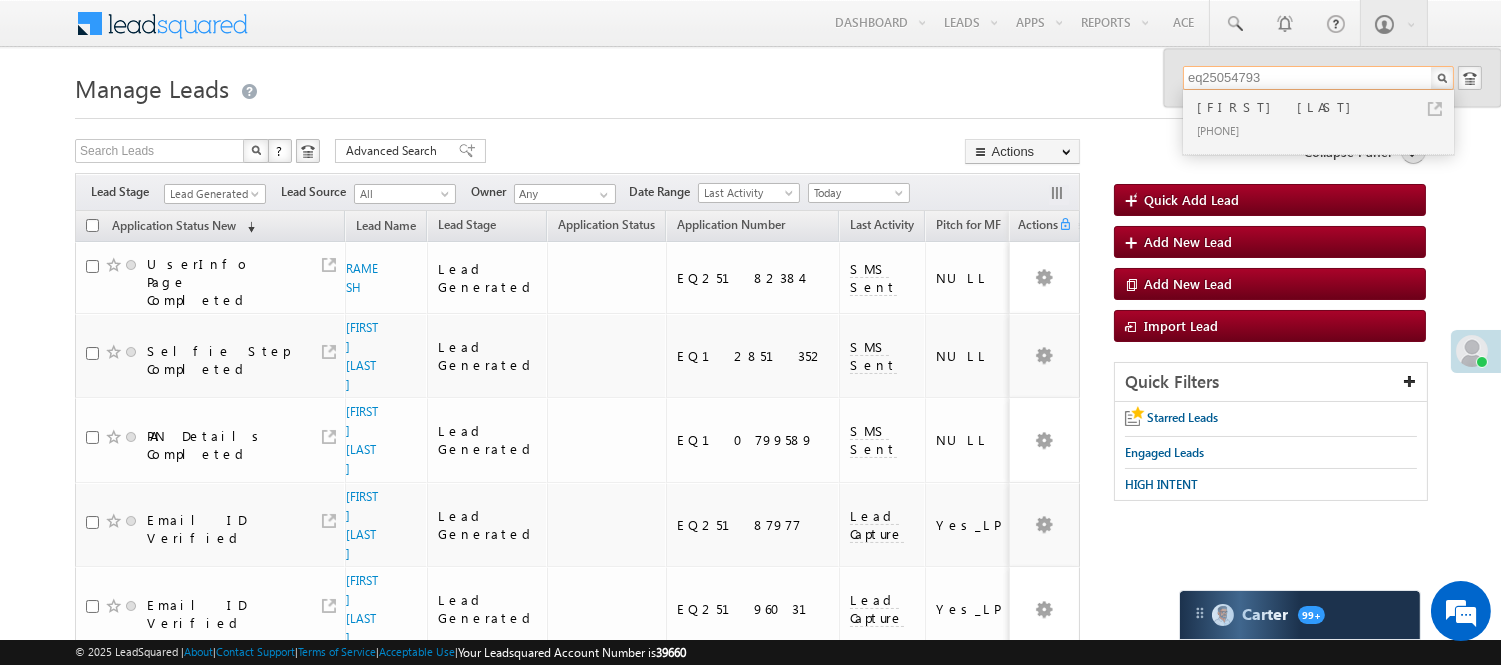 drag, startPoint x: 1281, startPoint y: 68, endPoint x: 1112, endPoint y: 68, distance: 169 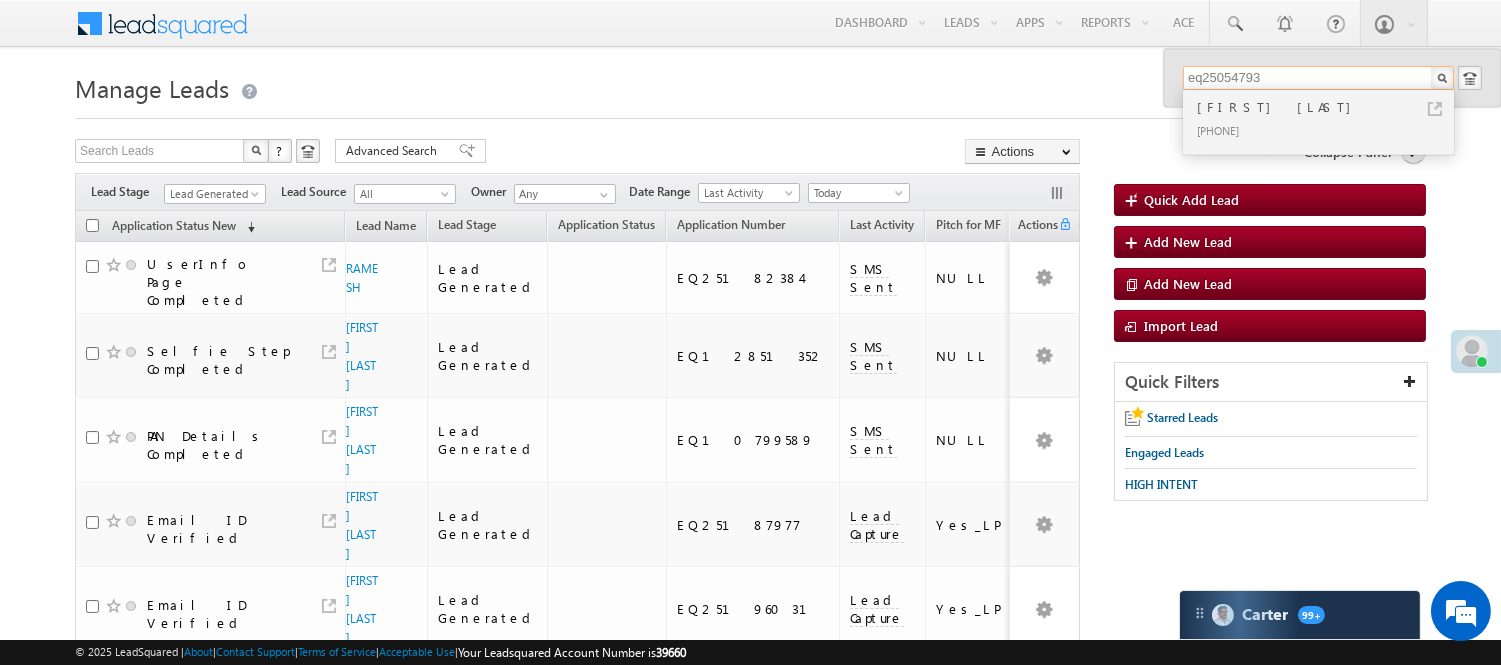 click on "Menu
Nisha Anand Yadav
Nisha .Yada v@ang elbro king. com" at bounding box center (750, 381) 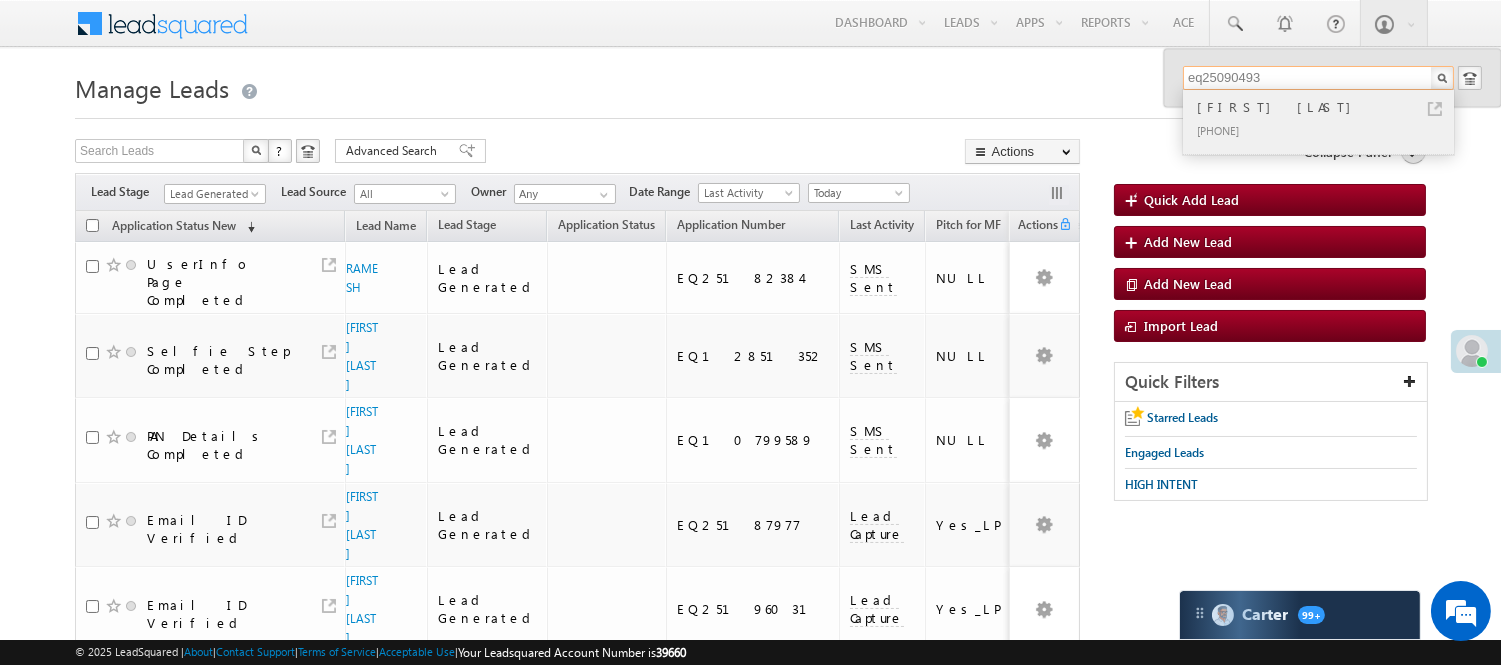 type on "eq25090493" 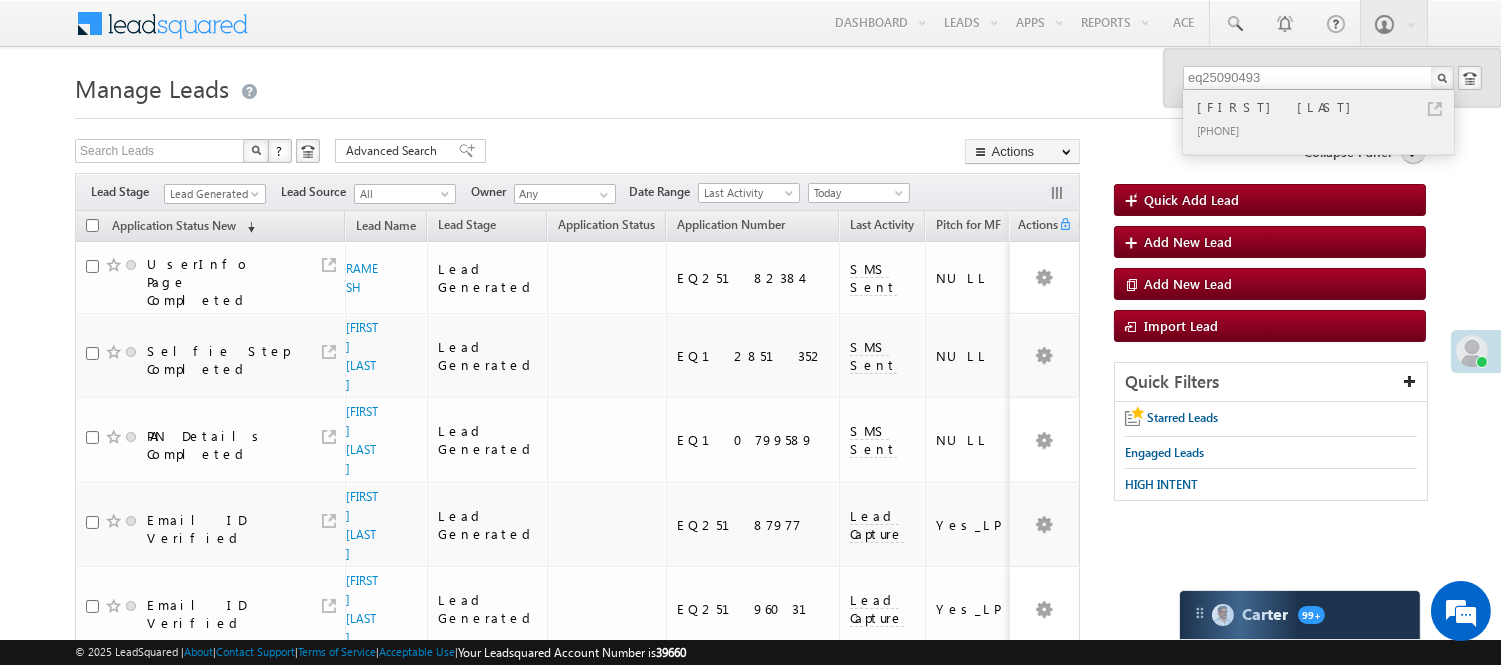 click on "+91-8955653631" at bounding box center (1327, 130) 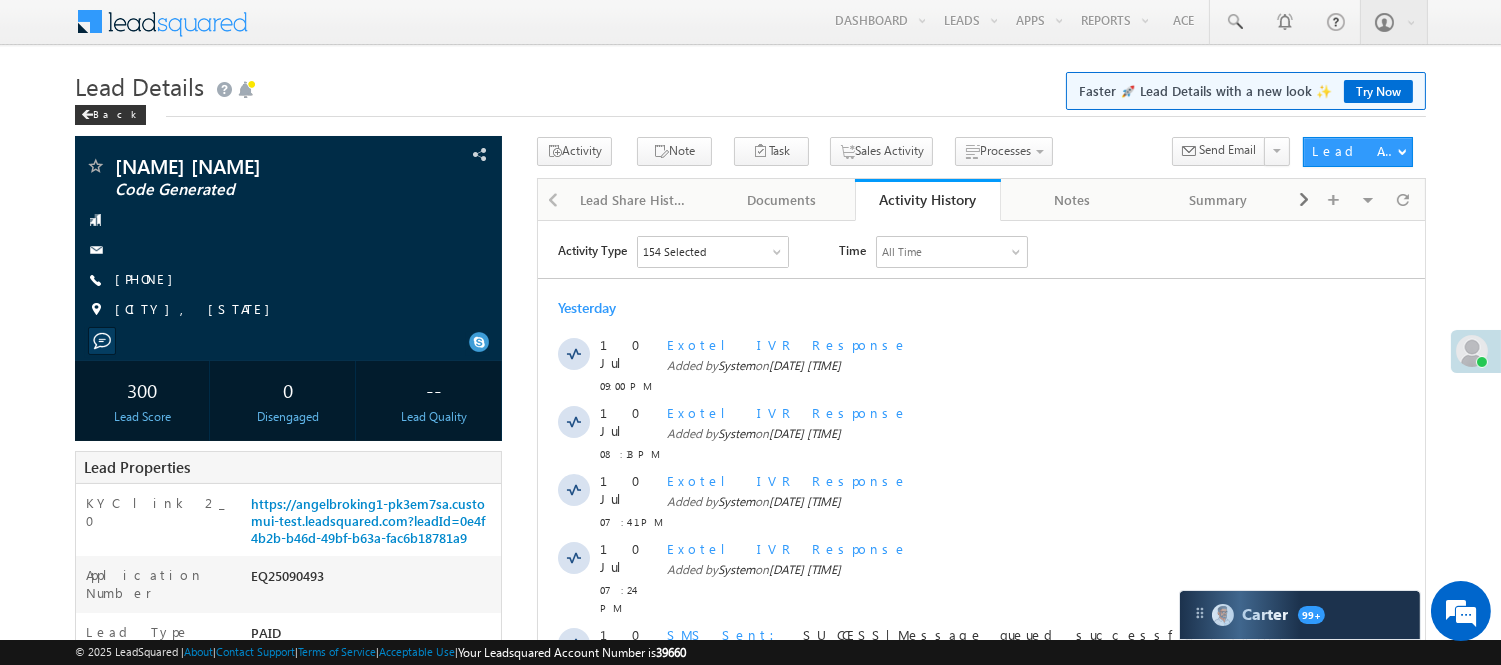 scroll, scrollTop: 0, scrollLeft: 0, axis: both 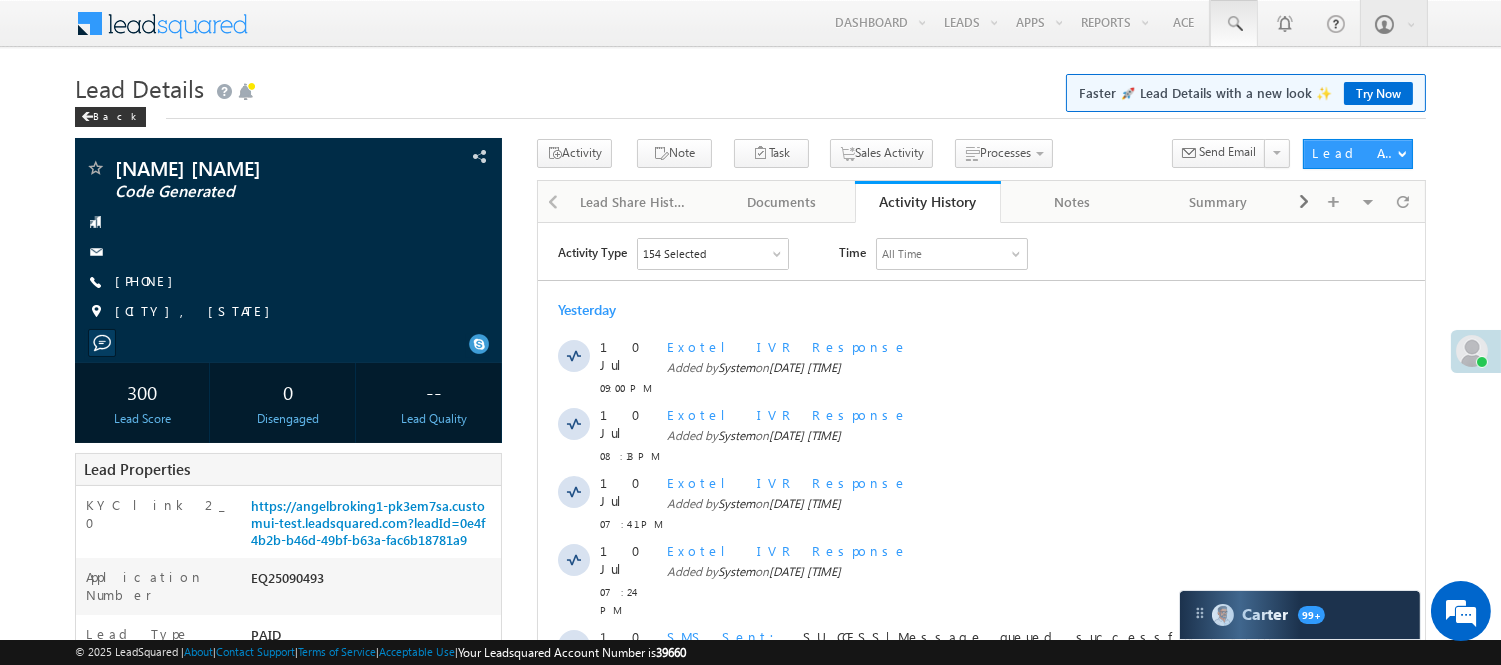 click at bounding box center [1234, 23] 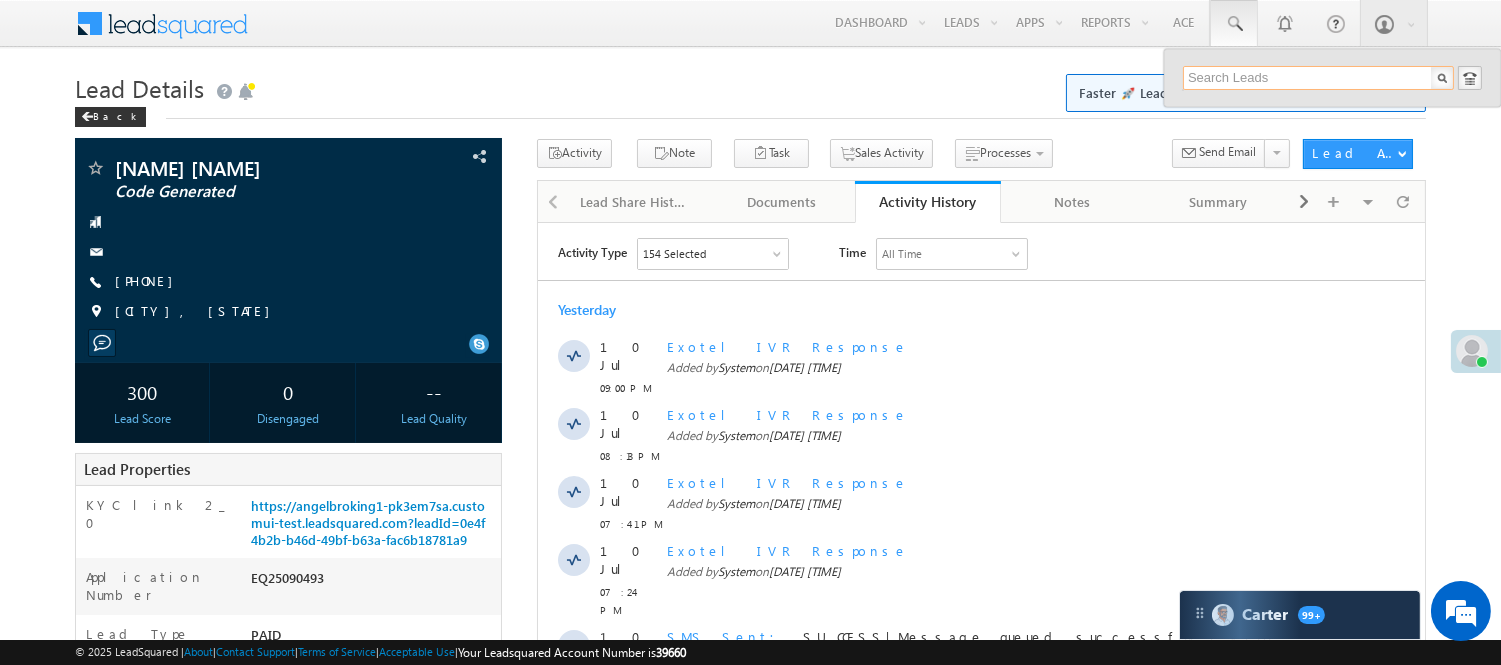 click at bounding box center (1318, 78) 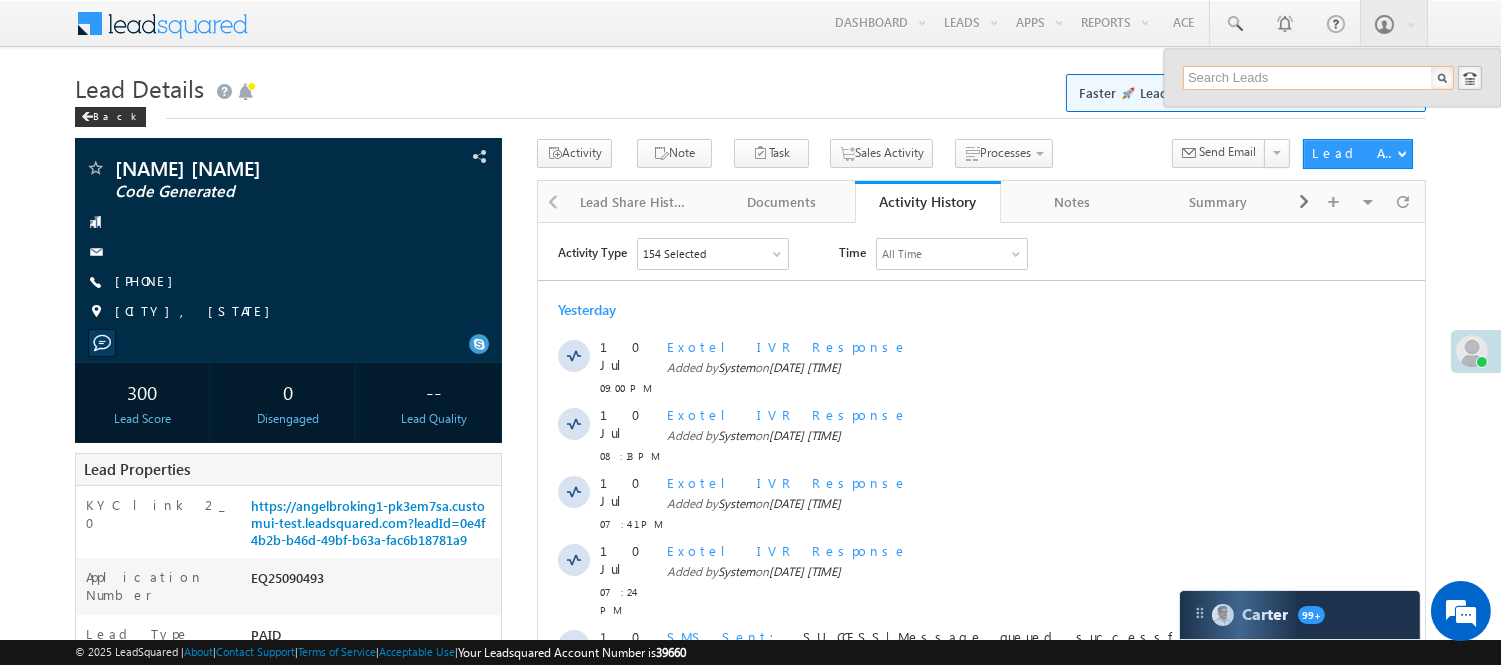 click at bounding box center [1318, 78] 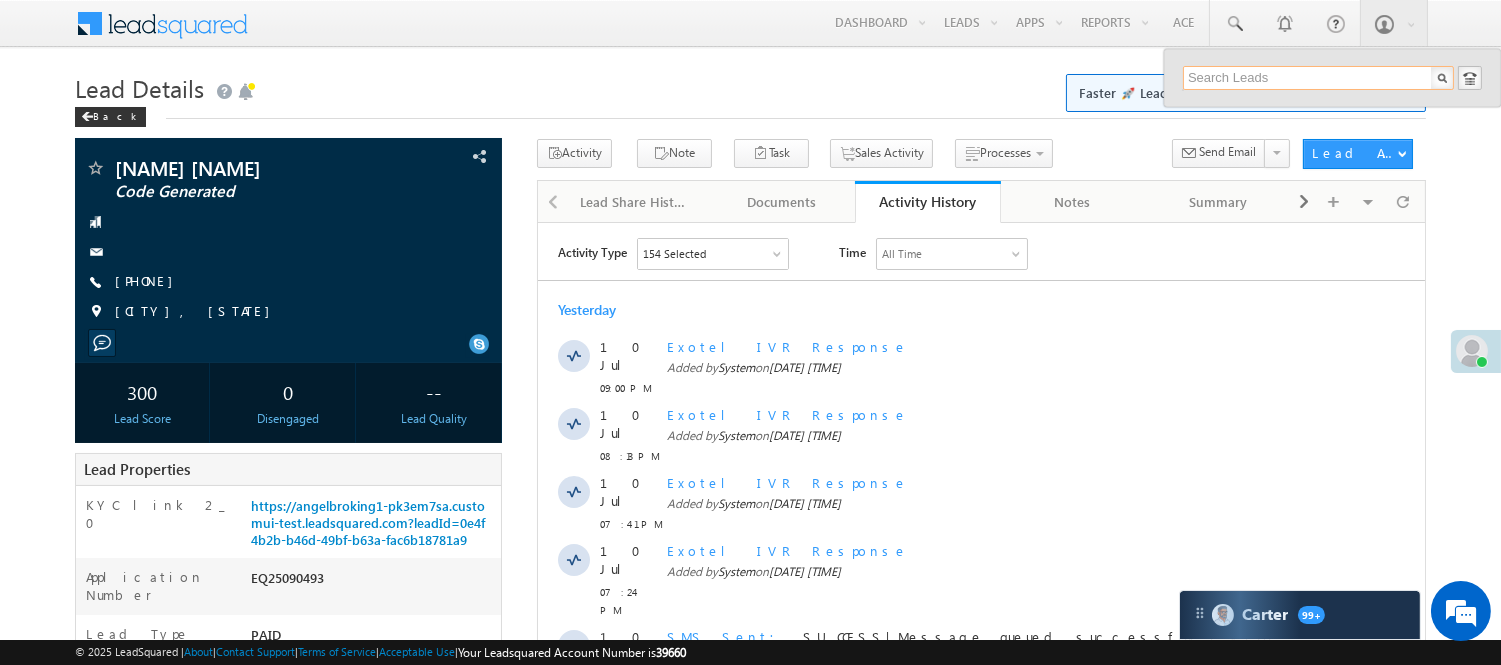 scroll, scrollTop: 0, scrollLeft: 0, axis: both 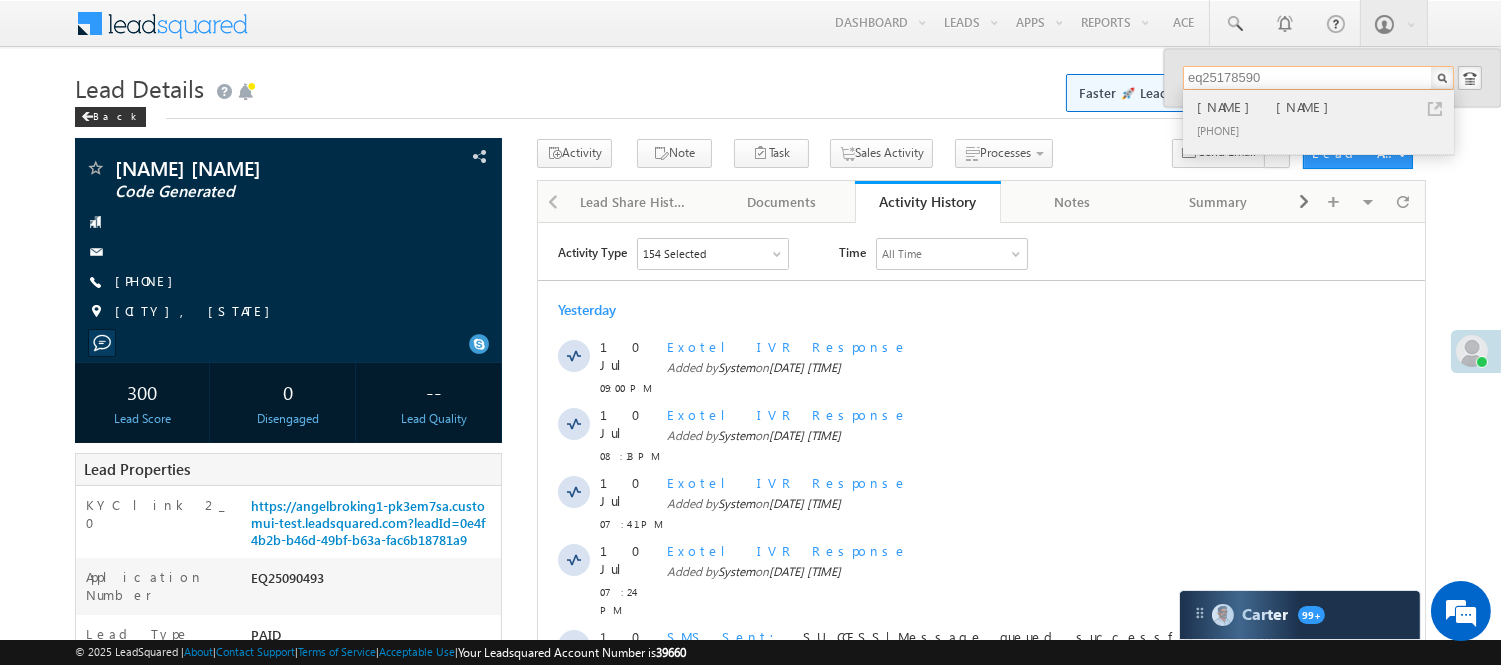 type on "eq25178590" 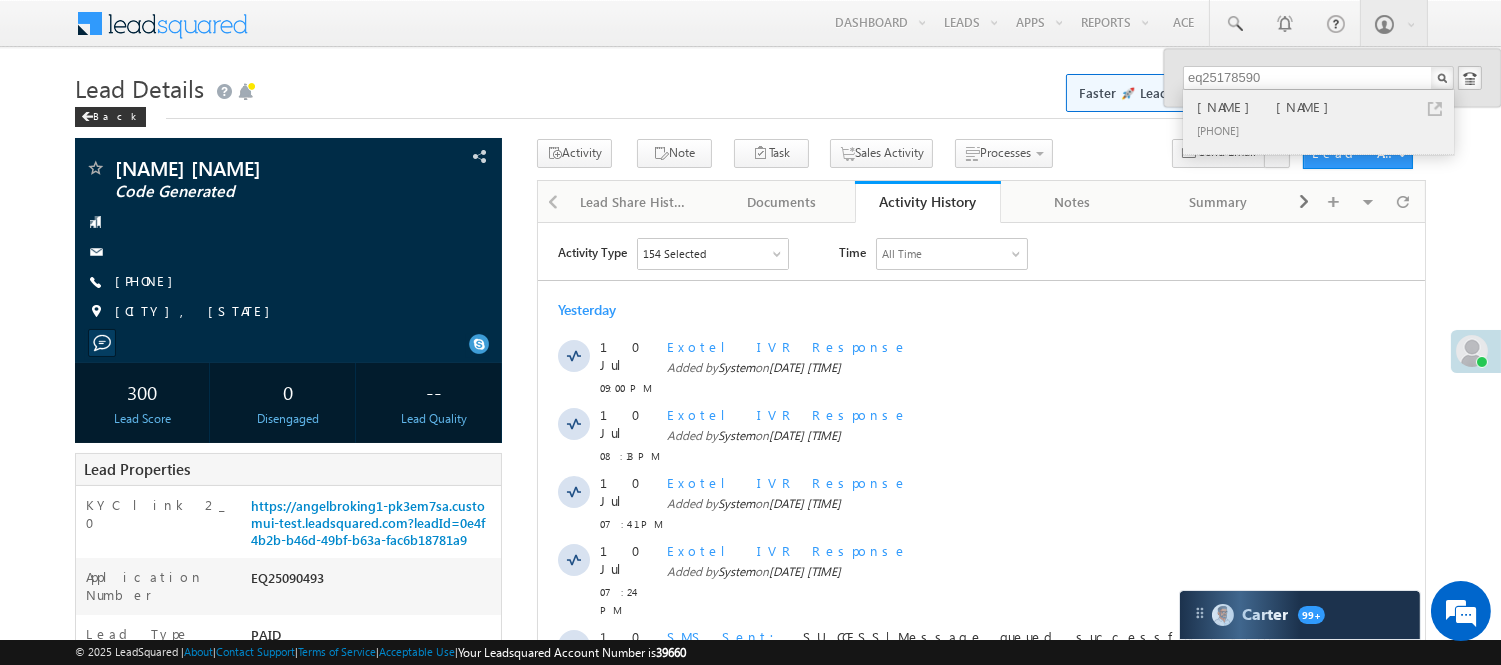 click on "Sunil Patekar" at bounding box center [1327, 107] 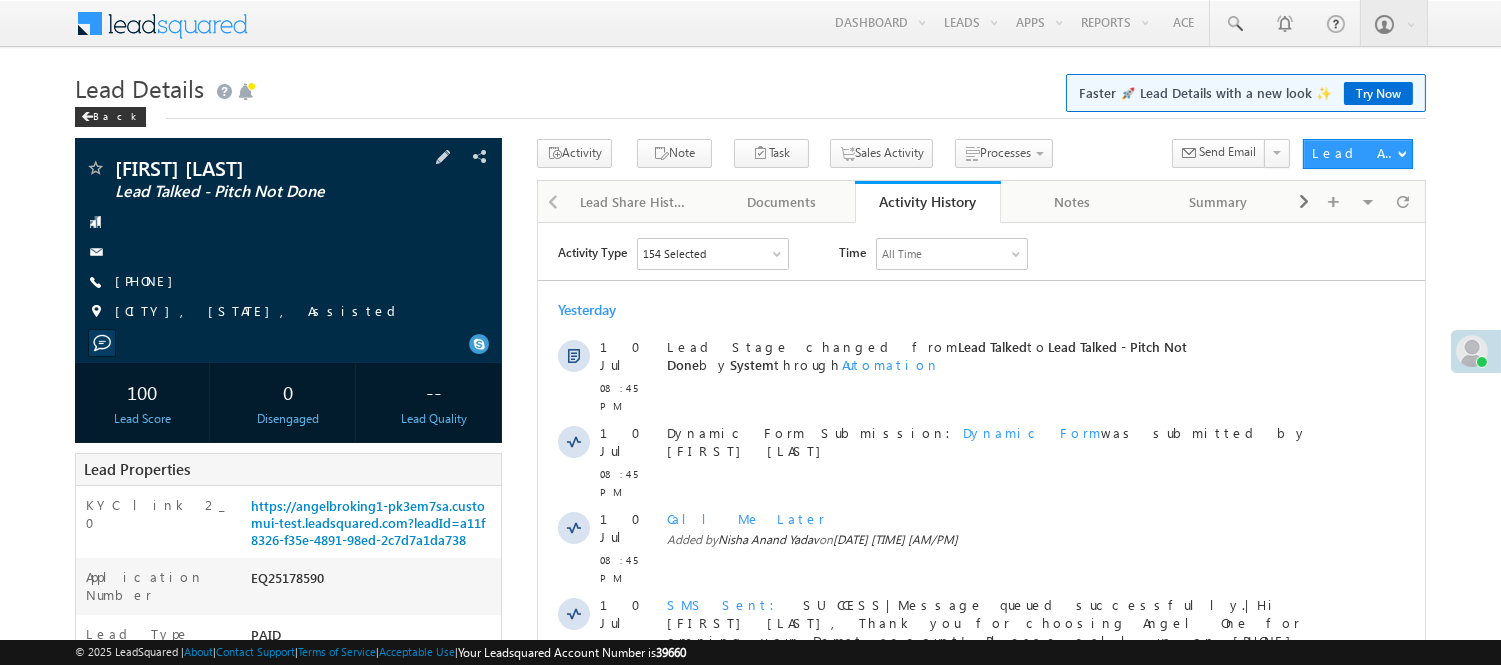 scroll, scrollTop: 0, scrollLeft: 0, axis: both 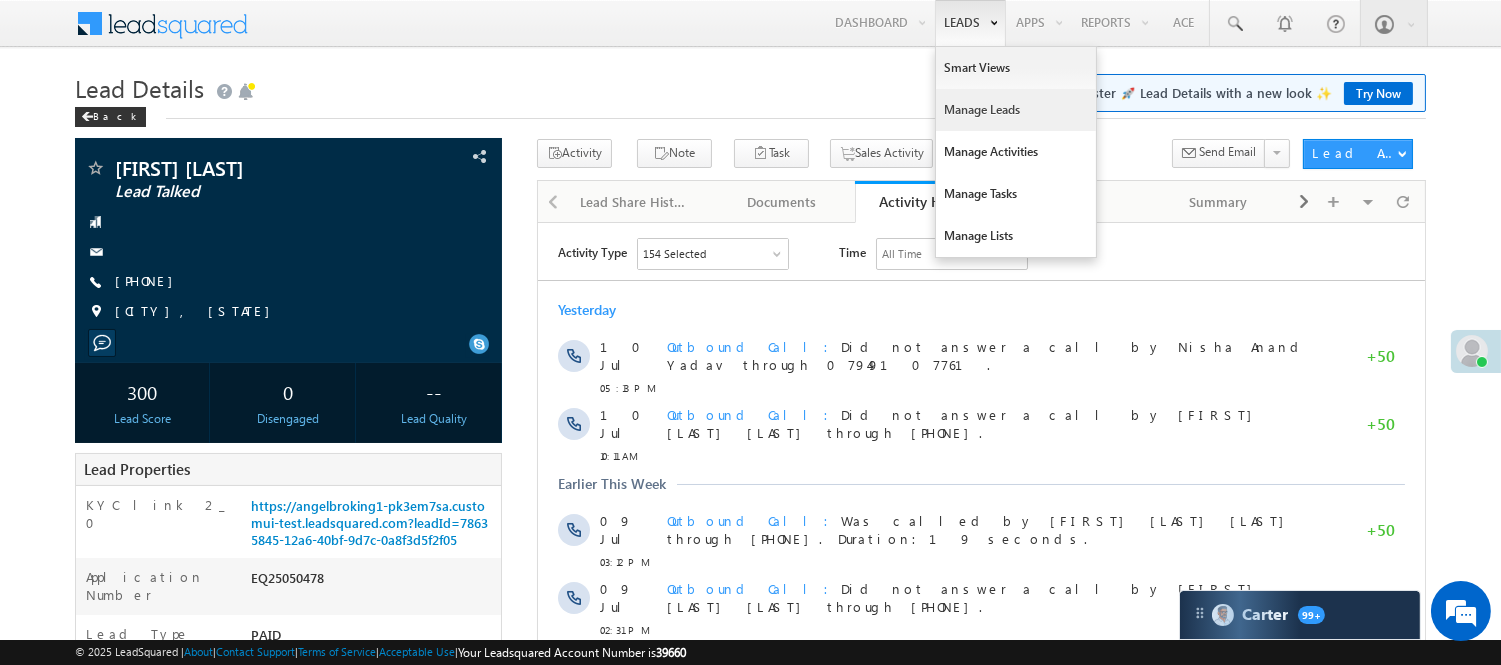 click on "Manage Leads" at bounding box center [1016, 110] 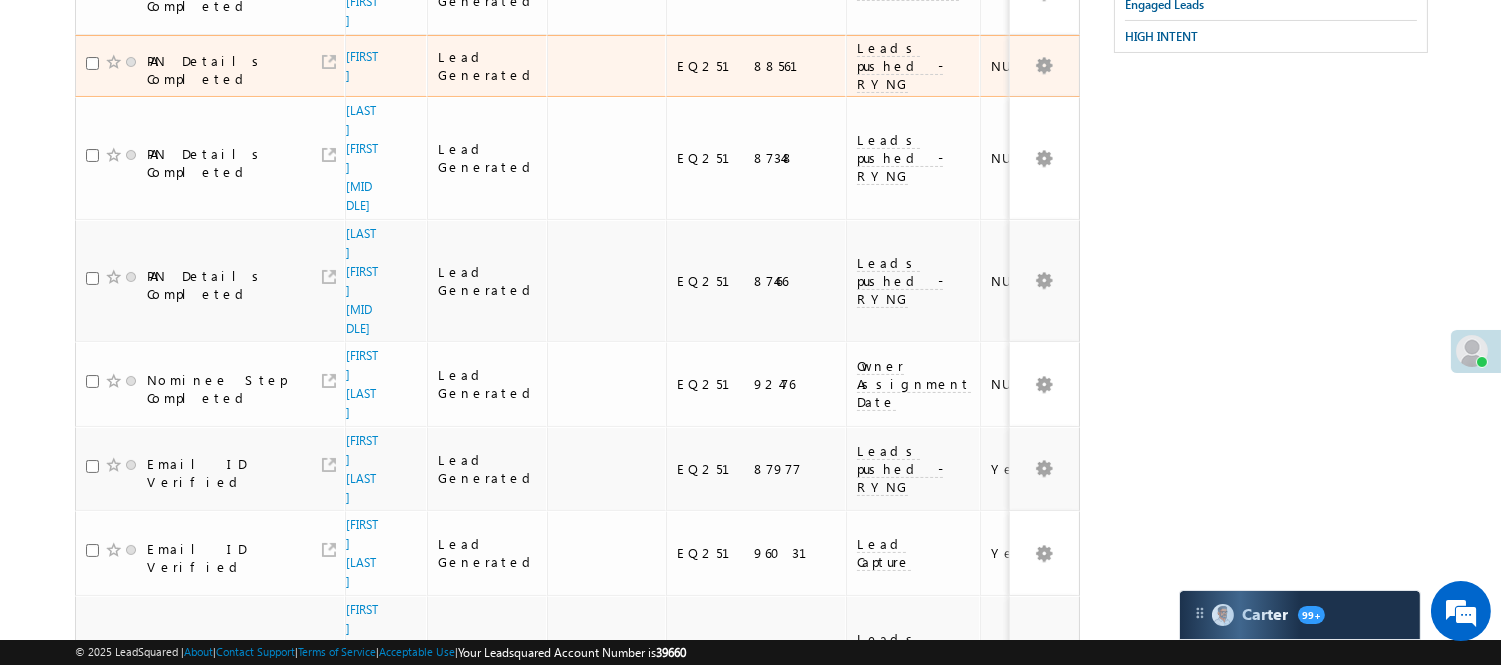 scroll, scrollTop: 0, scrollLeft: 0, axis: both 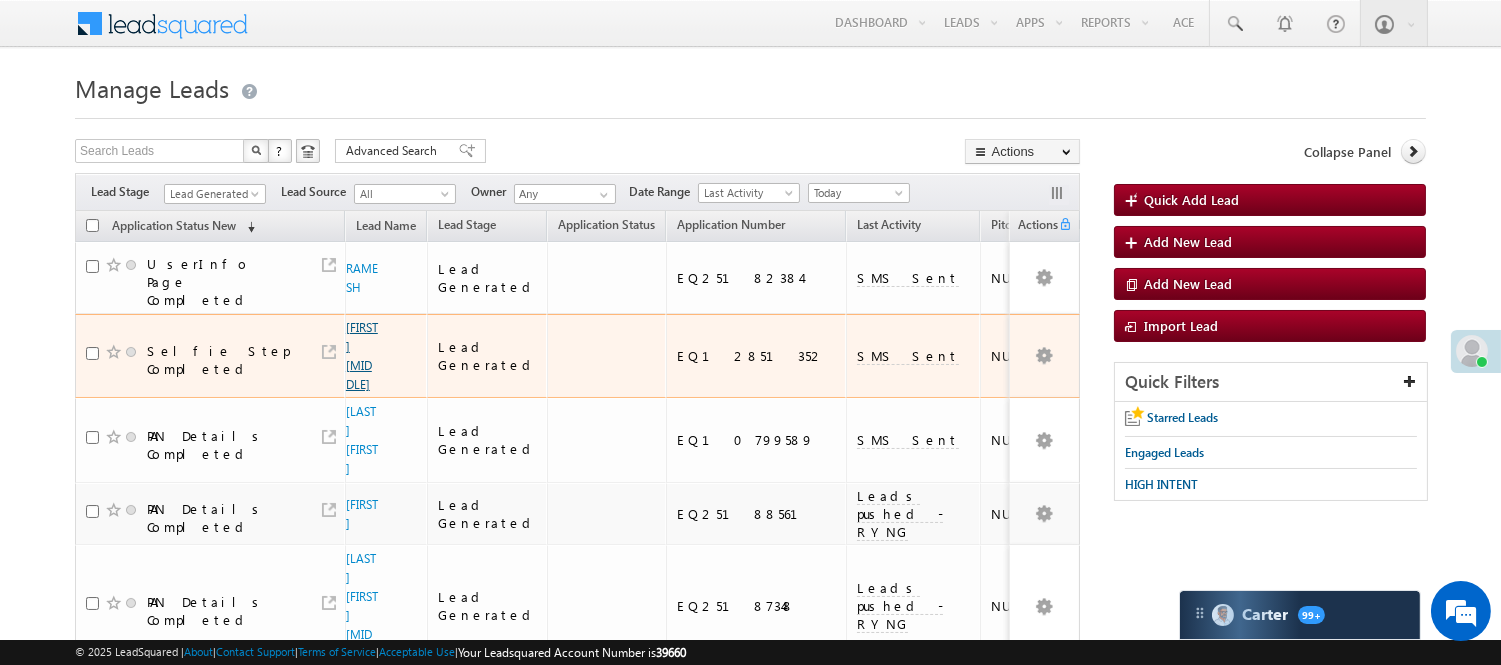 click on "[FIRST] [MIDDLE]" at bounding box center [362, 356] 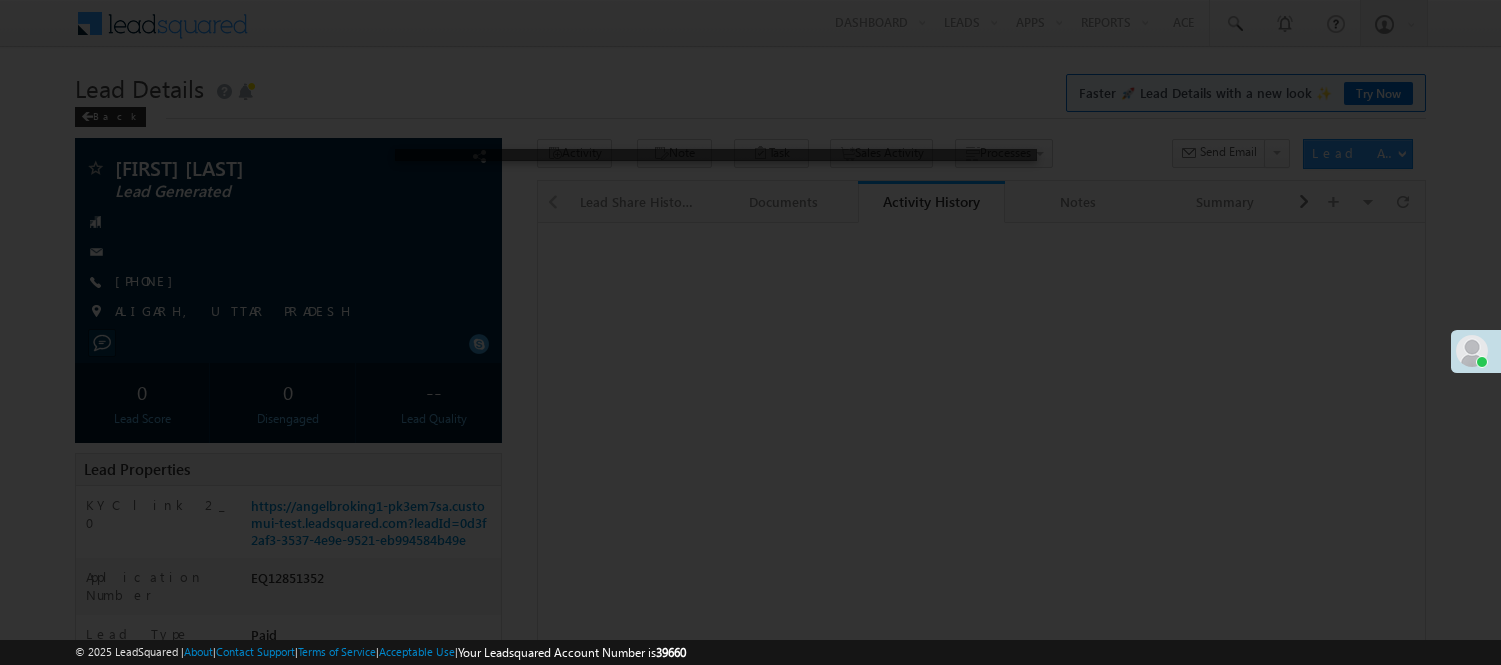 scroll, scrollTop: 0, scrollLeft: 0, axis: both 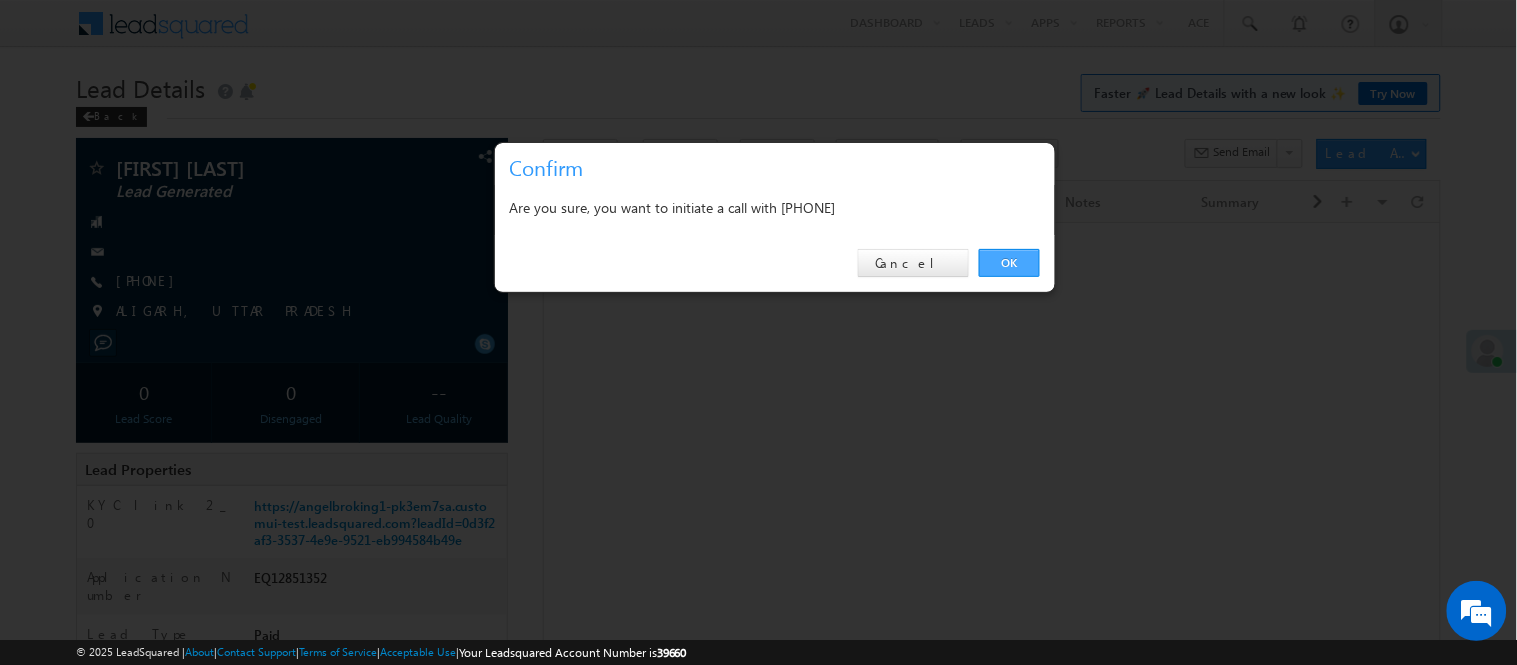 click on "OK" at bounding box center [1009, 263] 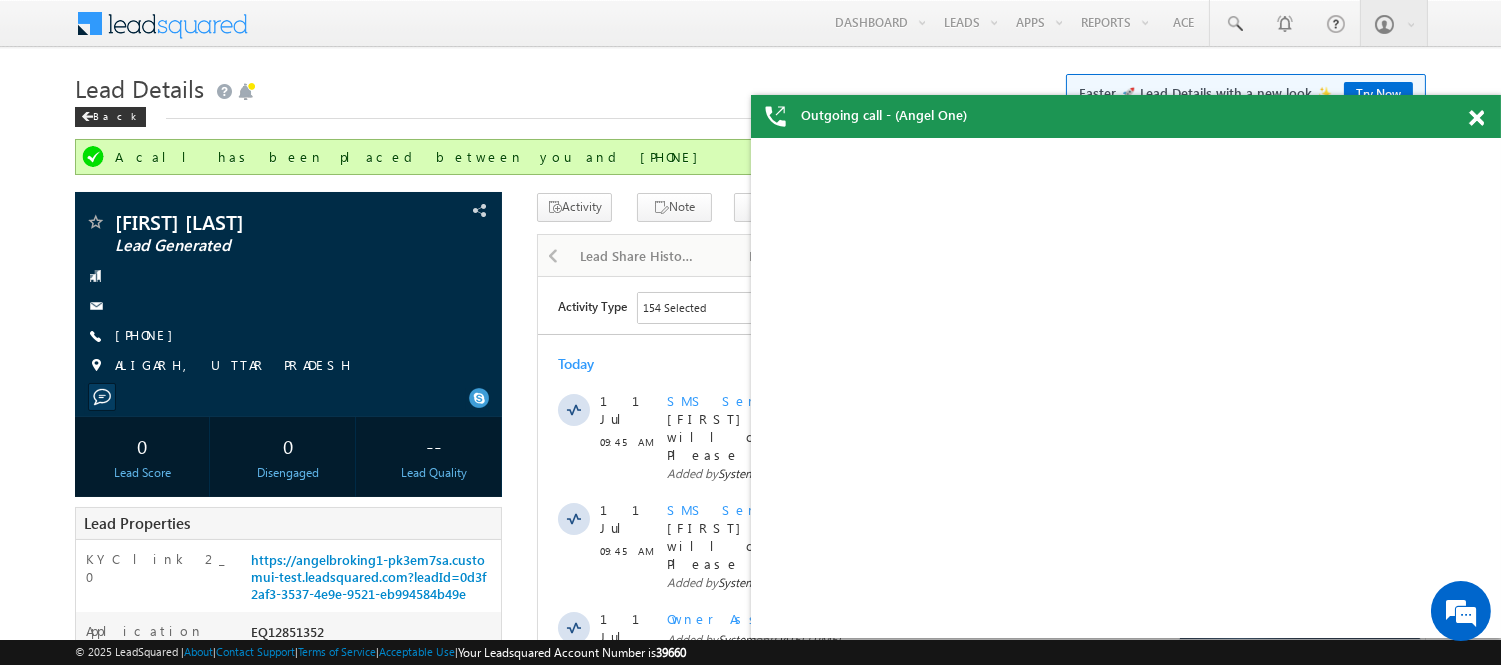 scroll, scrollTop: 0, scrollLeft: 0, axis: both 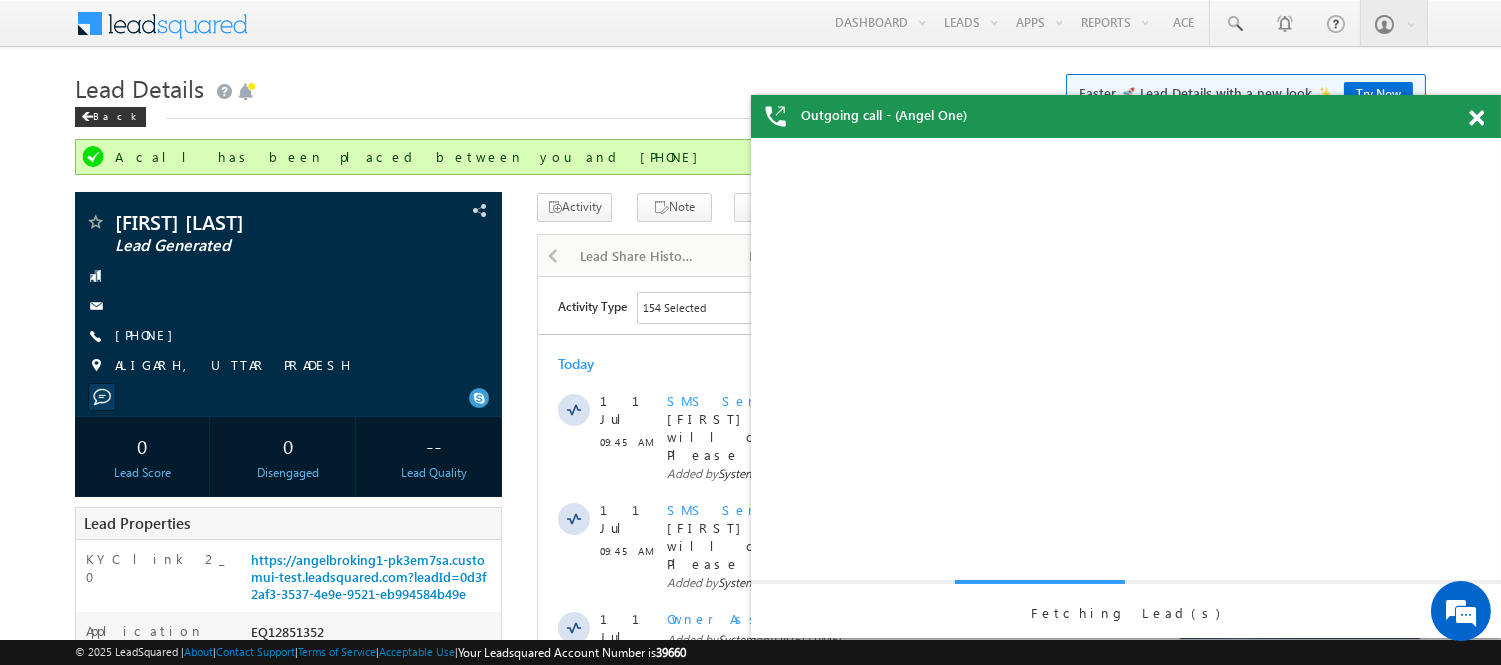 click at bounding box center (1476, 118) 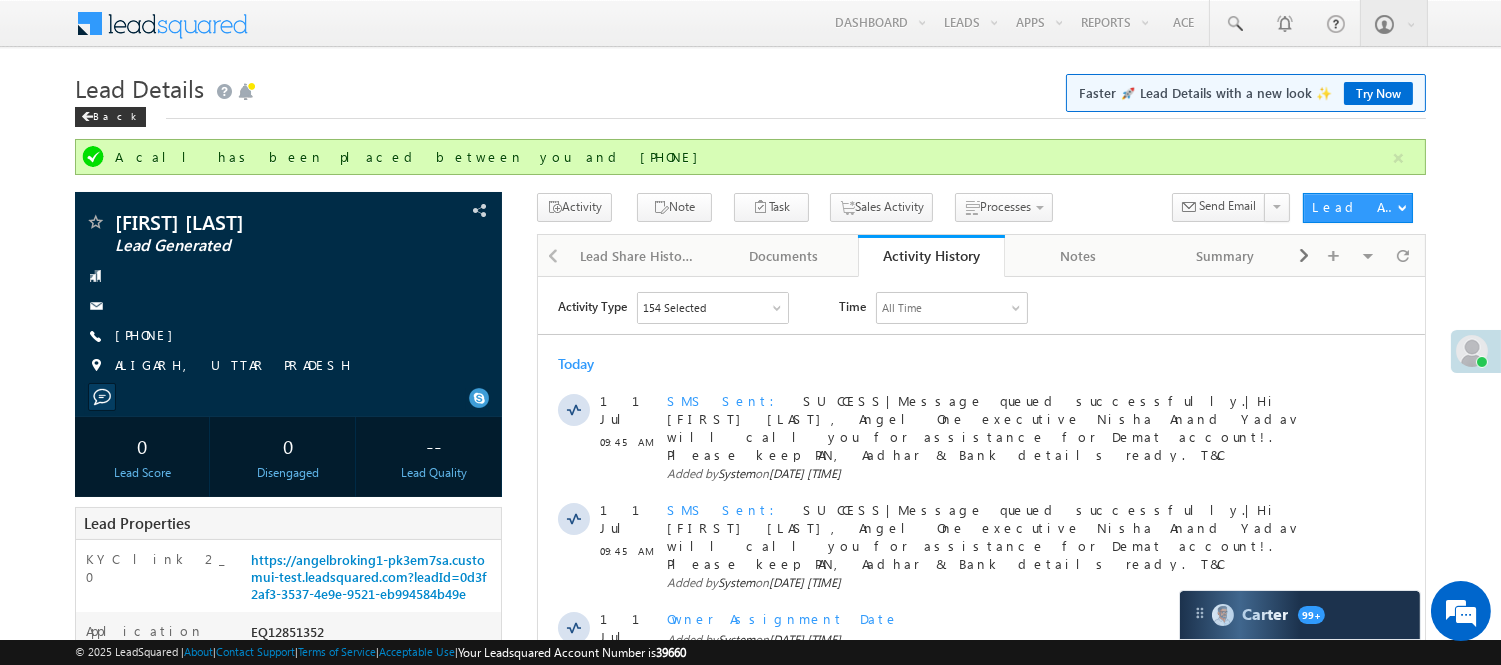 scroll, scrollTop: 0, scrollLeft: 0, axis: both 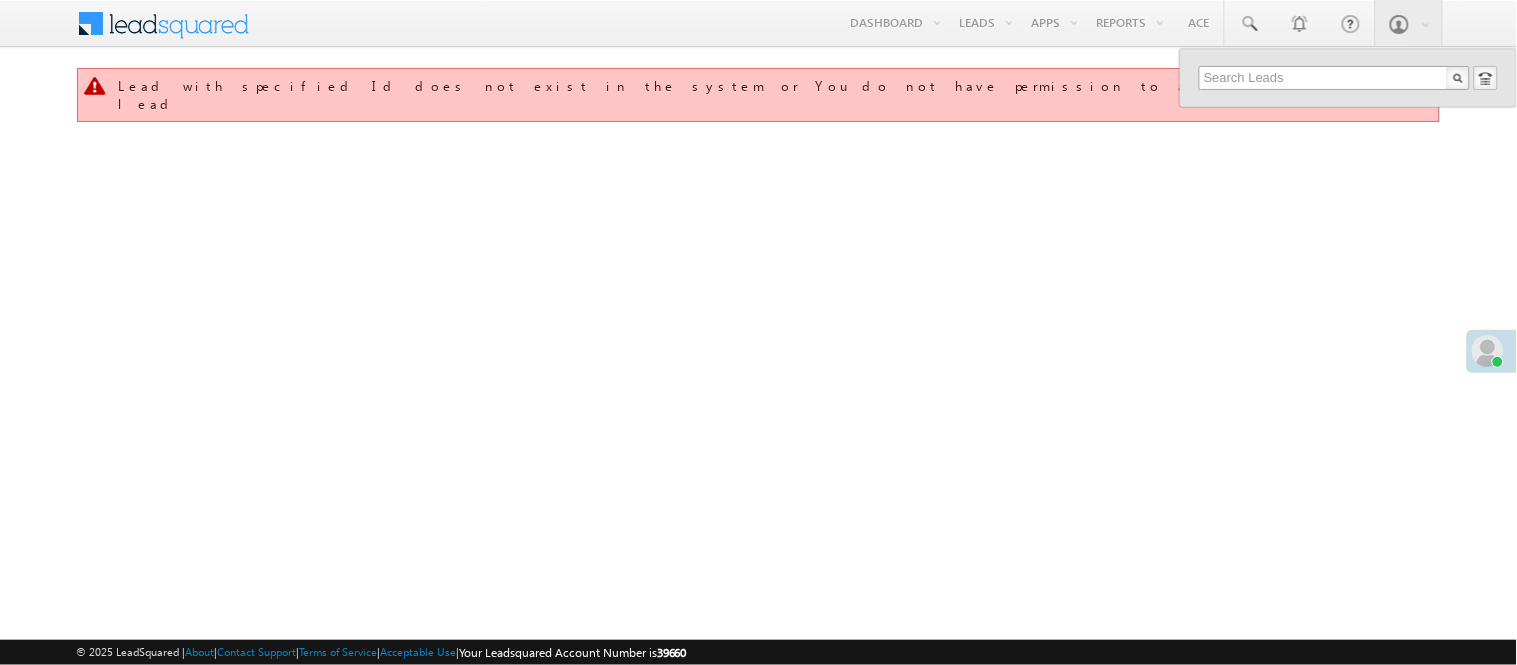 click at bounding box center [1334, 78] 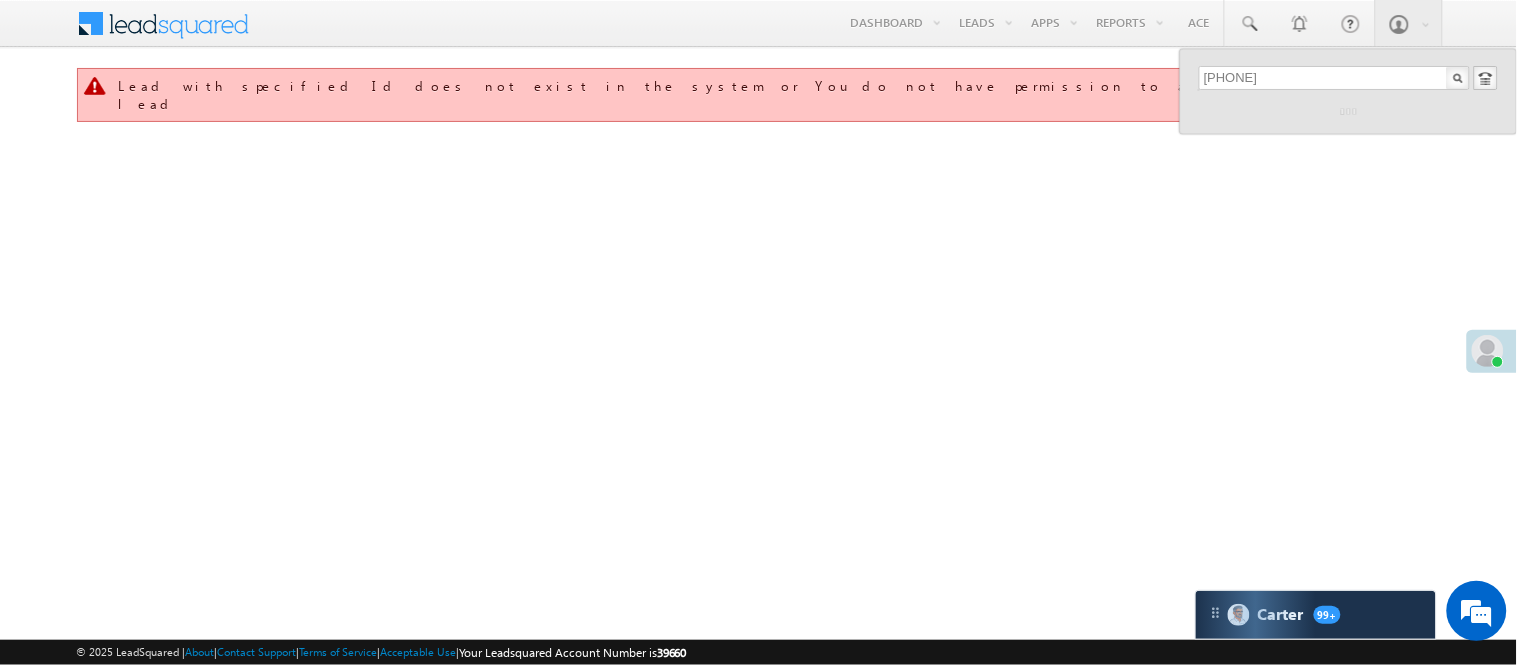 type on "9794488683" 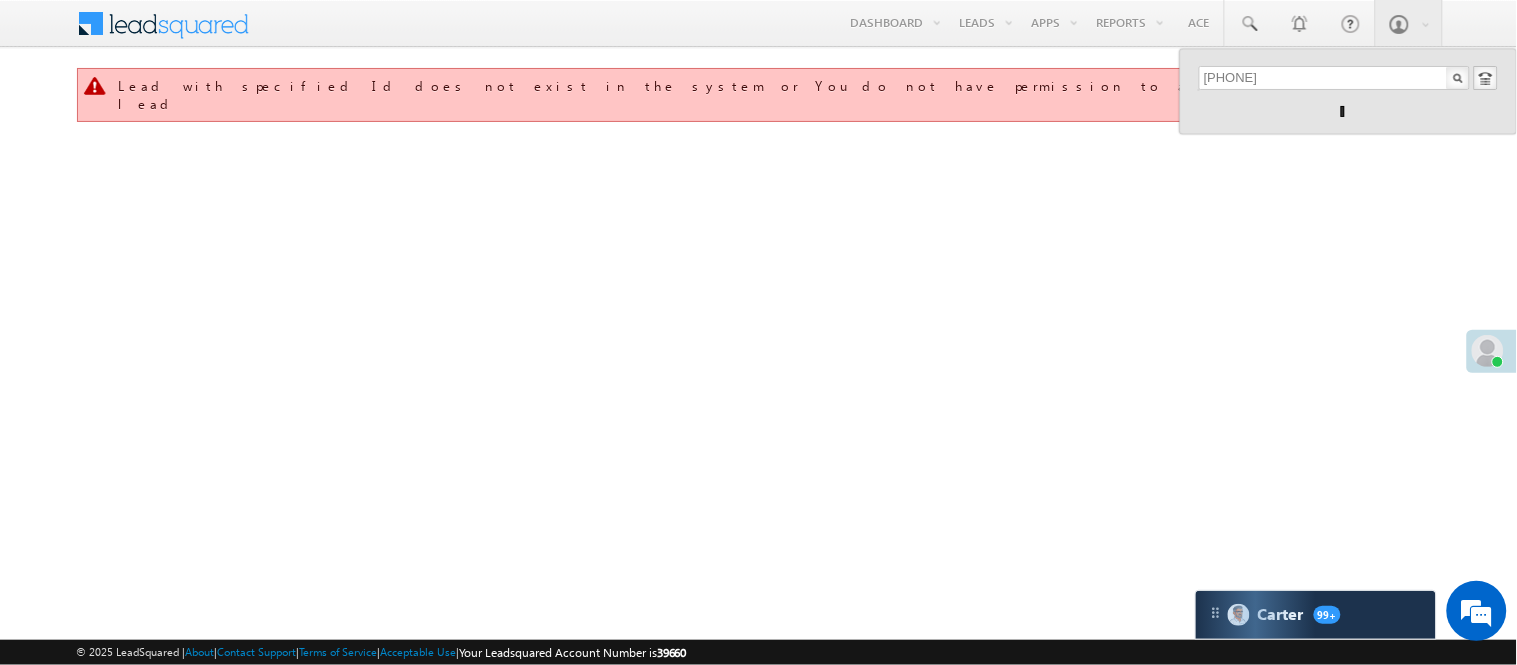 click on "9794488683" at bounding box center (1348, 91) 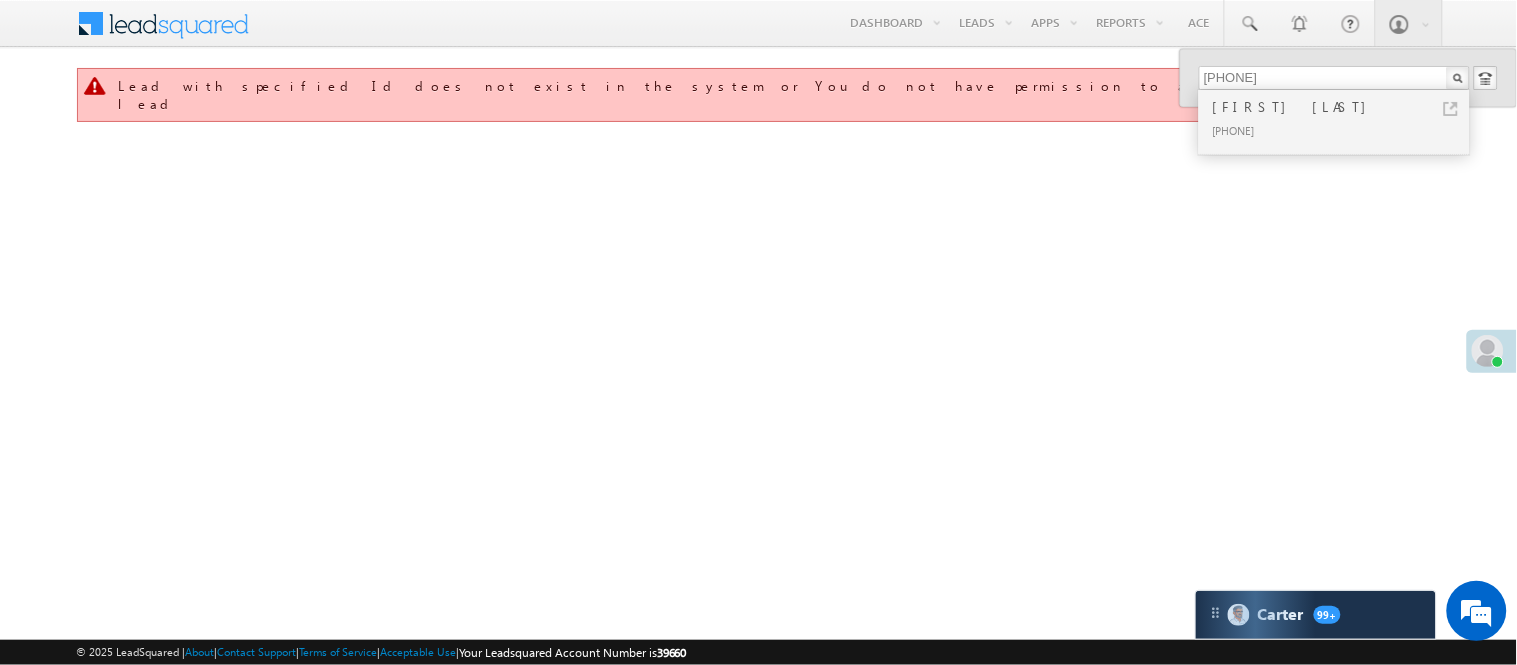 click on "9794488683 	 				 	 			 Kaushal Kumar 			 +91-9794488683" at bounding box center [1348, 78] 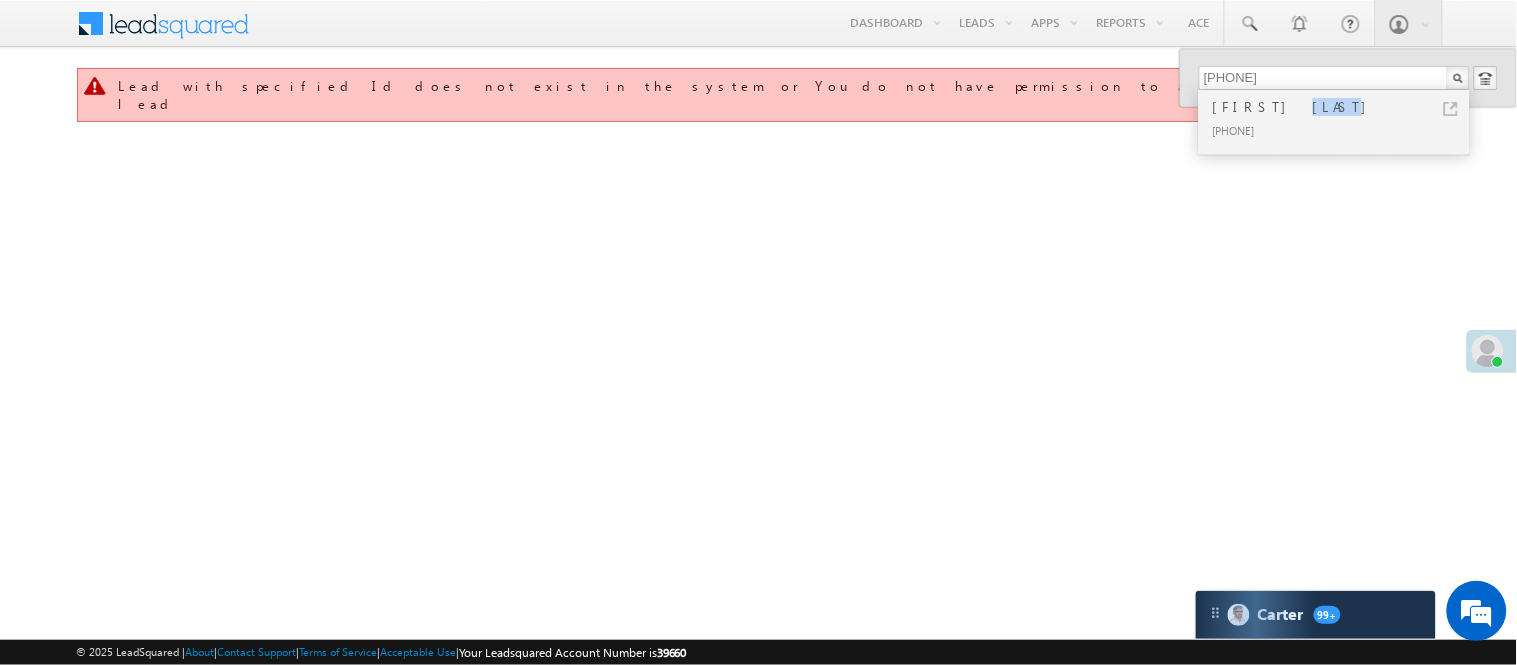 click on "Kaushal Kumar" at bounding box center (1343, 107) 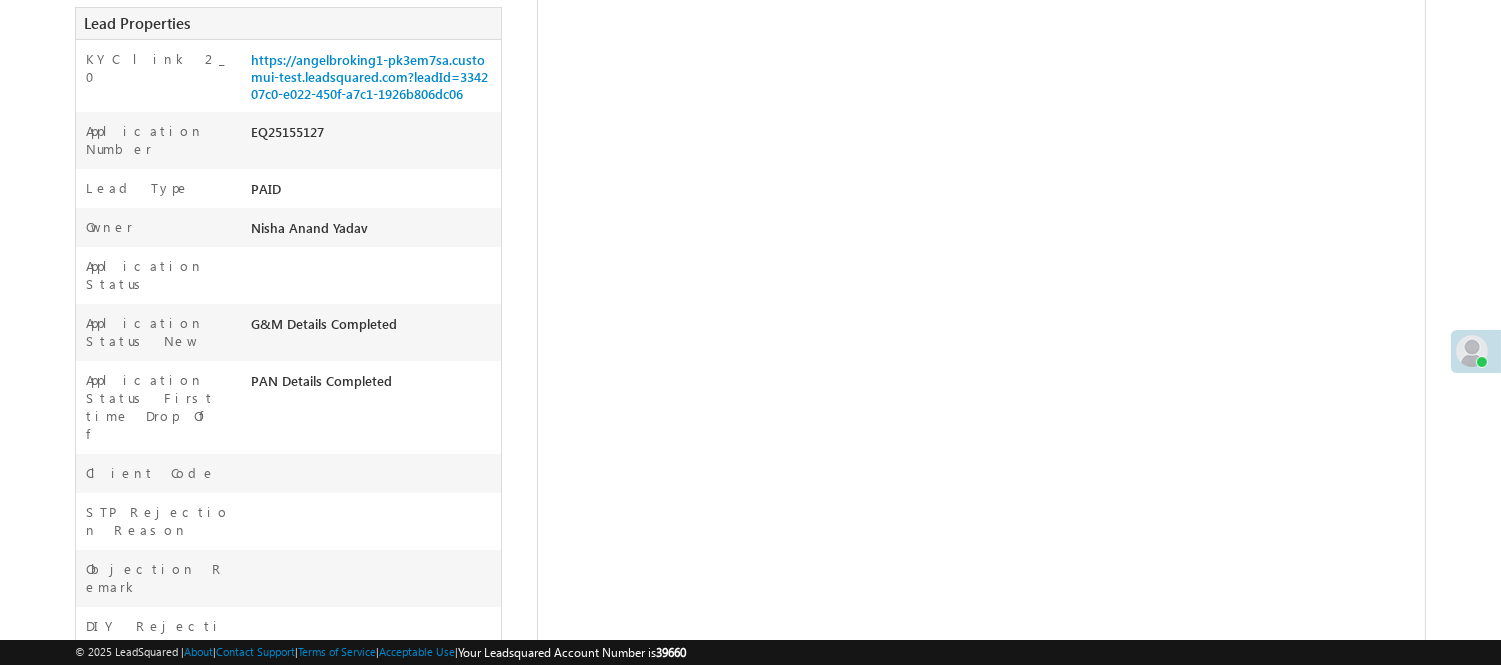 scroll, scrollTop: 446, scrollLeft: 0, axis: vertical 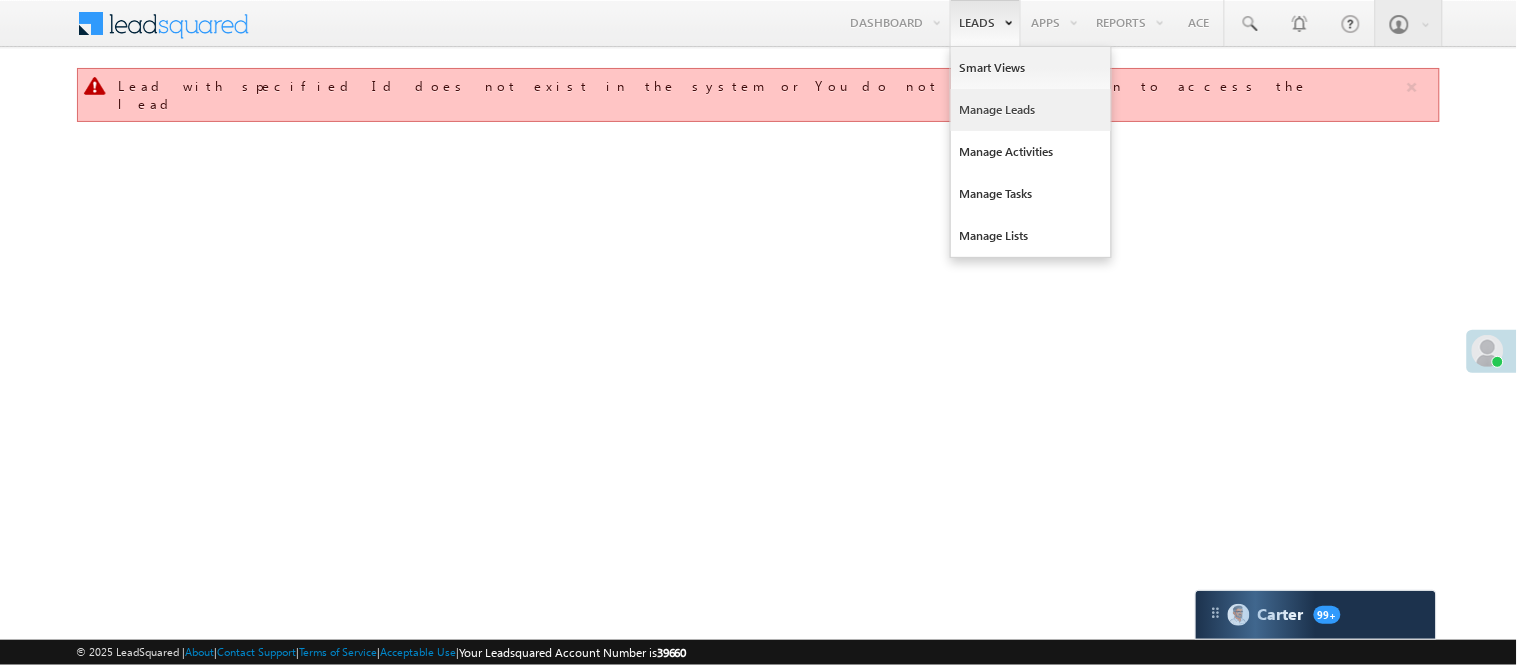 click on "Manage Leads" at bounding box center (1031, 110) 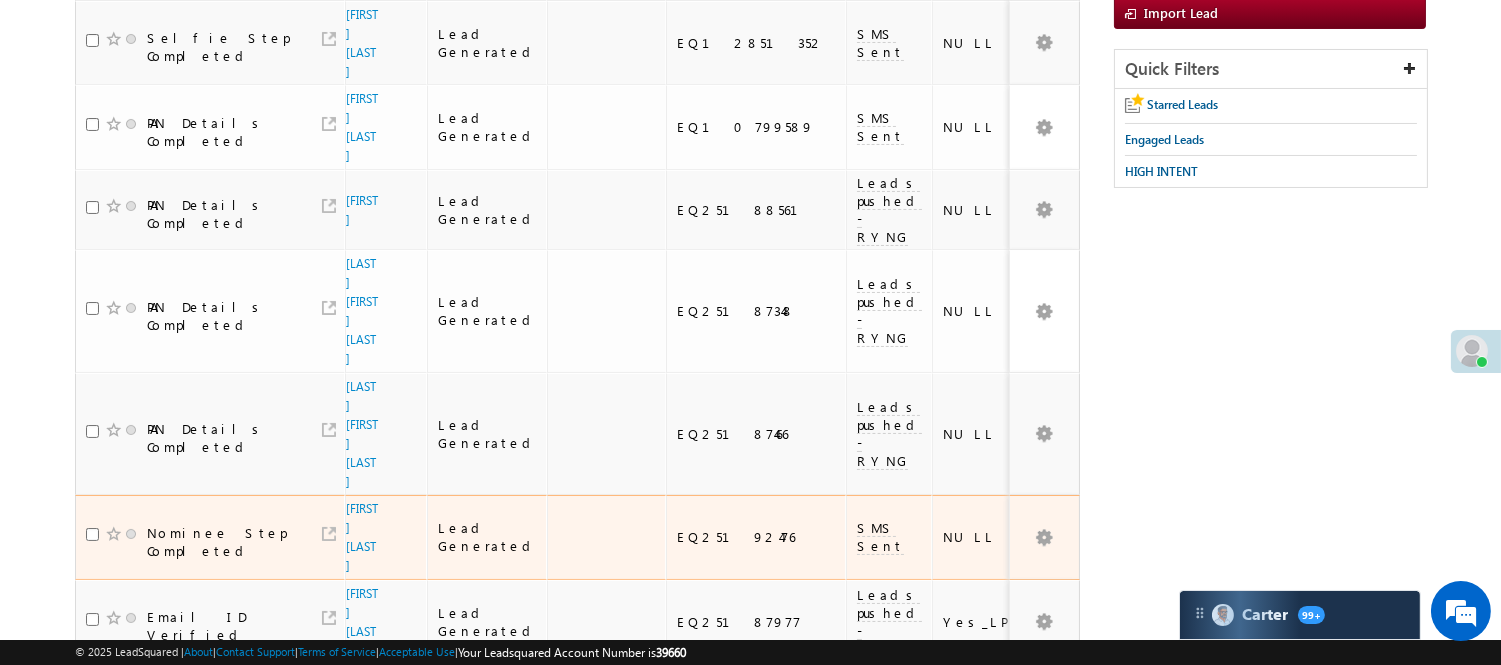 scroll, scrollTop: 333, scrollLeft: 0, axis: vertical 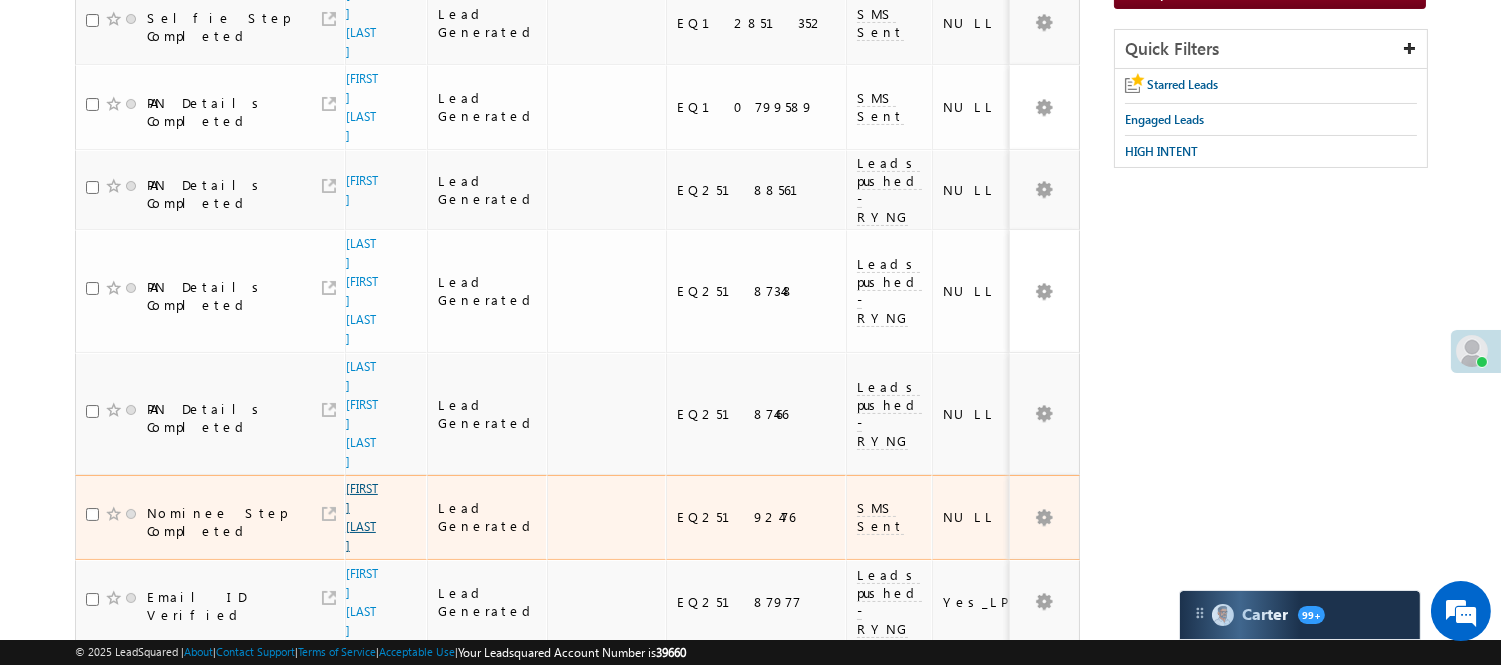 drag, startPoint x: 355, startPoint y: 343, endPoint x: 364, endPoint y: 354, distance: 14.21267 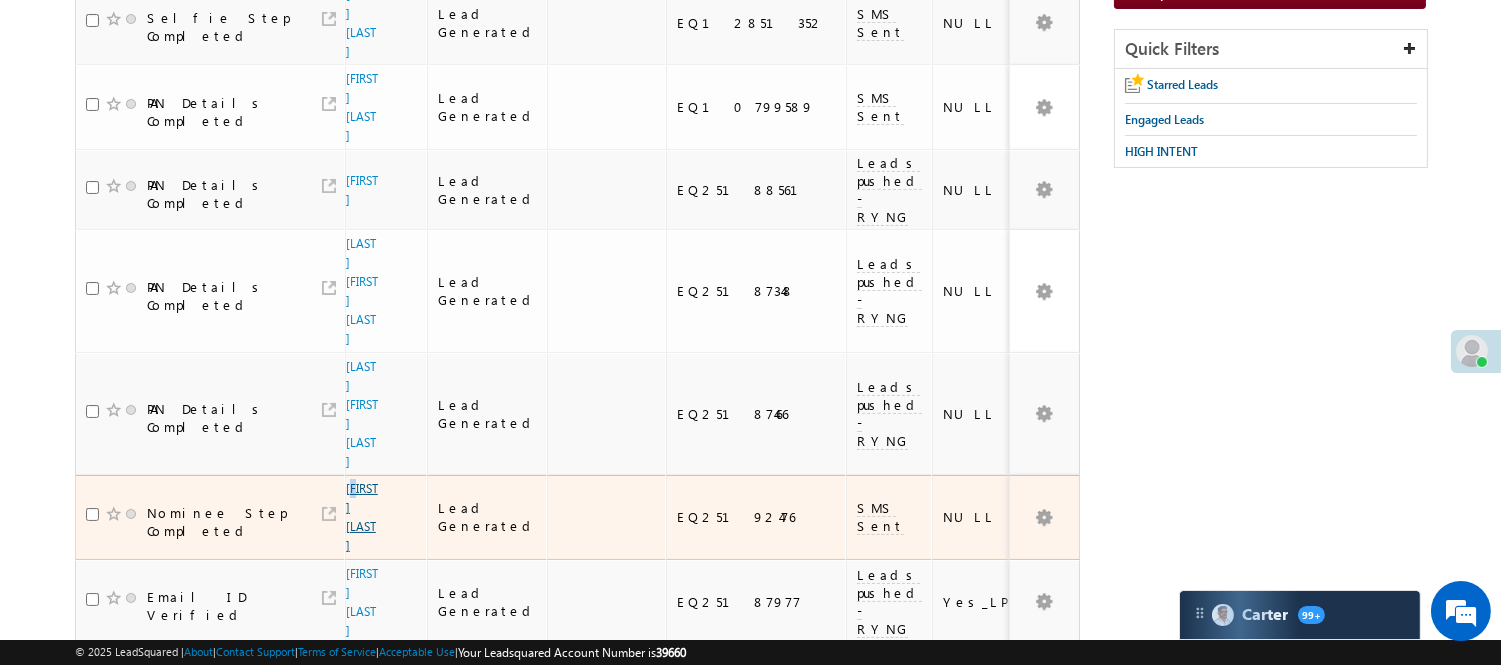 click on "[FIRST] [LAST]" at bounding box center [362, 517] 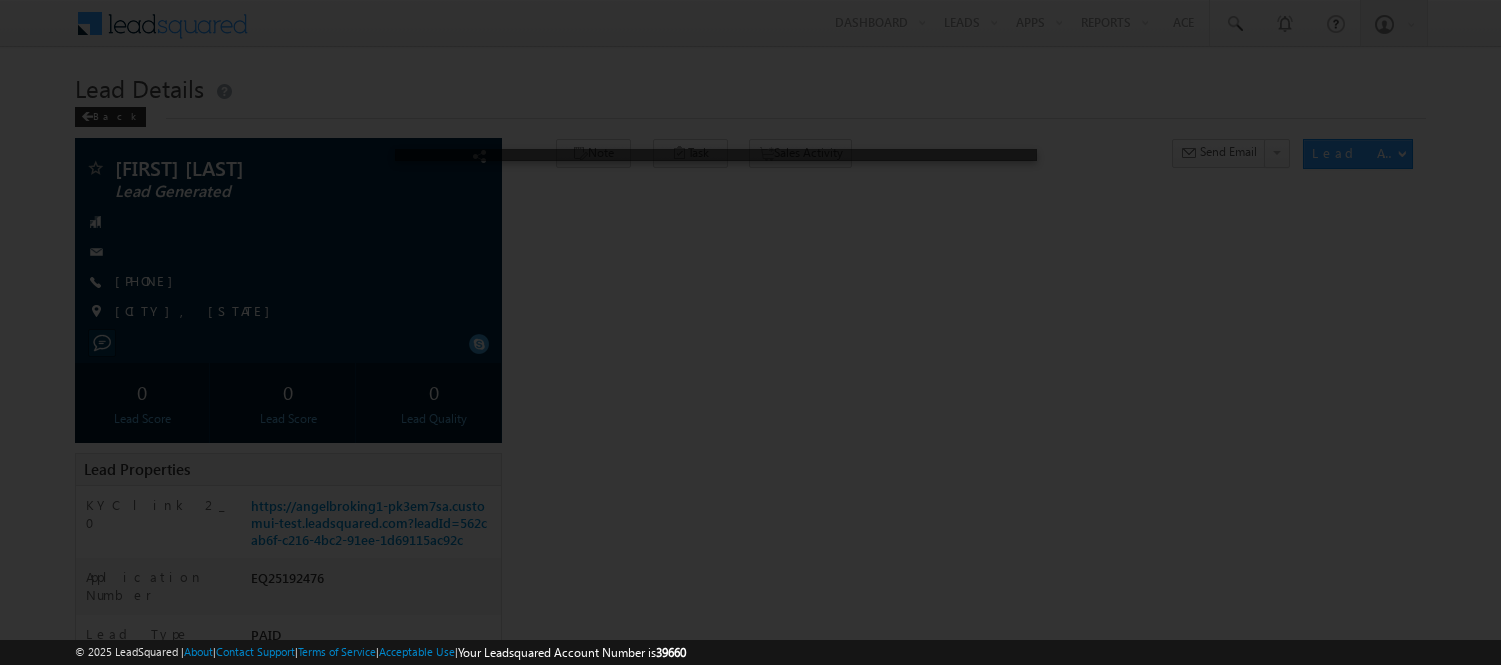 scroll, scrollTop: 0, scrollLeft: 0, axis: both 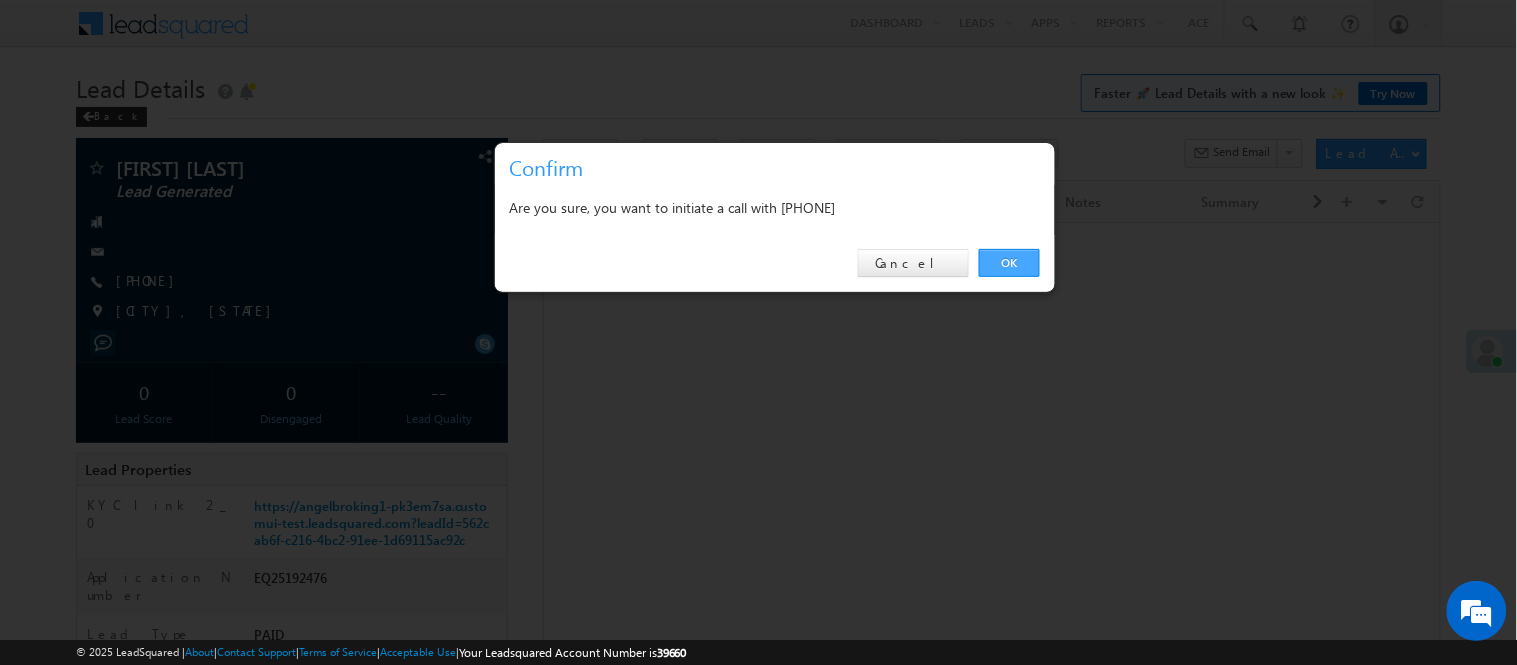 click on "OK" at bounding box center [1009, 263] 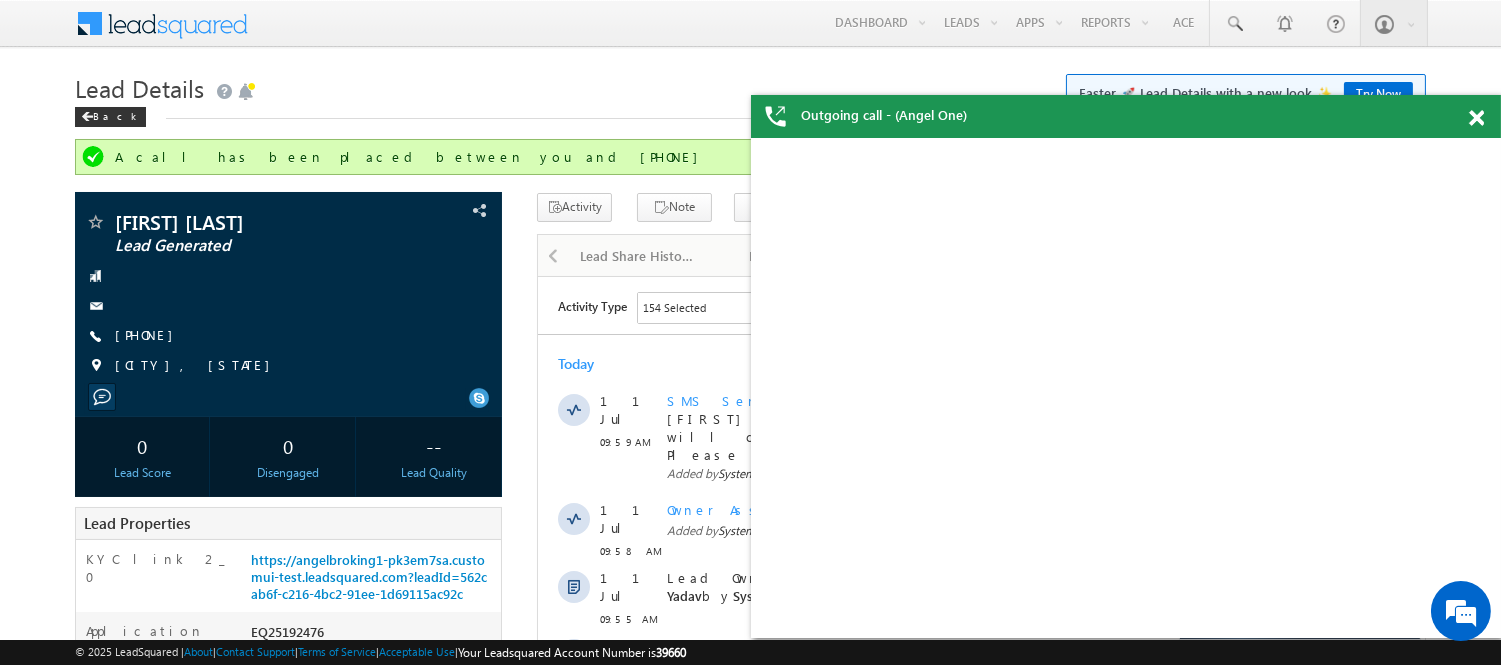 scroll, scrollTop: 0, scrollLeft: 0, axis: both 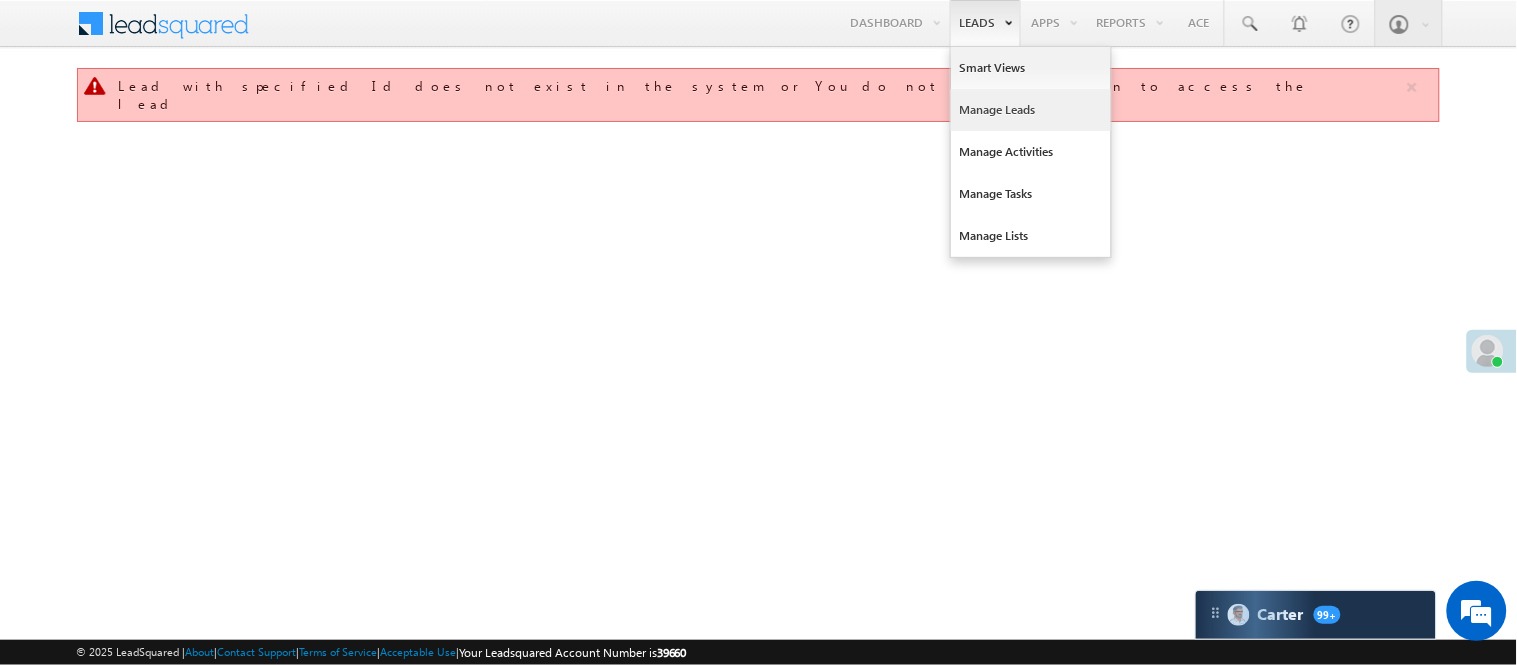 click on "Manage Leads" at bounding box center [1031, 110] 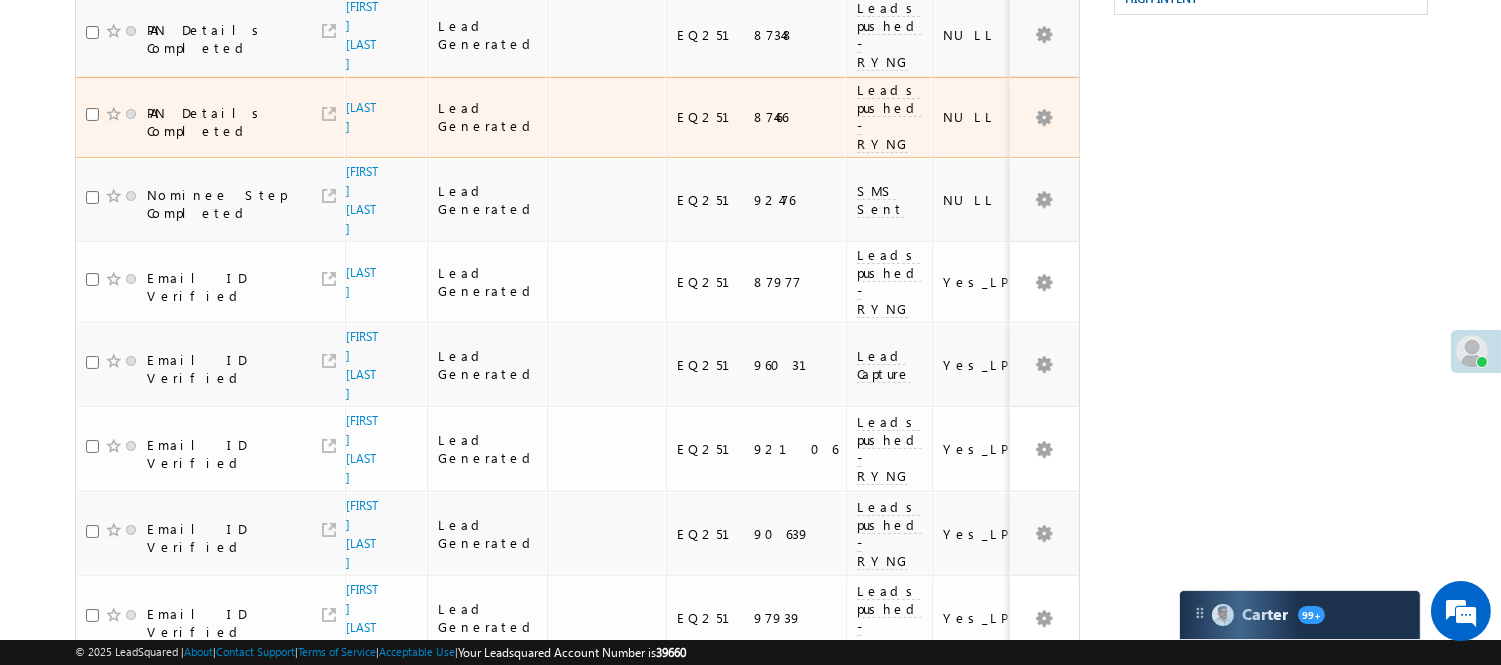 scroll, scrollTop: 655, scrollLeft: 0, axis: vertical 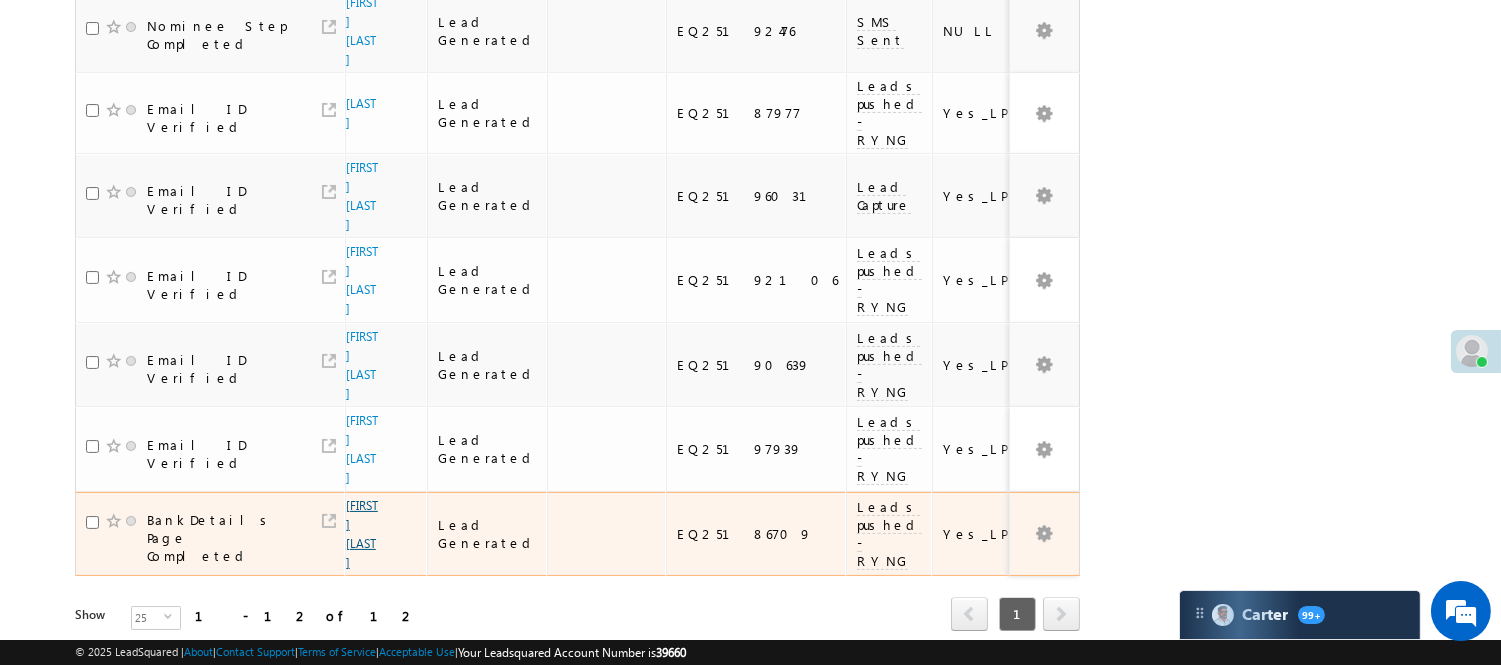 click on "Chandrakant Kumar" at bounding box center (362, 534) 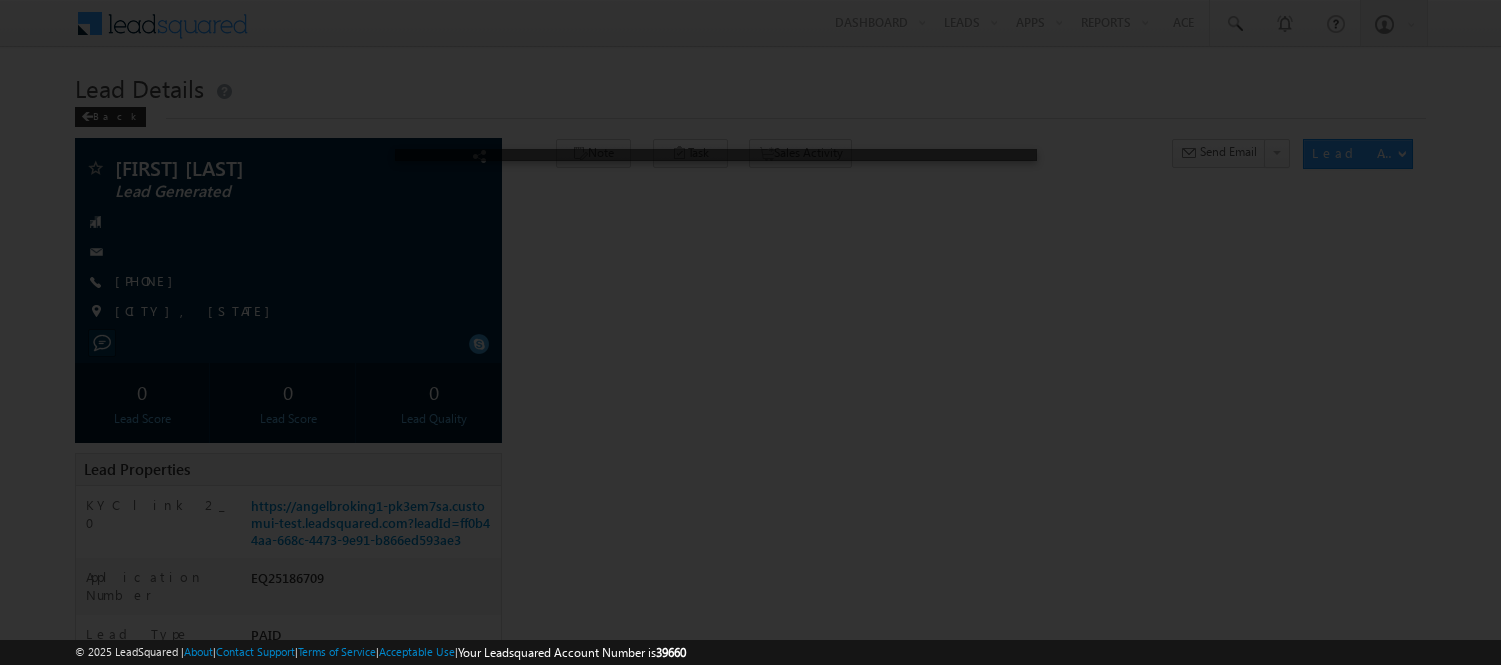 scroll, scrollTop: 0, scrollLeft: 0, axis: both 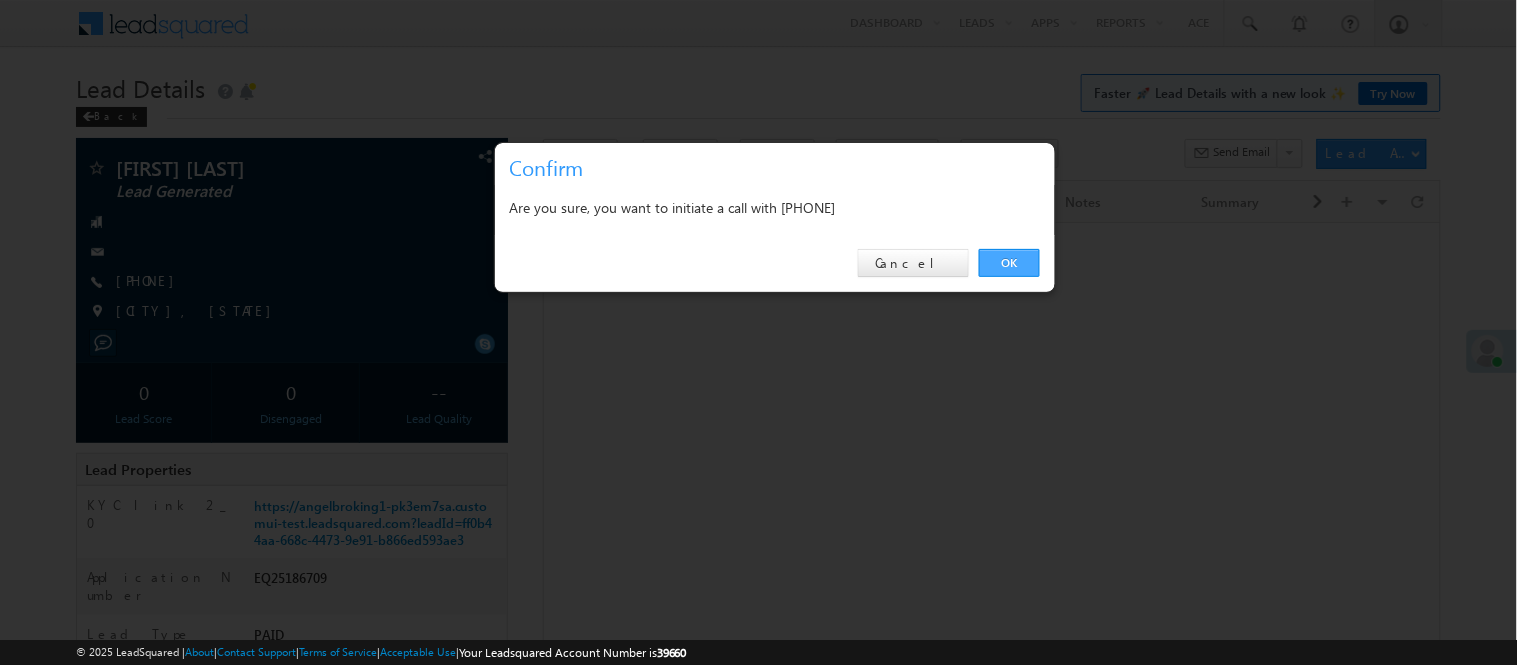 click on "OK" 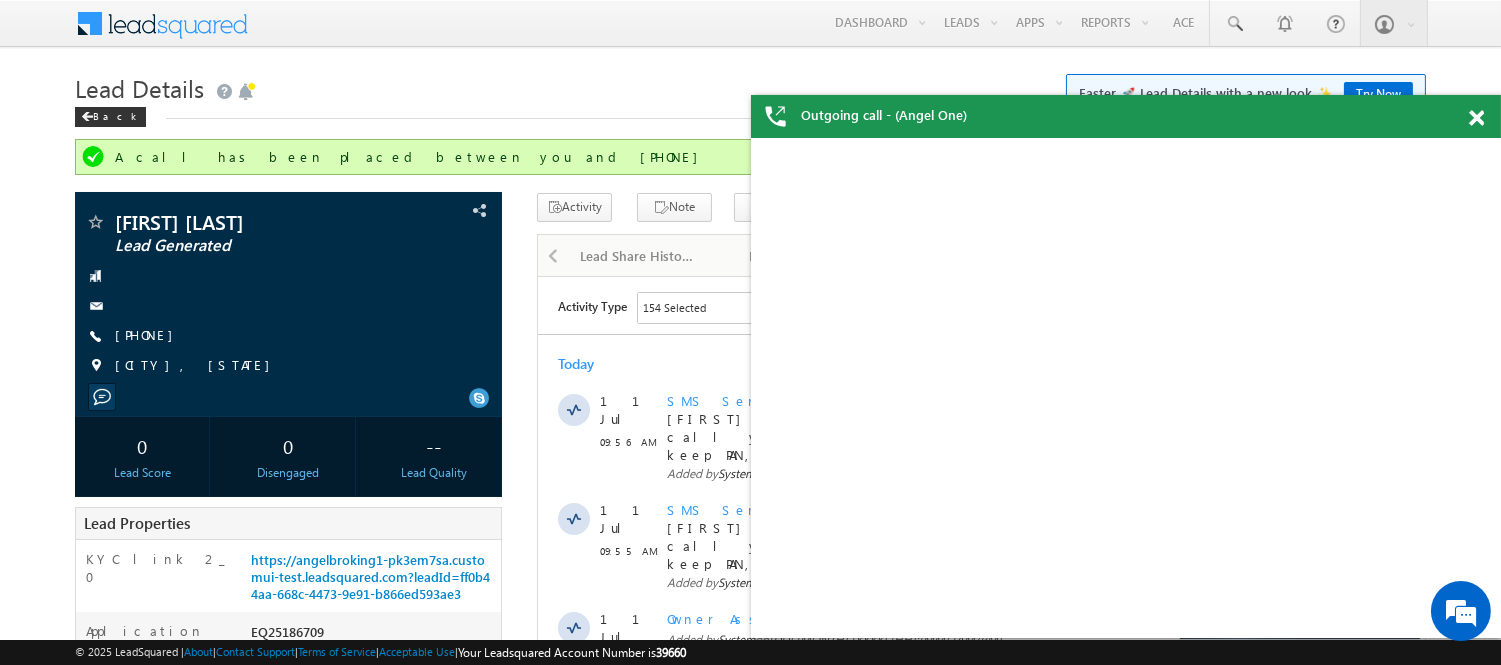 scroll, scrollTop: 0, scrollLeft: 0, axis: both 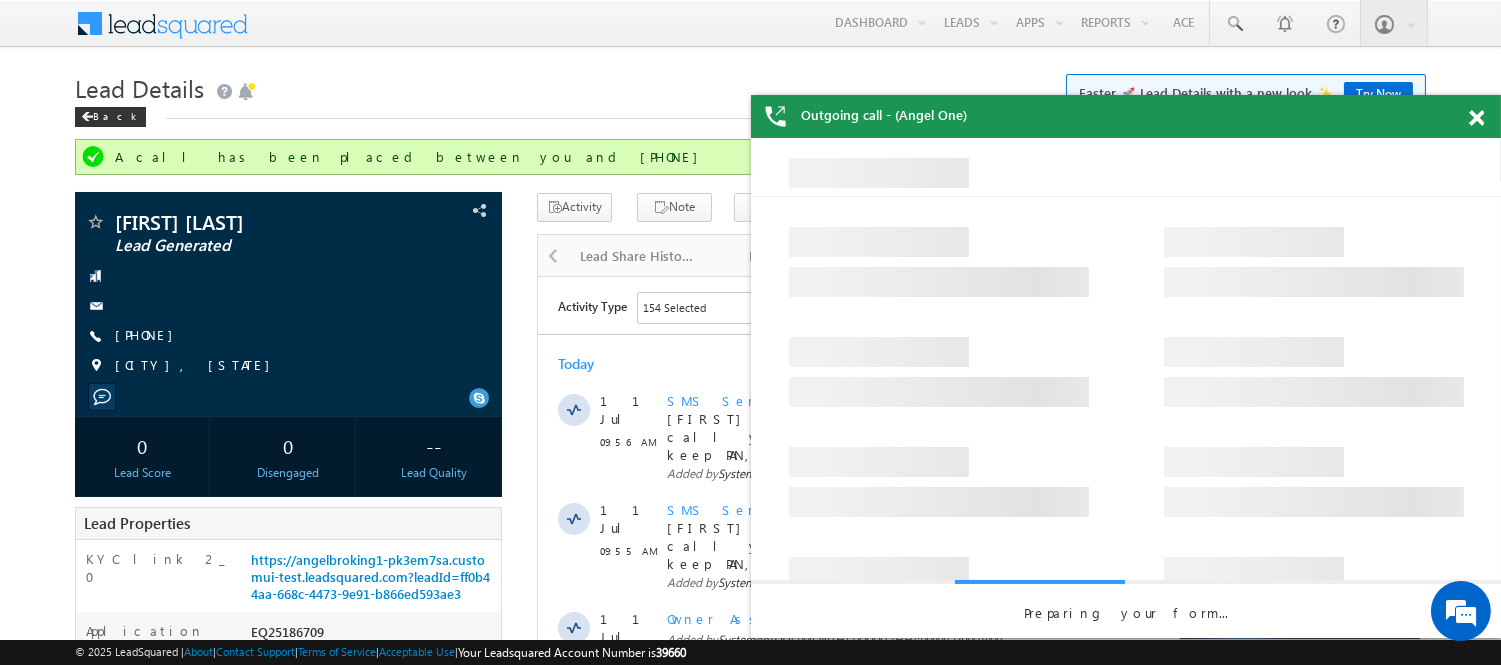 click 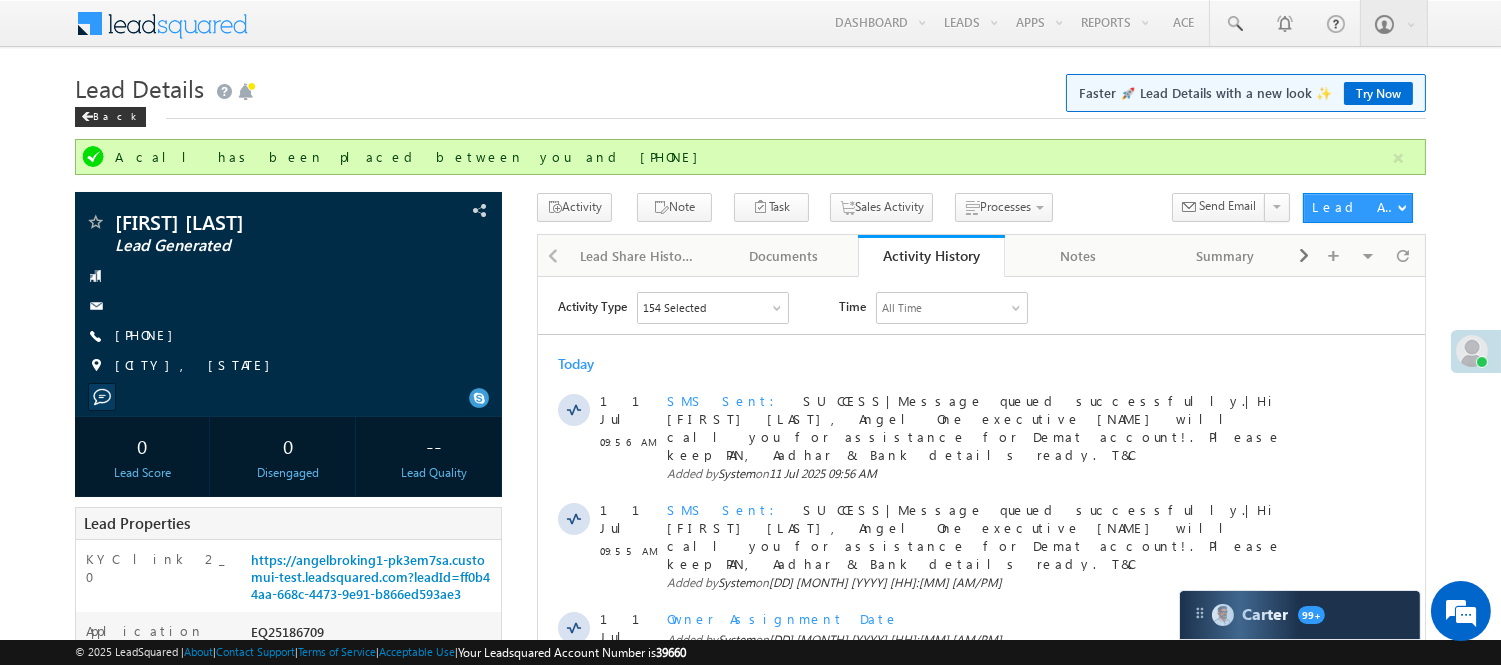 scroll, scrollTop: 0, scrollLeft: 0, axis: both 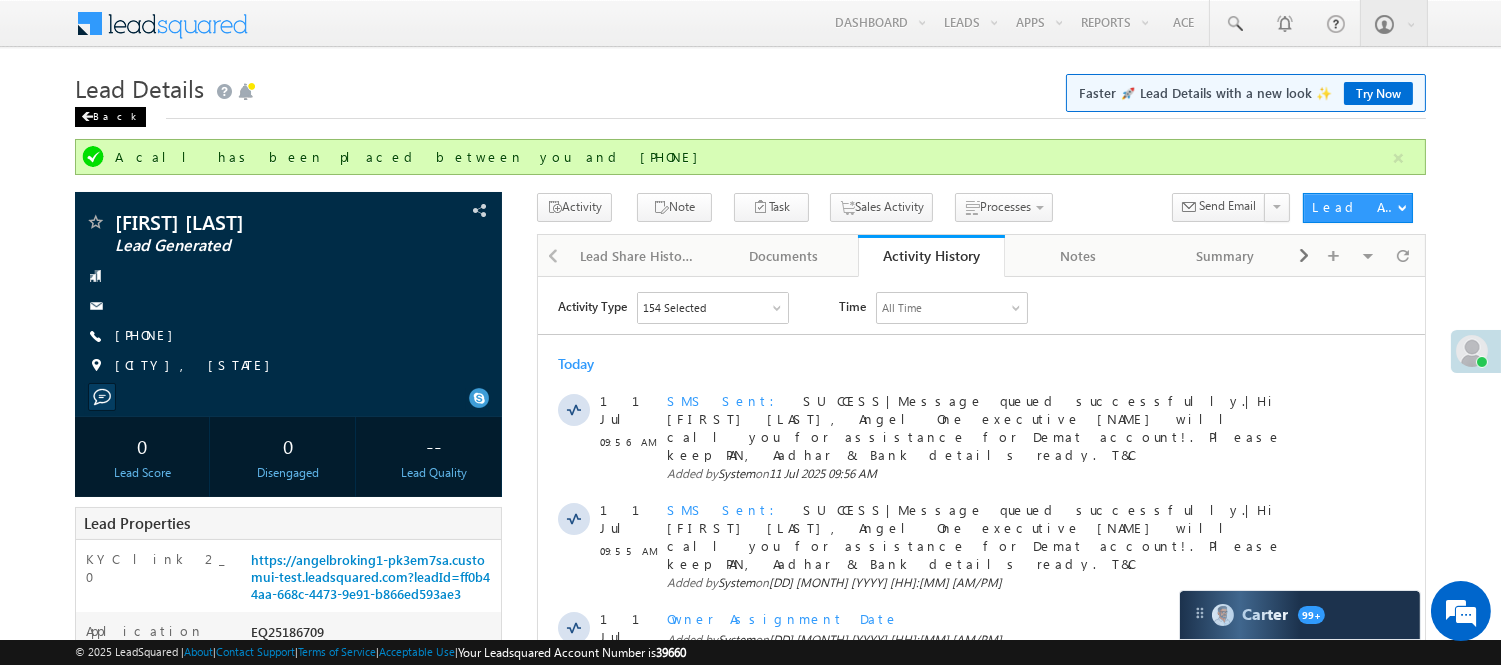 click 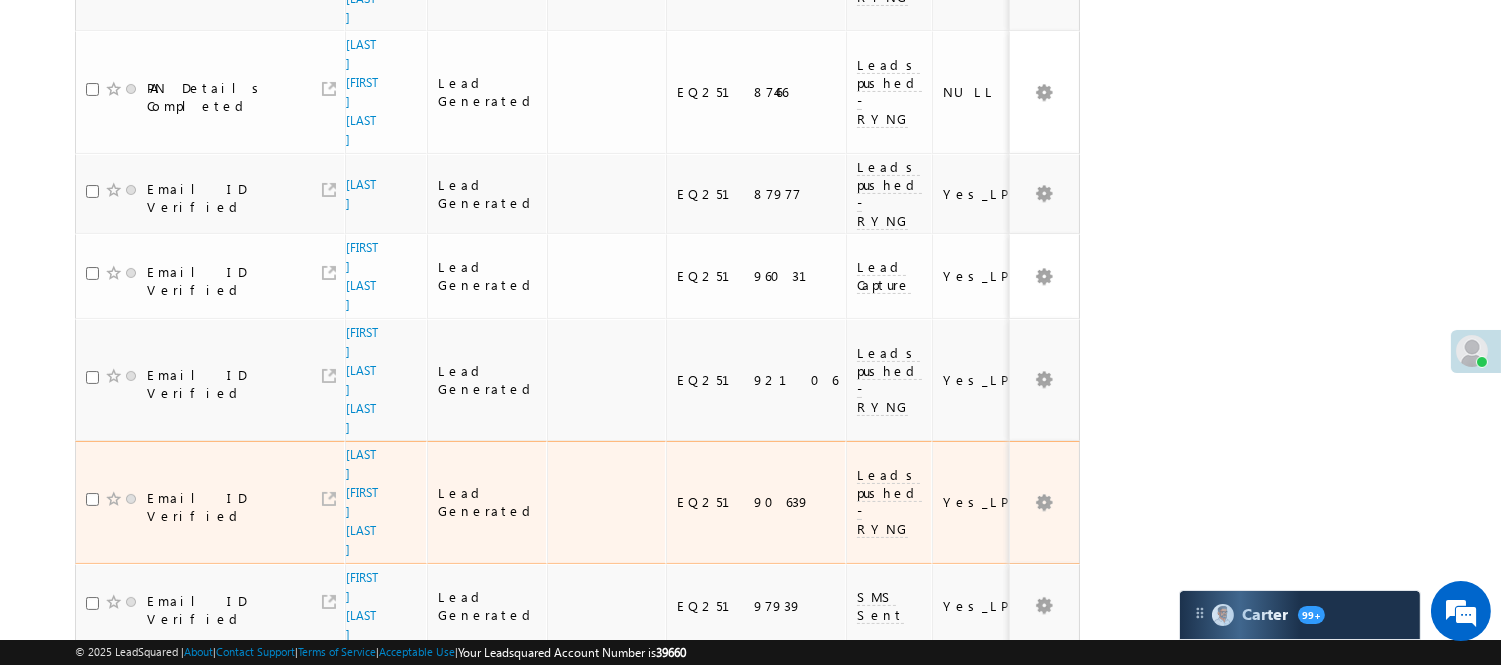 scroll, scrollTop: 125, scrollLeft: 0, axis: vertical 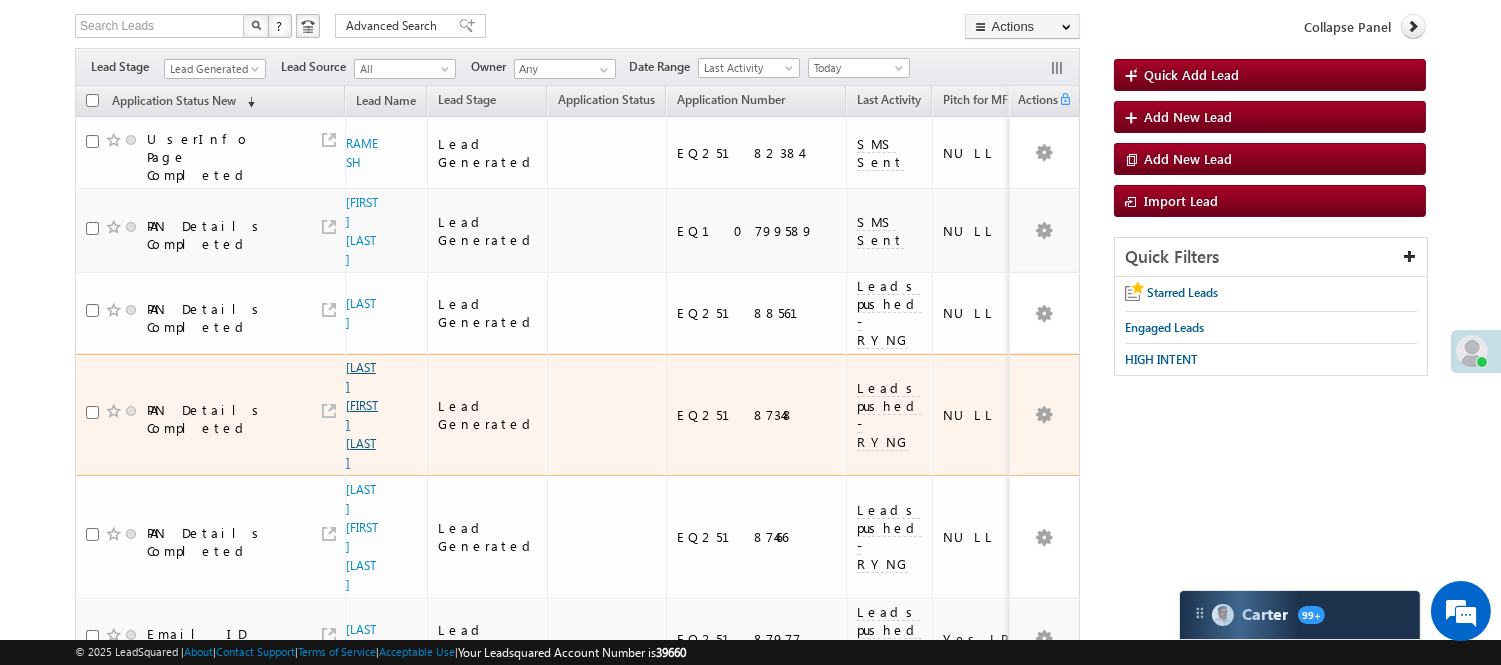 click on "[LAST] [FIRST] [LAST]" at bounding box center (362, 415) 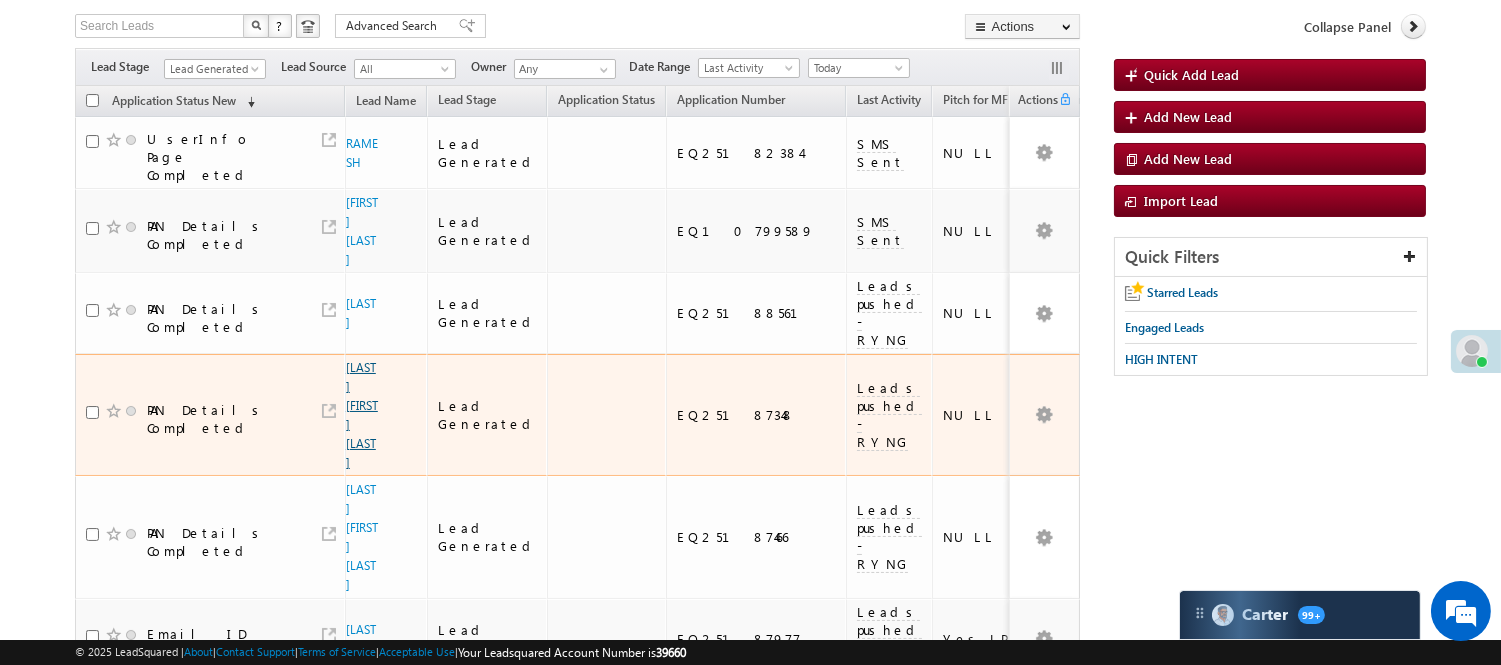 click on "[LAST] [FIRST] [LAST]" at bounding box center [362, 415] 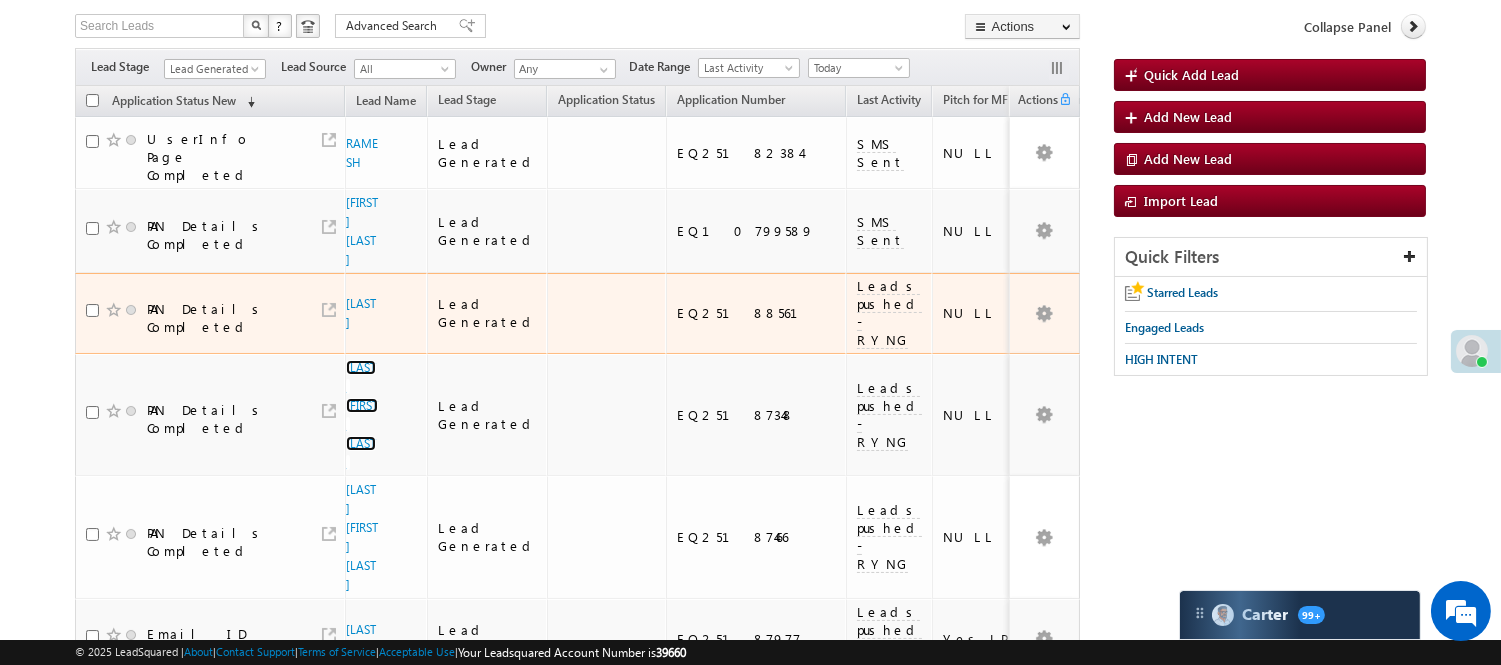 scroll, scrollTop: 0, scrollLeft: 0, axis: both 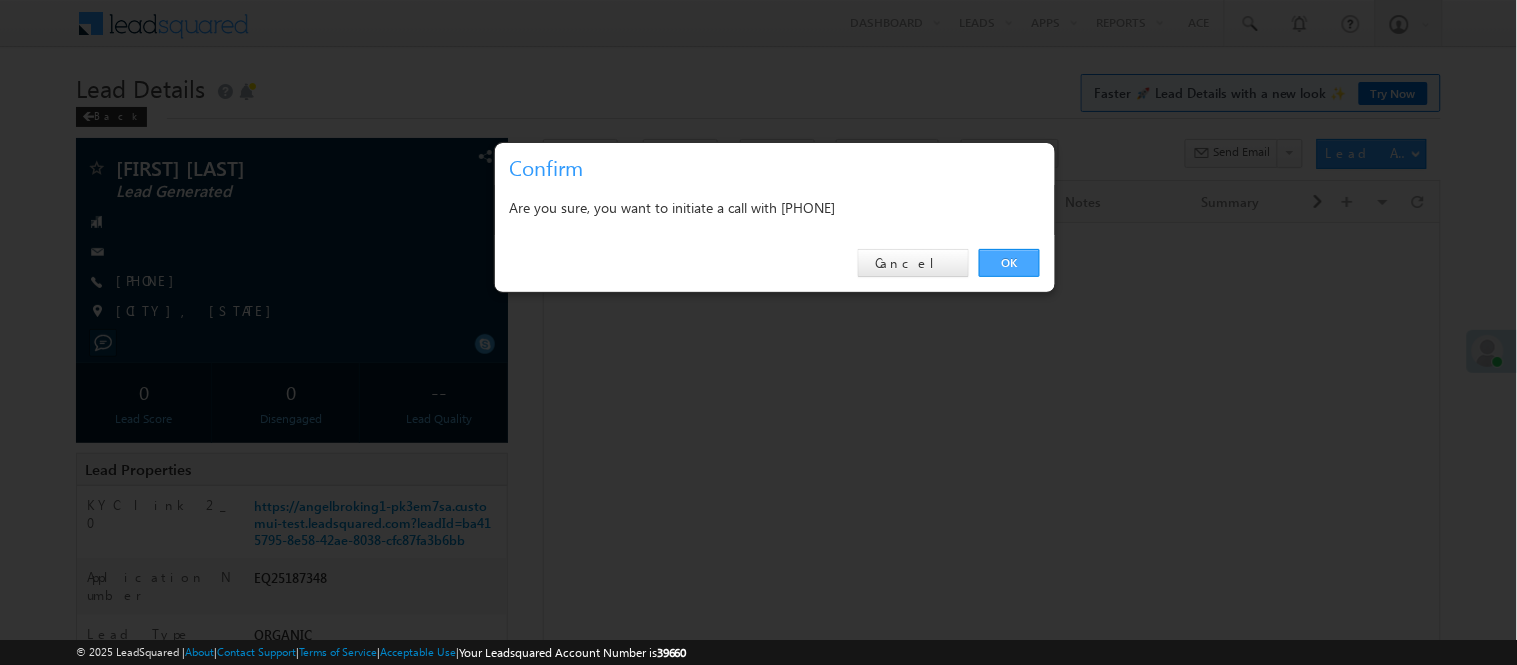 click on "OK" at bounding box center (1009, 263) 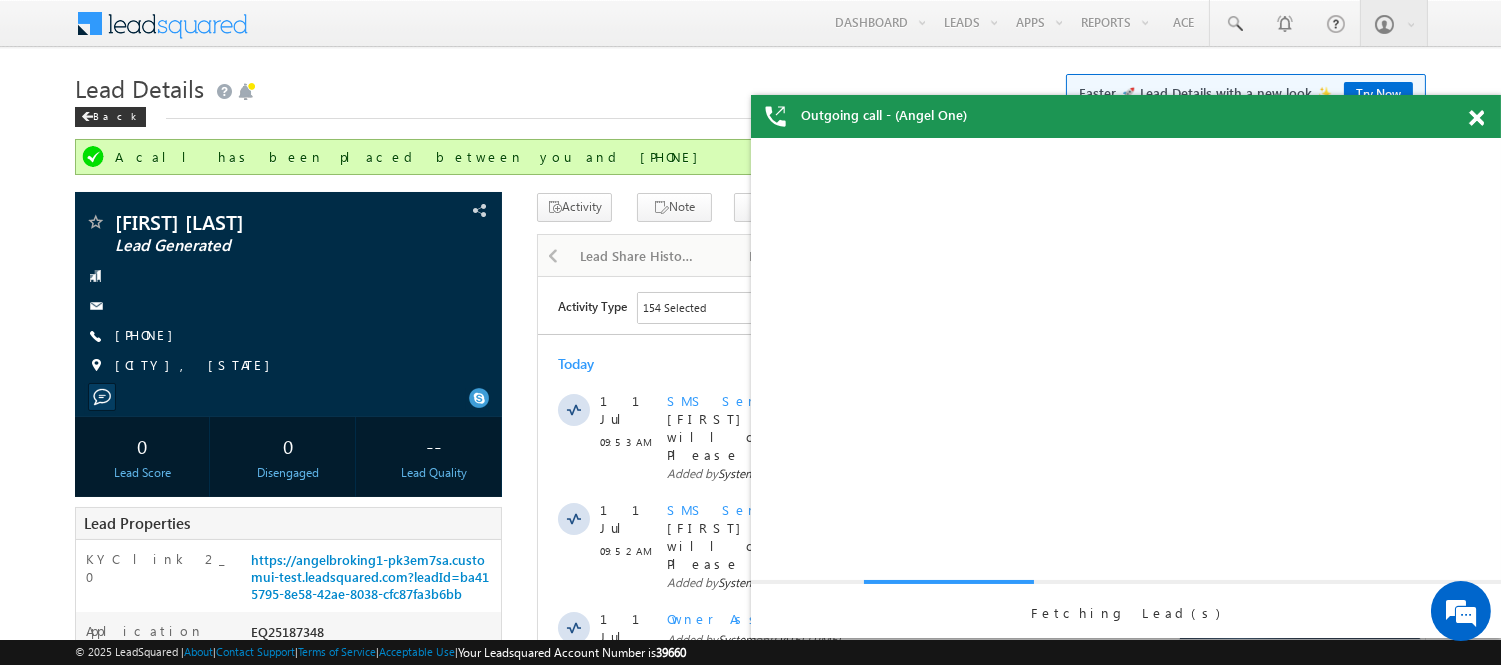 scroll, scrollTop: 0, scrollLeft: 0, axis: both 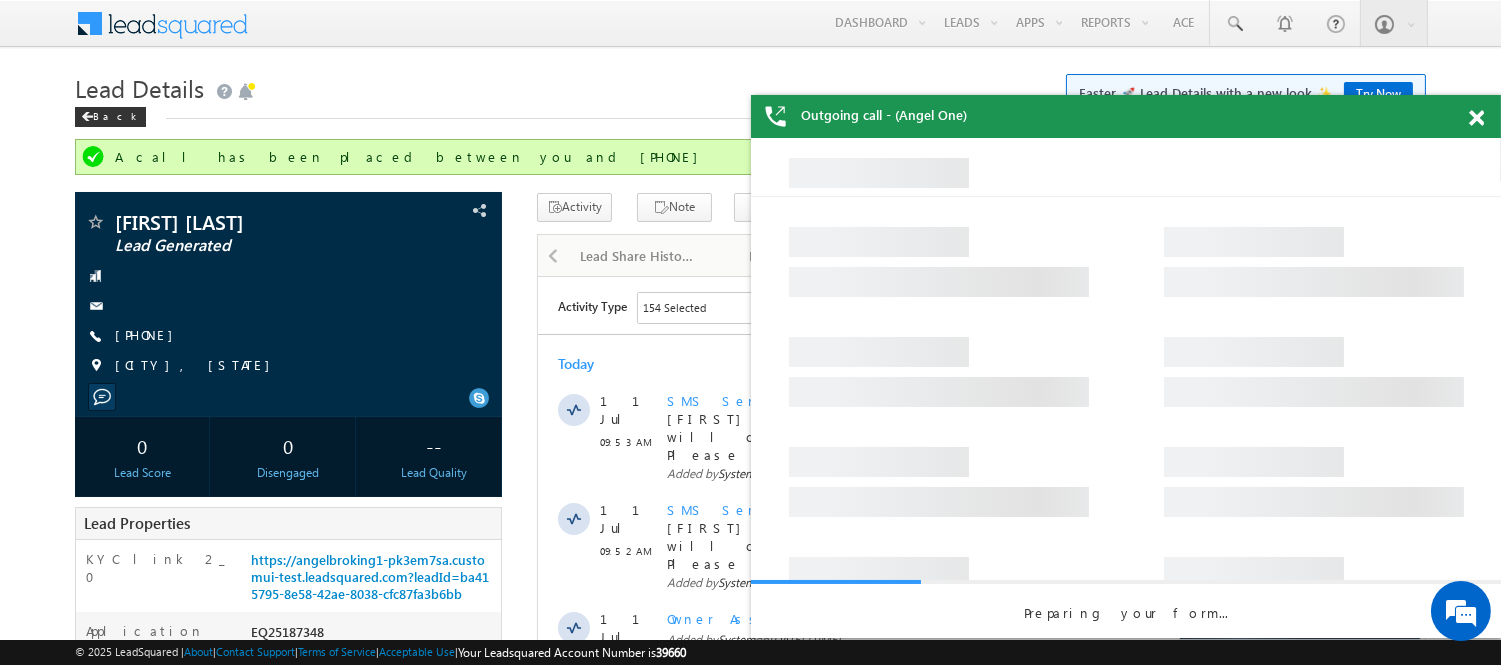 click at bounding box center (1487, 114) 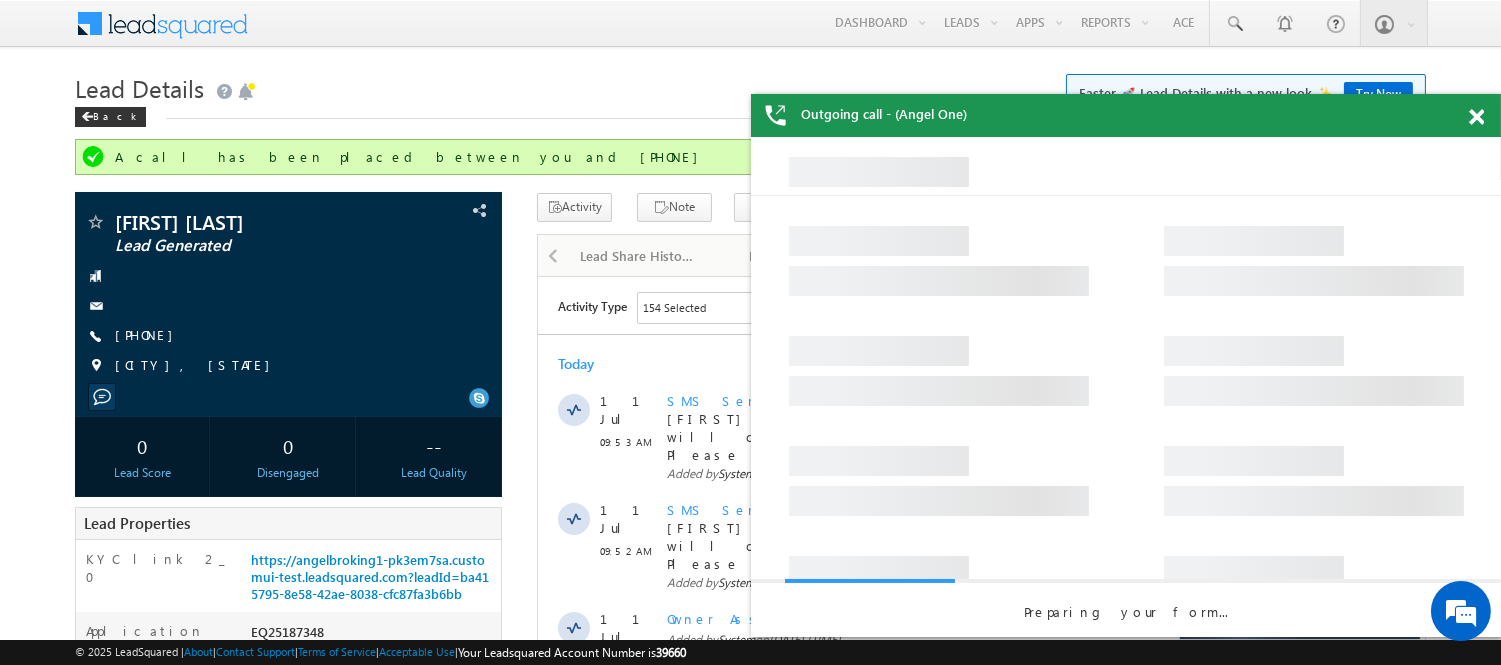 click on "Outgoing call -  (Angel One)" at bounding box center [1126, 115] 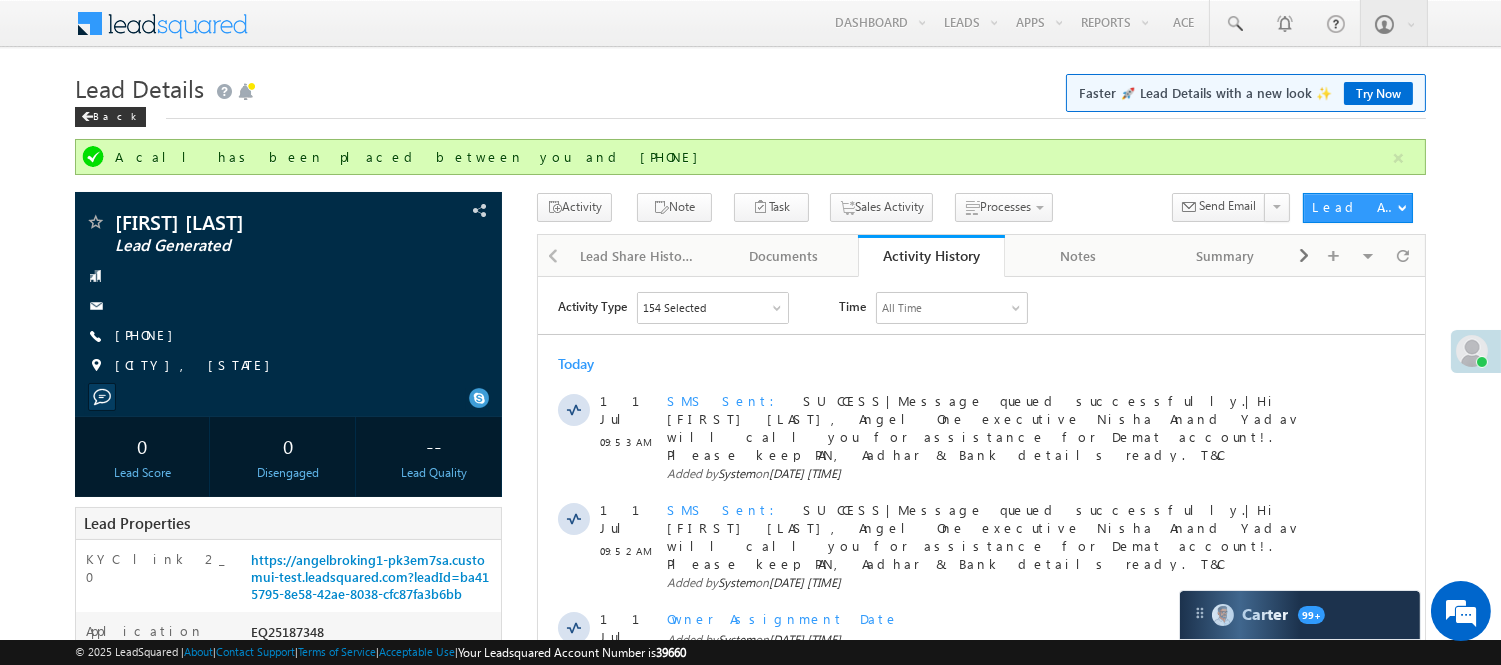 scroll, scrollTop: 0, scrollLeft: 0, axis: both 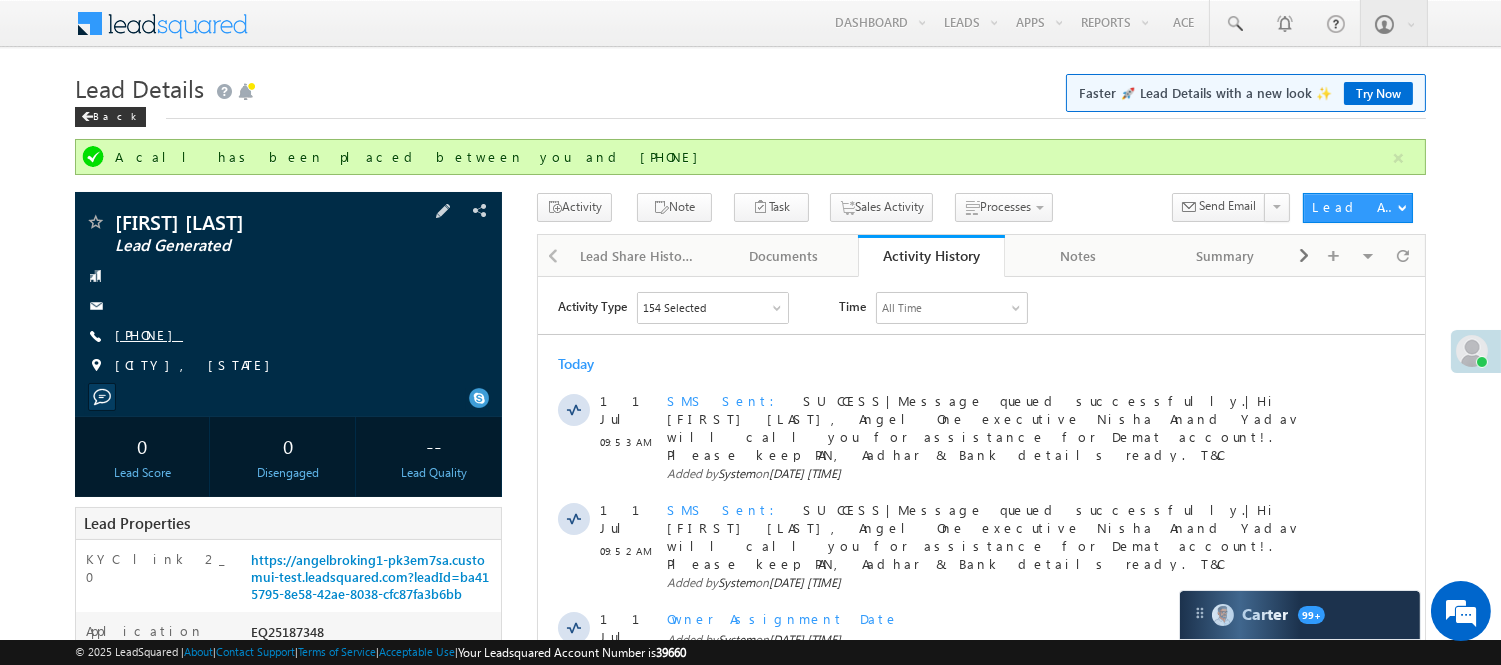 click on "+91-6354923933" at bounding box center [149, 334] 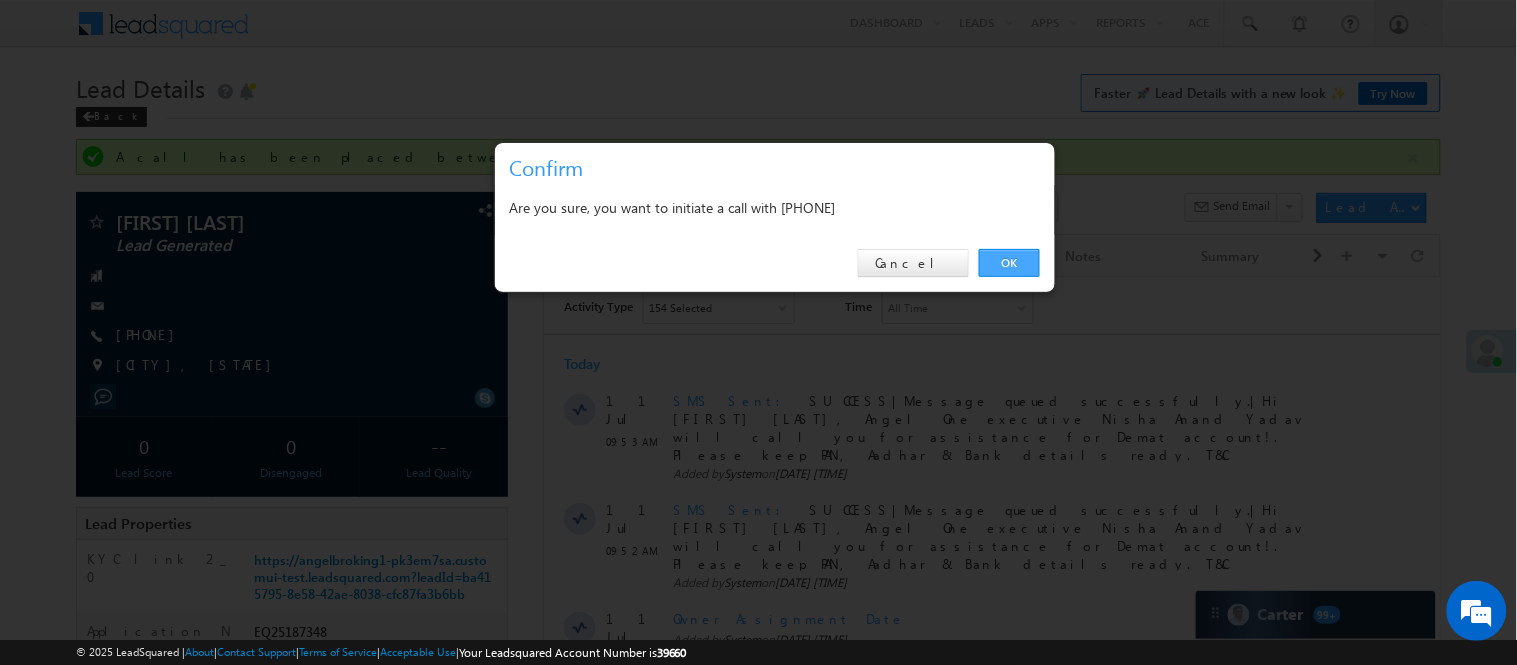 click on "OK" at bounding box center [1009, 263] 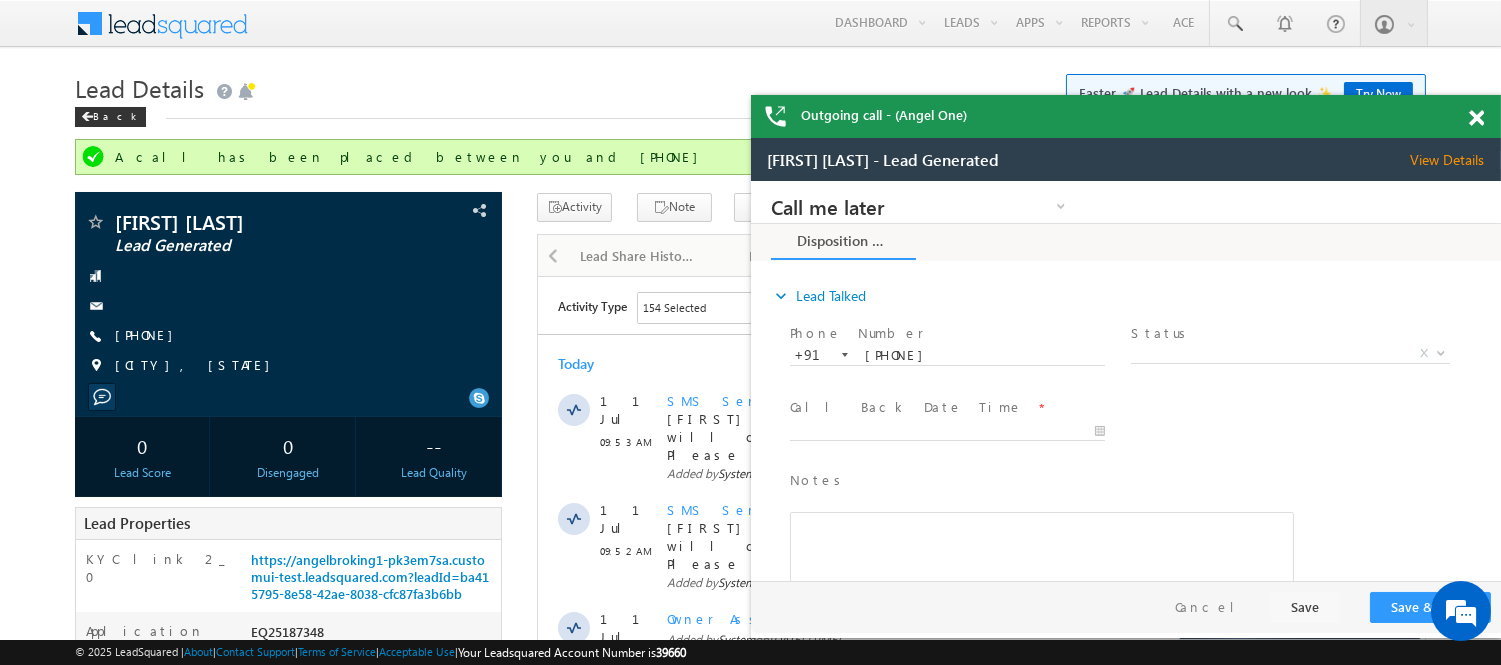 scroll, scrollTop: 0, scrollLeft: 0, axis: both 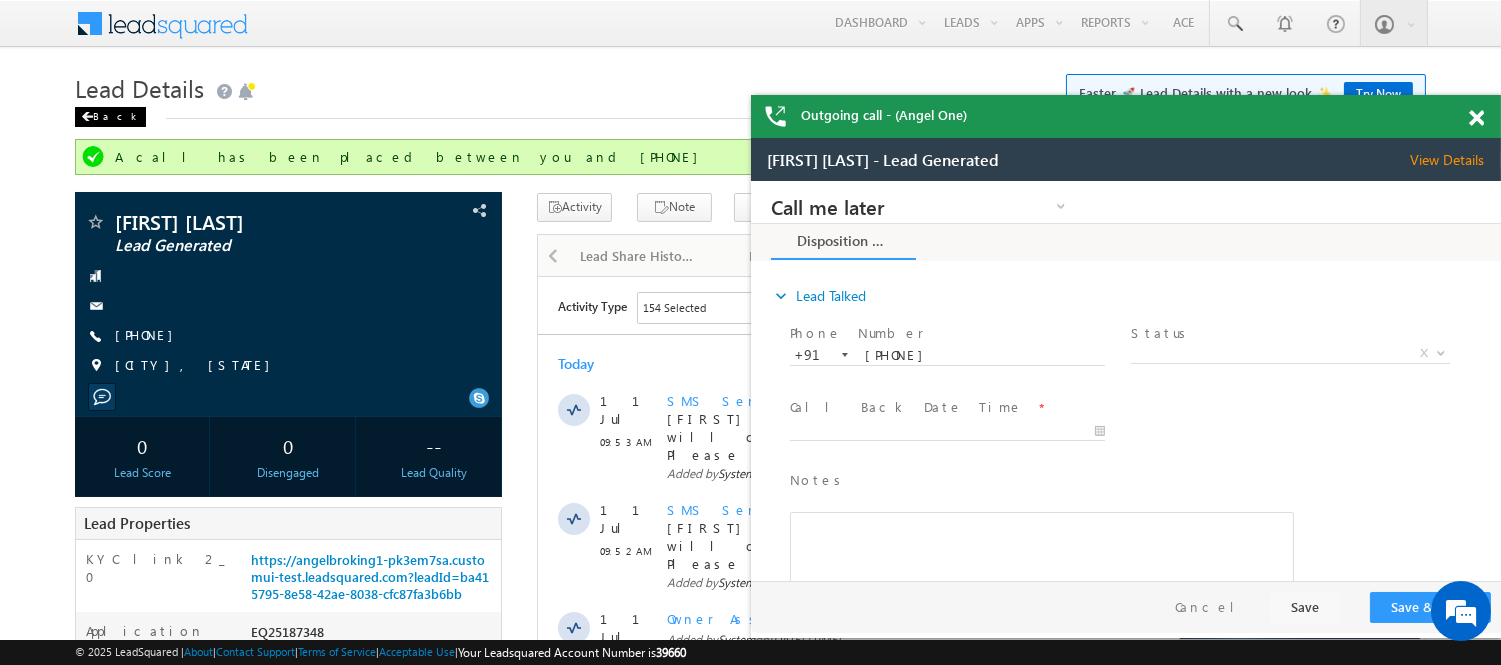 click on "Back" at bounding box center (110, 117) 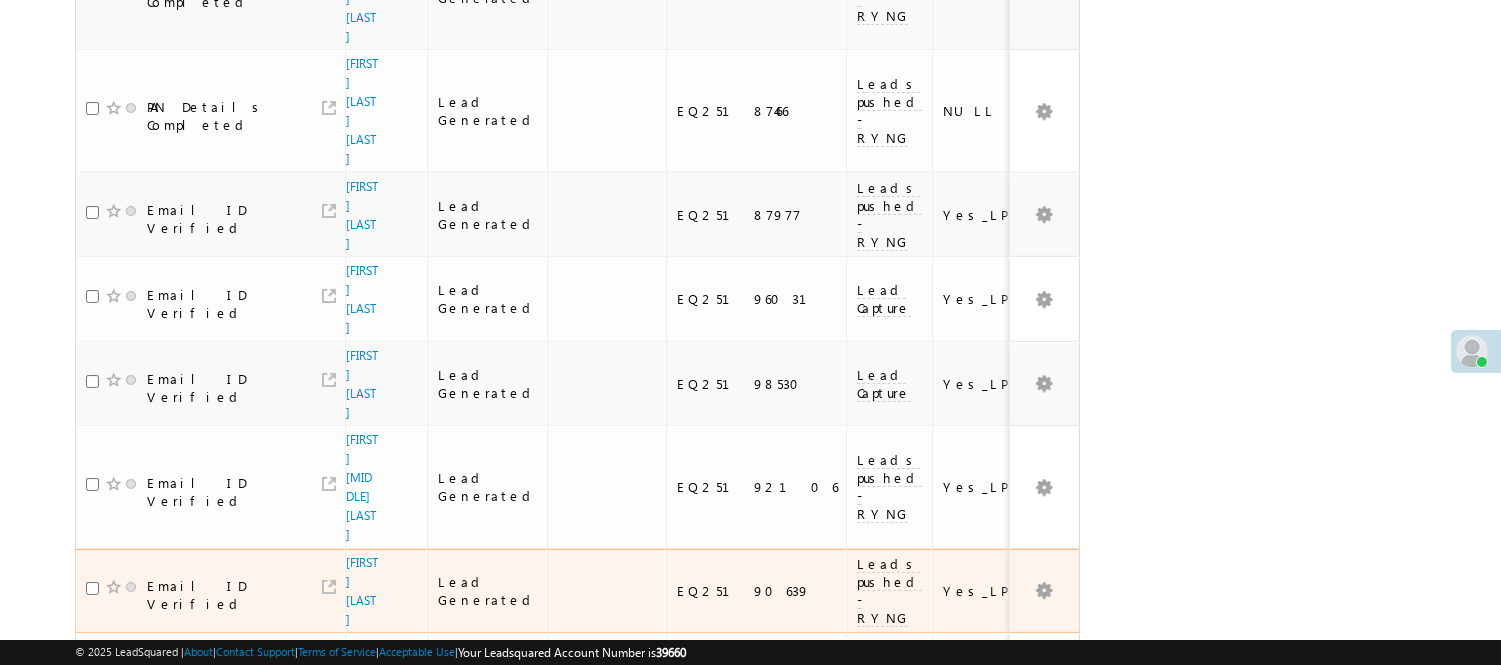 scroll, scrollTop: 106, scrollLeft: 0, axis: vertical 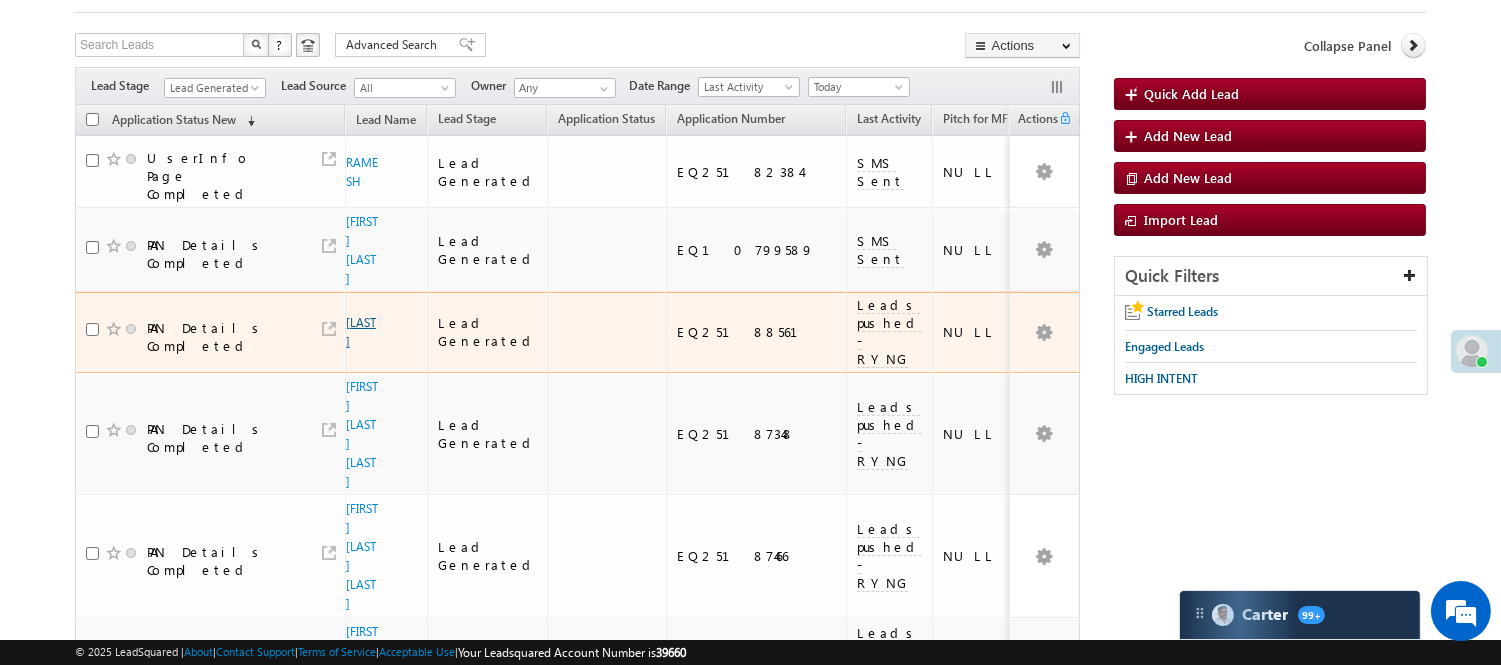 click on "[LAST]" at bounding box center (361, 332) 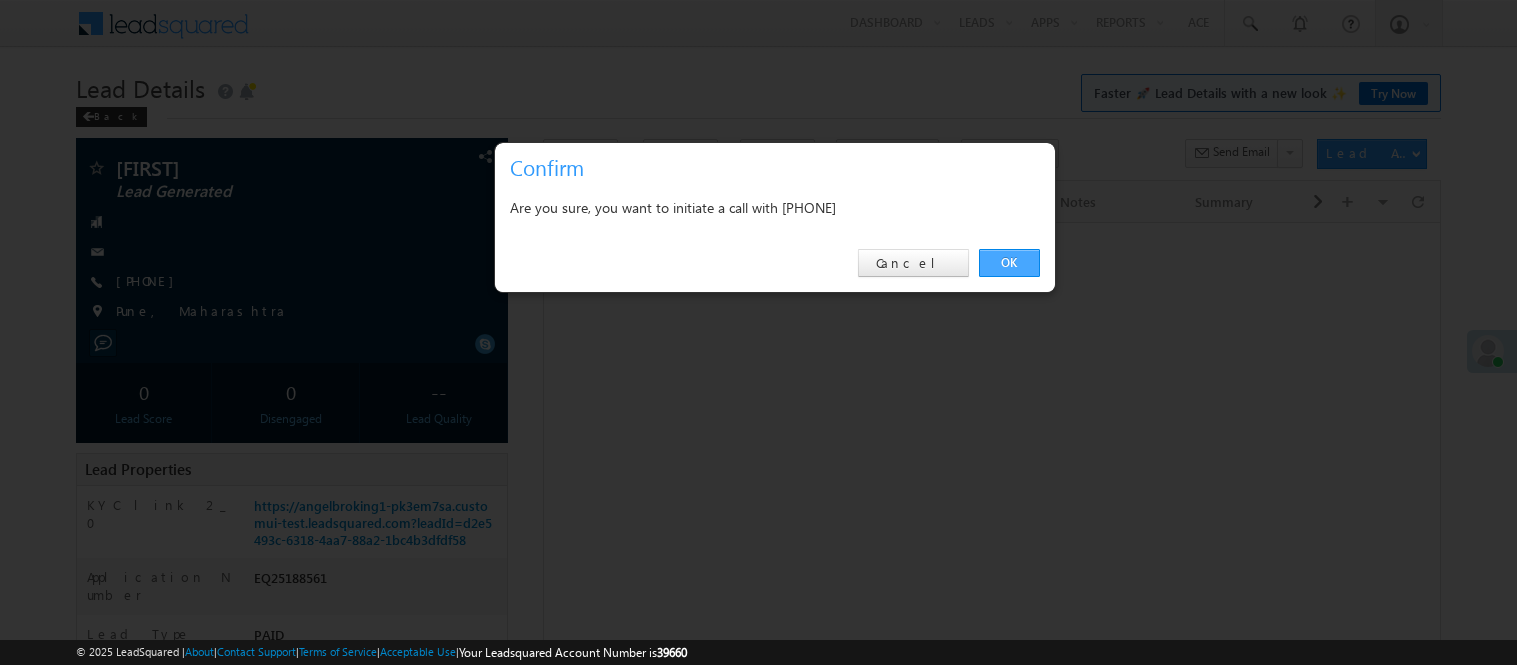 click on "OK" at bounding box center [1009, 263] 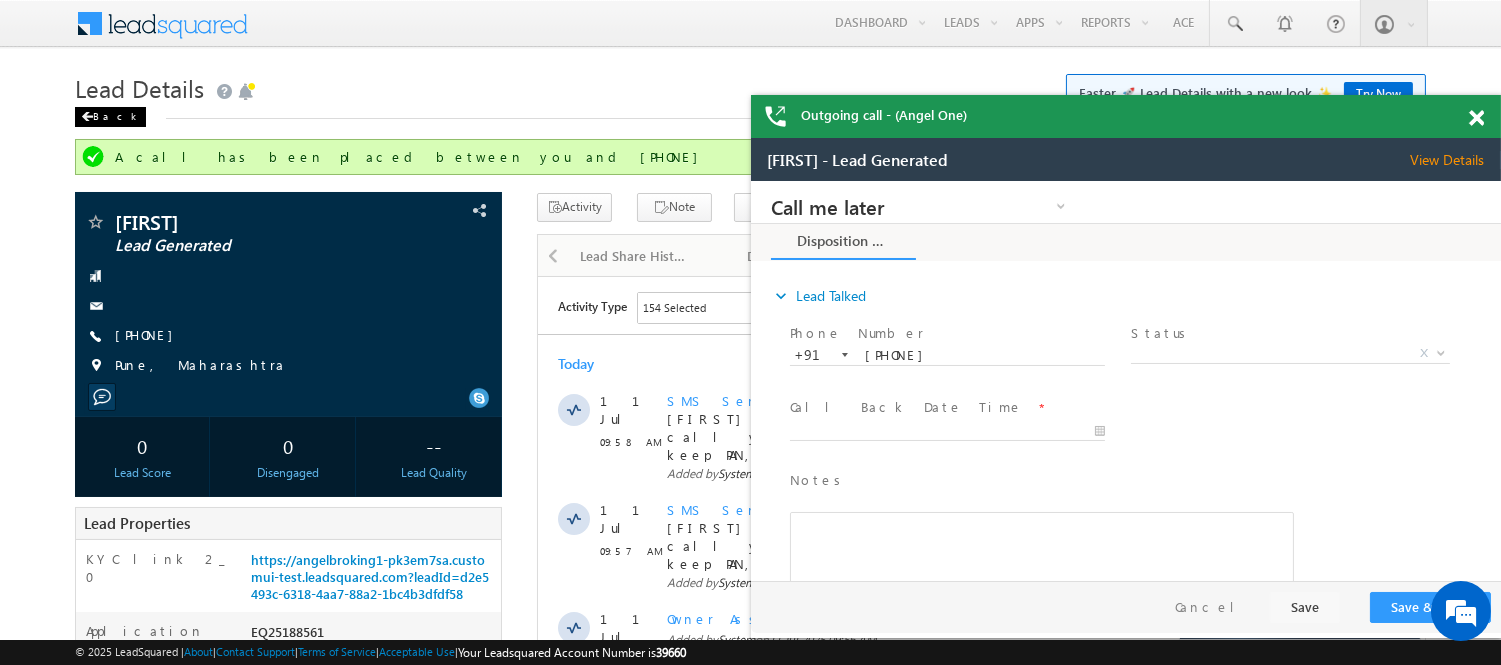 scroll, scrollTop: 0, scrollLeft: 0, axis: both 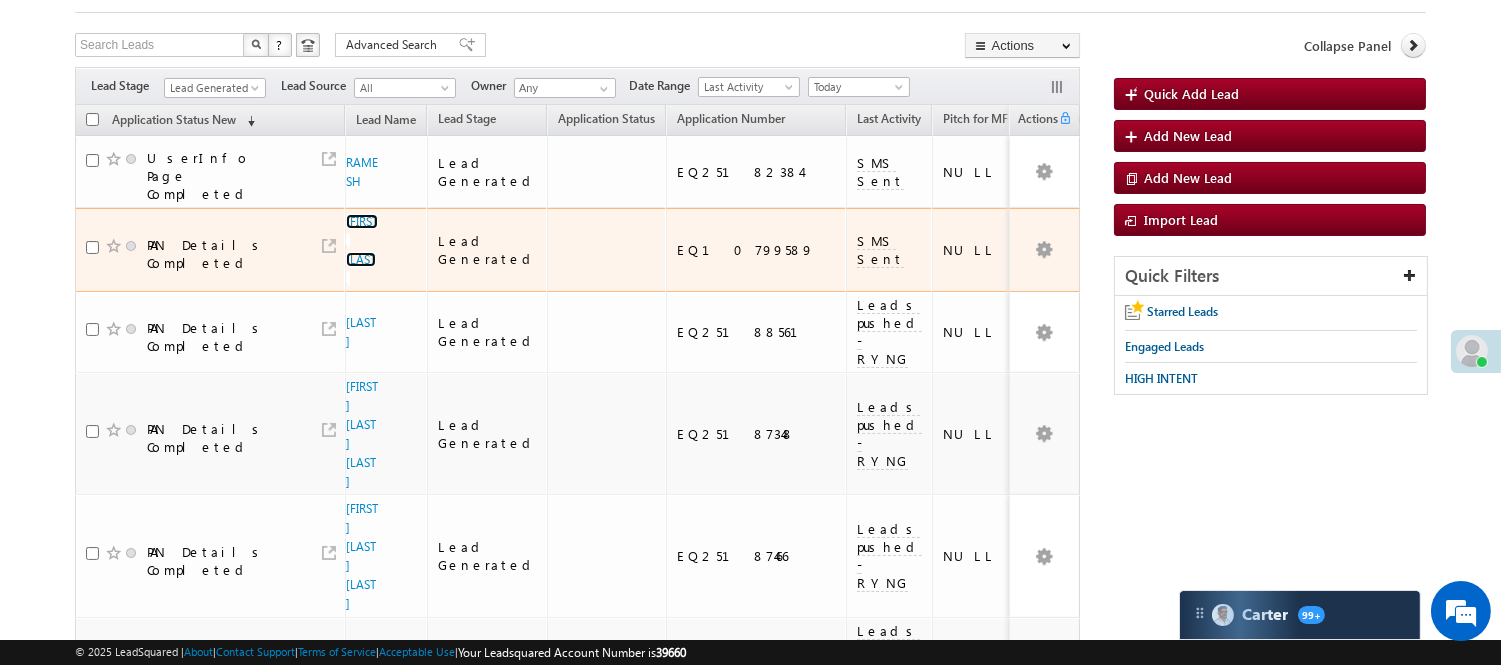 click on "Bharat Vaghela" at bounding box center (363, 250) 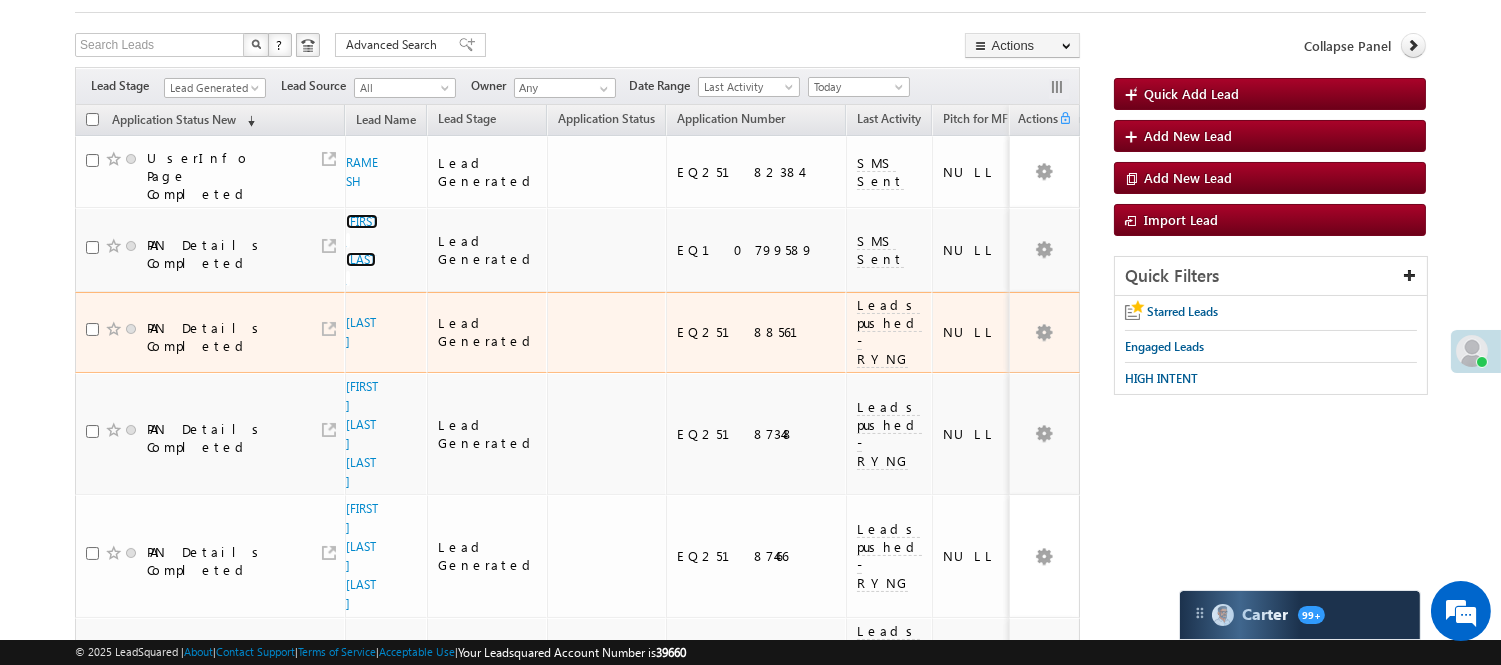 scroll, scrollTop: 0, scrollLeft: 0, axis: both 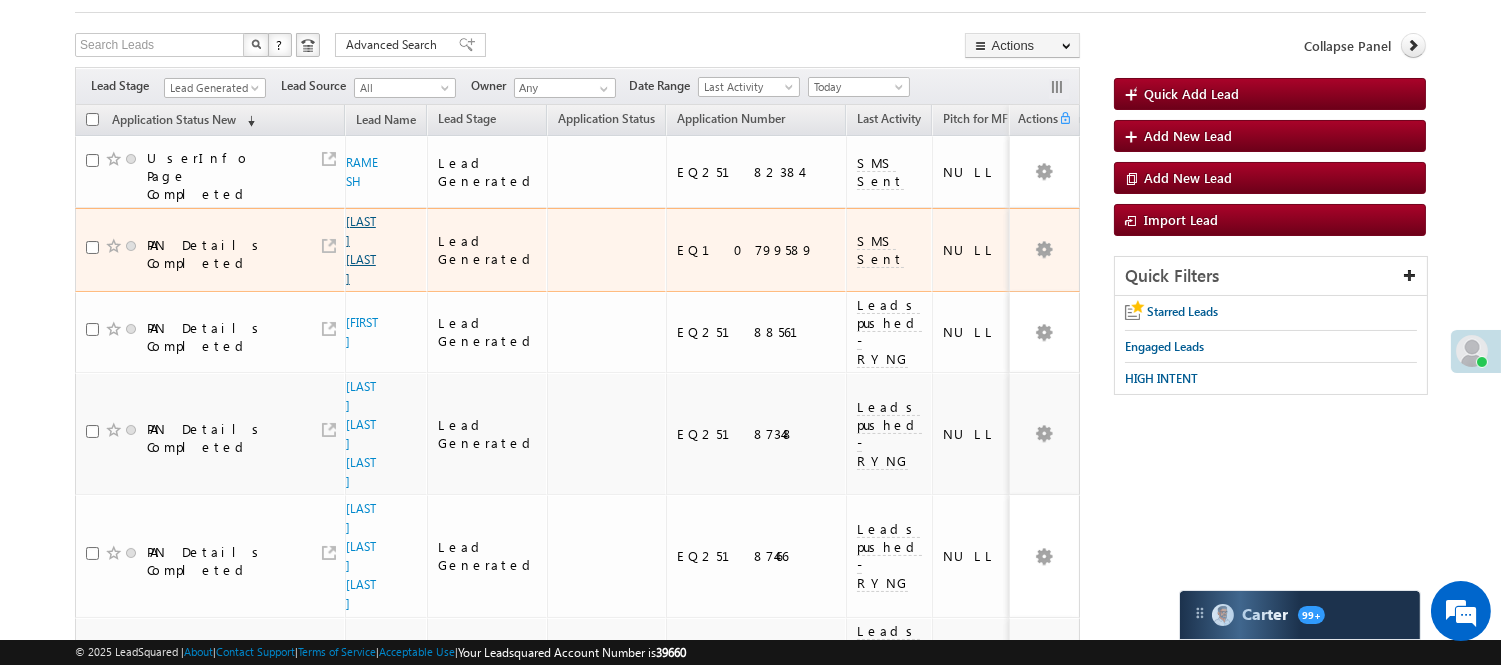 click on "Bharat Vaghela" 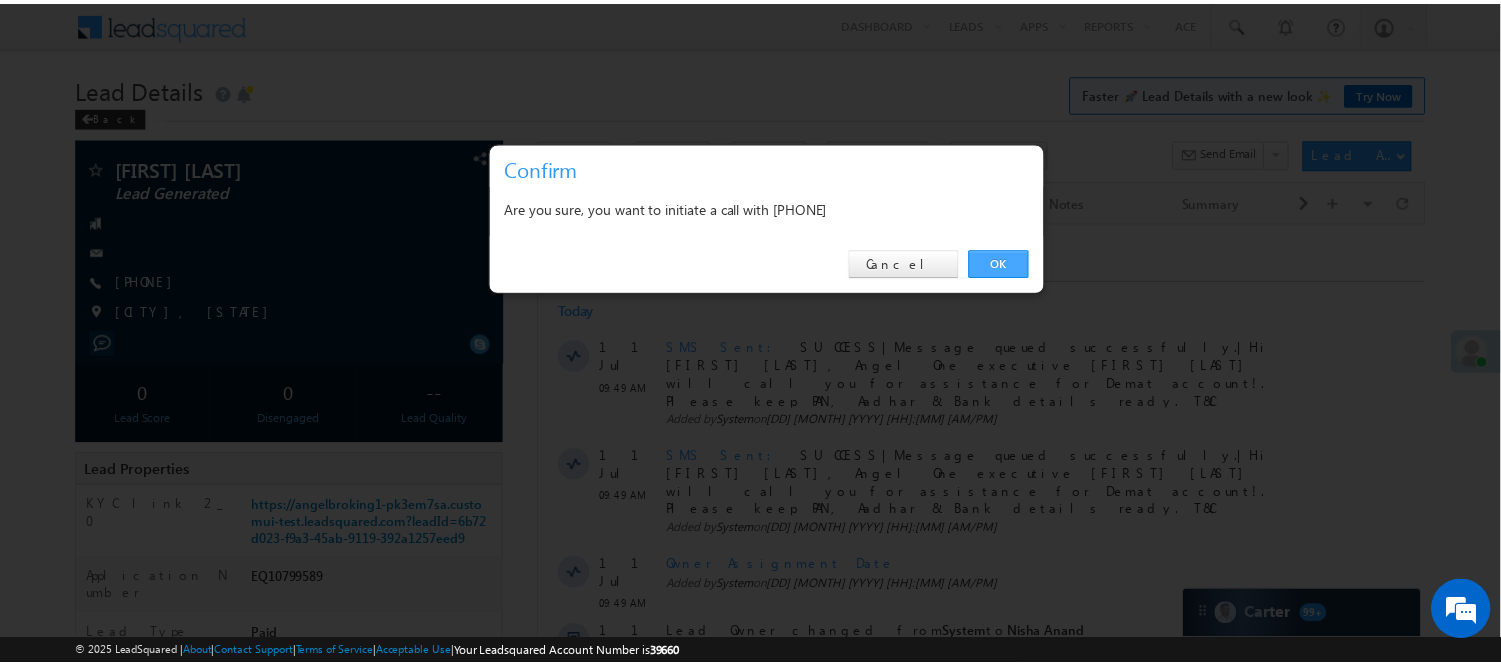 scroll, scrollTop: 0, scrollLeft: 0, axis: both 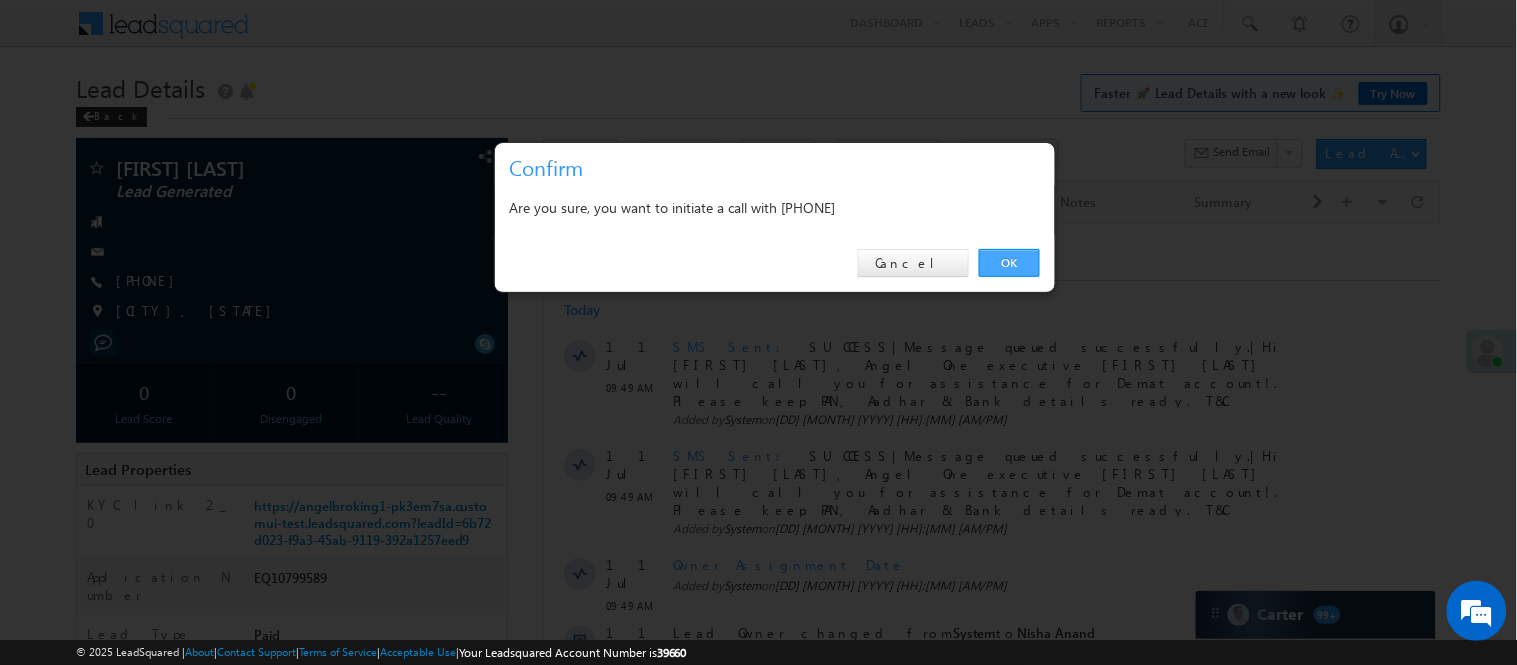 drag, startPoint x: 1023, startPoint y: 258, endPoint x: 485, endPoint y: 35, distance: 582.3856 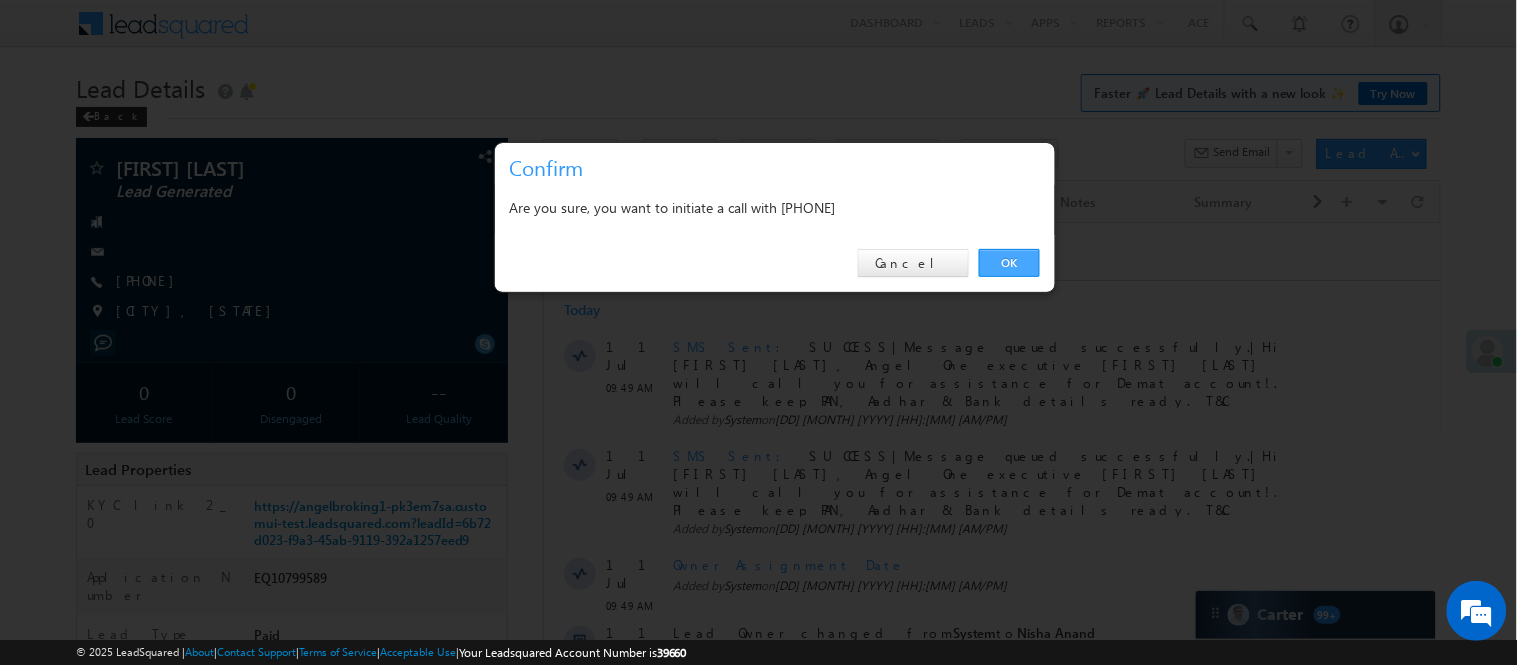 click on "OK" at bounding box center (1009, 263) 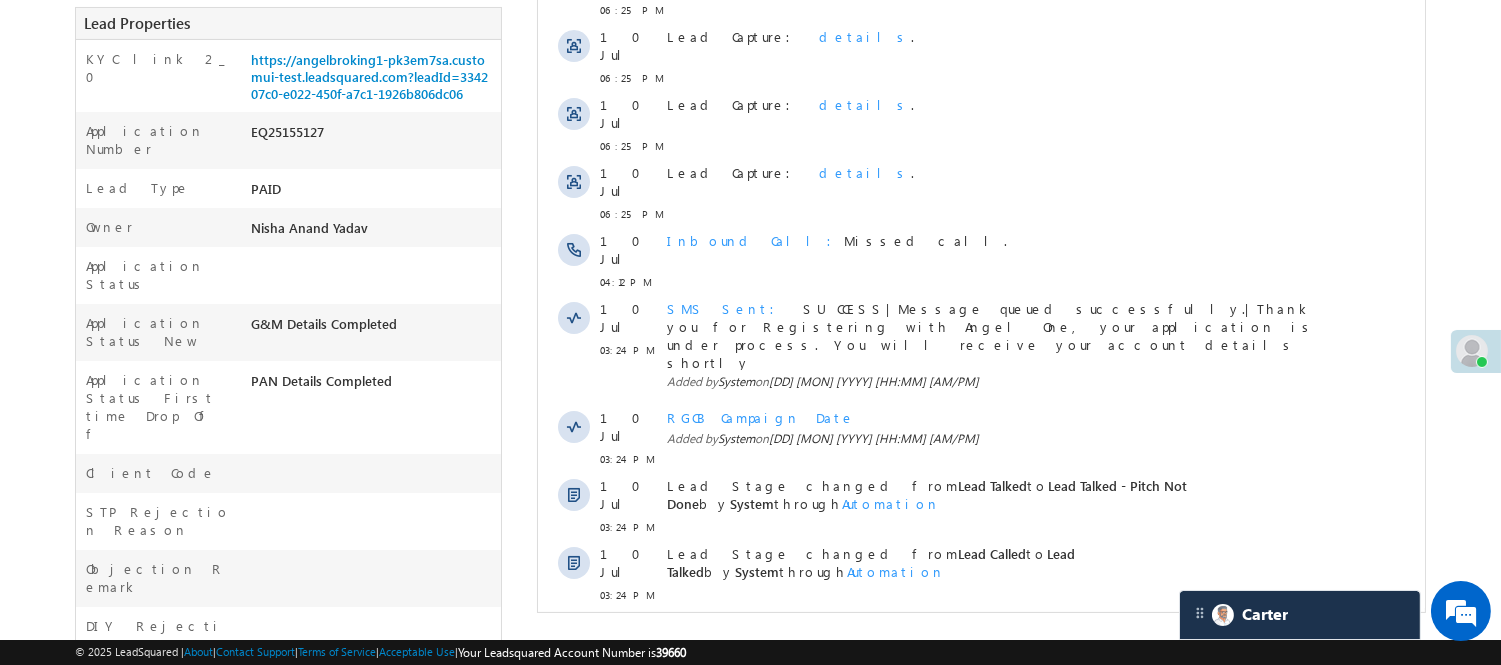 scroll, scrollTop: 0, scrollLeft: 0, axis: both 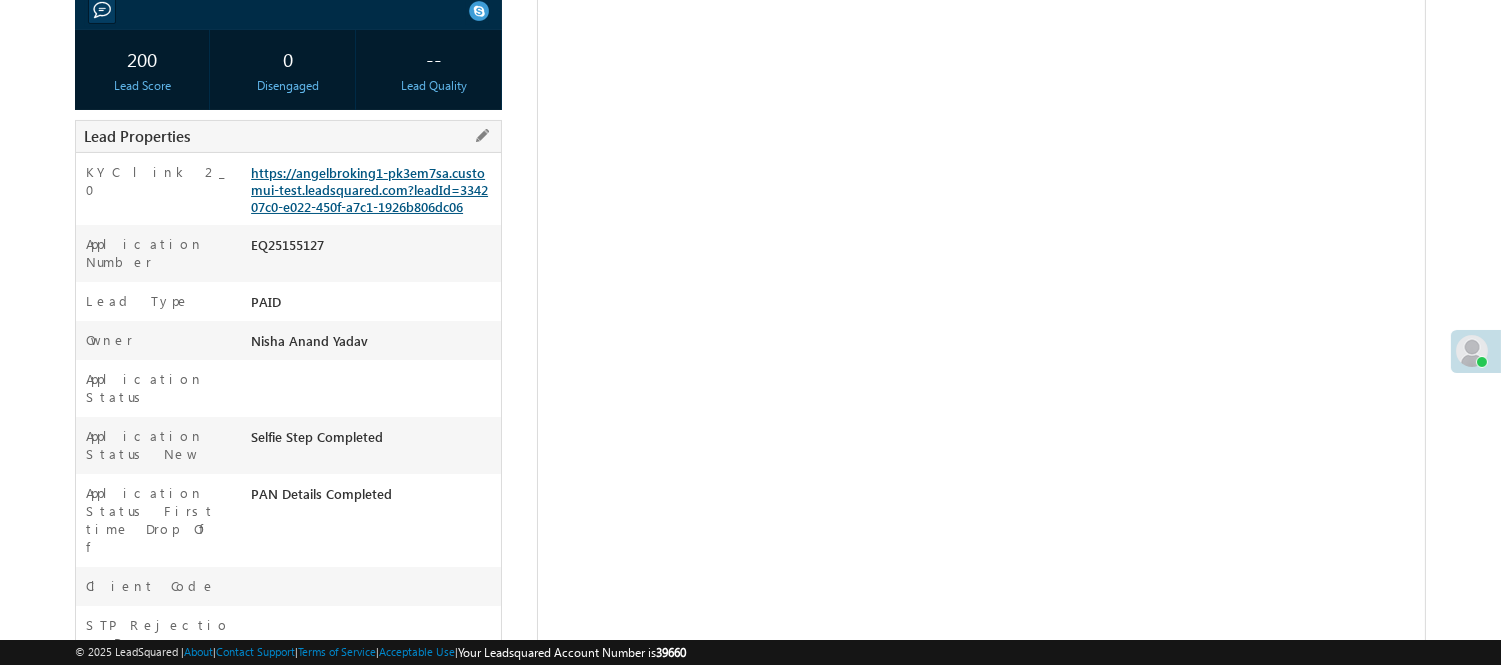 click on "https://angelbroking1-pk3em7sa.customui-test.leadsquared.com?leadId=334207c0-e022-450f-a7c1-1926b806dc06" at bounding box center [369, 189] 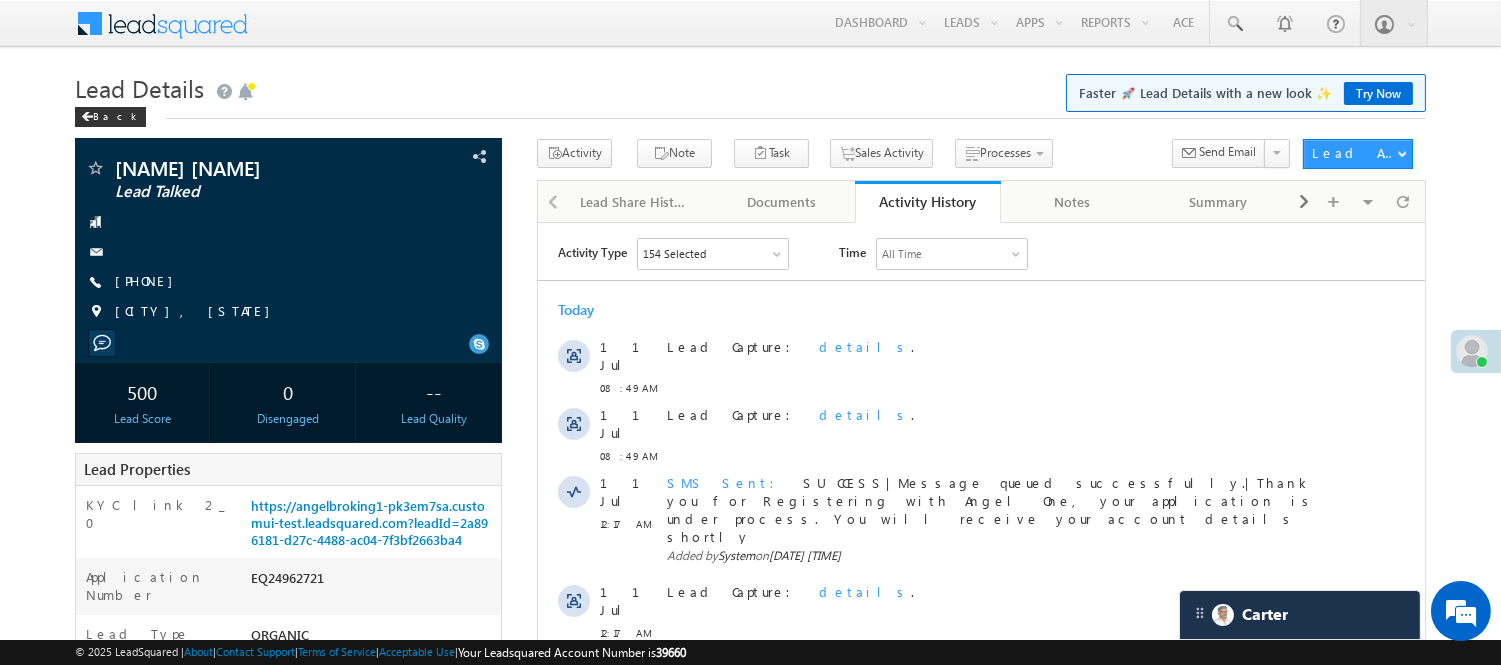 scroll, scrollTop: 0, scrollLeft: 0, axis: both 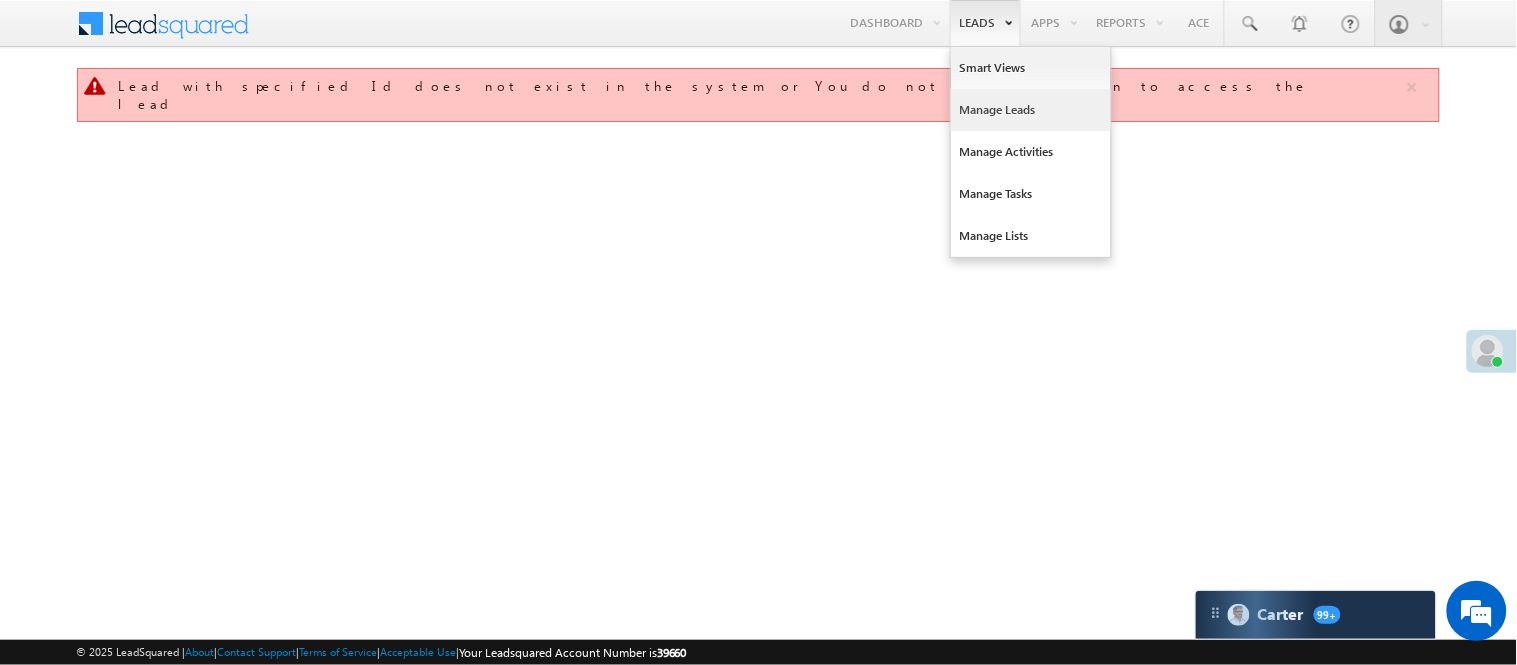 click on "Manage Leads" at bounding box center (1031, 110) 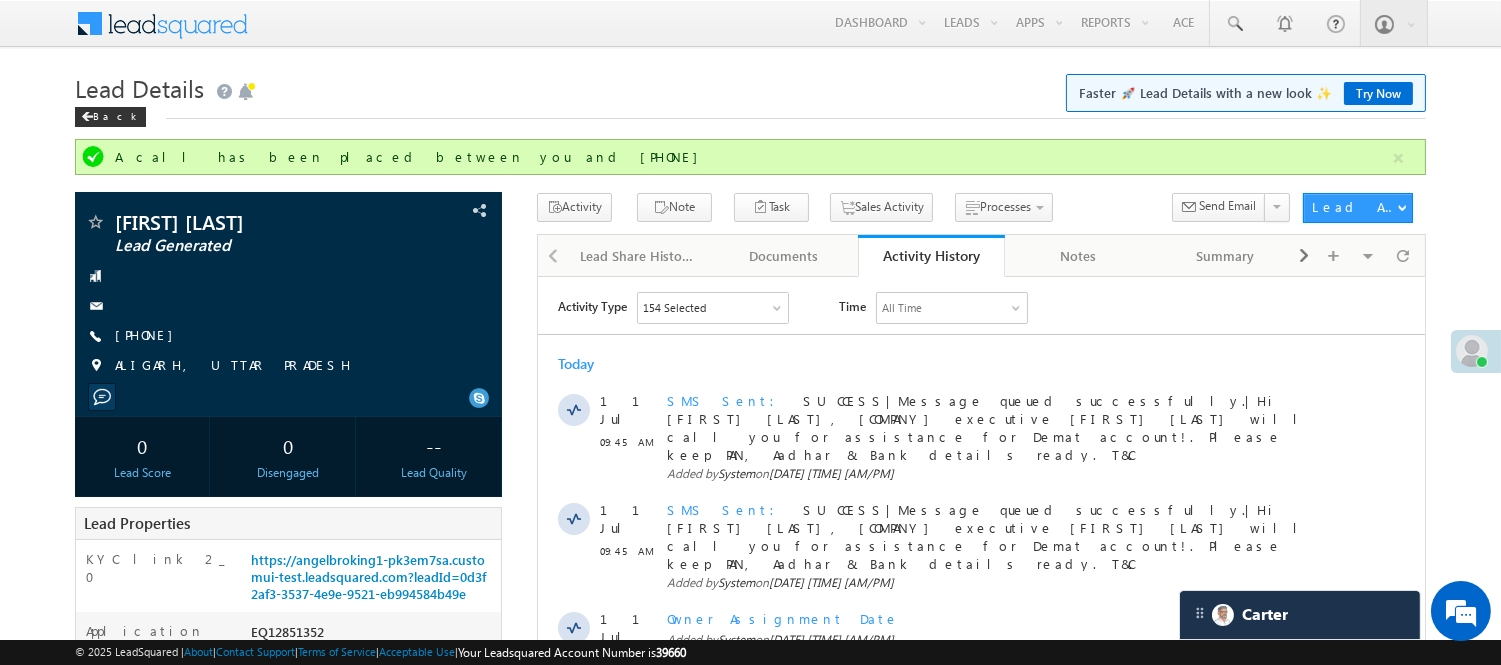 scroll, scrollTop: 0, scrollLeft: 0, axis: both 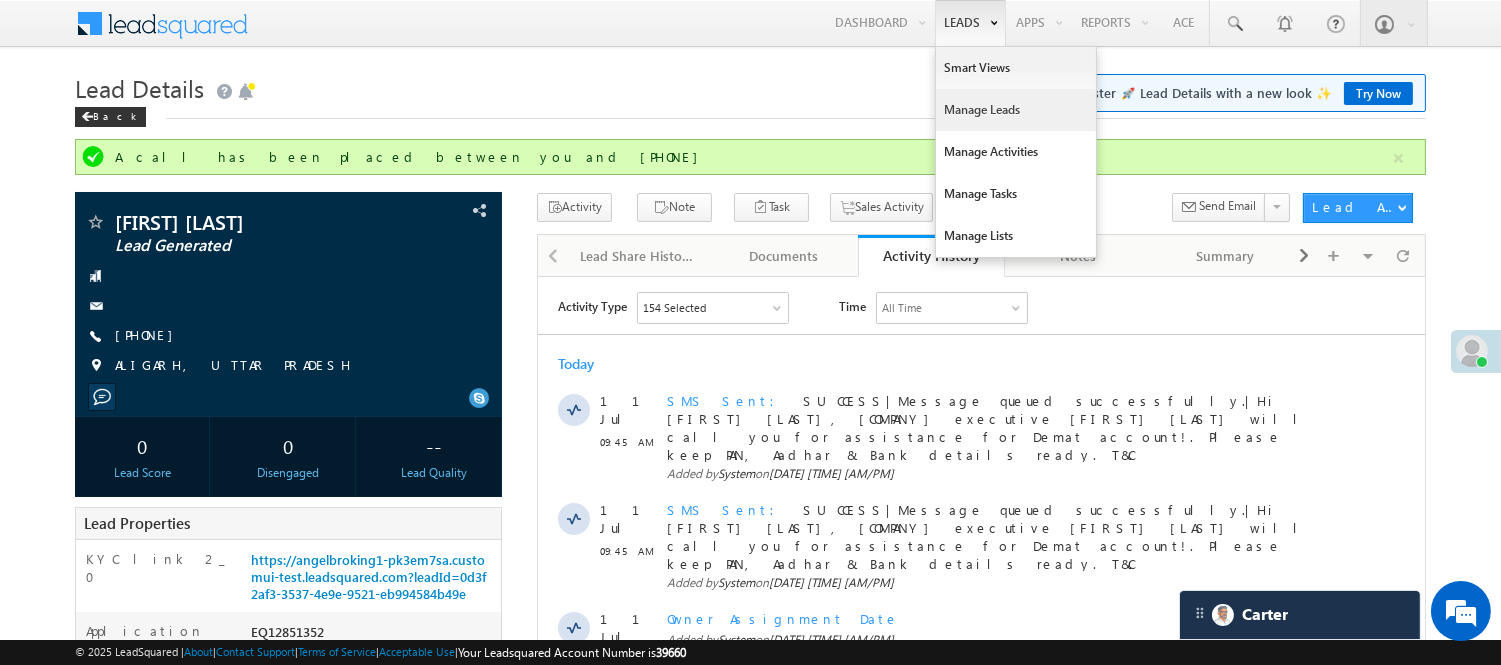 click on "Manage Leads" at bounding box center [1016, 110] 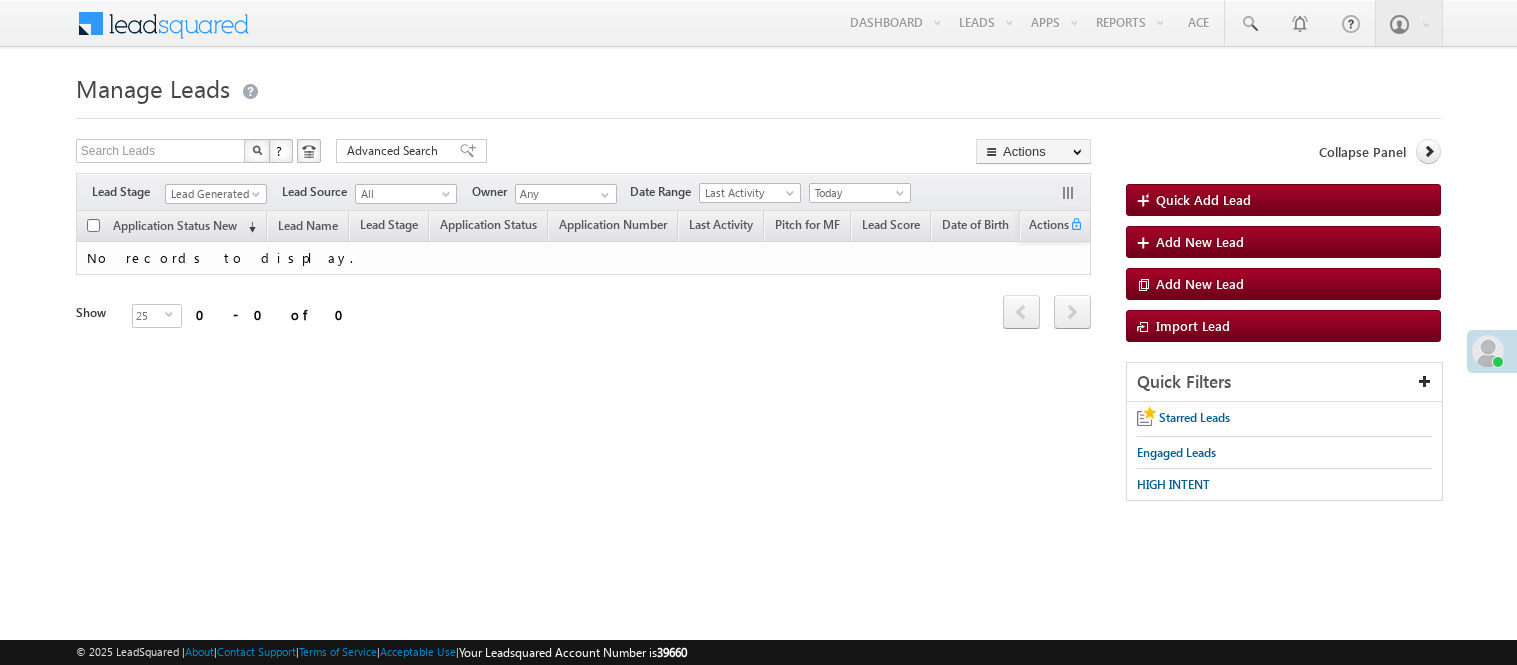 scroll, scrollTop: 0, scrollLeft: 0, axis: both 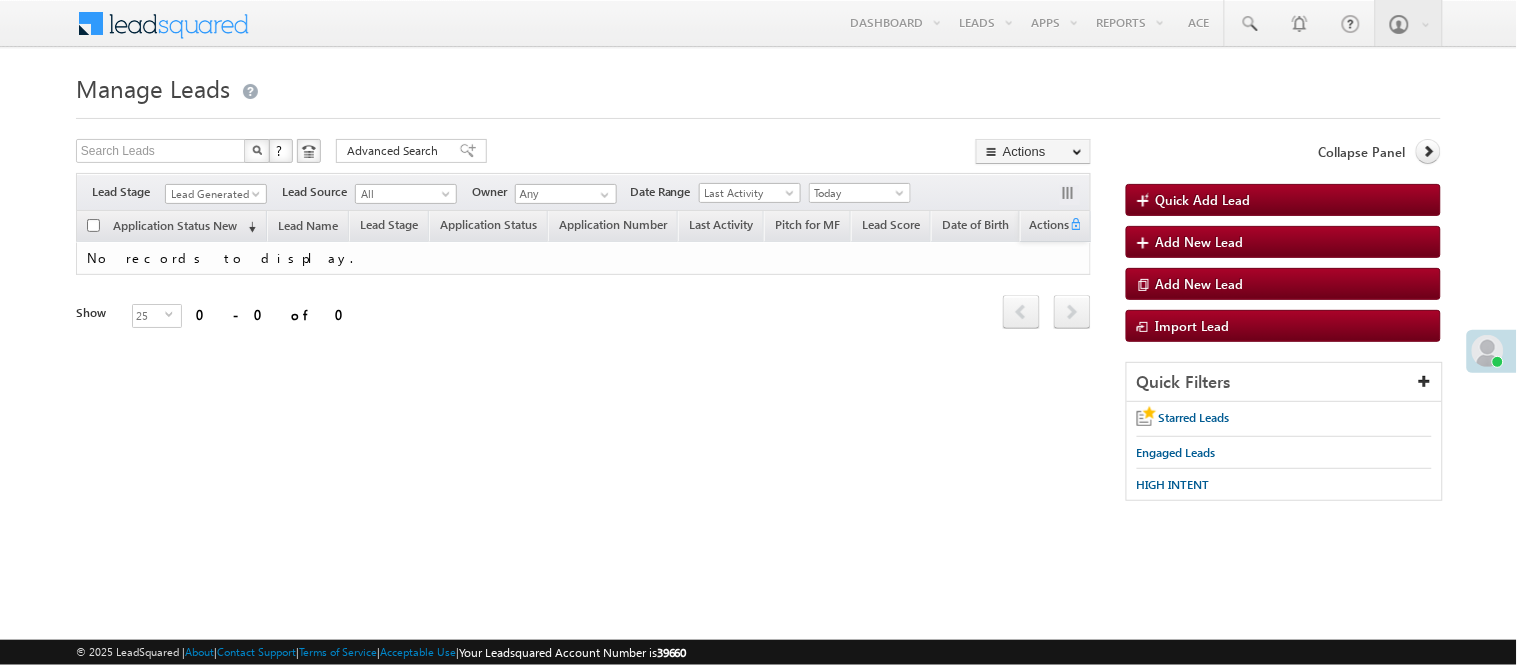 click on "Lead Generated" at bounding box center (213, 194) 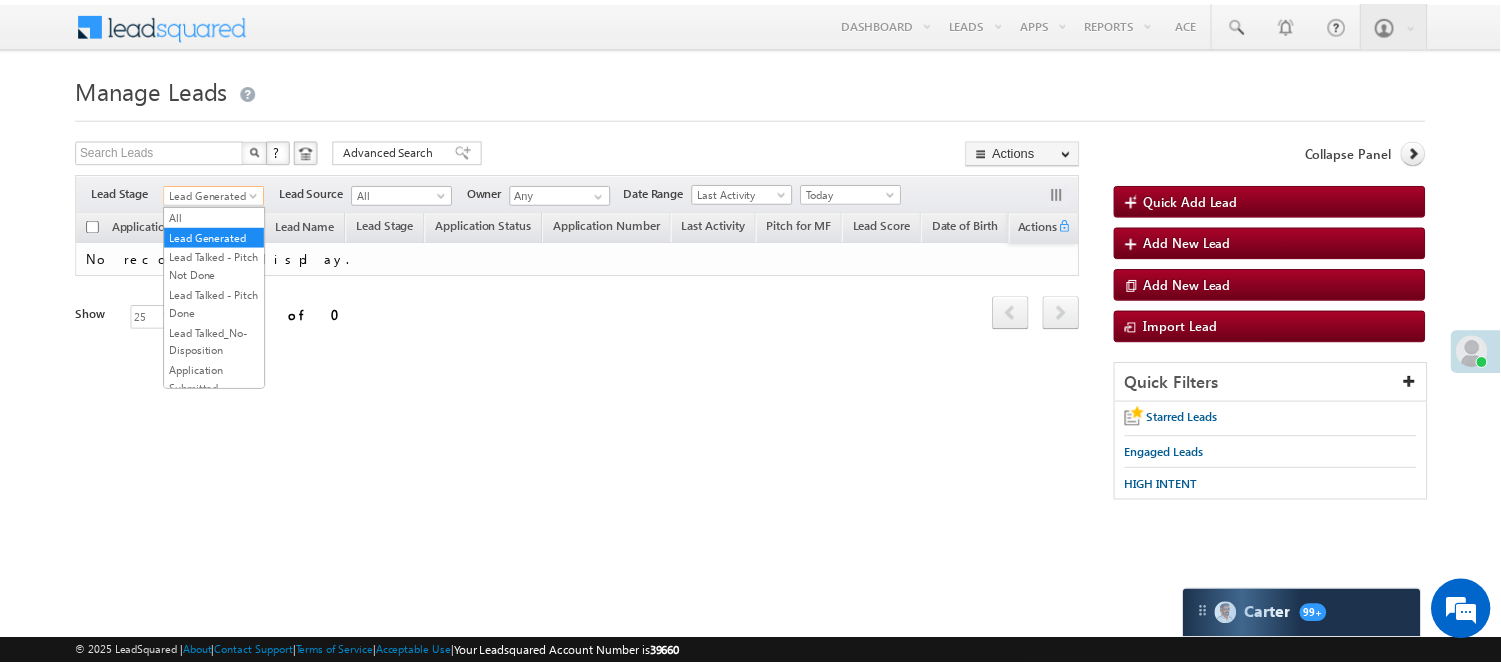 scroll, scrollTop: 496, scrollLeft: 0, axis: vertical 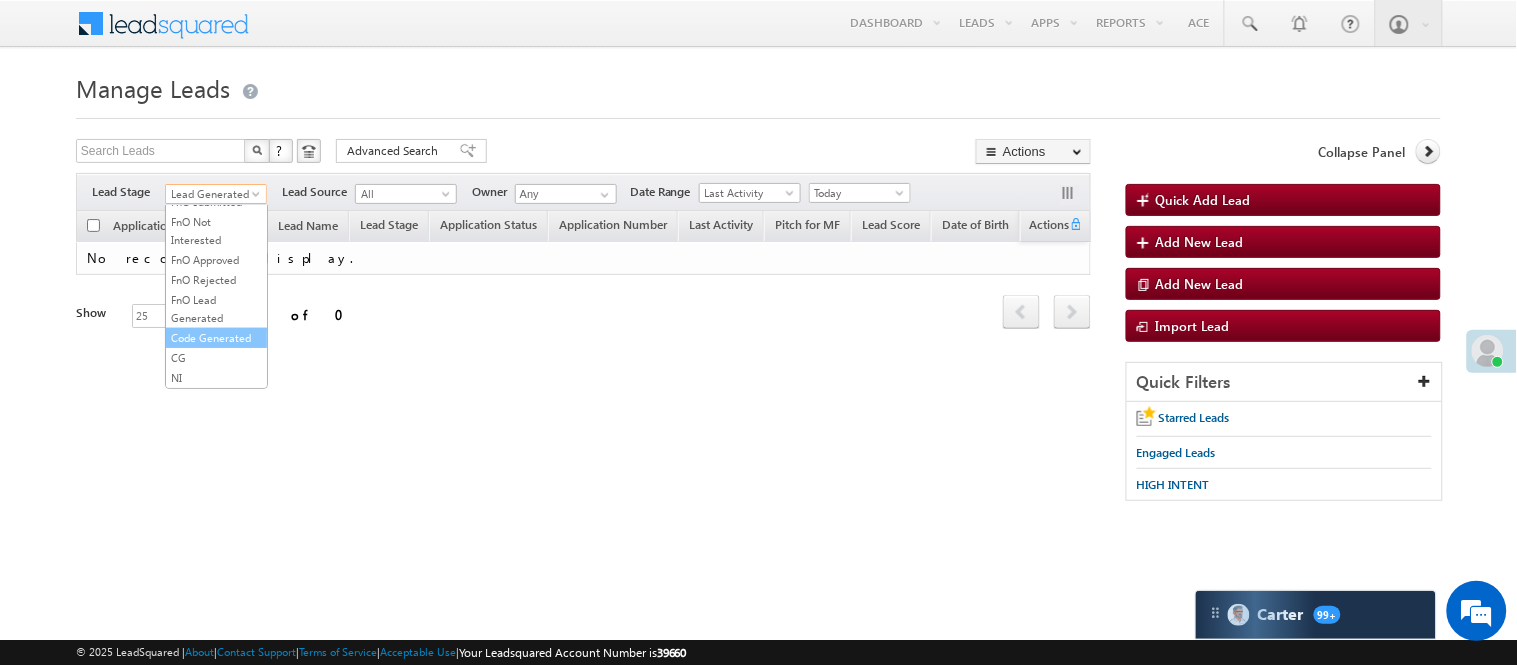 click on "Code Generated" at bounding box center [216, 338] 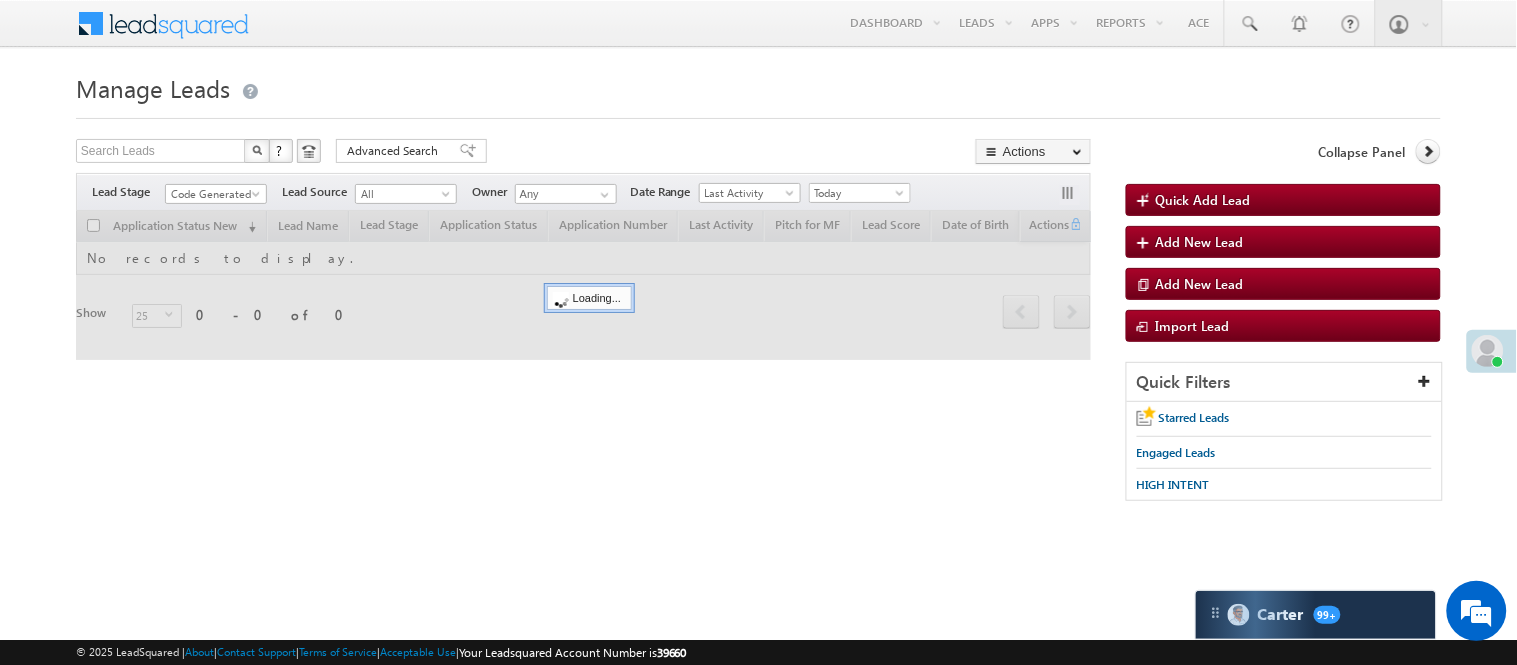 click on "Manage Leads" at bounding box center (758, 86) 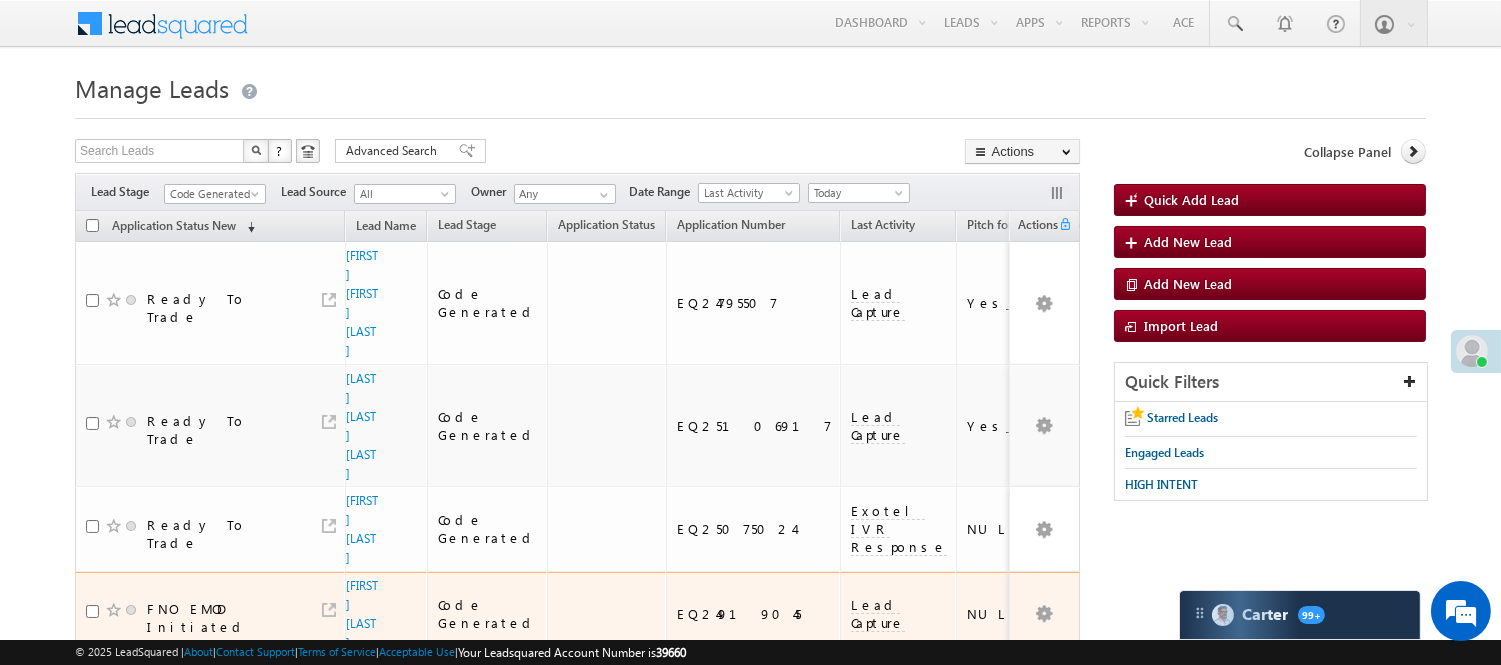 scroll, scrollTop: 133, scrollLeft: 0, axis: vertical 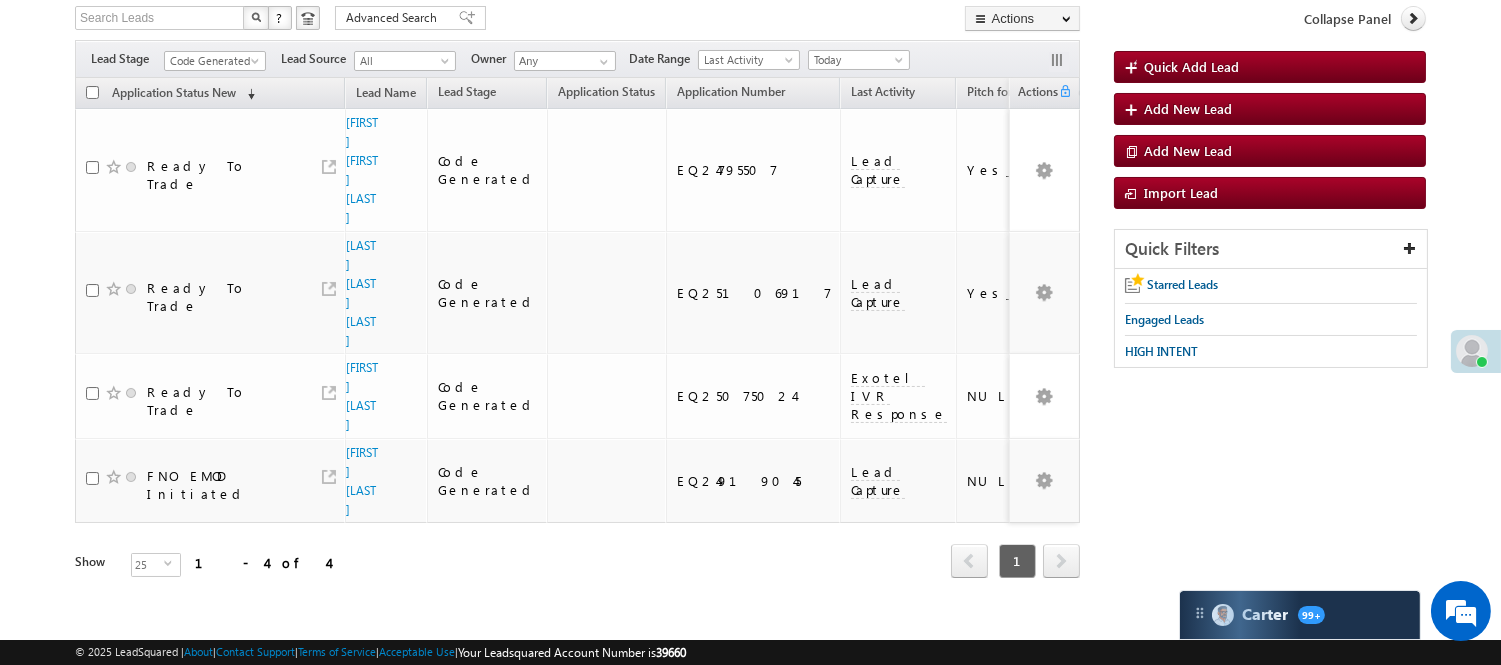 click on "Filters
Lead Stage
All Lead Generated Lead Talked - Pitch Not Done Lead Talked - Pitch Done Lead Talked_No-Disposition Application Submitted Payment Done Application Resubmitted Under Objection Lead Called Lead Talked Not Interested FnO Lead Called FnO Lead Talked FnO submitted FnO Not Interested FnO Approved FnO Rejected FnO Lead Generated Code Generated CG NI Code Generated
Lead Source
All All
Owner Any Any" at bounding box center (577, 59) 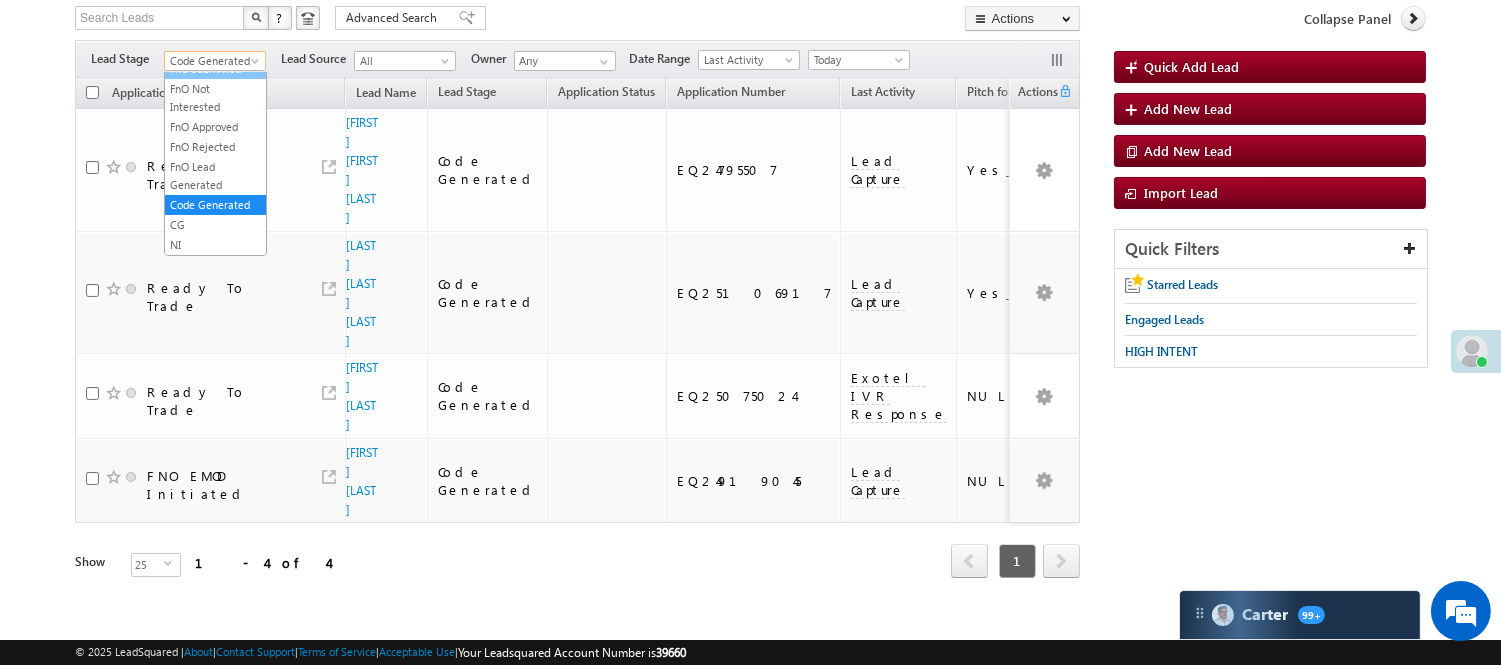 scroll, scrollTop: 0, scrollLeft: 0, axis: both 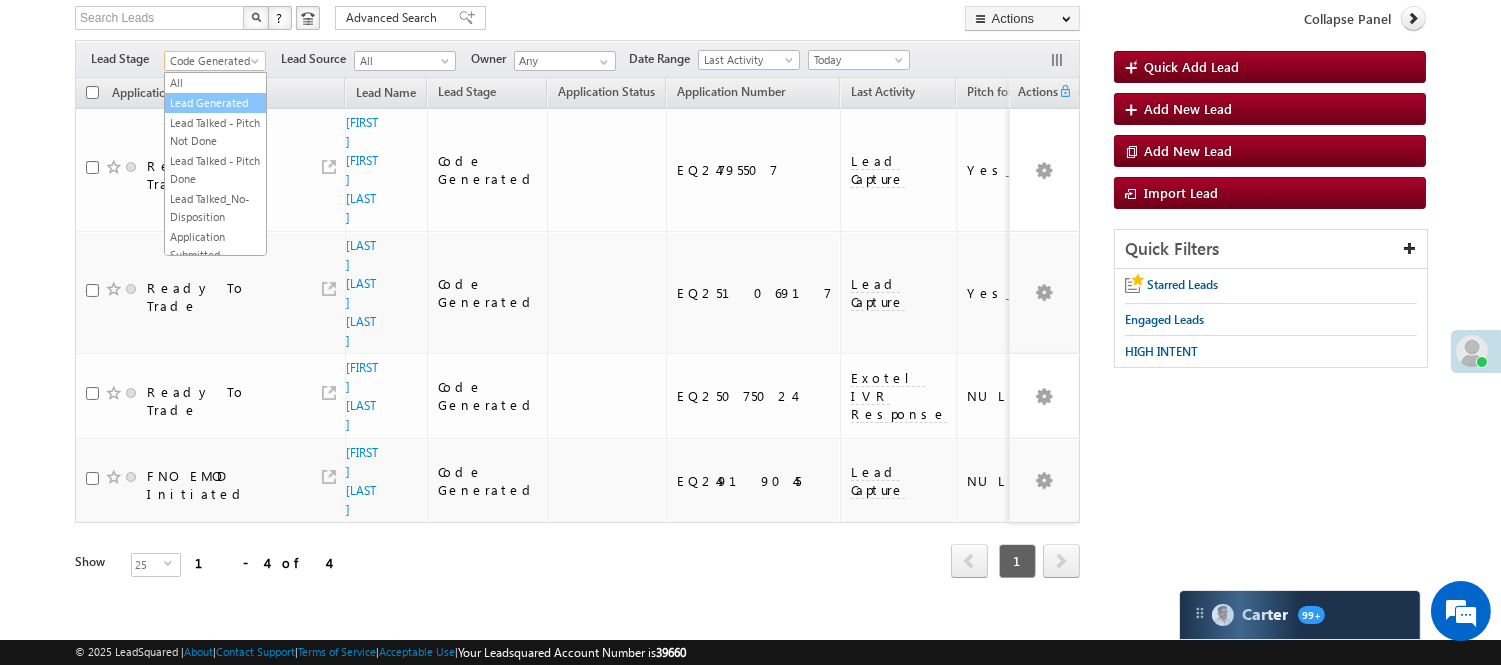 click on "Lead Generated" at bounding box center (215, 103) 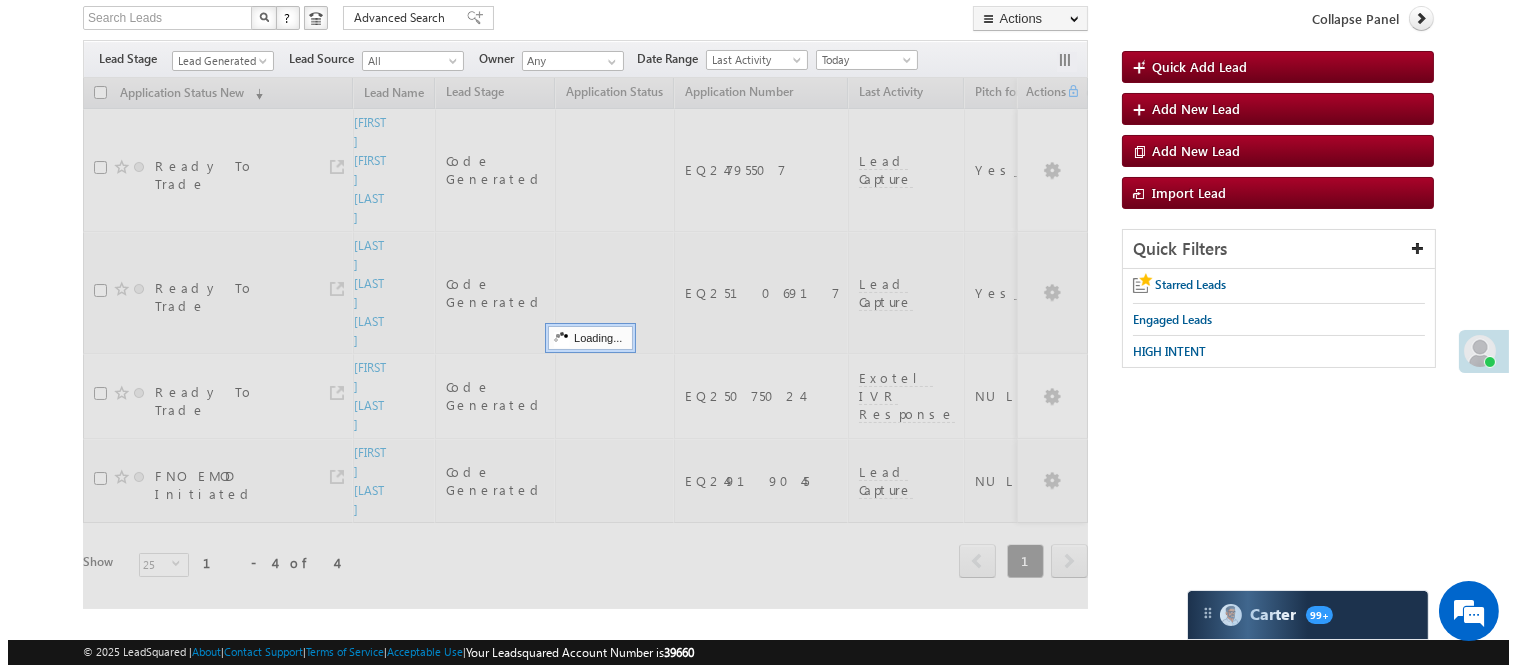 scroll, scrollTop: 0, scrollLeft: 0, axis: both 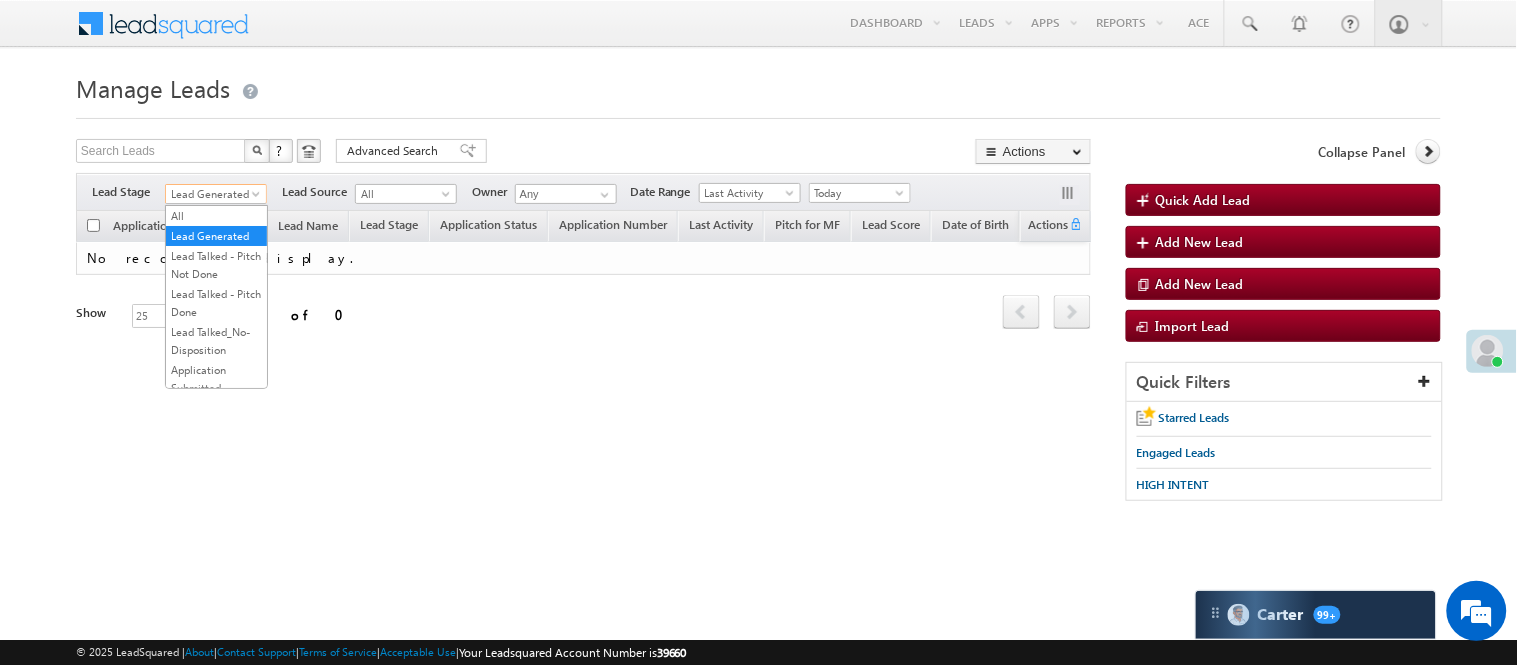 click on "Lead Generated" at bounding box center (213, 194) 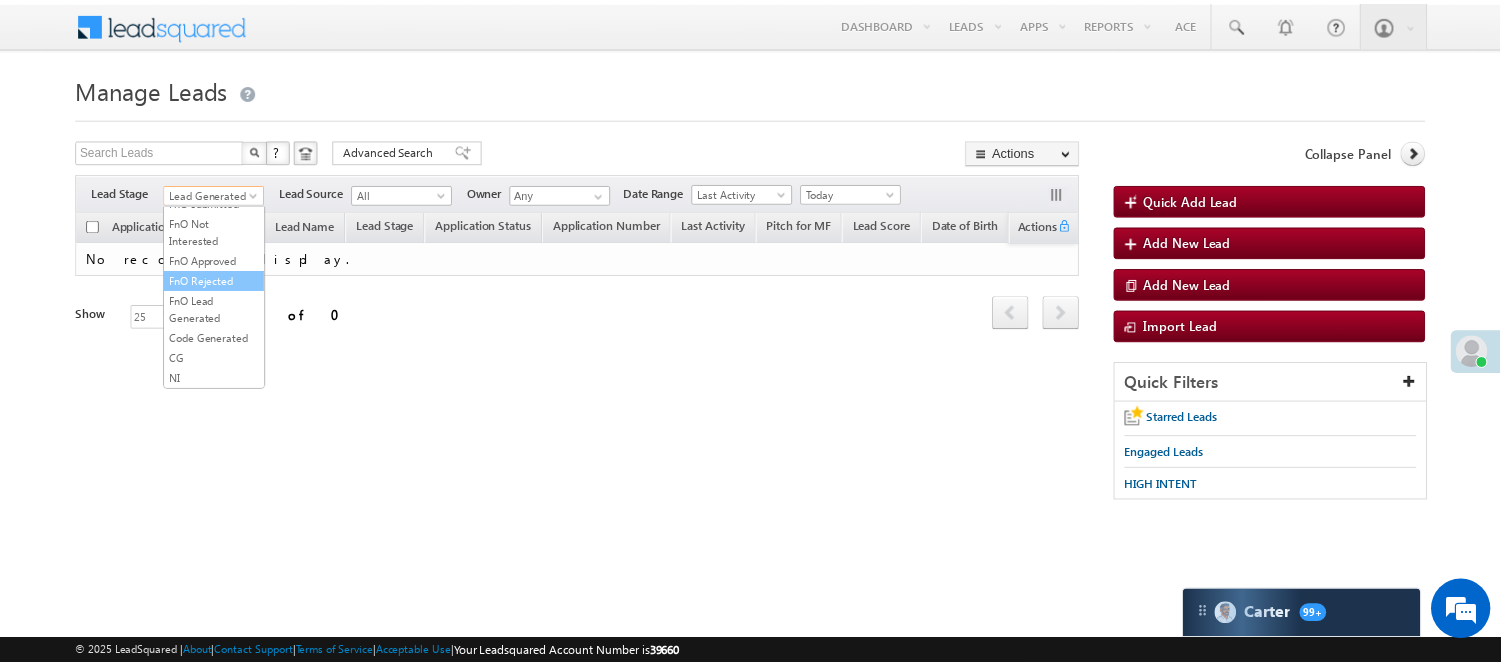 scroll, scrollTop: 274, scrollLeft: 0, axis: vertical 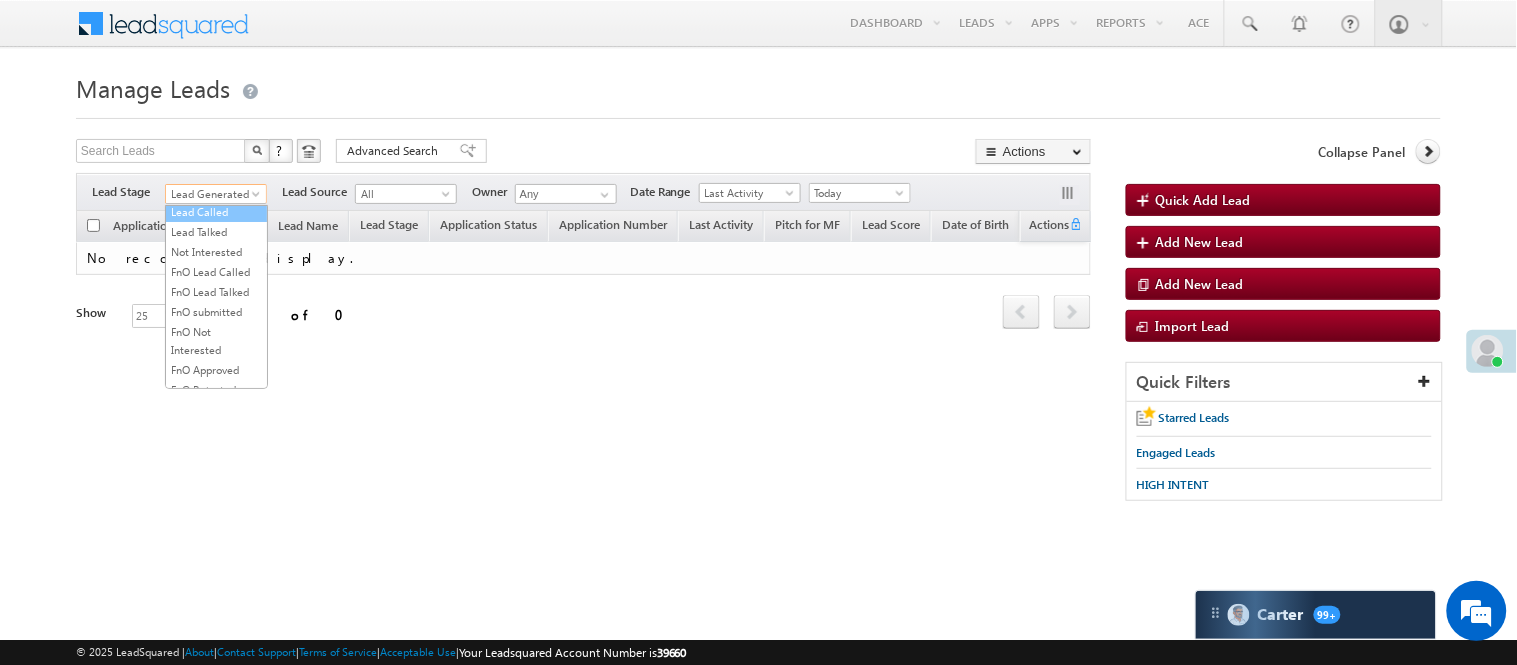 click on "Lead Called" at bounding box center [216, 212] 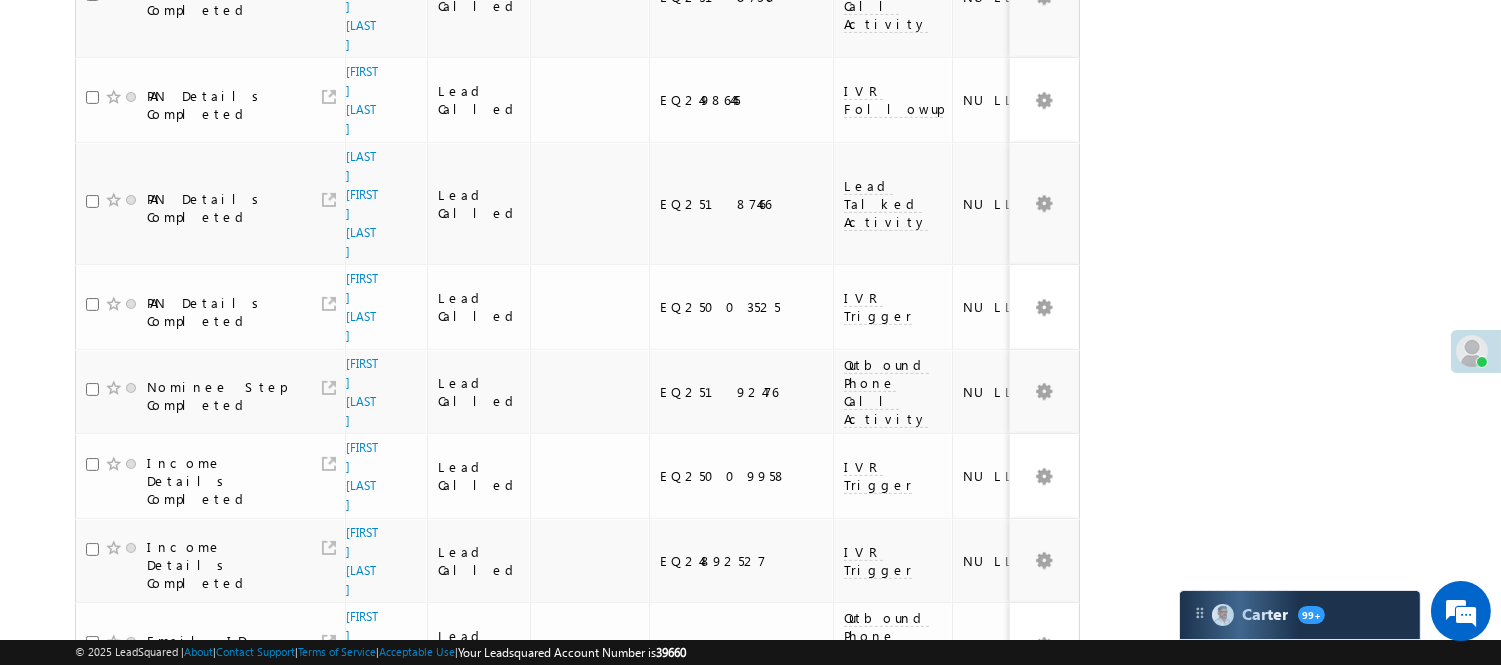 scroll, scrollTop: 777, scrollLeft: 0, axis: vertical 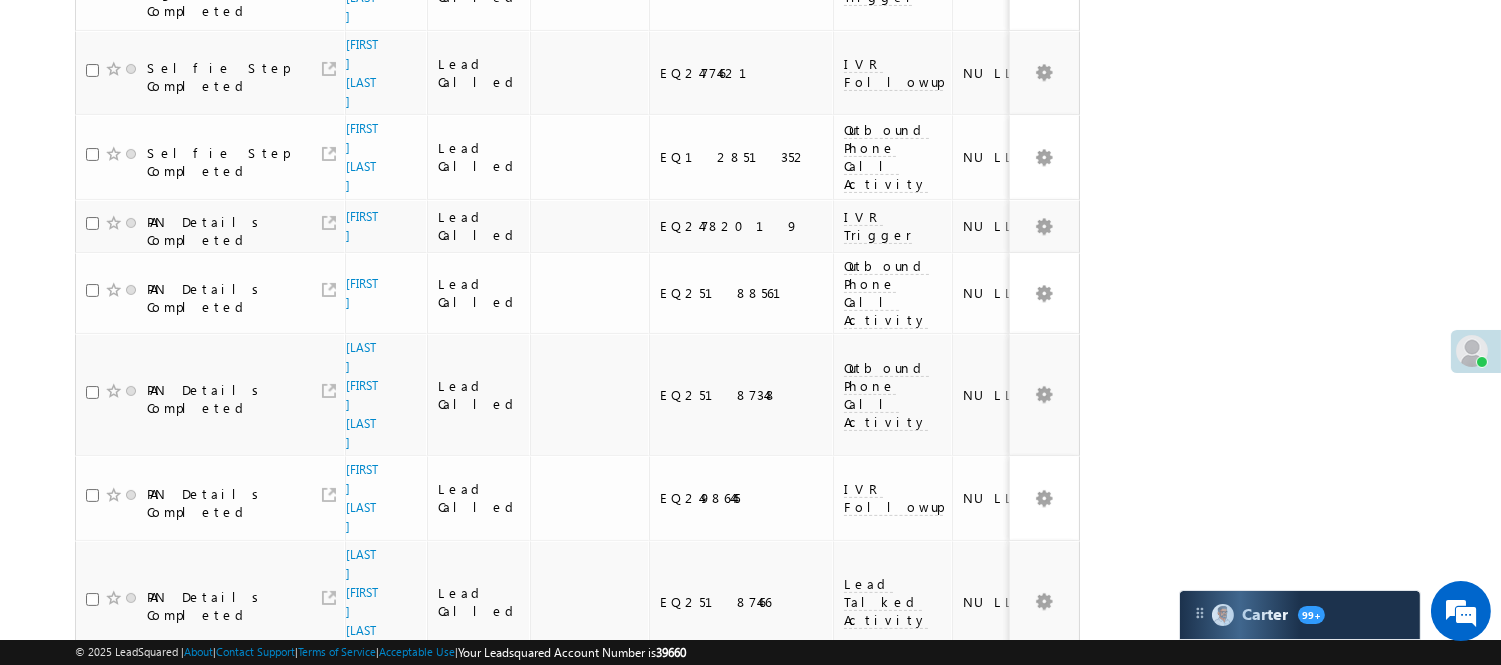 click on "Abhinash Thangjam" at bounding box center [362, 790] 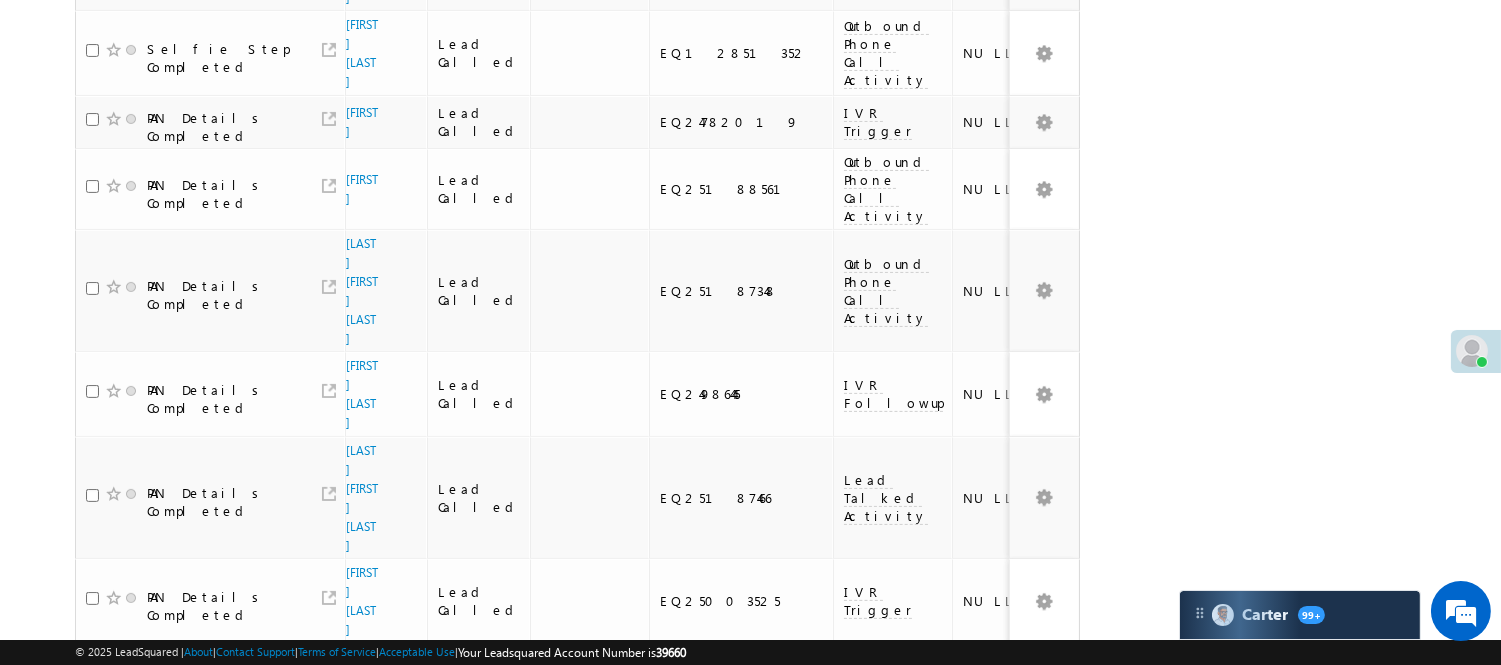 scroll, scrollTop: 1000, scrollLeft: 0, axis: vertical 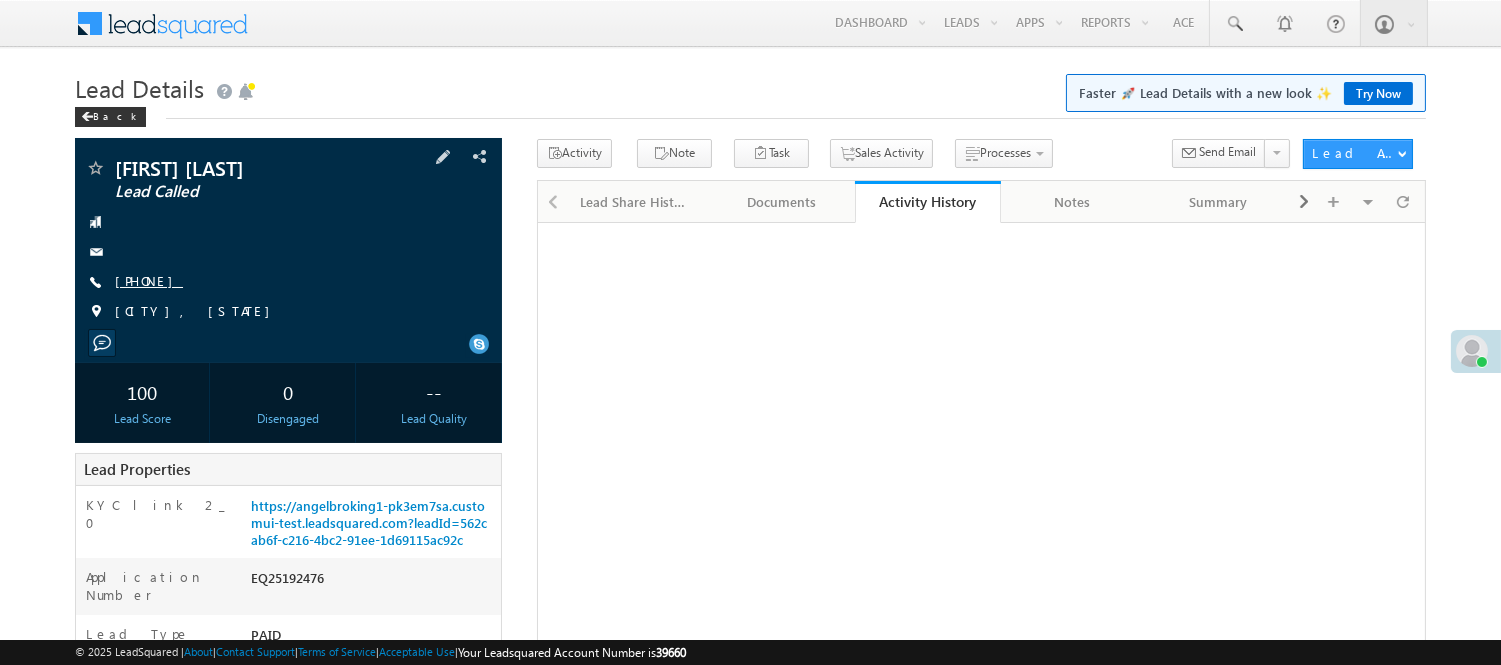 click on "[PHONE]" at bounding box center (149, 280) 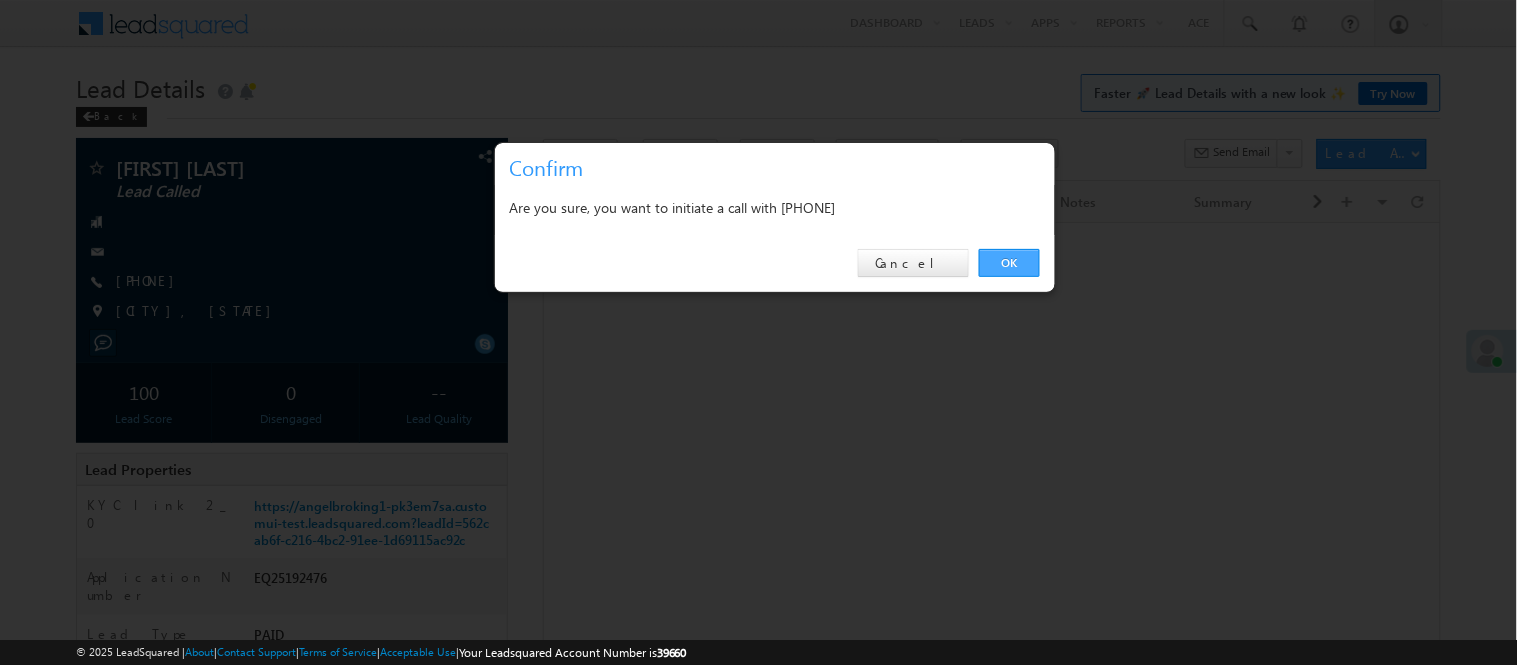 click on "OK" at bounding box center [1009, 263] 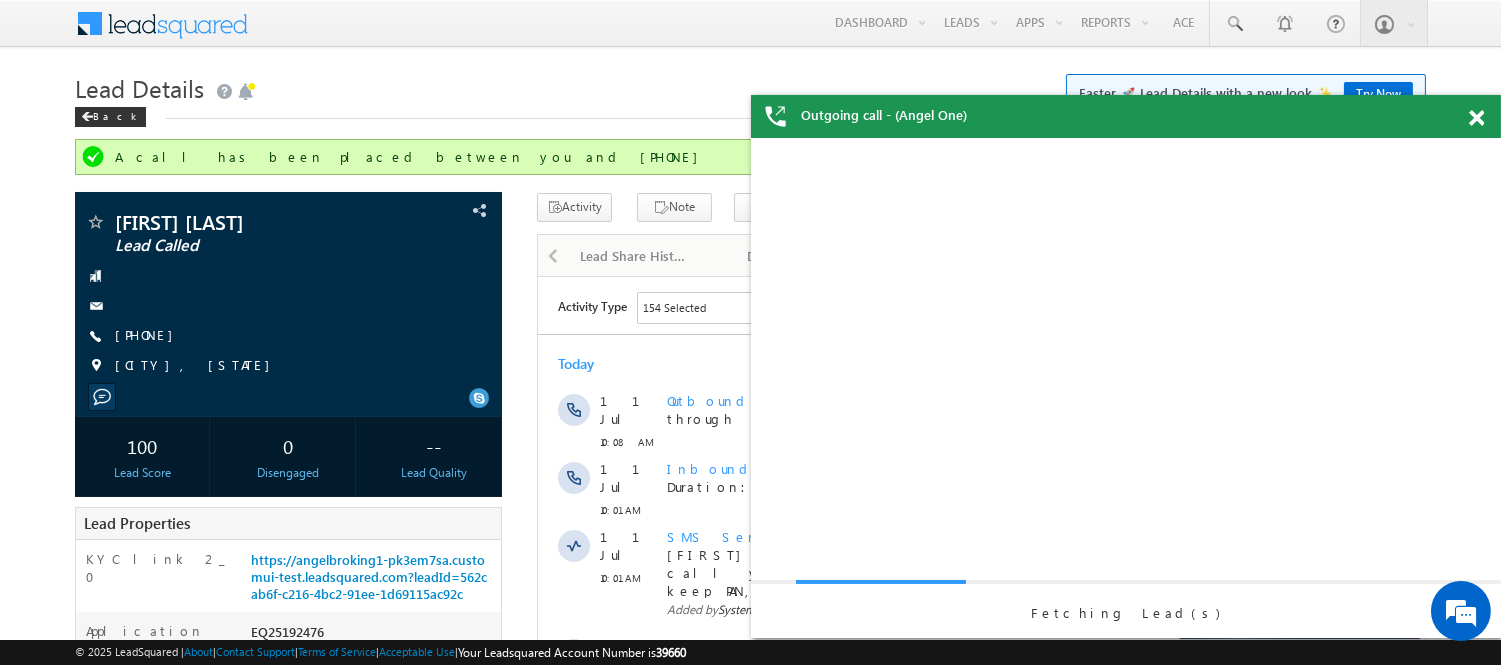 scroll, scrollTop: 0, scrollLeft: 0, axis: both 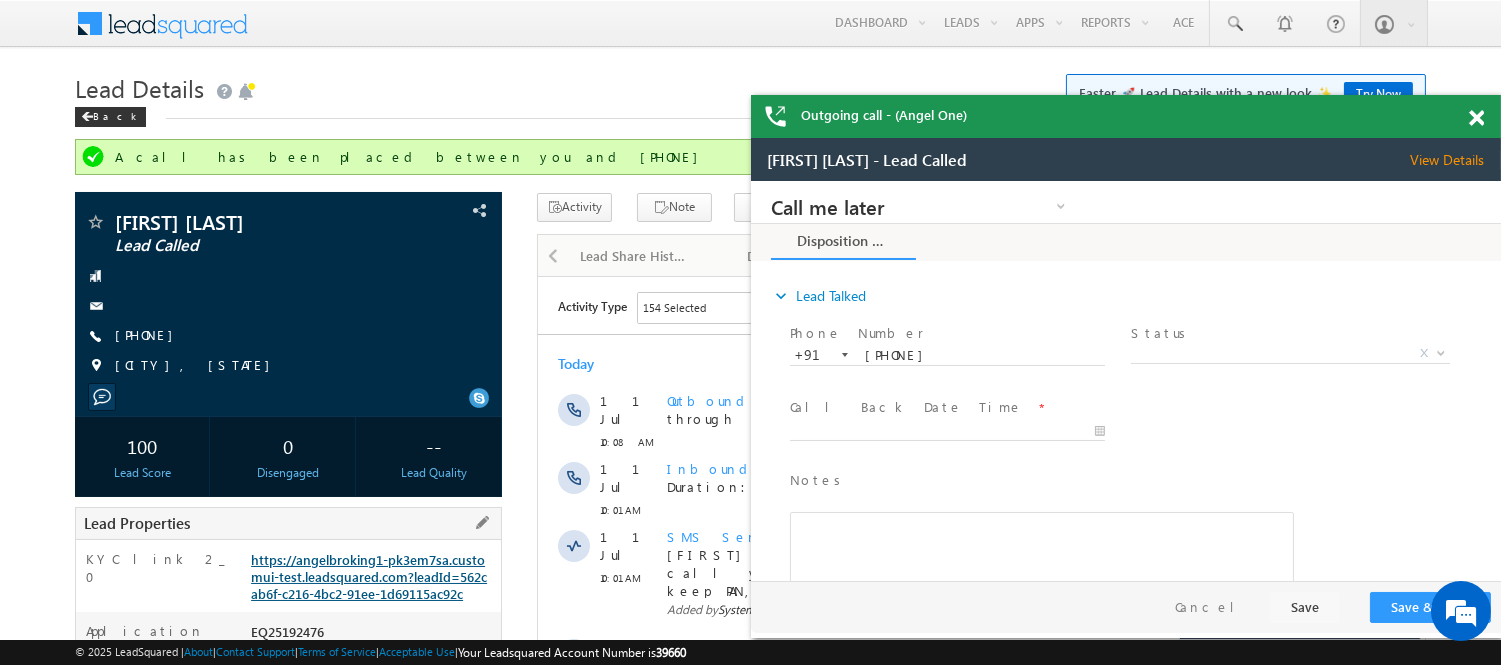 click on "https://angelbroking1-pk3em7sa.customui-test.leadsquared.com?leadId=562cab6f-c216-4bc2-91ee-1d69115ac92c" at bounding box center [369, 576] 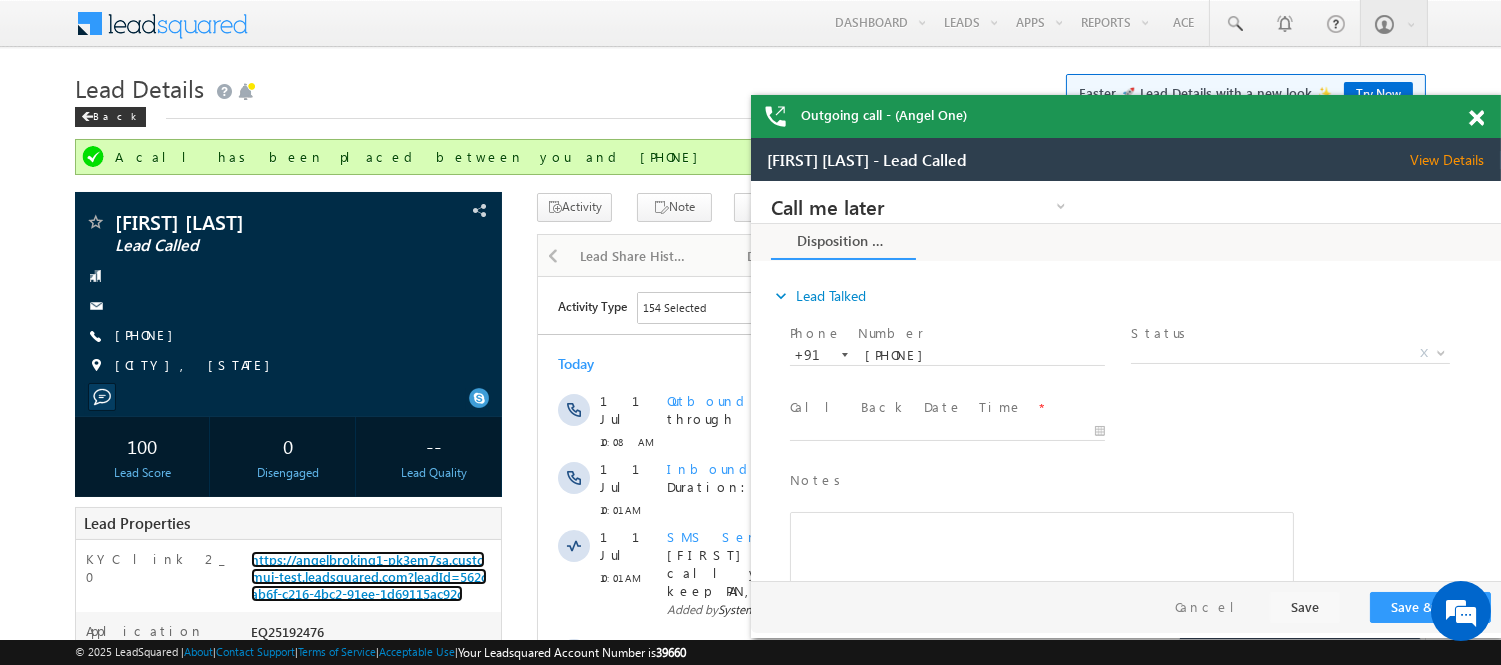 click at bounding box center [1476, 118] 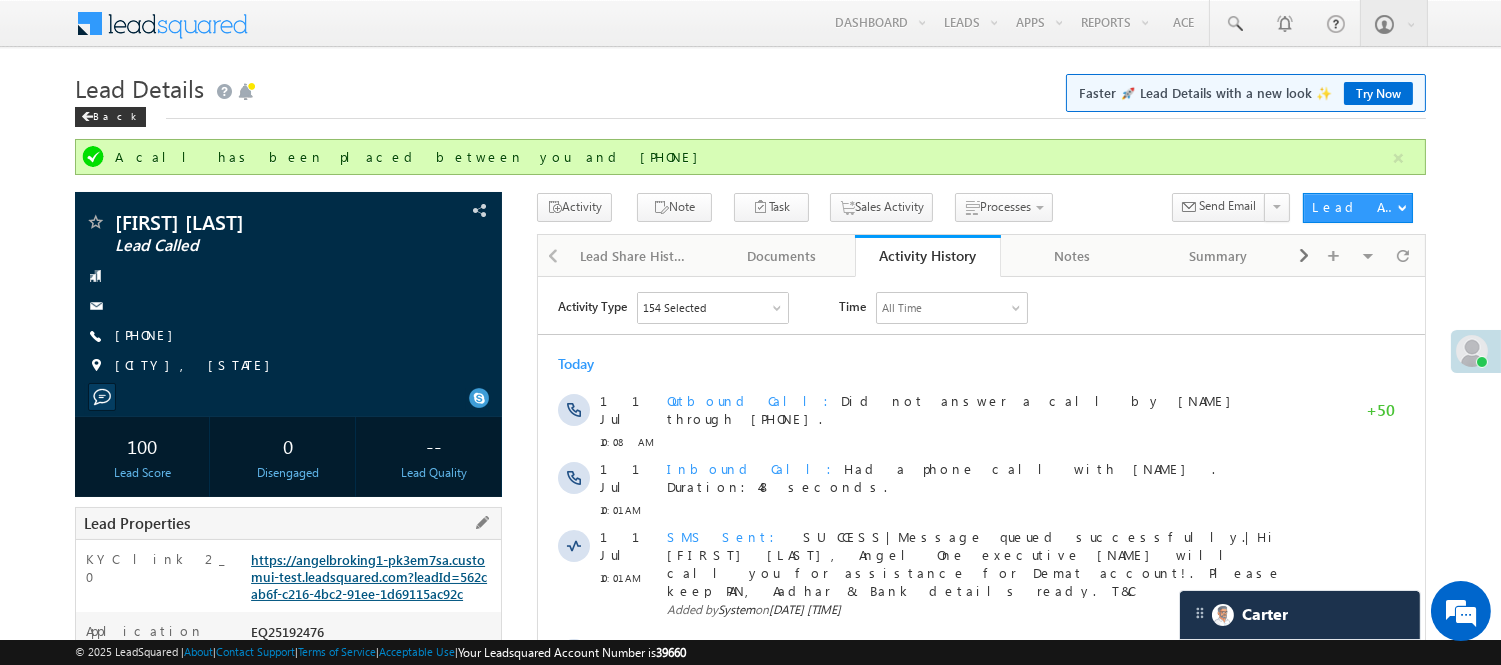 click on "https://angelbroking1-pk3em7sa.customui-test.leadsquared.com?leadId=562cab6f-c216-4bc2-91ee-1d69115ac92c" at bounding box center (369, 576) 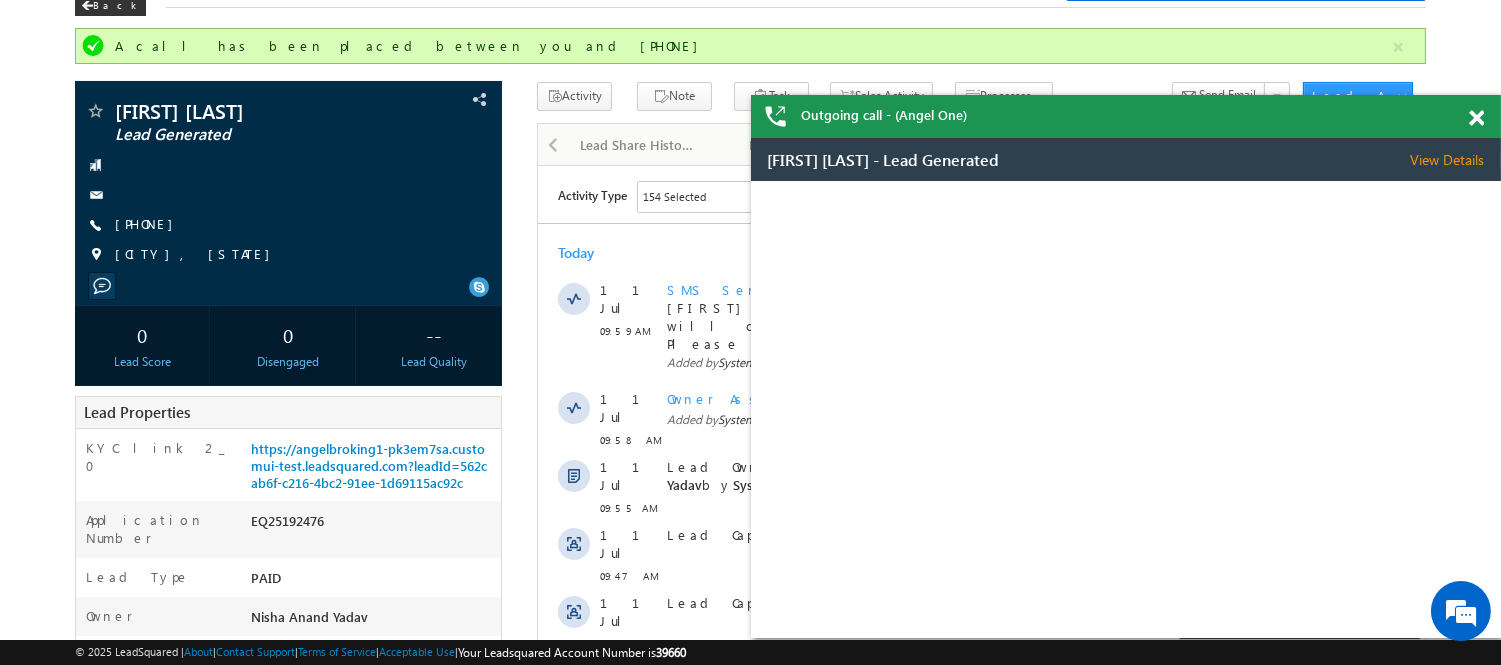 scroll, scrollTop: 0, scrollLeft: 0, axis: both 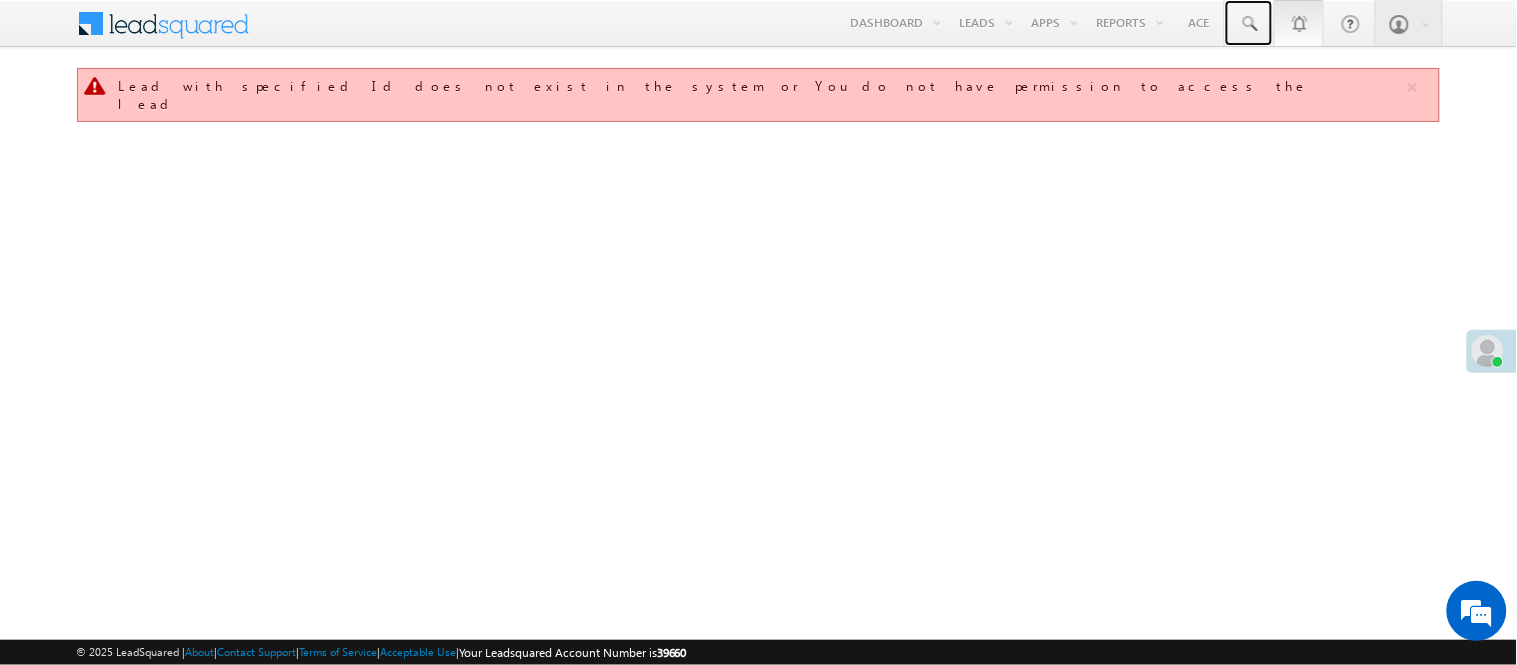 click at bounding box center [1249, 24] 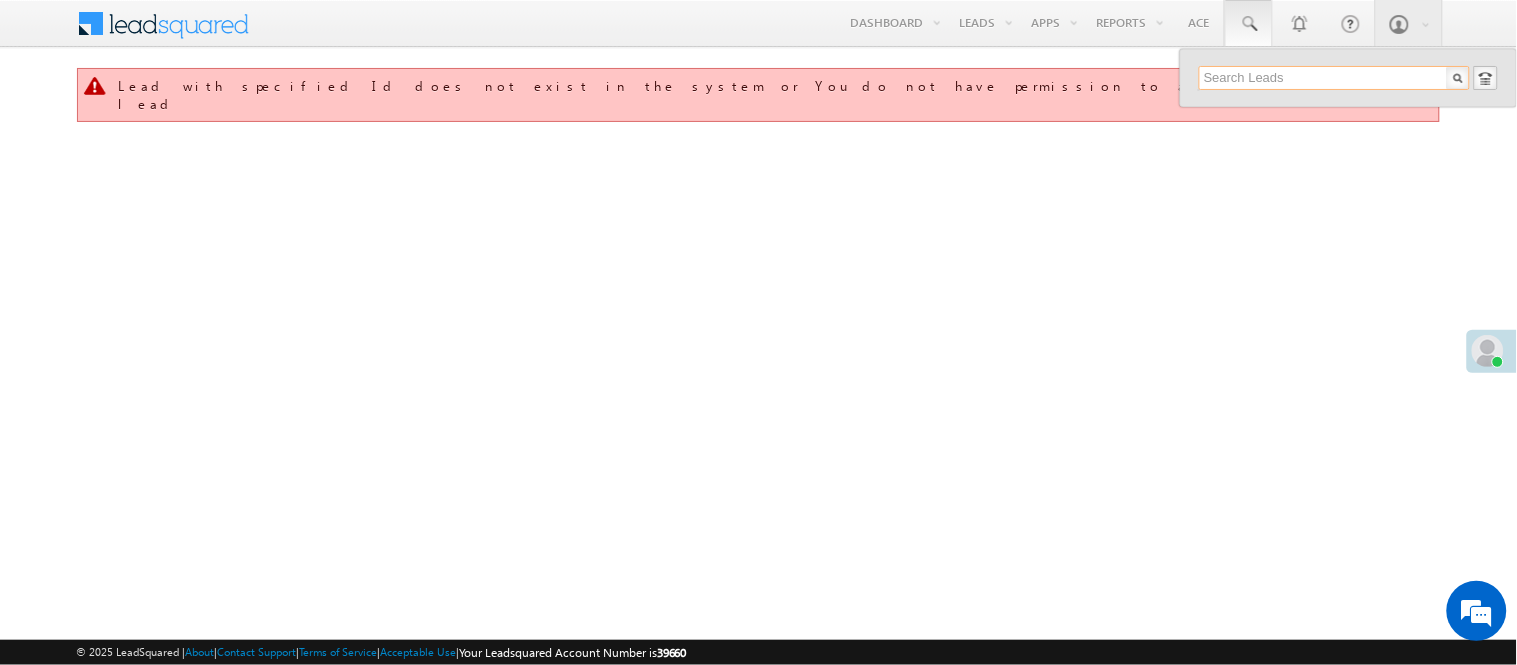 click at bounding box center [1334, 78] 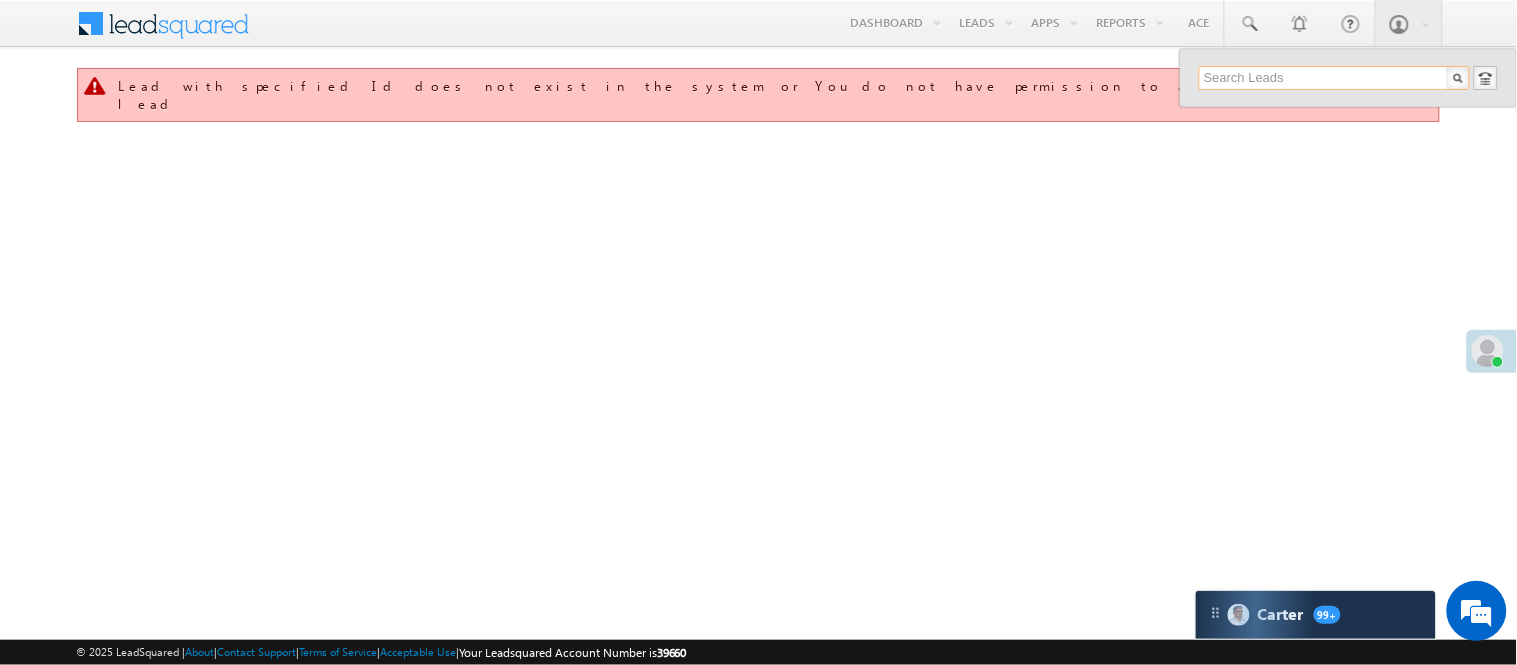 paste on "EQ25196992" 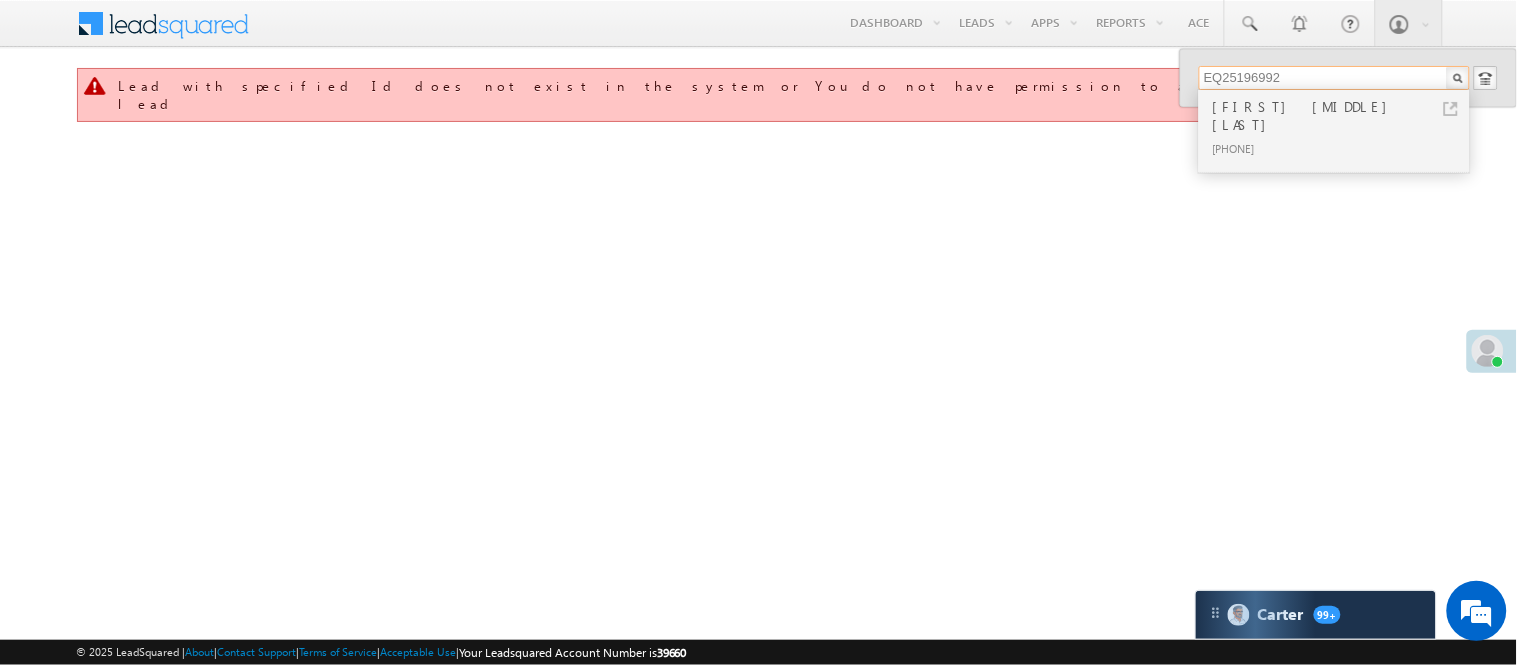 type on "EQ25196992" 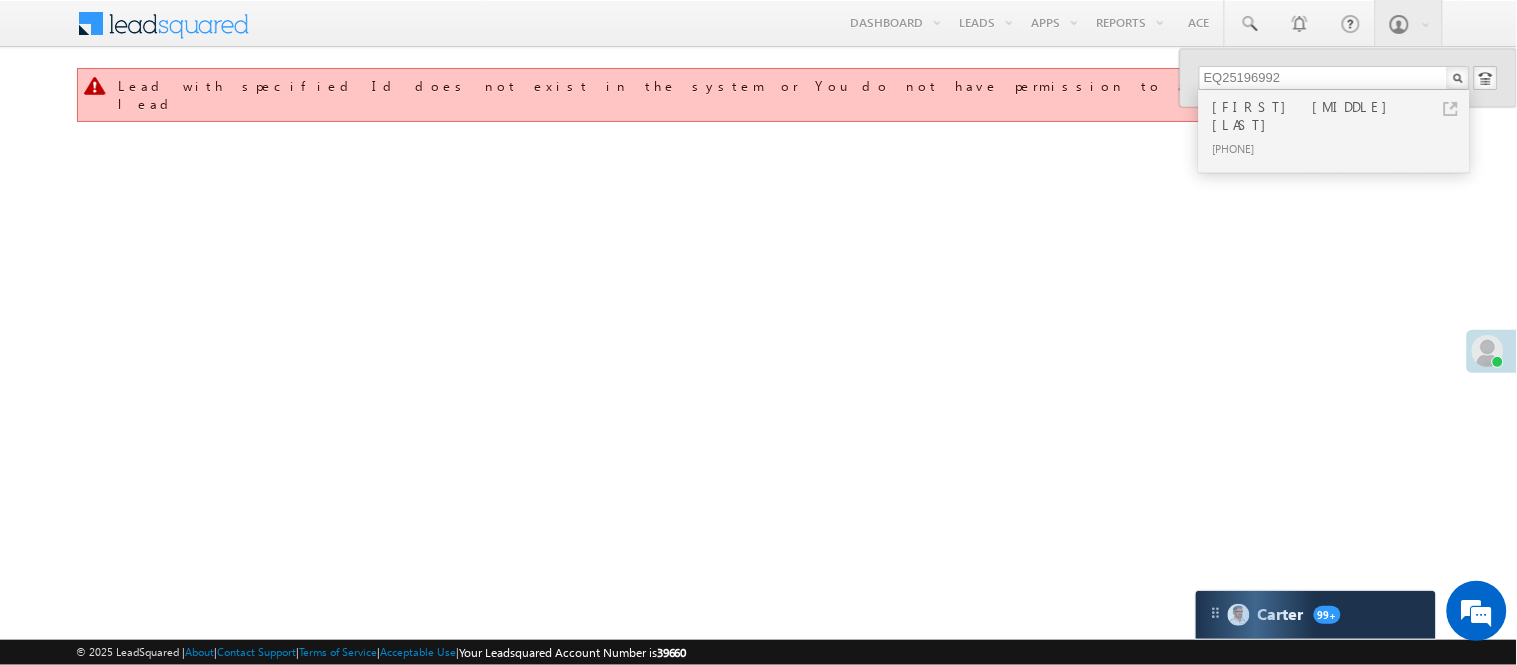 click on "[FIRST] [LAST]" at bounding box center [1343, 116] 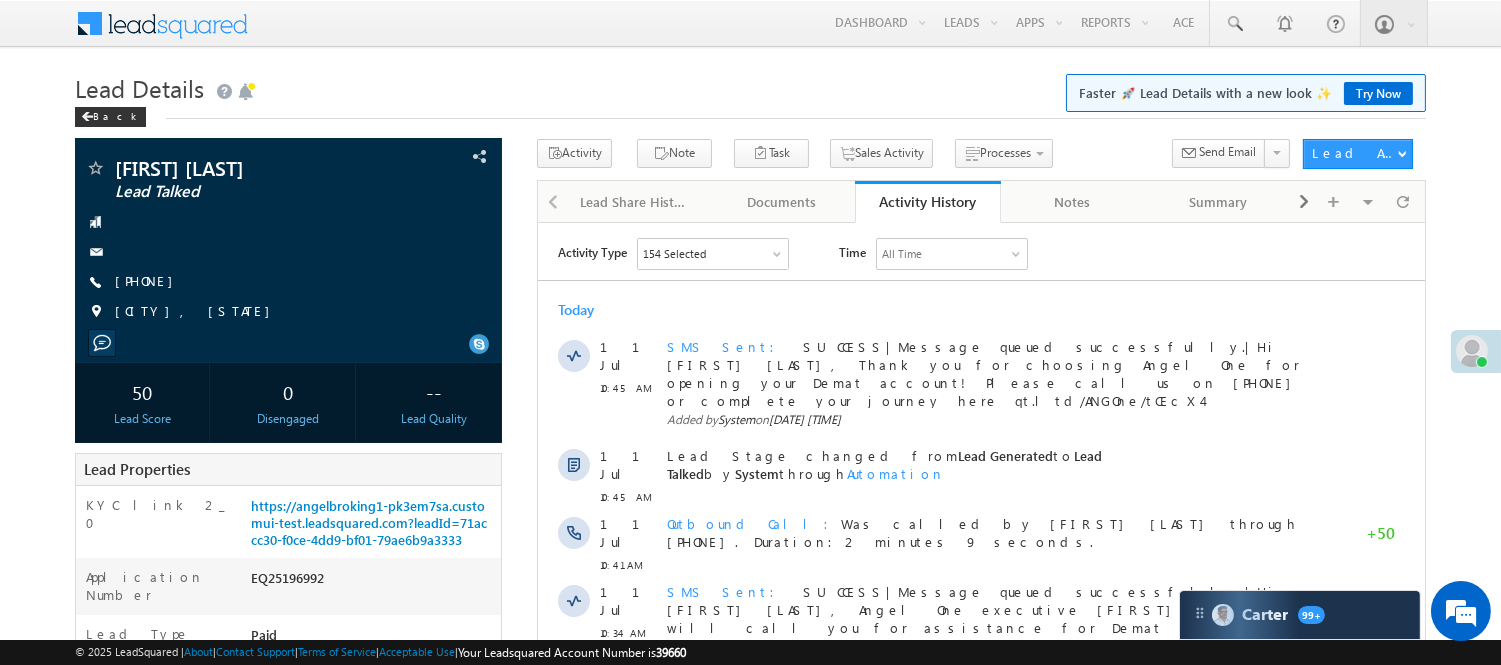 scroll, scrollTop: 0, scrollLeft: 0, axis: both 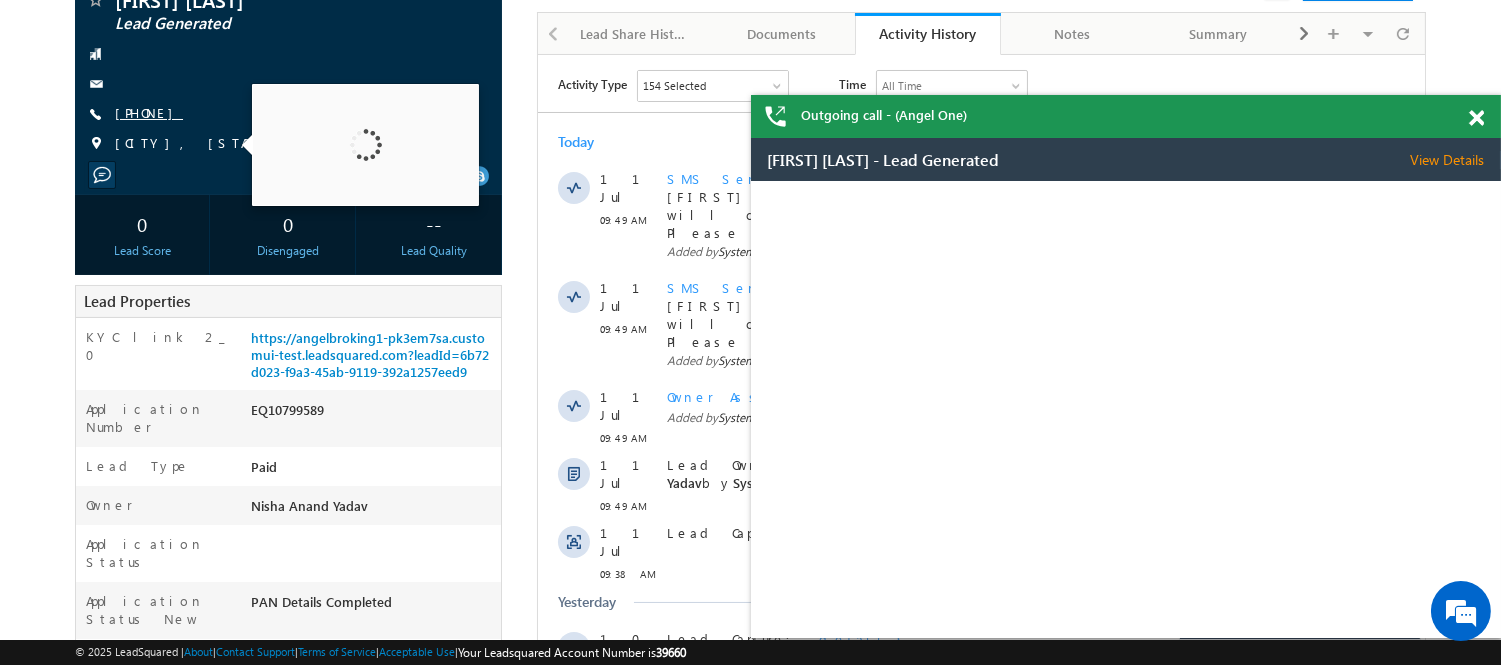 click on "+91-6353352398" at bounding box center (149, 112) 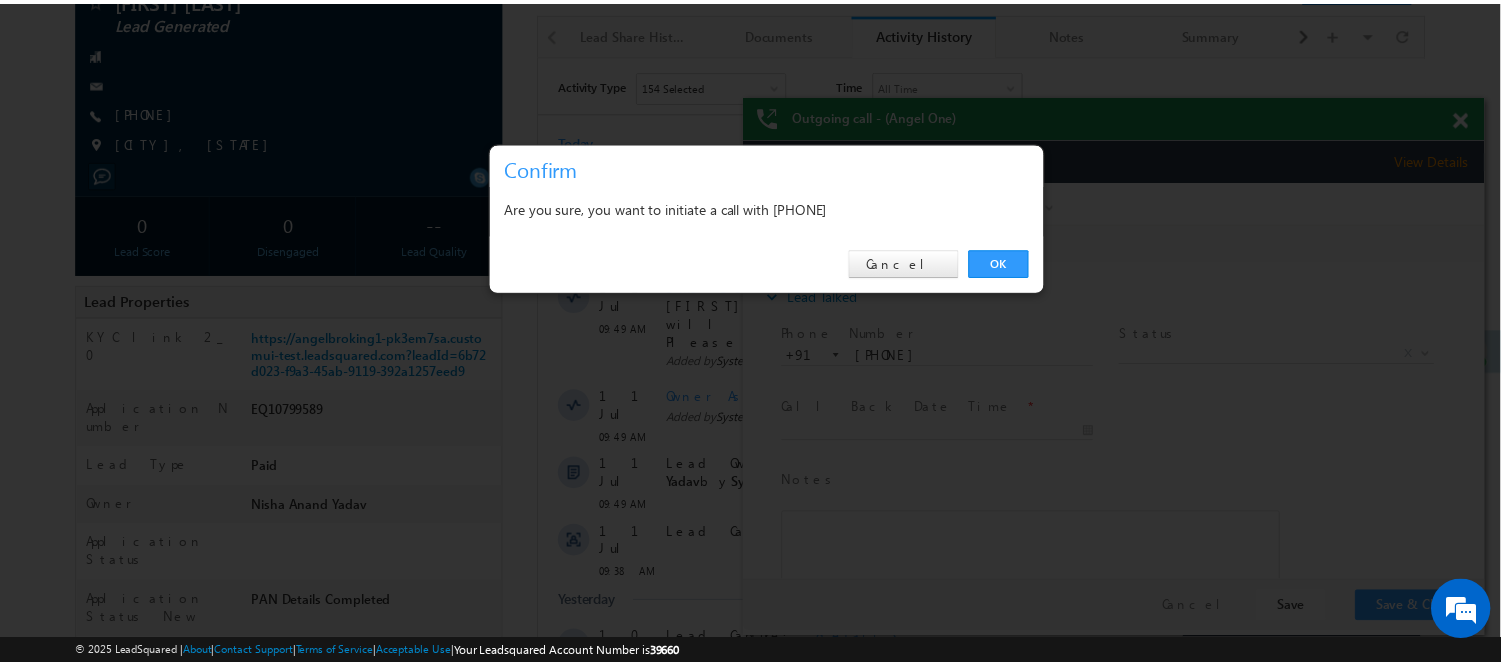 scroll, scrollTop: 0, scrollLeft: 0, axis: both 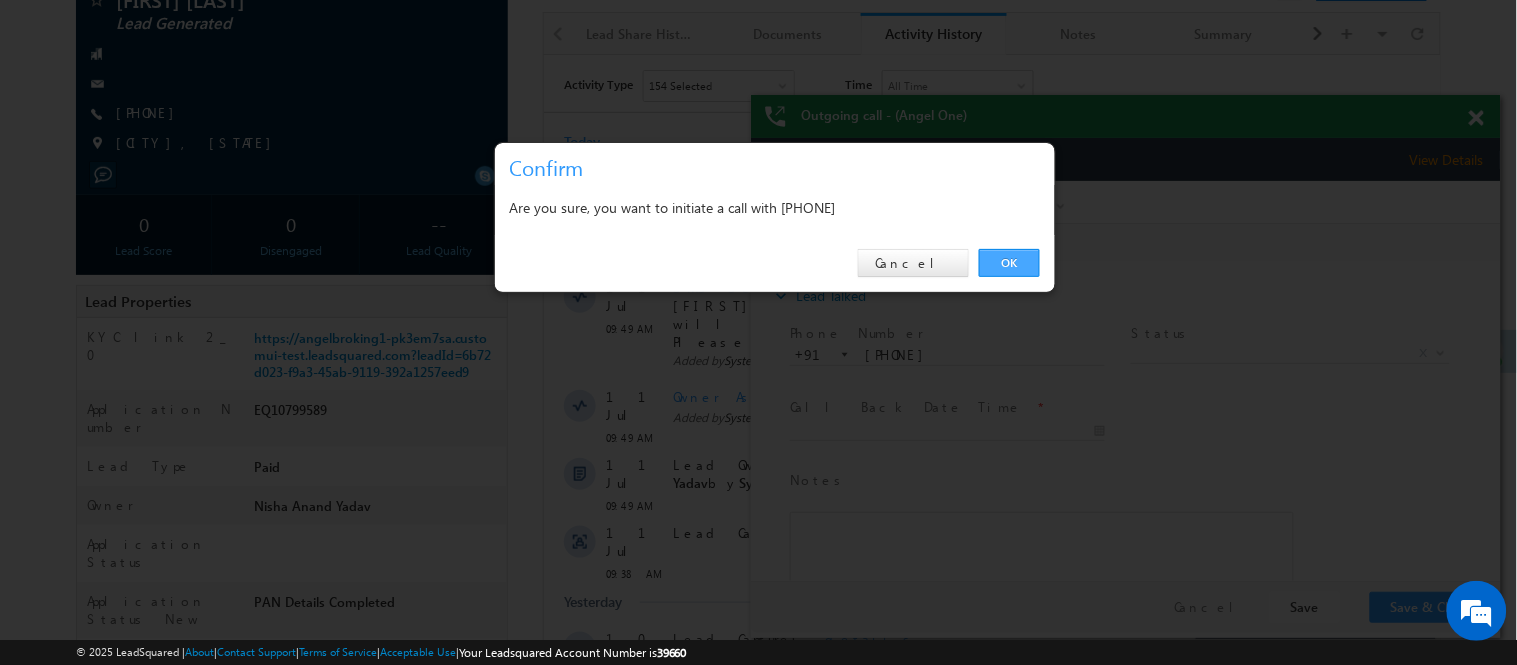 click on "OK" at bounding box center [1009, 263] 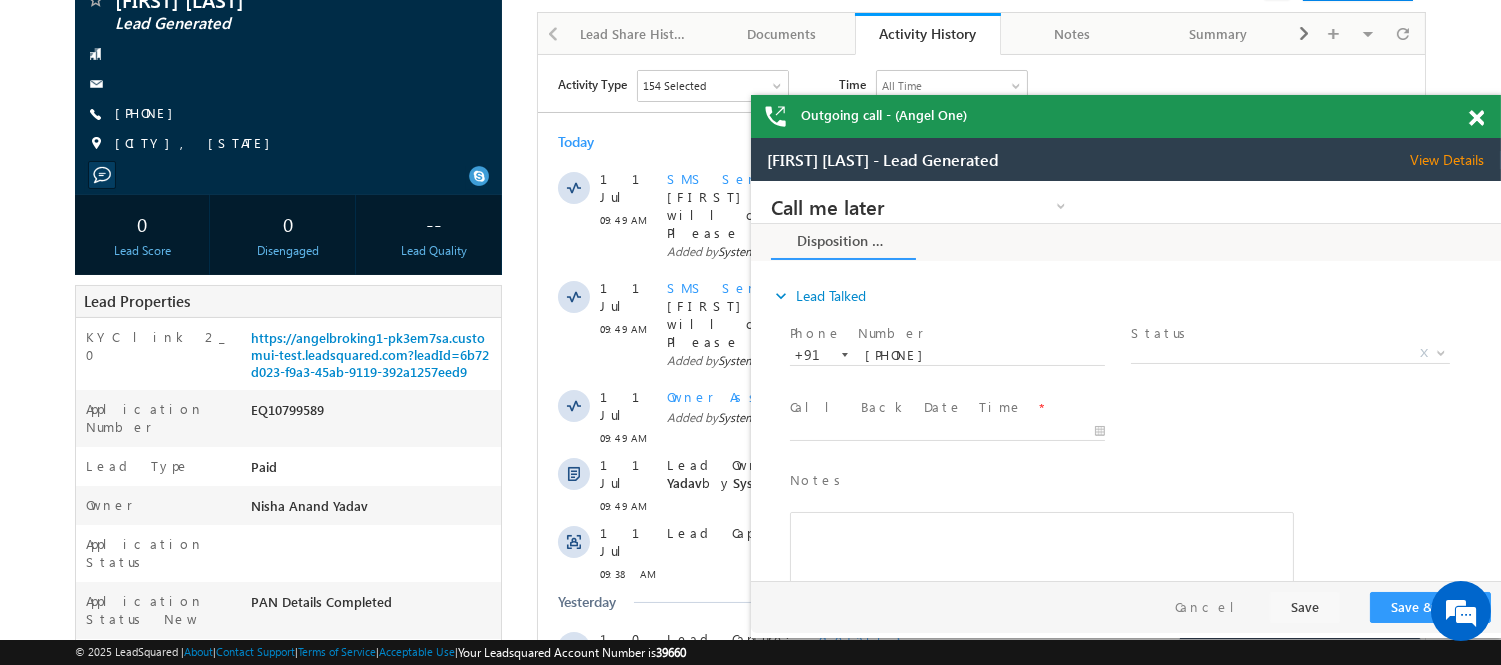 click at bounding box center (1476, 118) 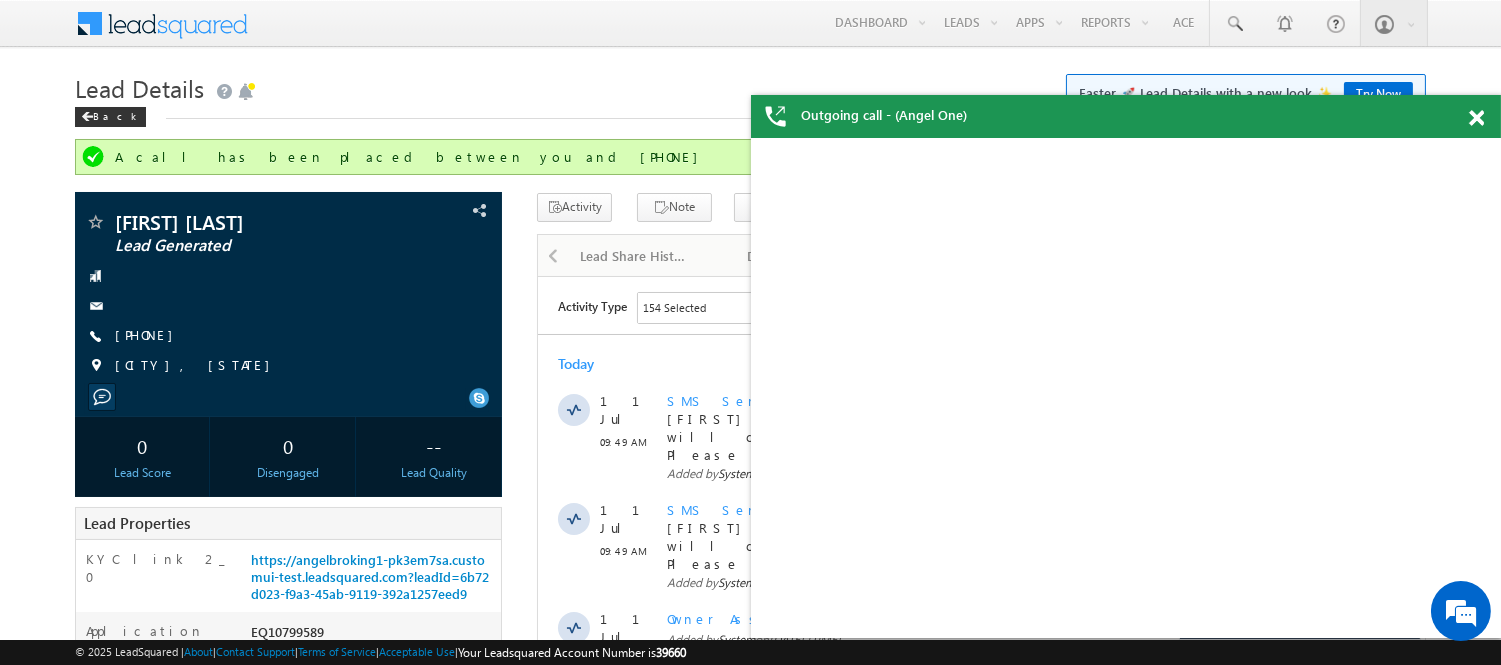 scroll, scrollTop: 0, scrollLeft: 0, axis: both 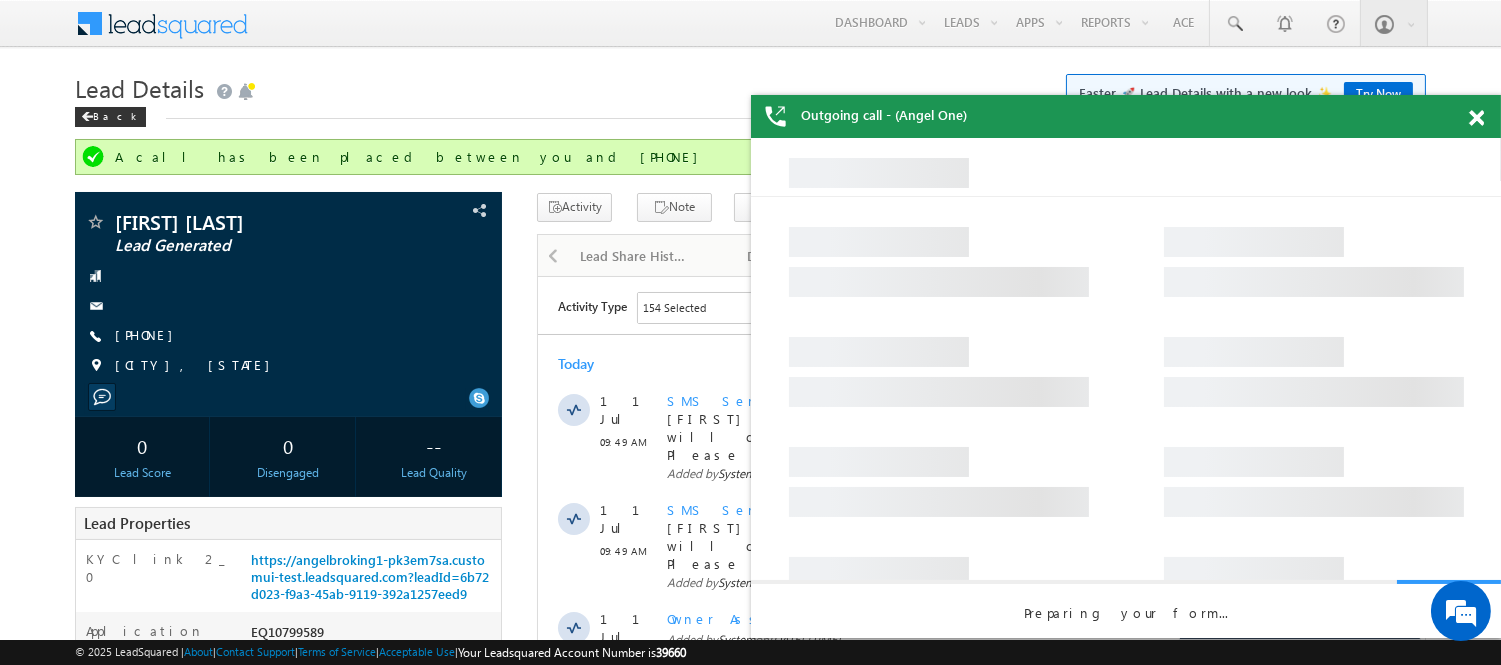 click at bounding box center [1476, 118] 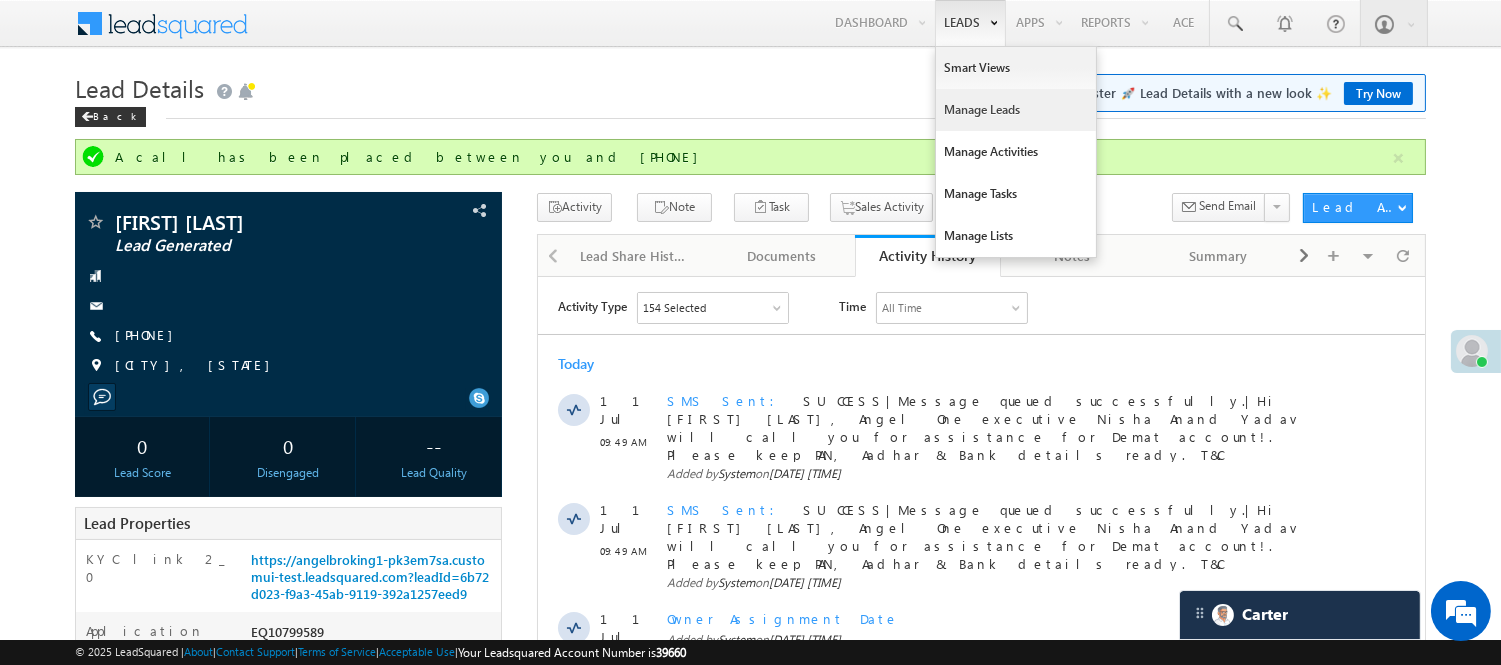 click on "Manage Leads" at bounding box center [1016, 110] 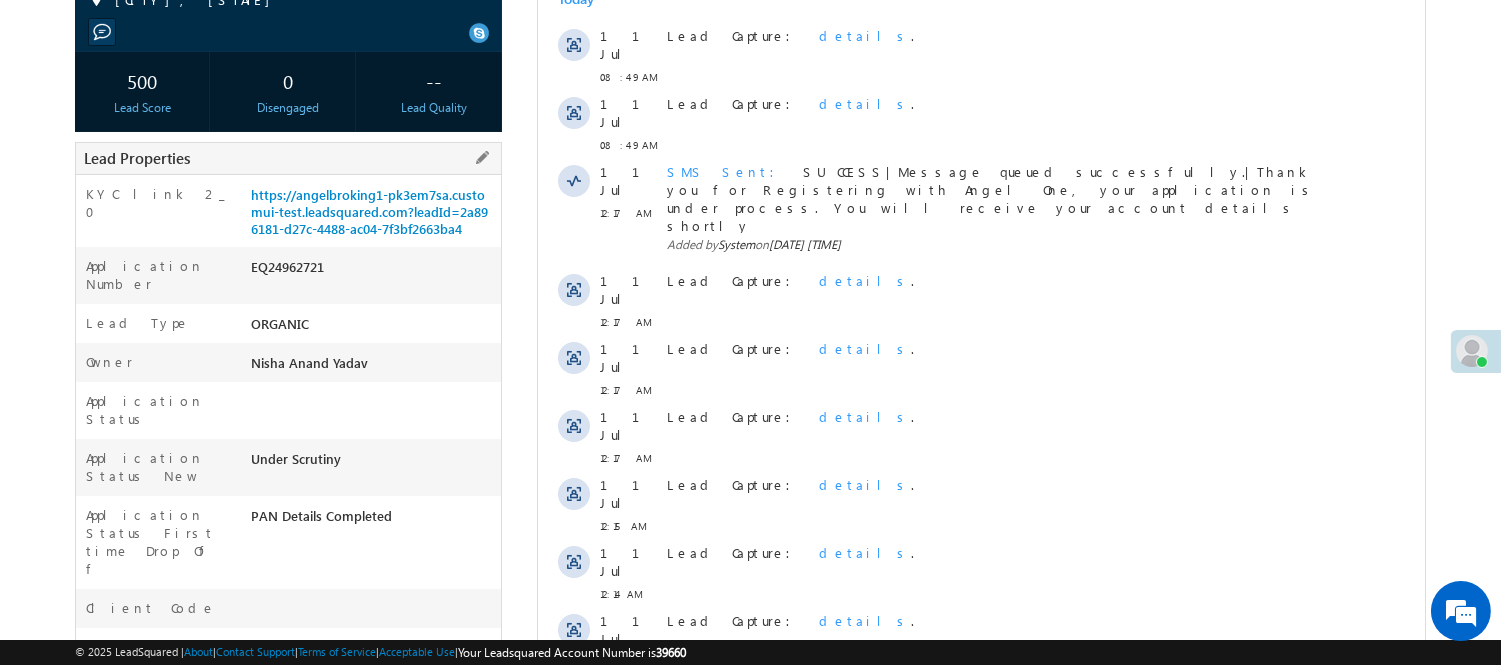 scroll, scrollTop: 444, scrollLeft: 0, axis: vertical 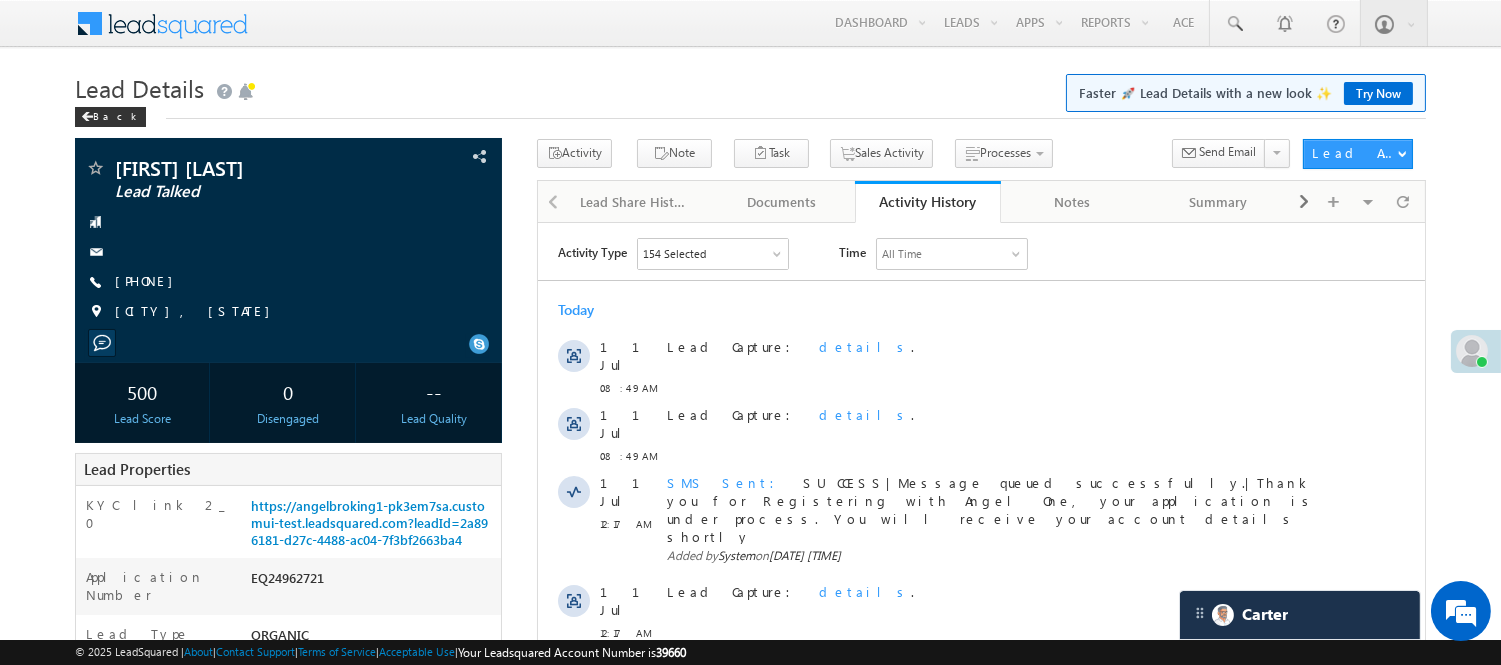 click on "Lead Details Faster 🚀 Lead Details with a new look ✨ Try Now" at bounding box center (750, 86) 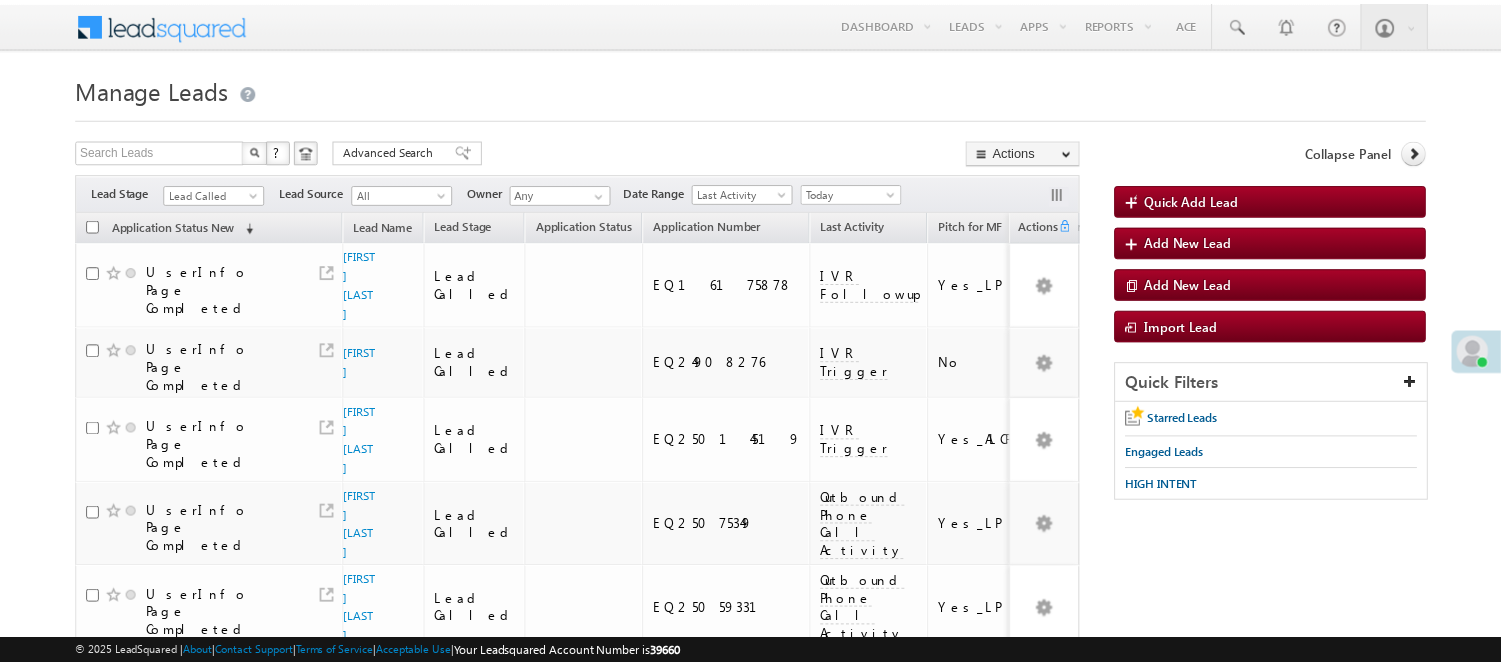 scroll, scrollTop: 0, scrollLeft: 0, axis: both 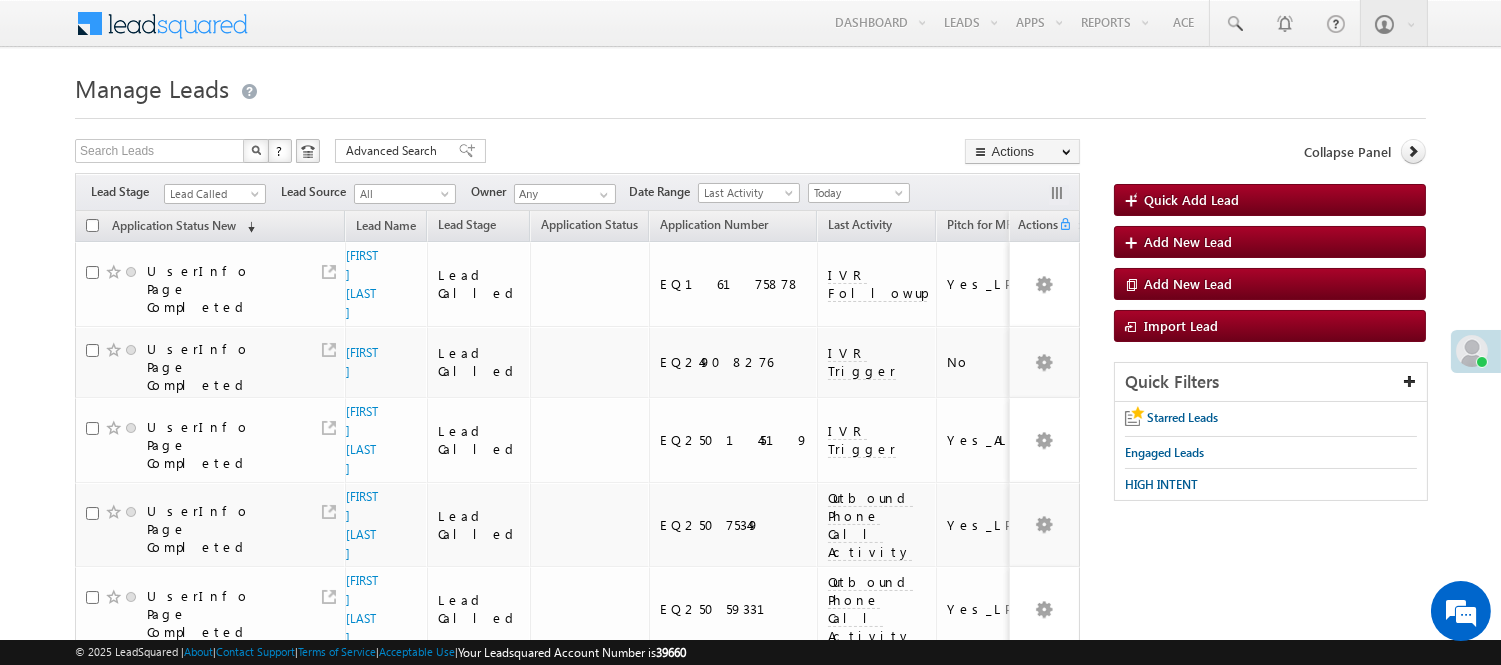 click on "Lead Called" at bounding box center (212, 194) 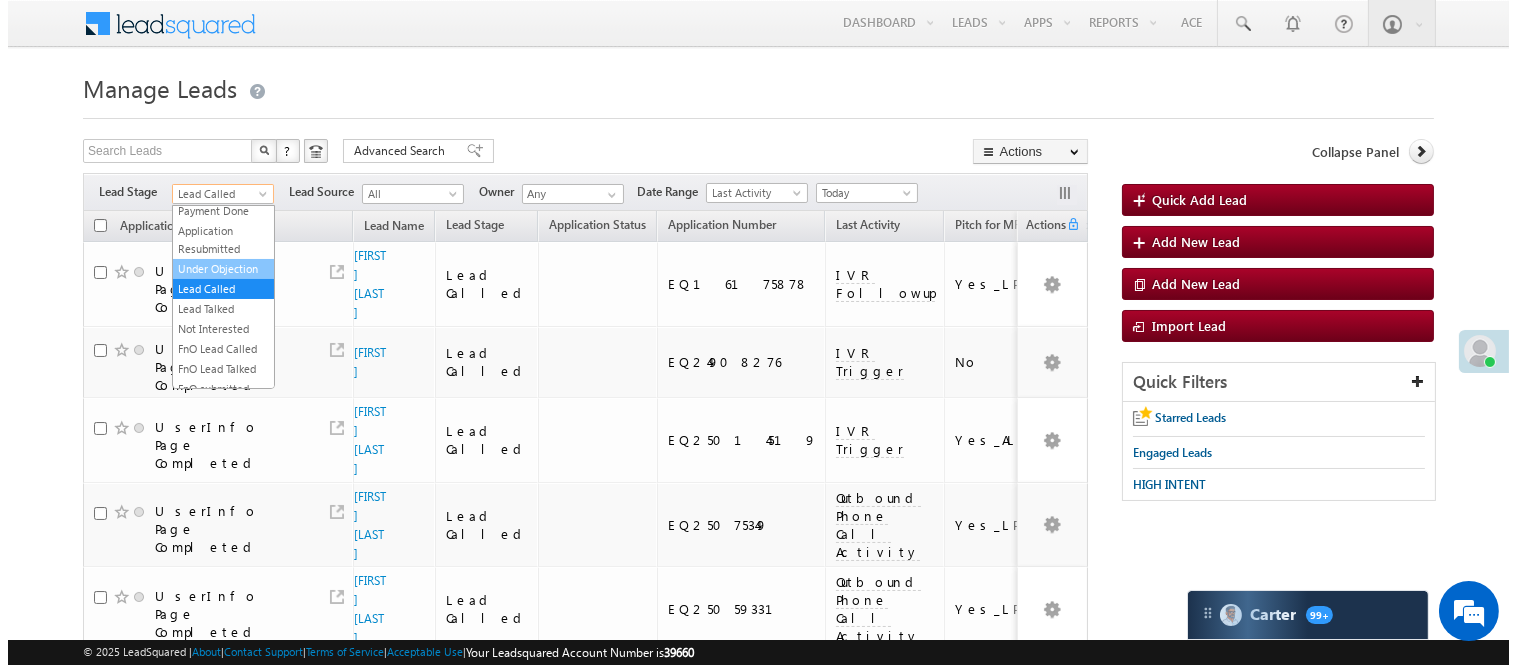 scroll, scrollTop: 0, scrollLeft: 0, axis: both 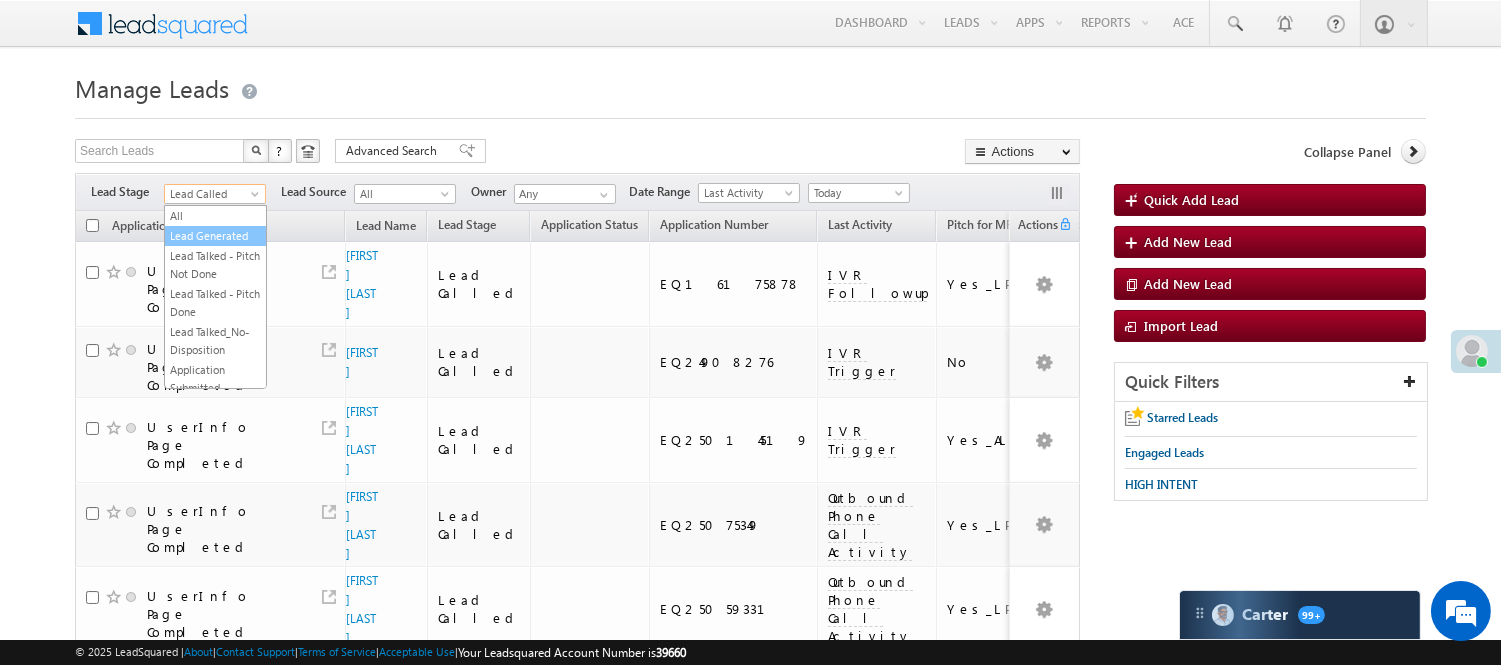click on "Lead Generated" at bounding box center [215, 236] 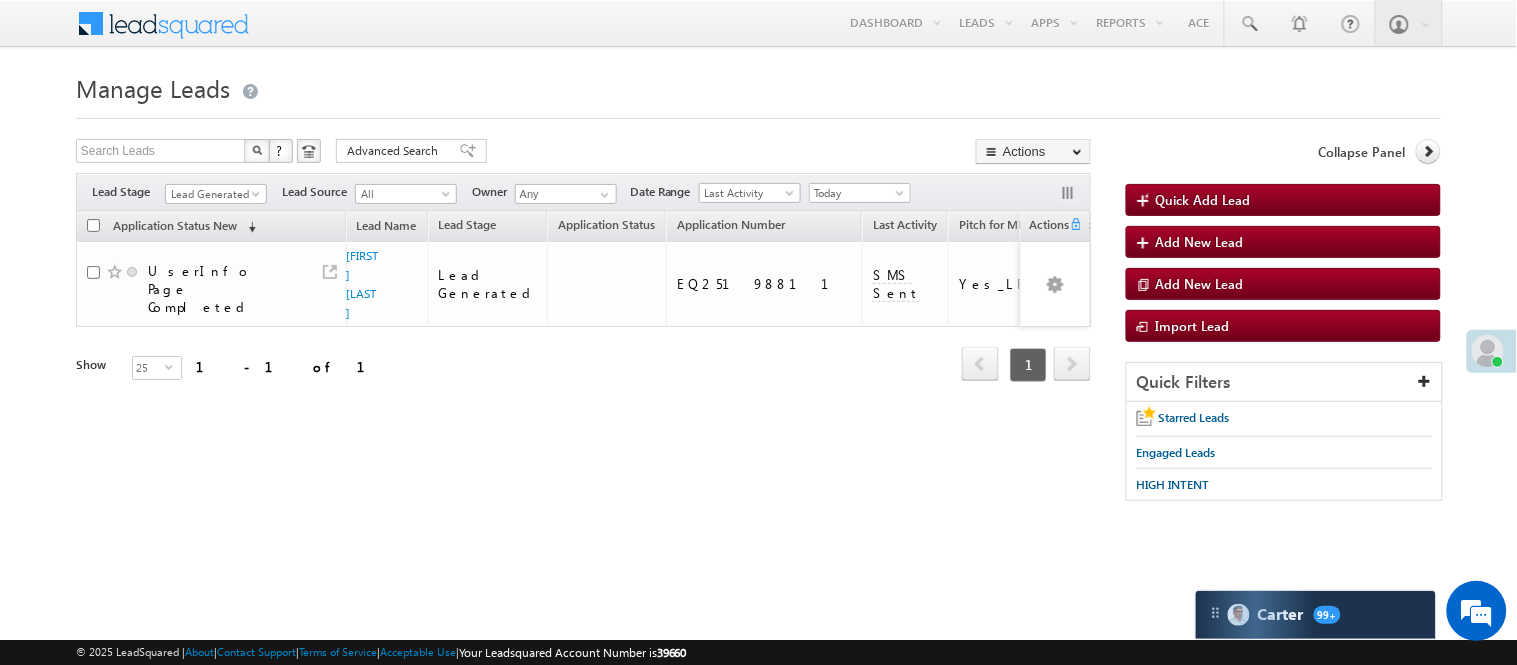 click on "Lead Generated" at bounding box center (213, 194) 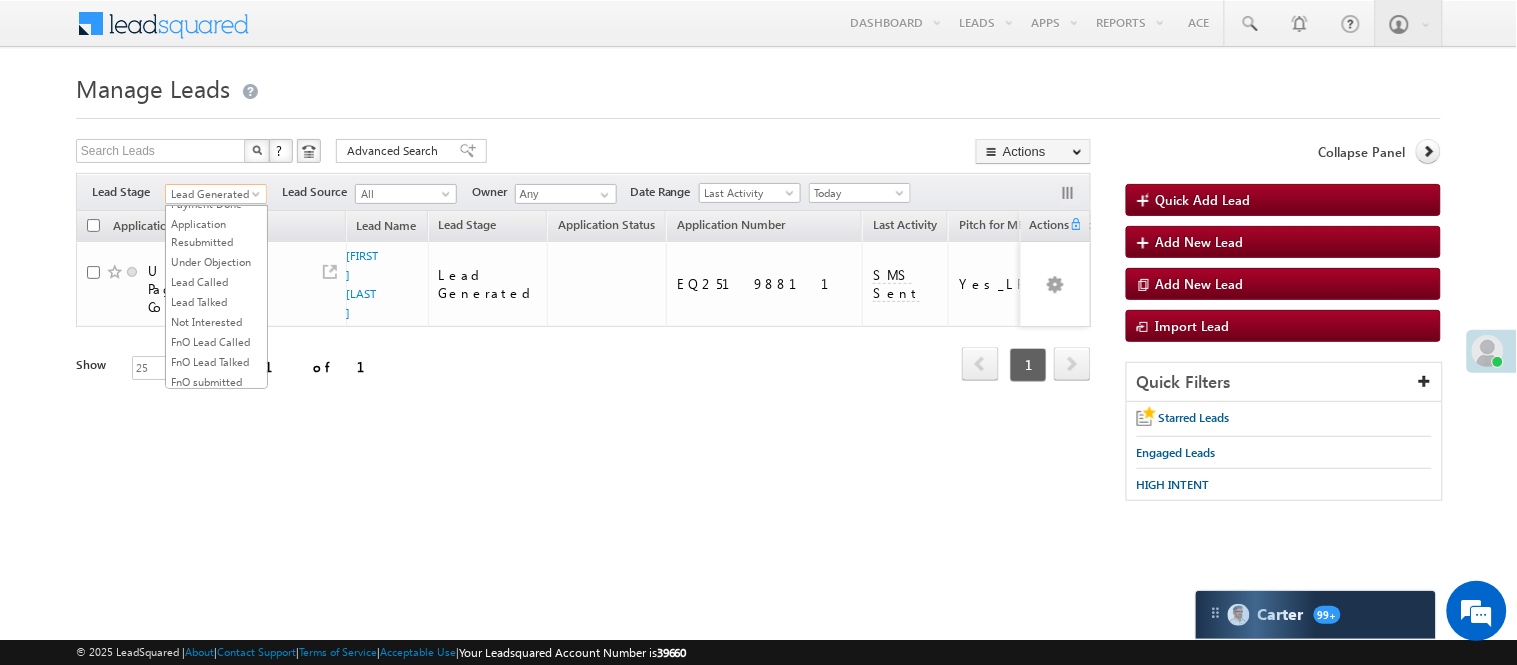 scroll, scrollTop: 496, scrollLeft: 0, axis: vertical 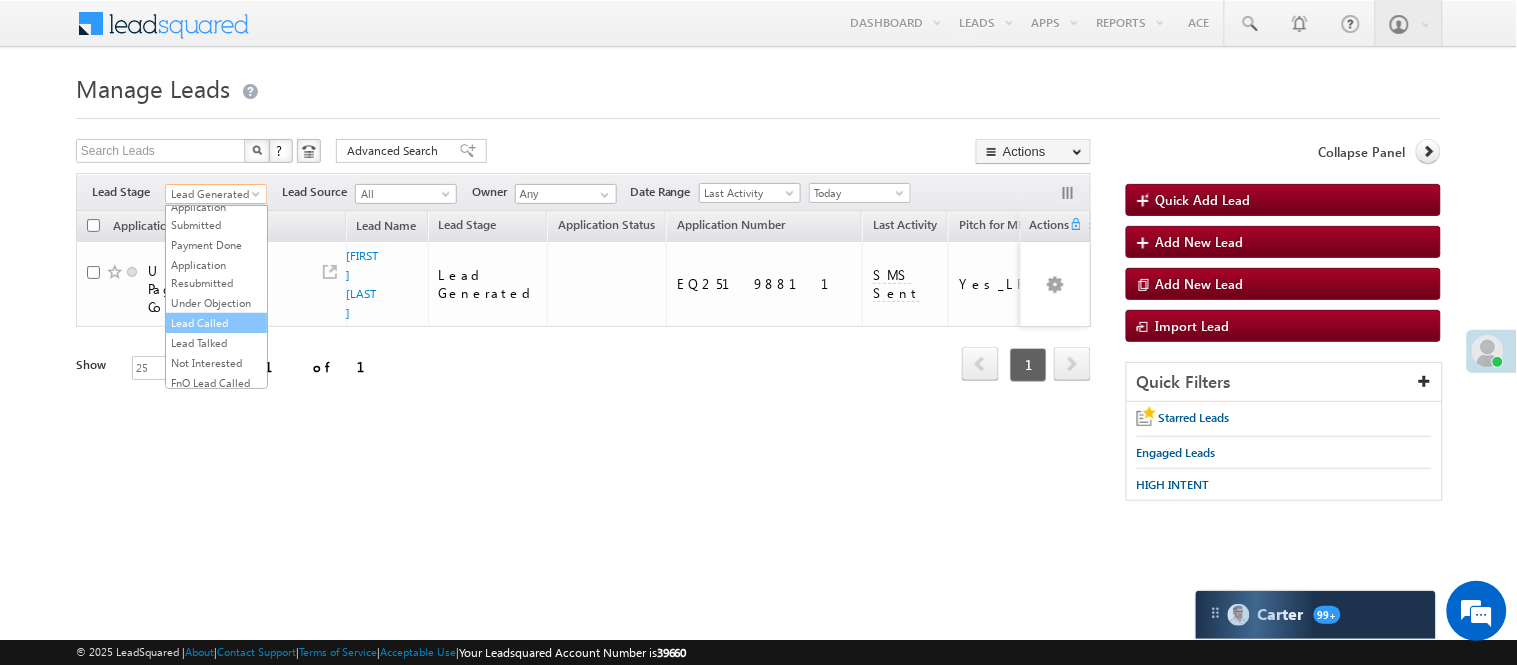click on "Lead Called" at bounding box center [216, 323] 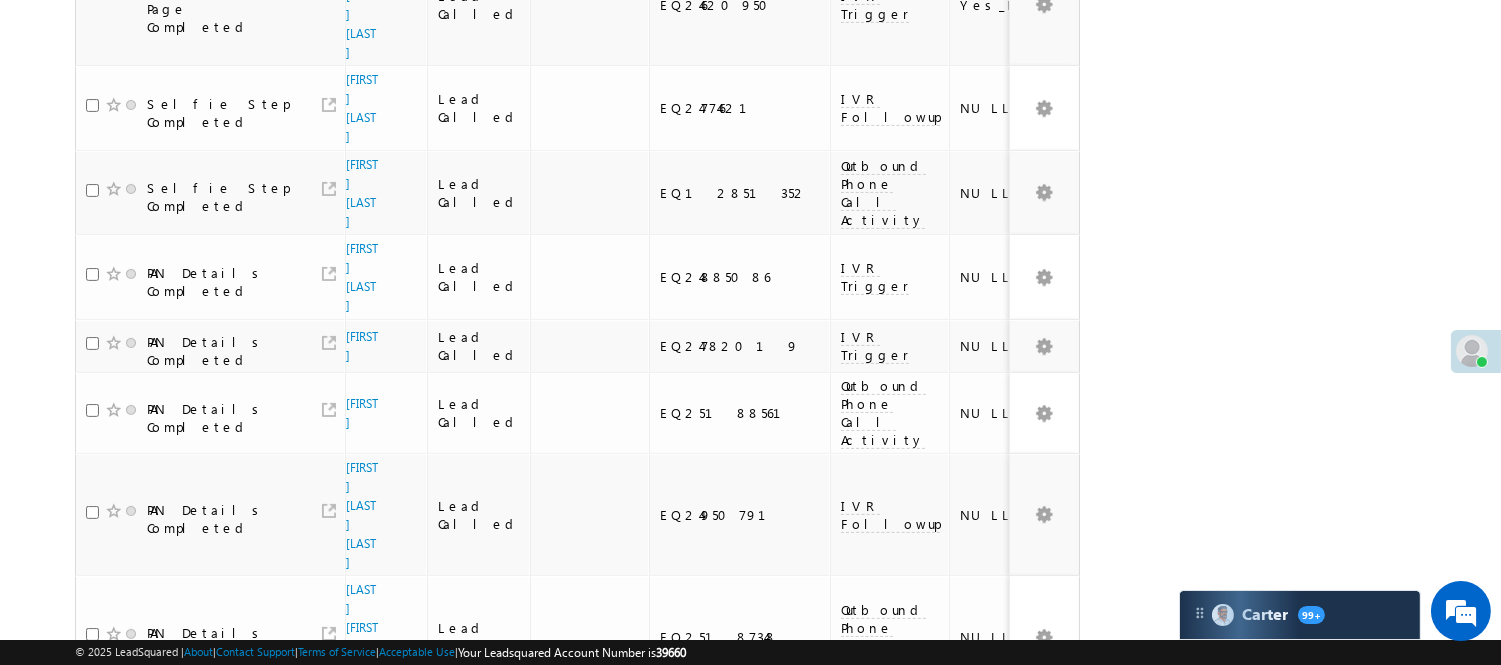 scroll, scrollTop: 1477, scrollLeft: 0, axis: vertical 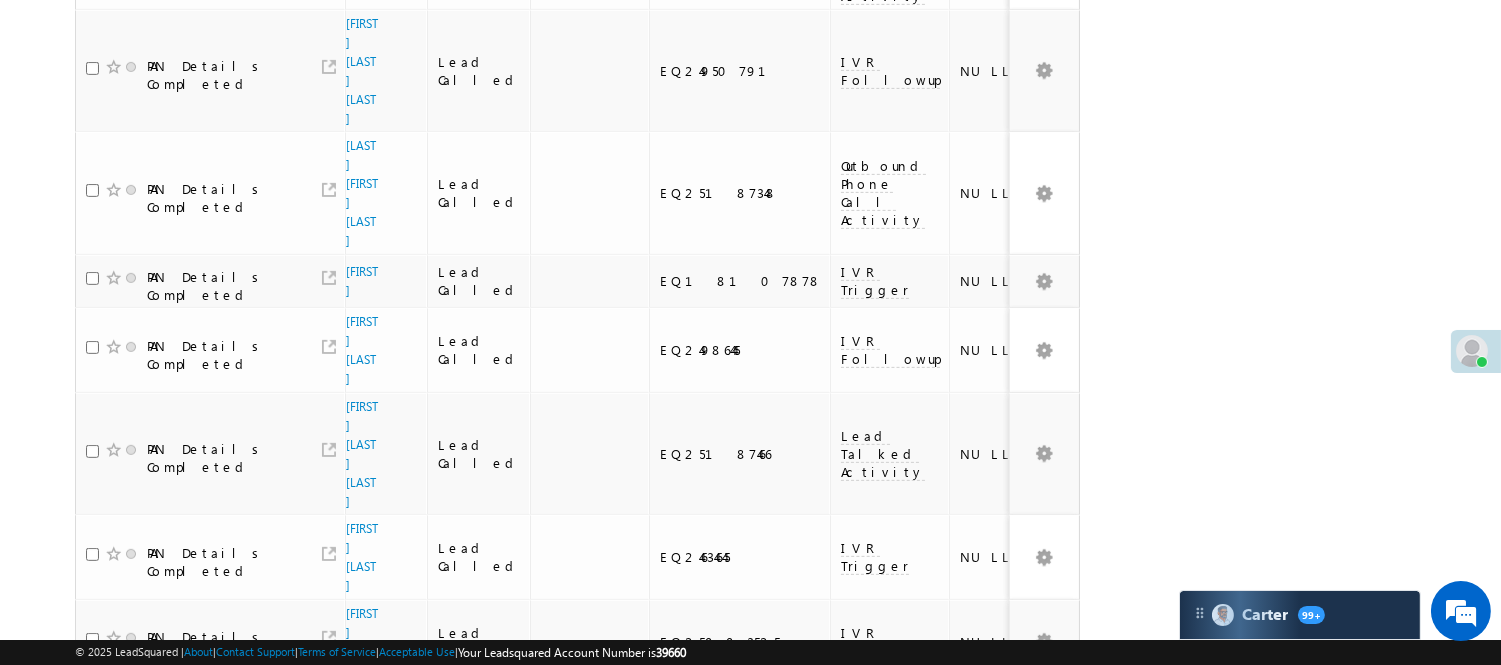 click on "2" at bounding box center (978, 945) 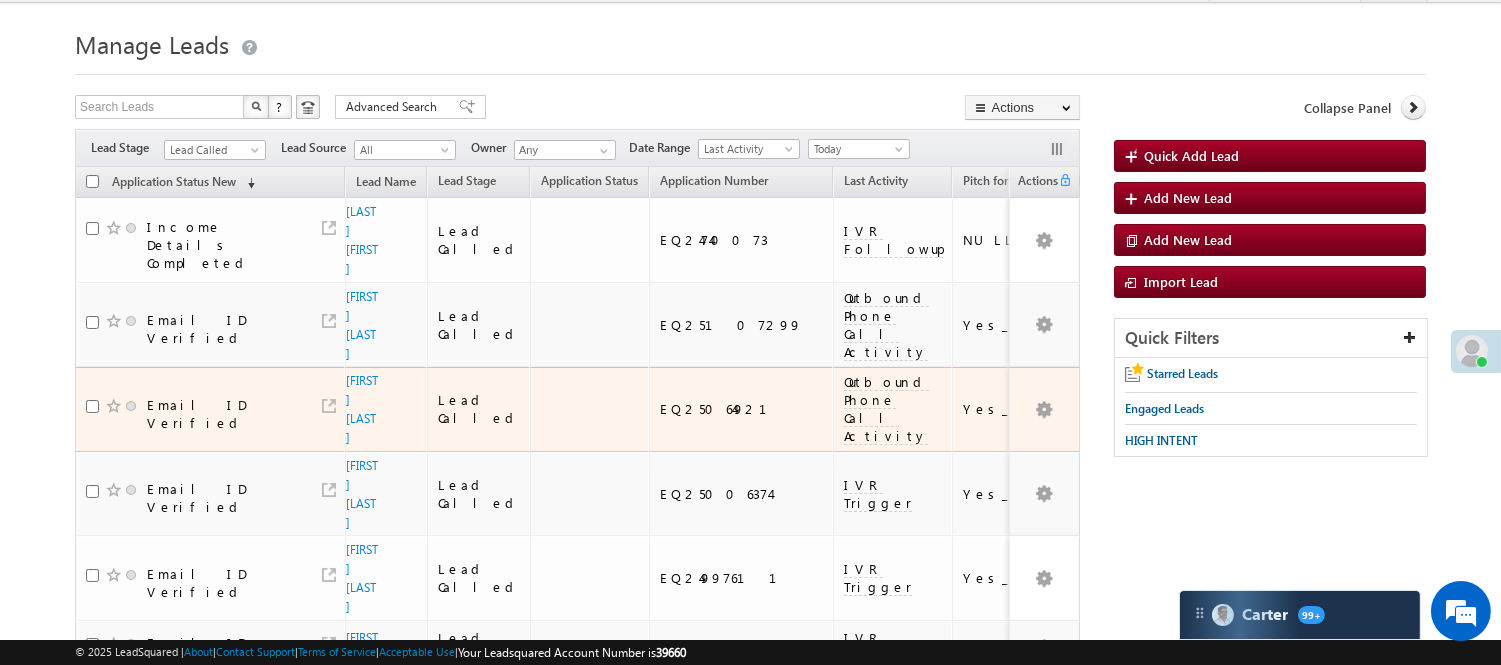 scroll, scrollTop: 0, scrollLeft: 0, axis: both 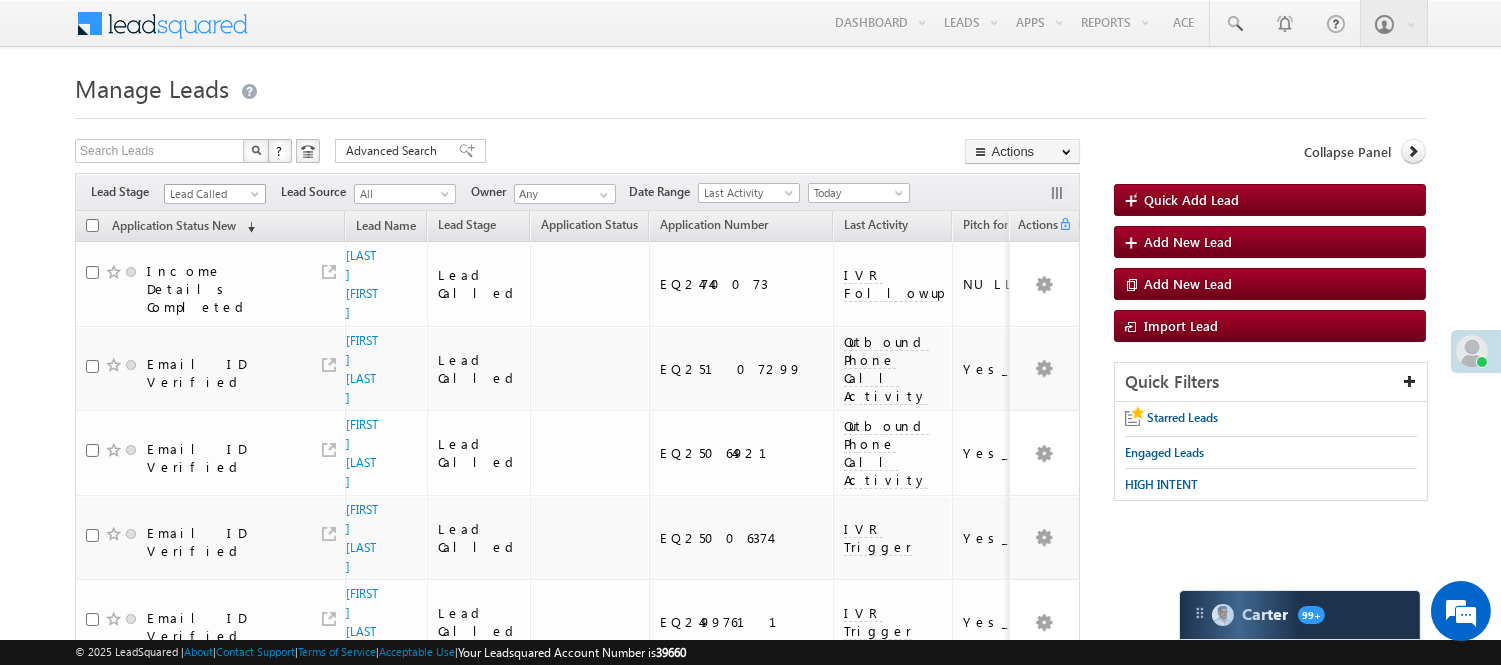 click on "Lead Called" at bounding box center (215, 194) 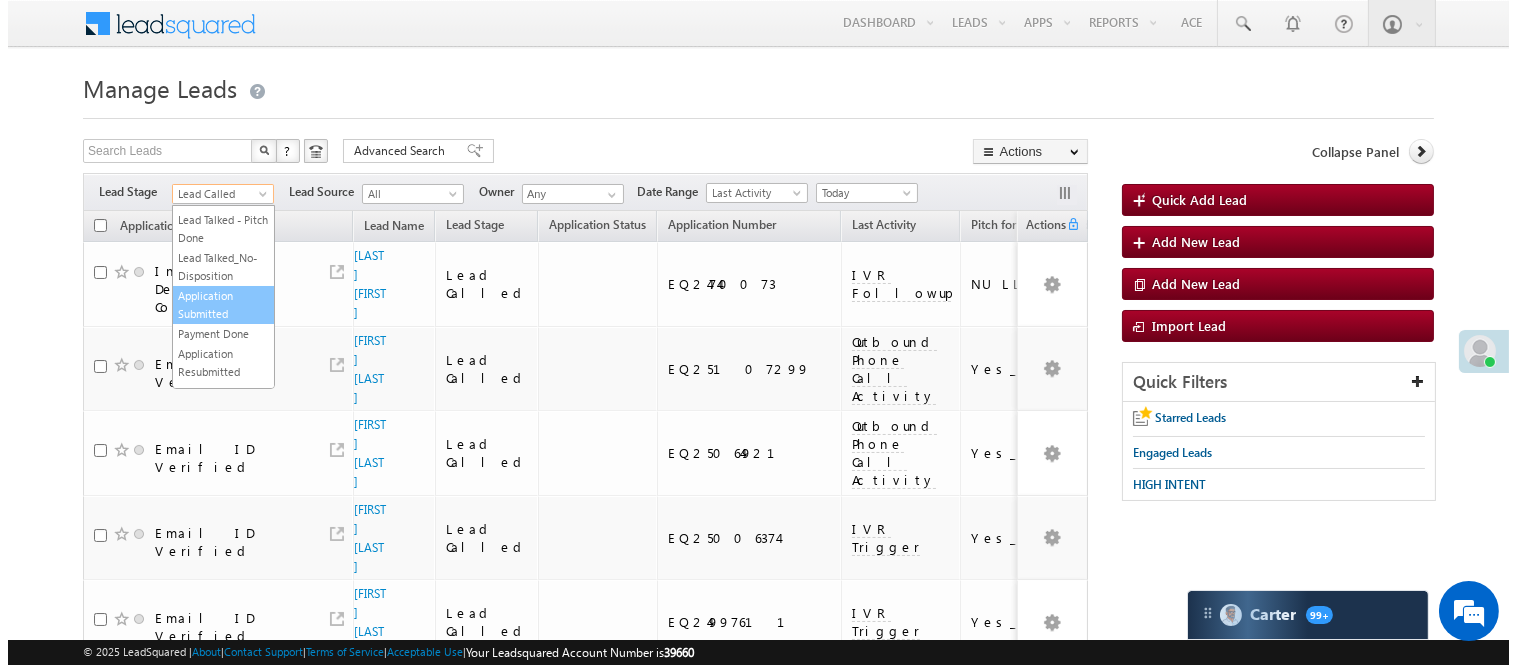 scroll, scrollTop: 0, scrollLeft: 0, axis: both 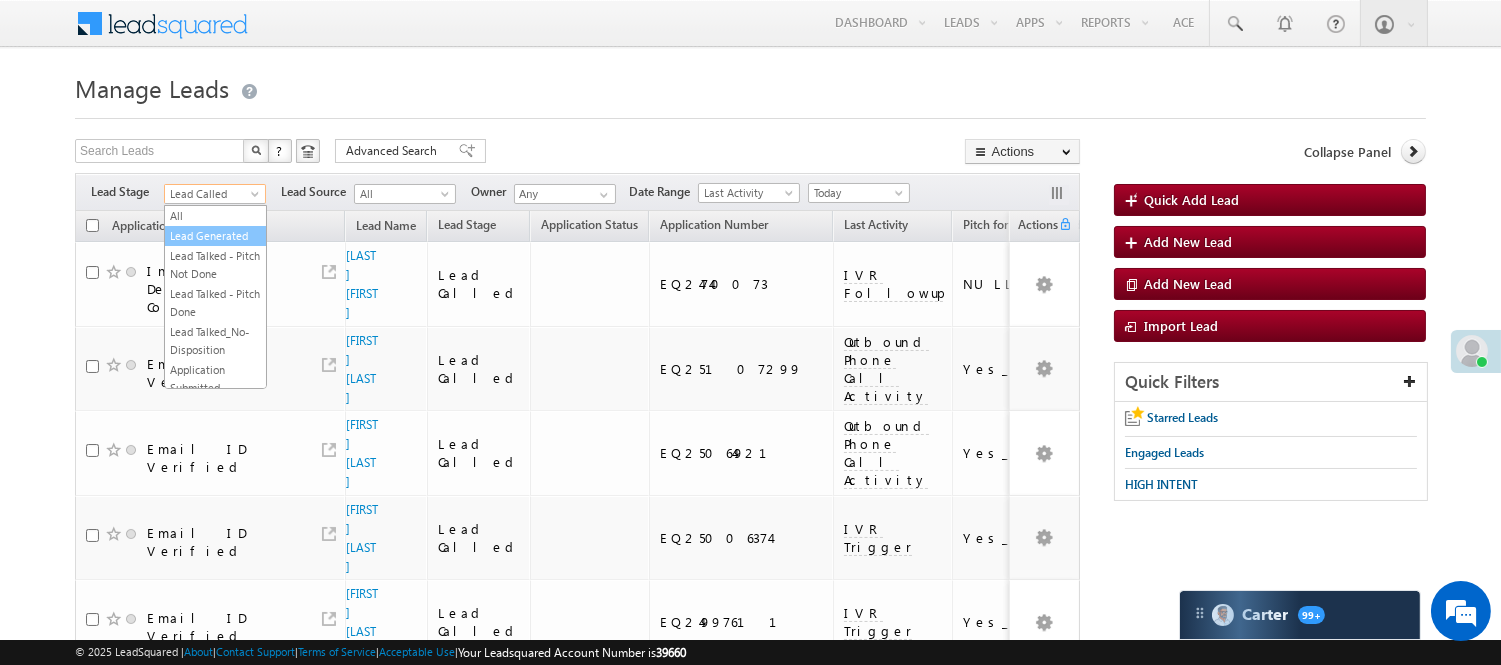 click on "Lead Generated" at bounding box center [215, 236] 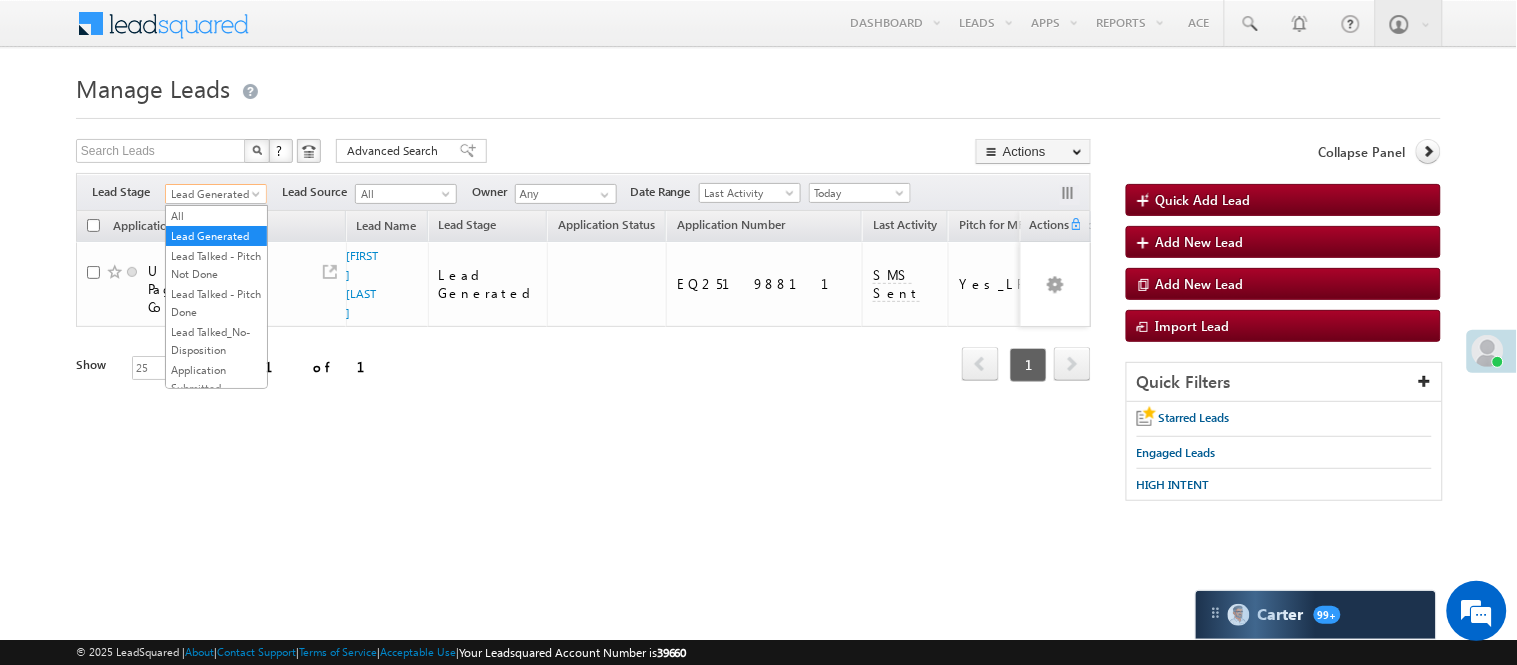 drag, startPoint x: 227, startPoint y: 185, endPoint x: 226, endPoint y: 201, distance: 16.03122 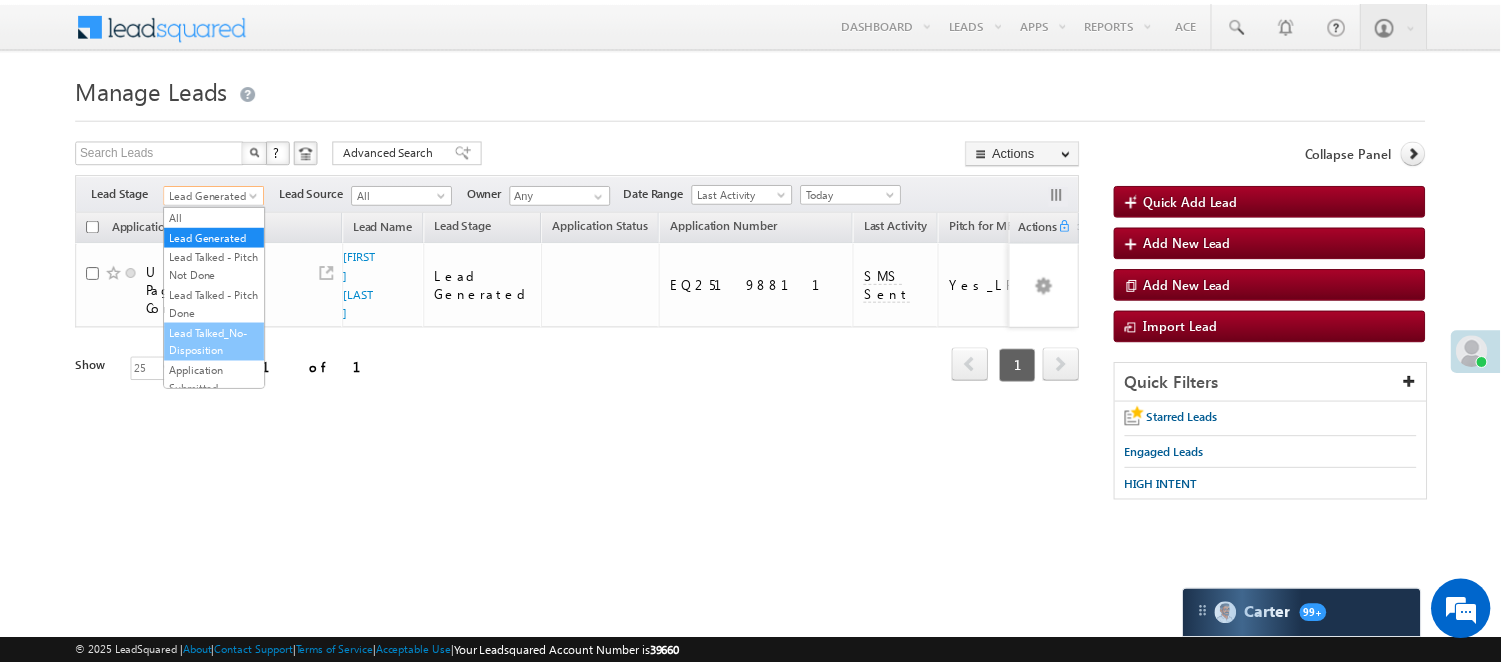 scroll, scrollTop: 496, scrollLeft: 0, axis: vertical 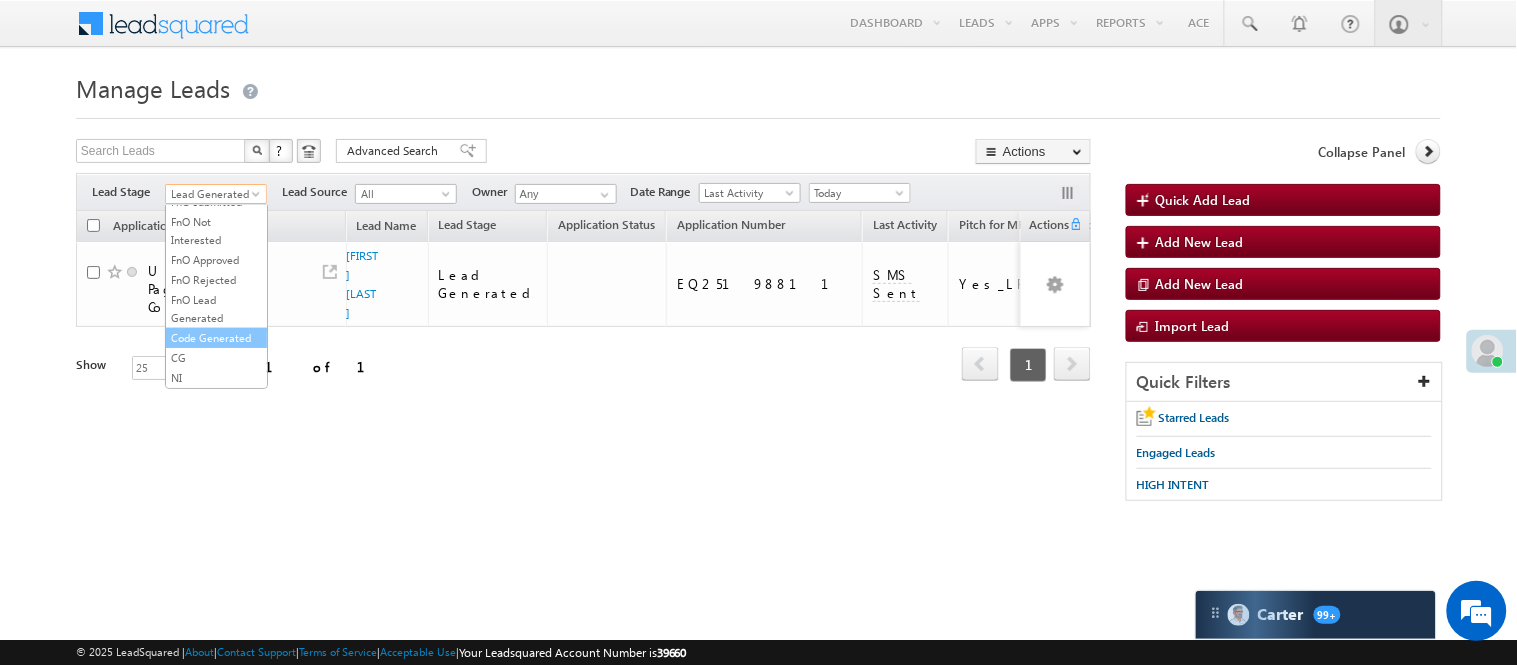 click on "Code Generated" at bounding box center [216, 338] 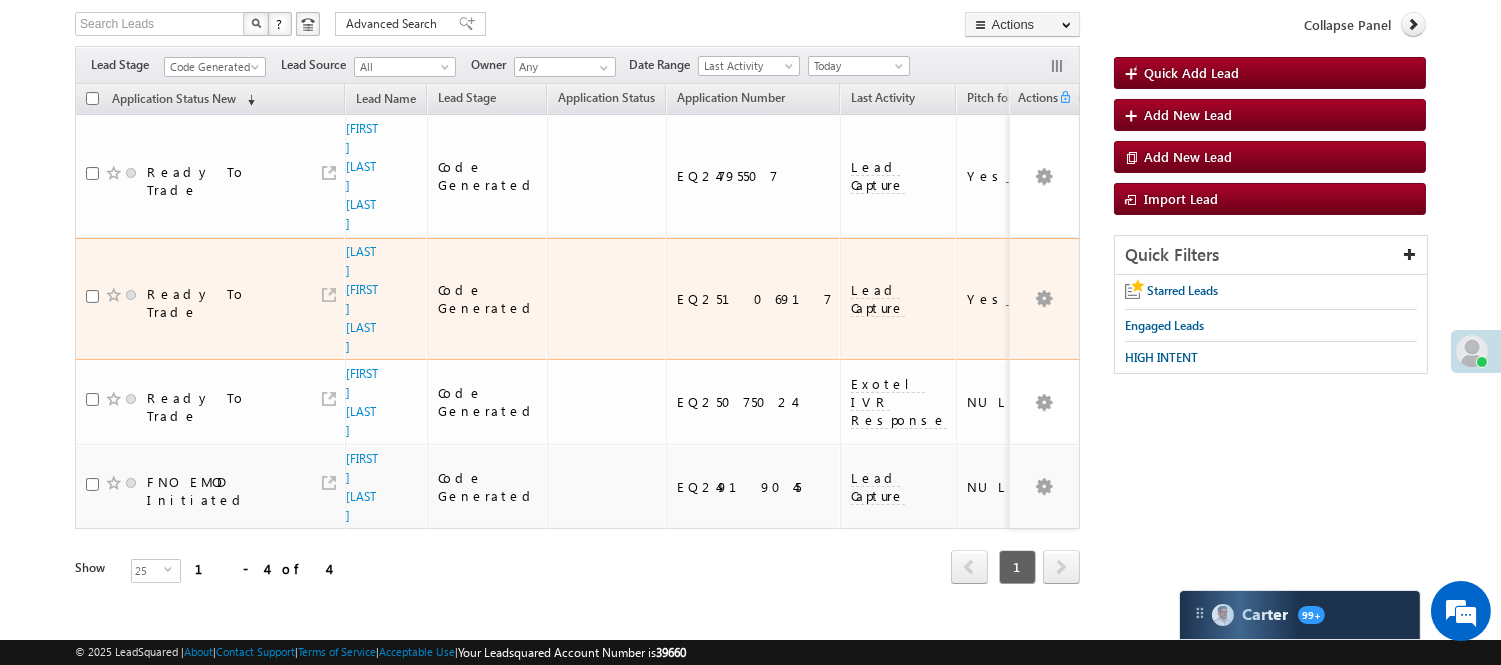 scroll, scrollTop: 133, scrollLeft: 0, axis: vertical 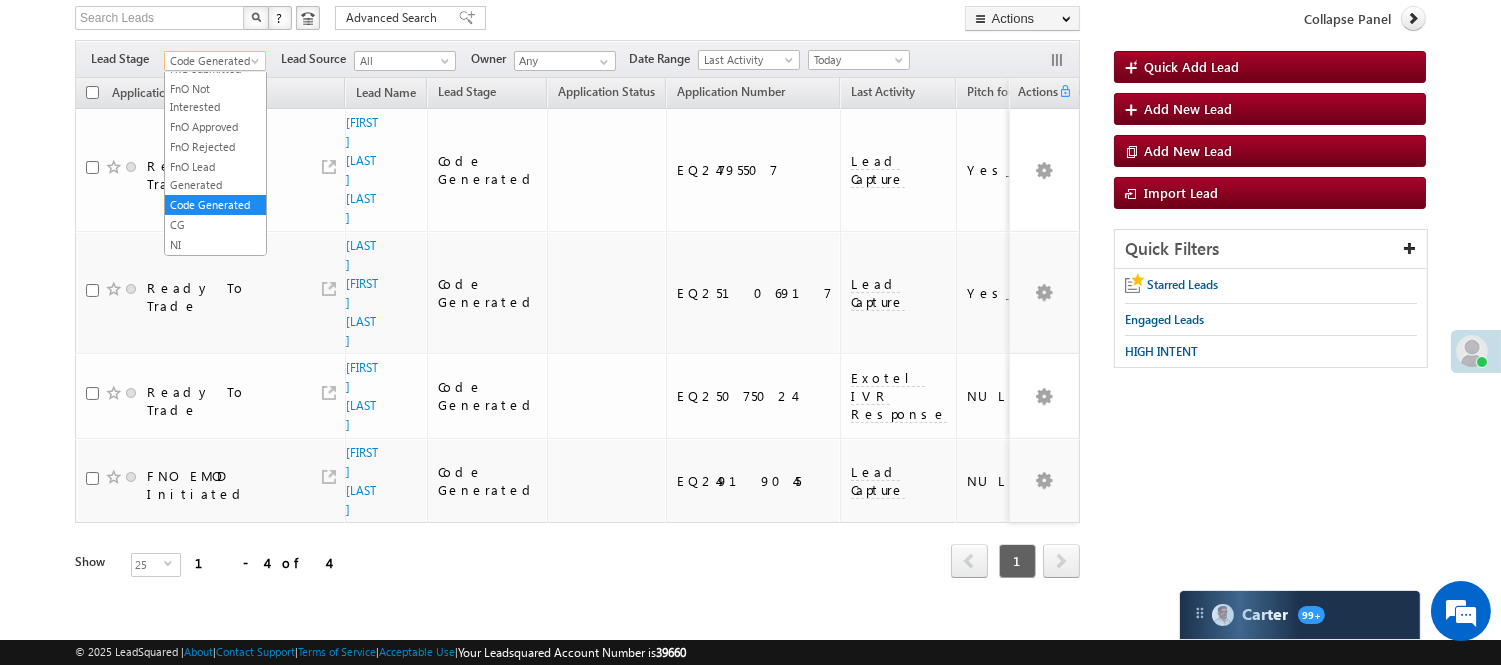 click on "Code Generated" at bounding box center (212, 61) 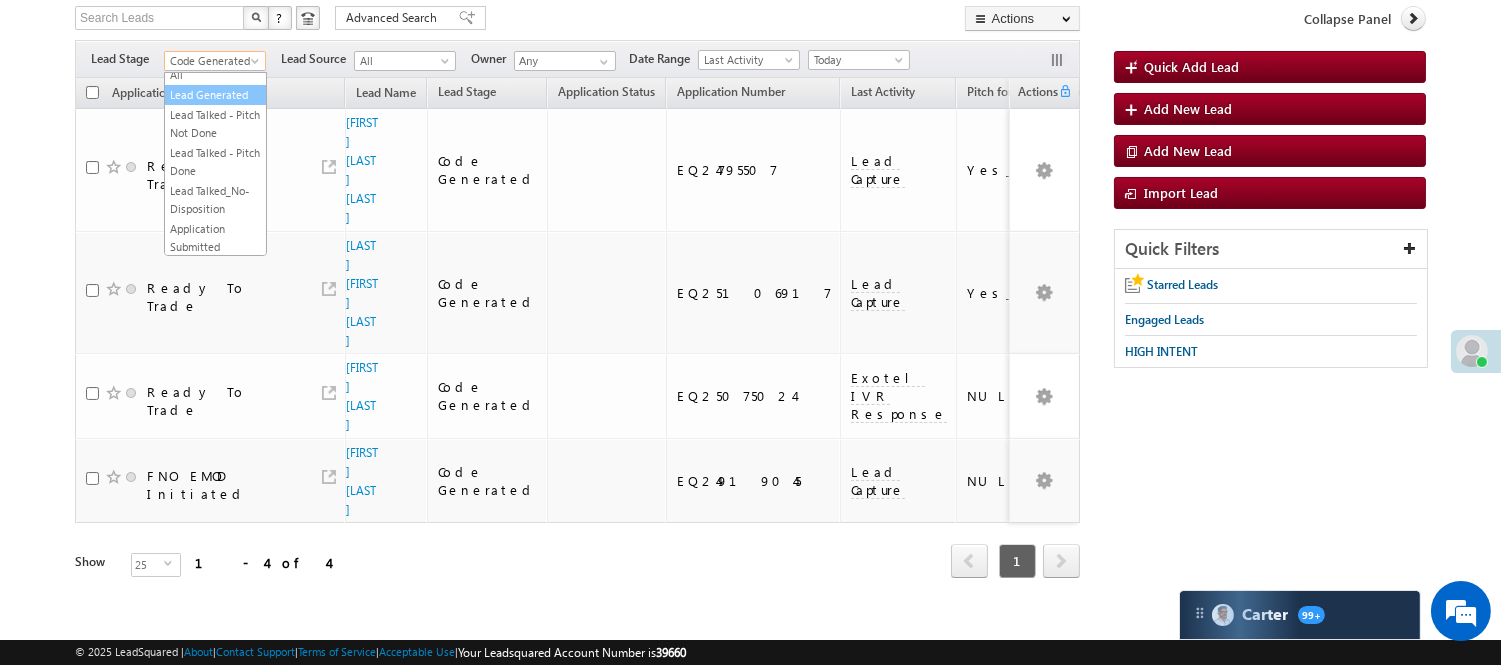 scroll, scrollTop: 0, scrollLeft: 0, axis: both 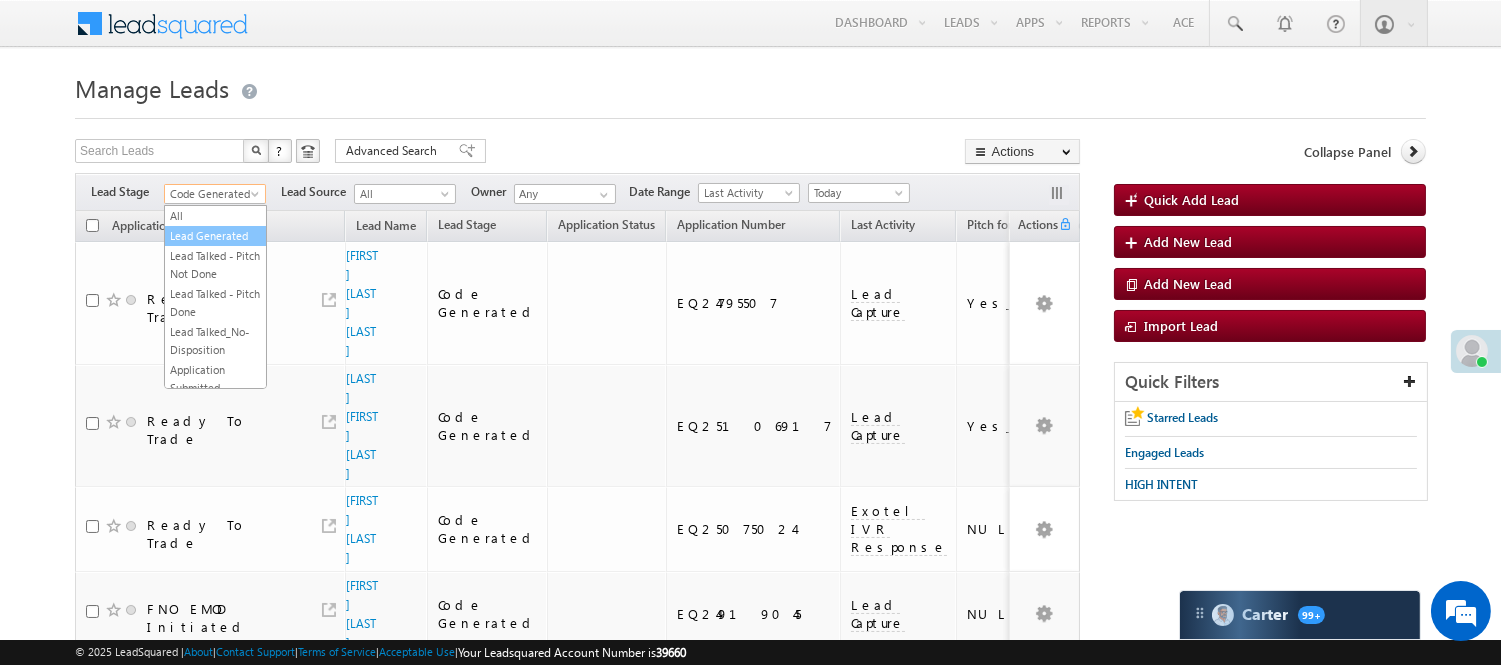 click on "Lead Generated" at bounding box center (215, 236) 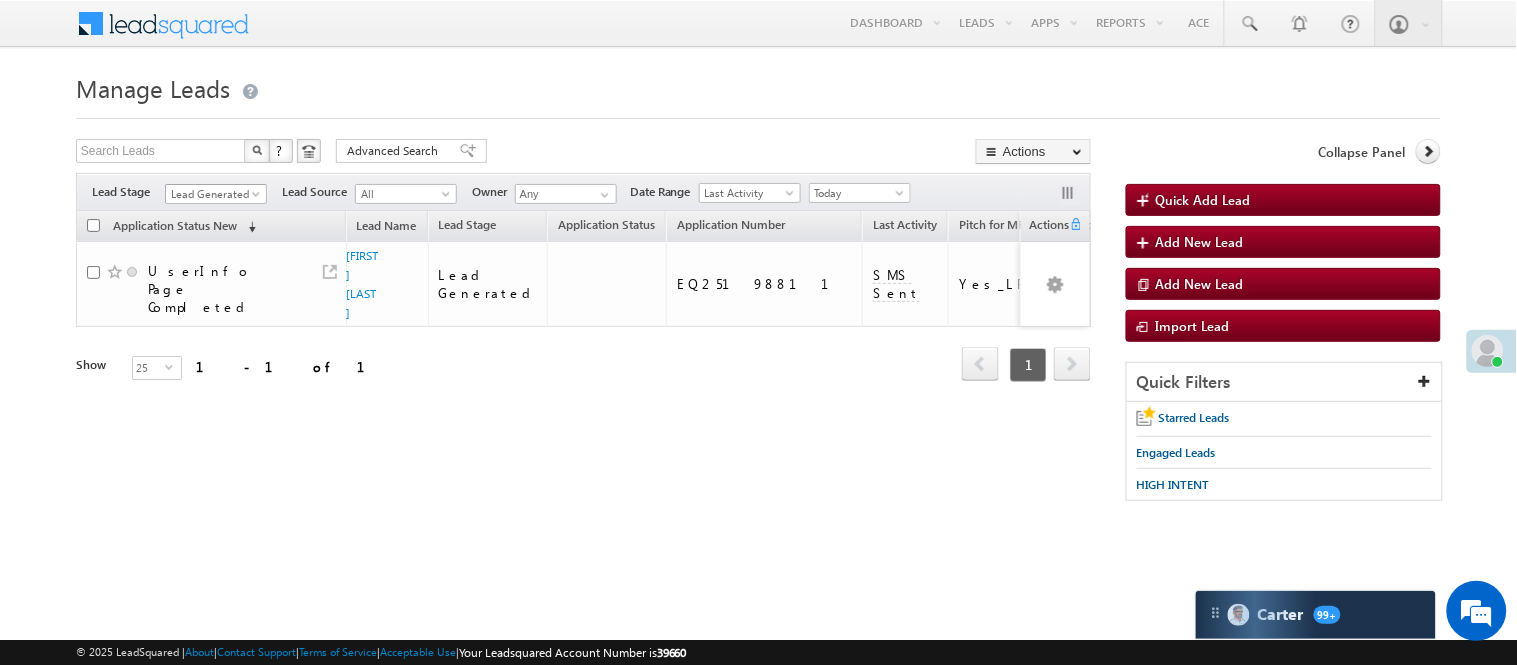 click on "Lead Generated" at bounding box center [213, 194] 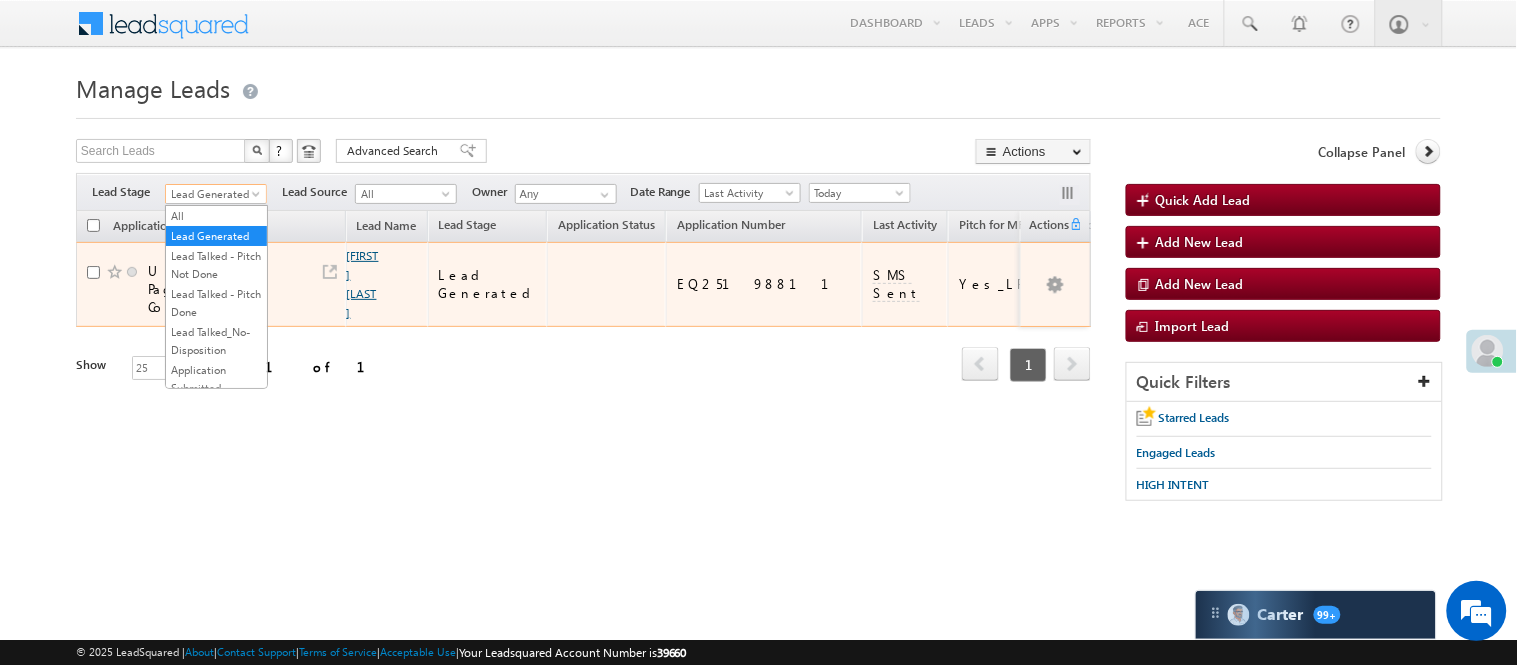 click on "Bamheile Doson" at bounding box center [363, 284] 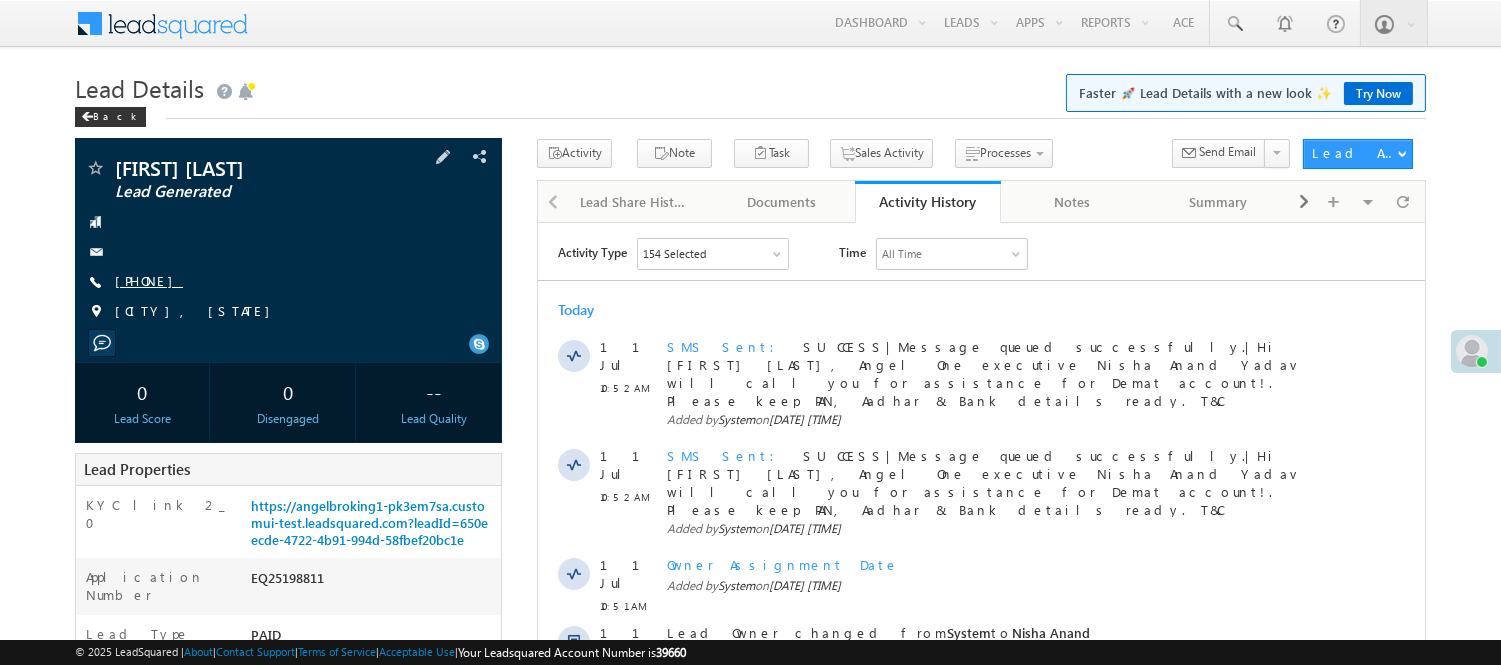 scroll, scrollTop: 0, scrollLeft: 0, axis: both 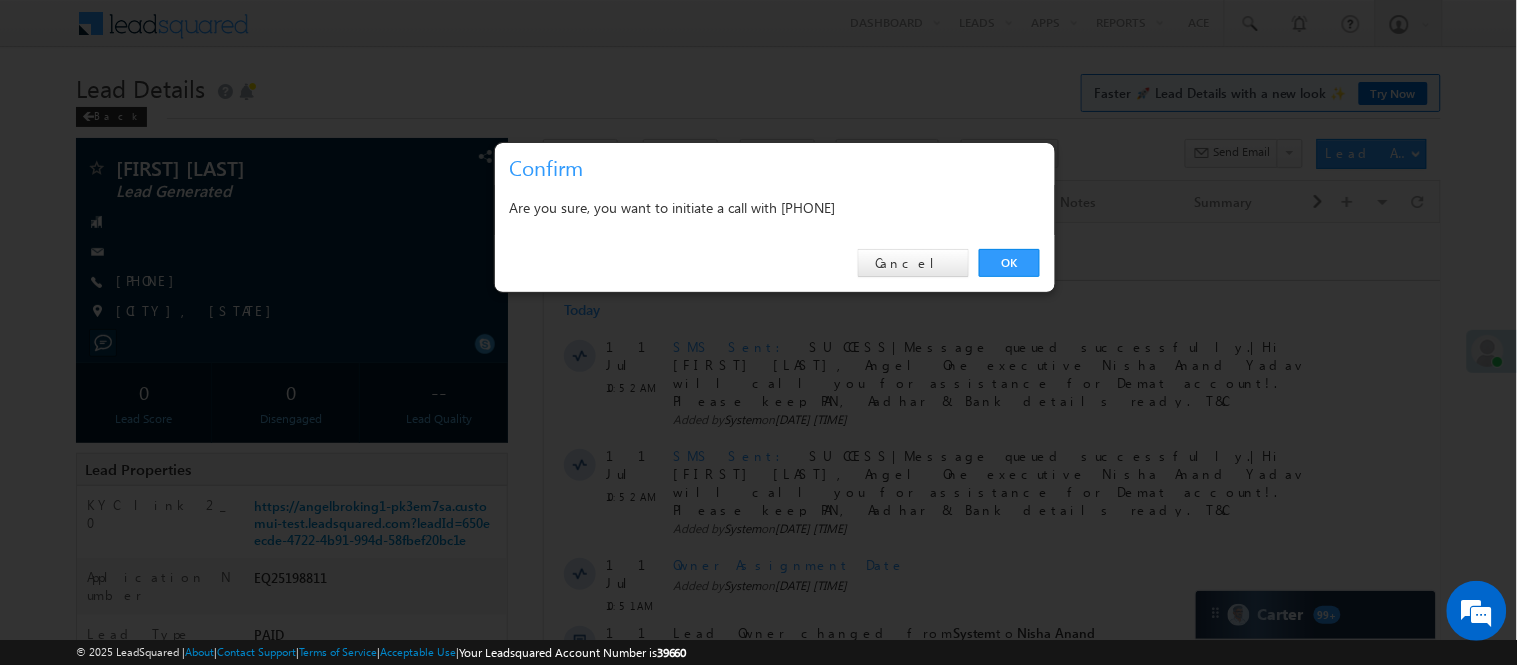 click on "OK" at bounding box center [1009, 263] 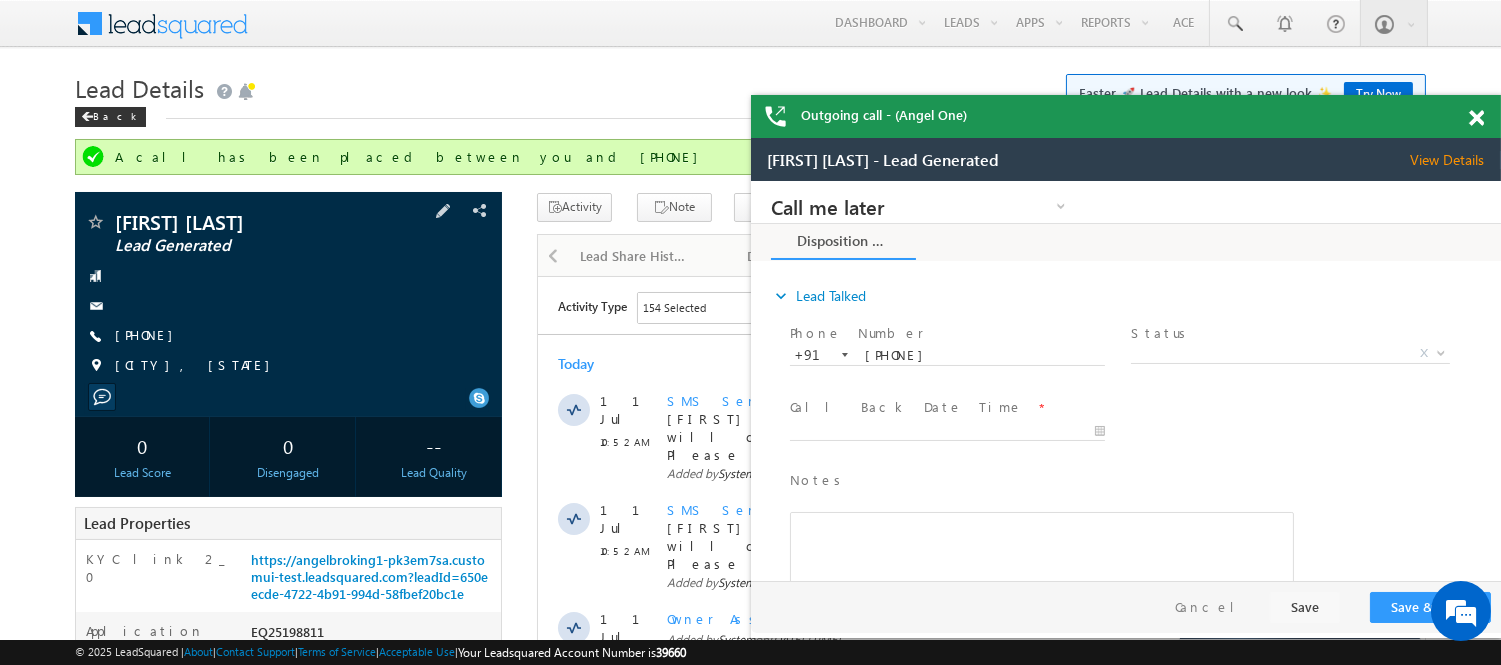 scroll, scrollTop: 0, scrollLeft: 0, axis: both 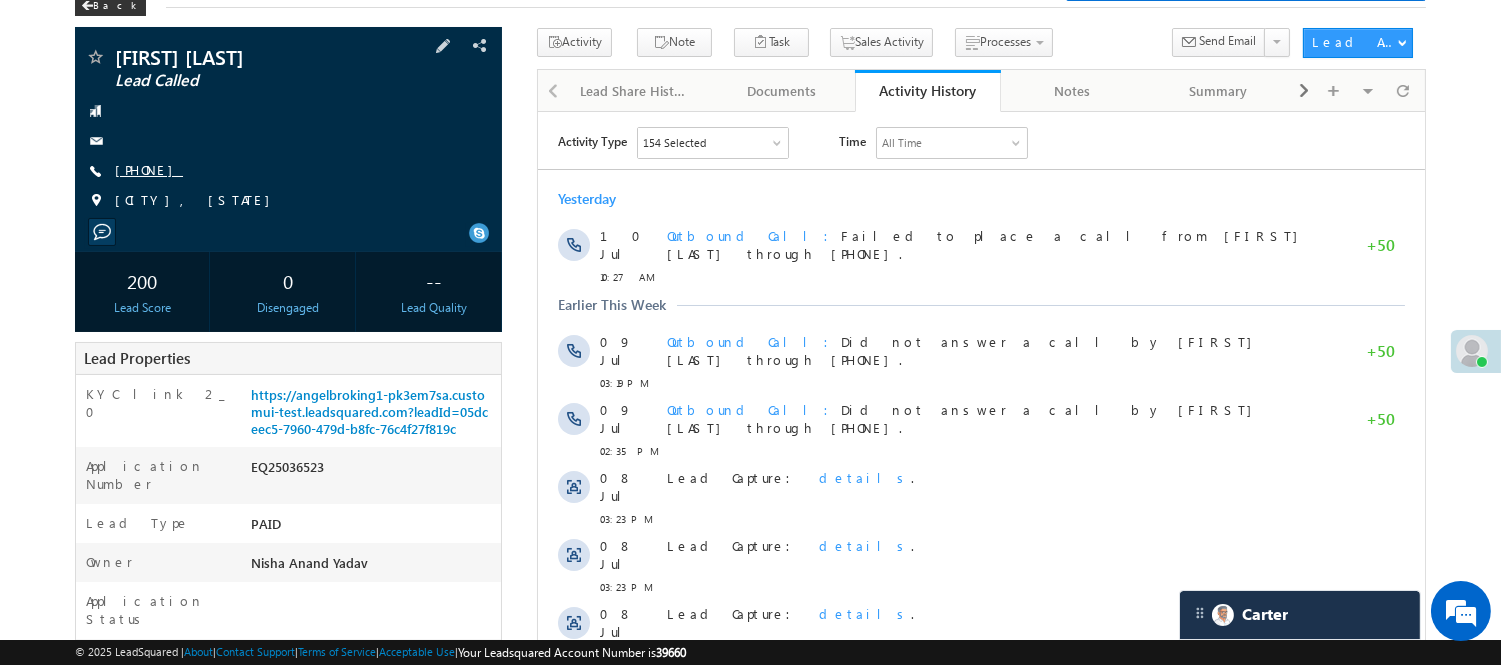 click on "+91-9451655411" at bounding box center [149, 169] 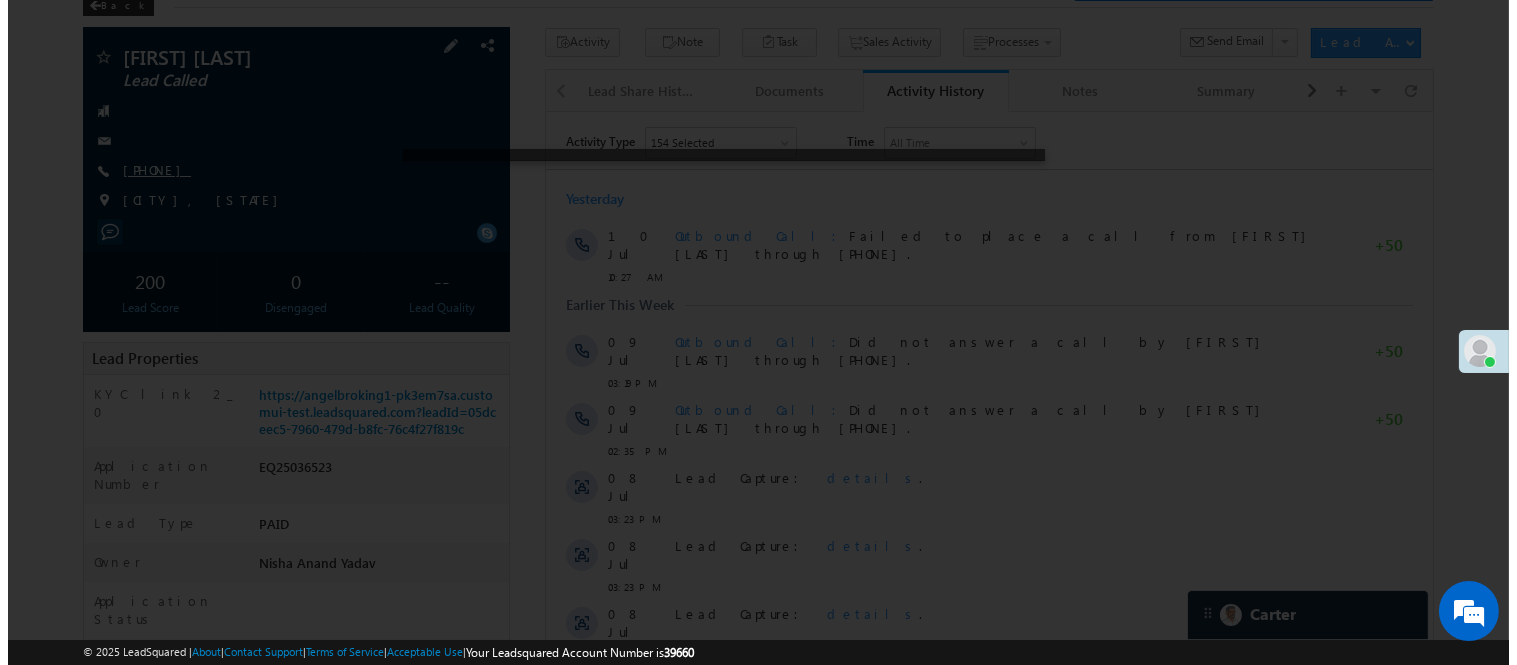 scroll, scrollTop: 111, scrollLeft: 0, axis: vertical 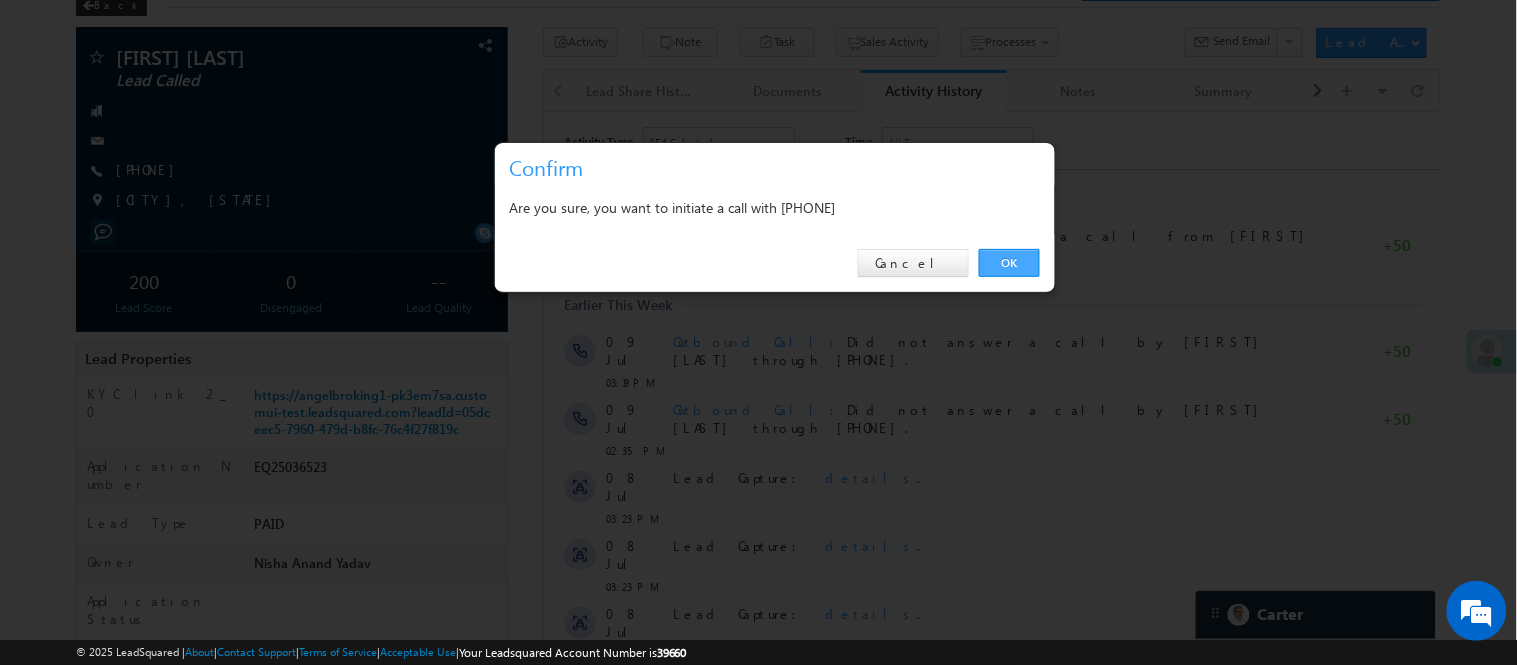 click on "OK" at bounding box center (1009, 263) 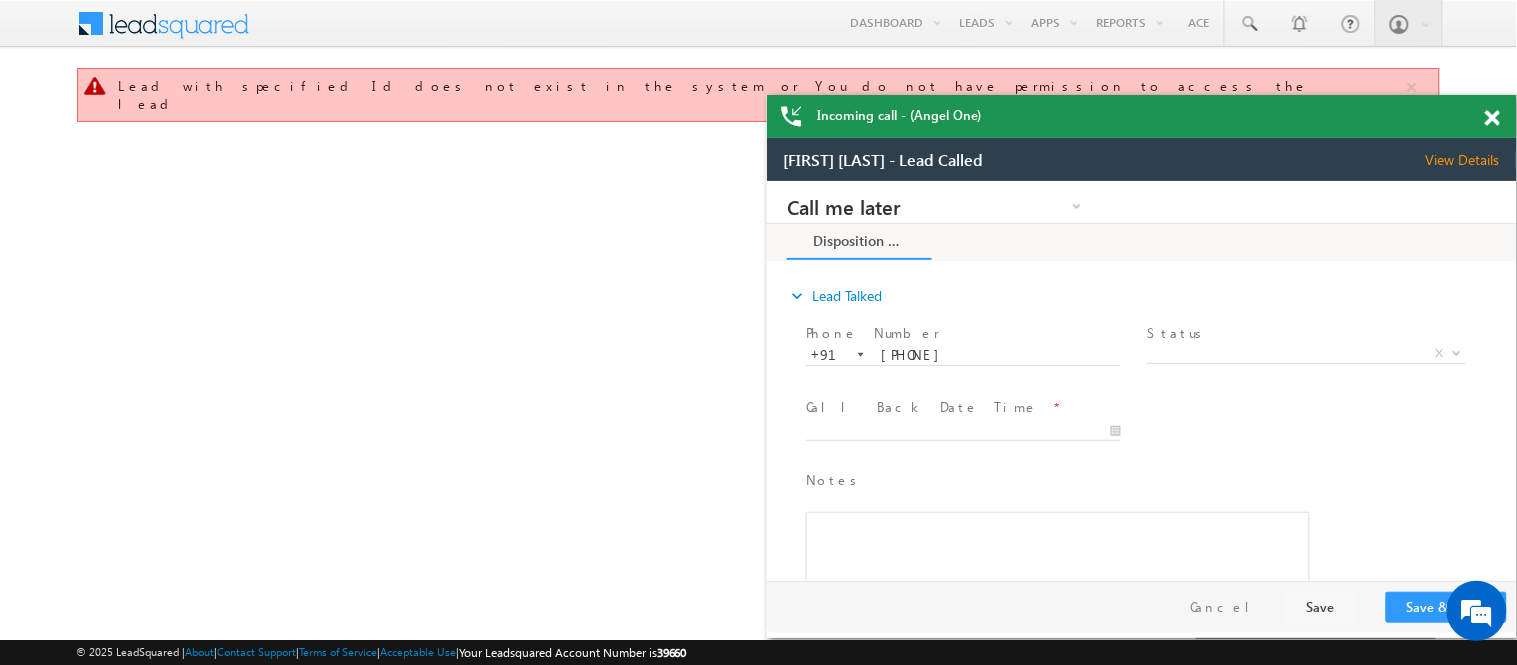 scroll, scrollTop: 0, scrollLeft: 0, axis: both 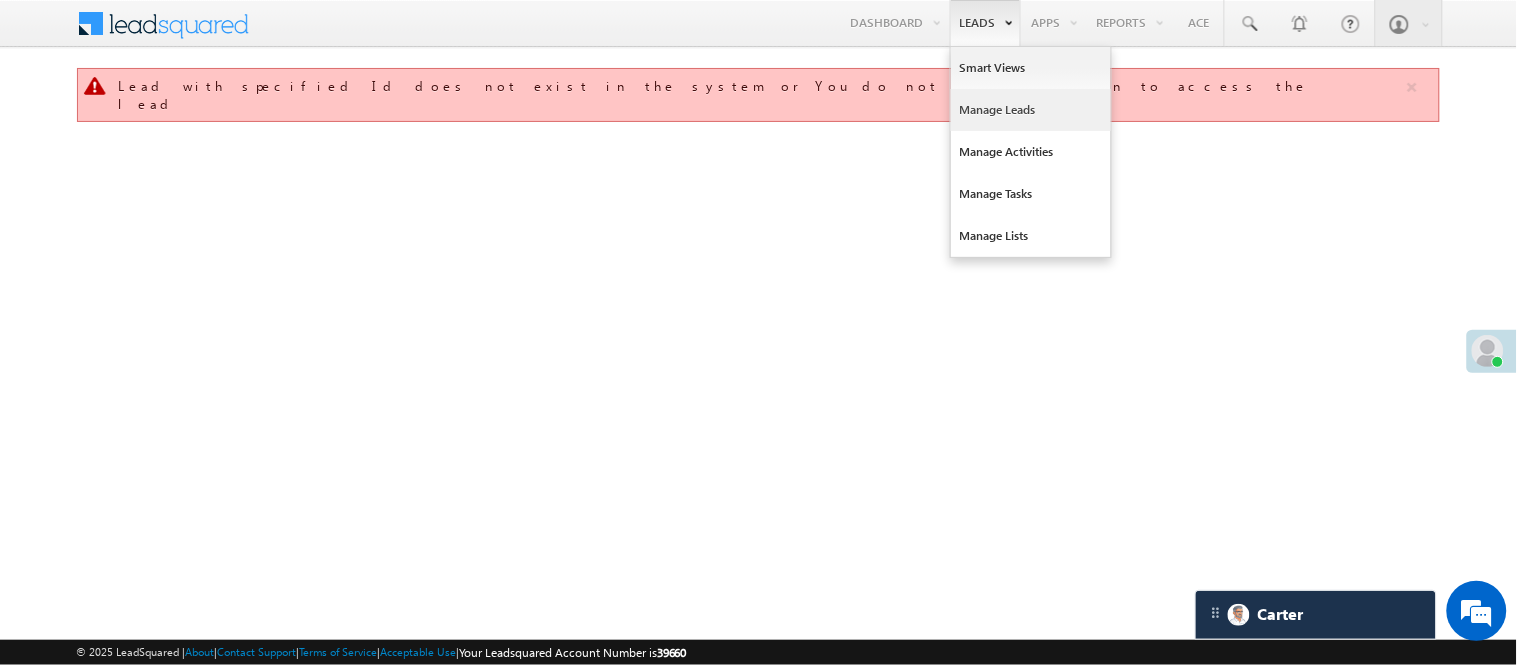 click on "Manage Leads" at bounding box center (1031, 110) 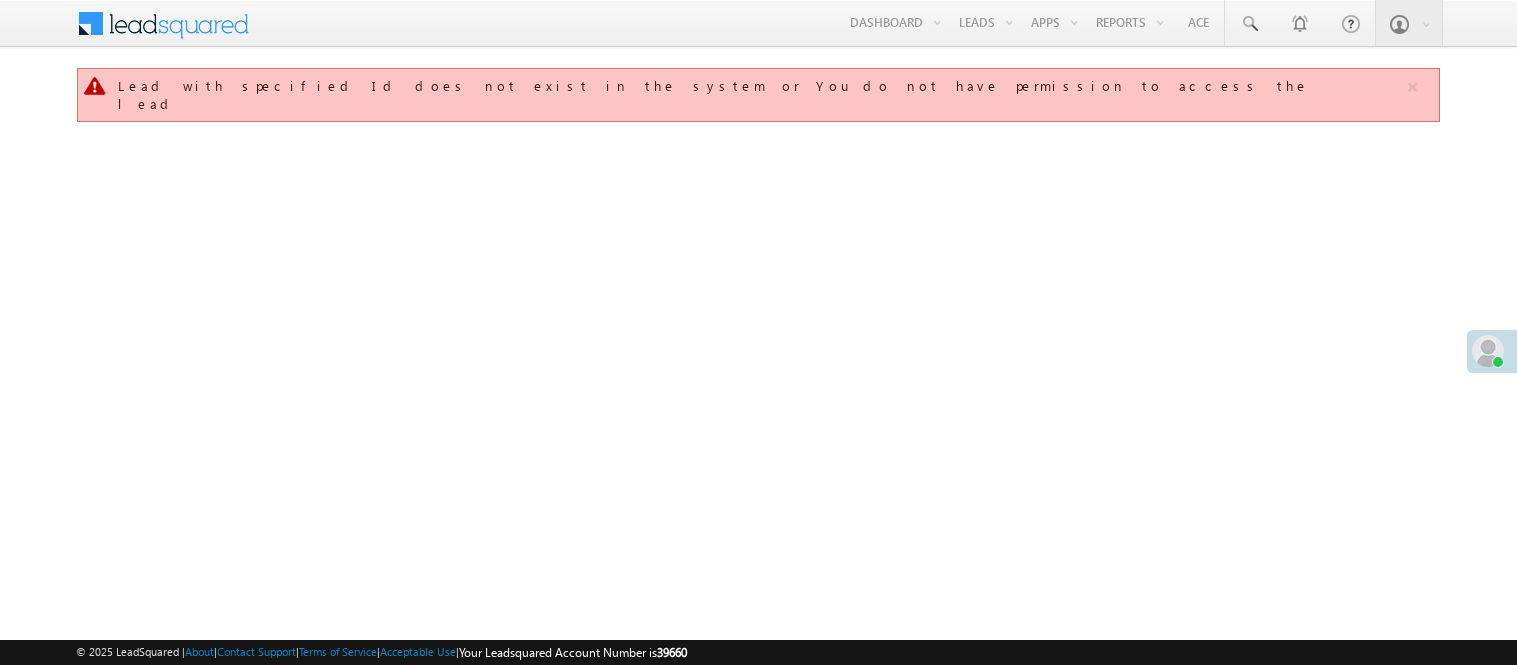 scroll, scrollTop: 0, scrollLeft: 0, axis: both 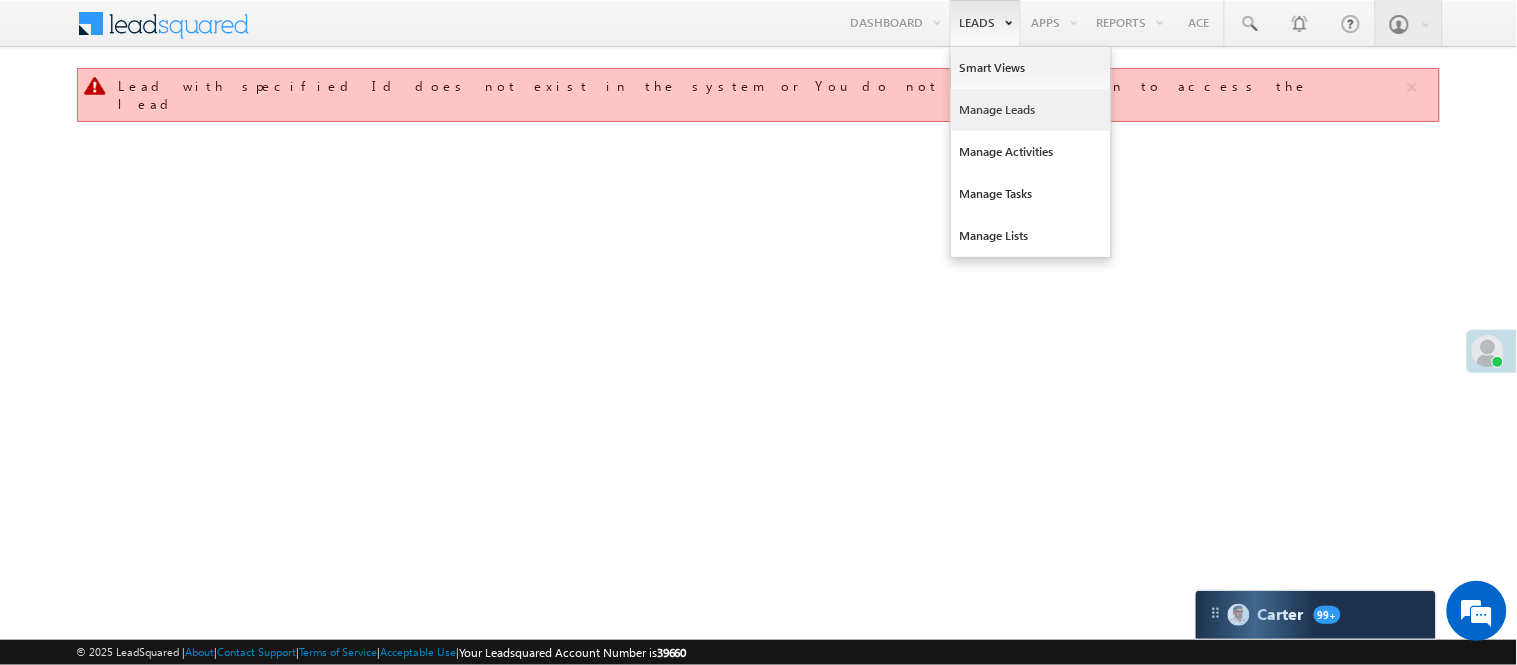 click on "Manage Leads" at bounding box center [1031, 110] 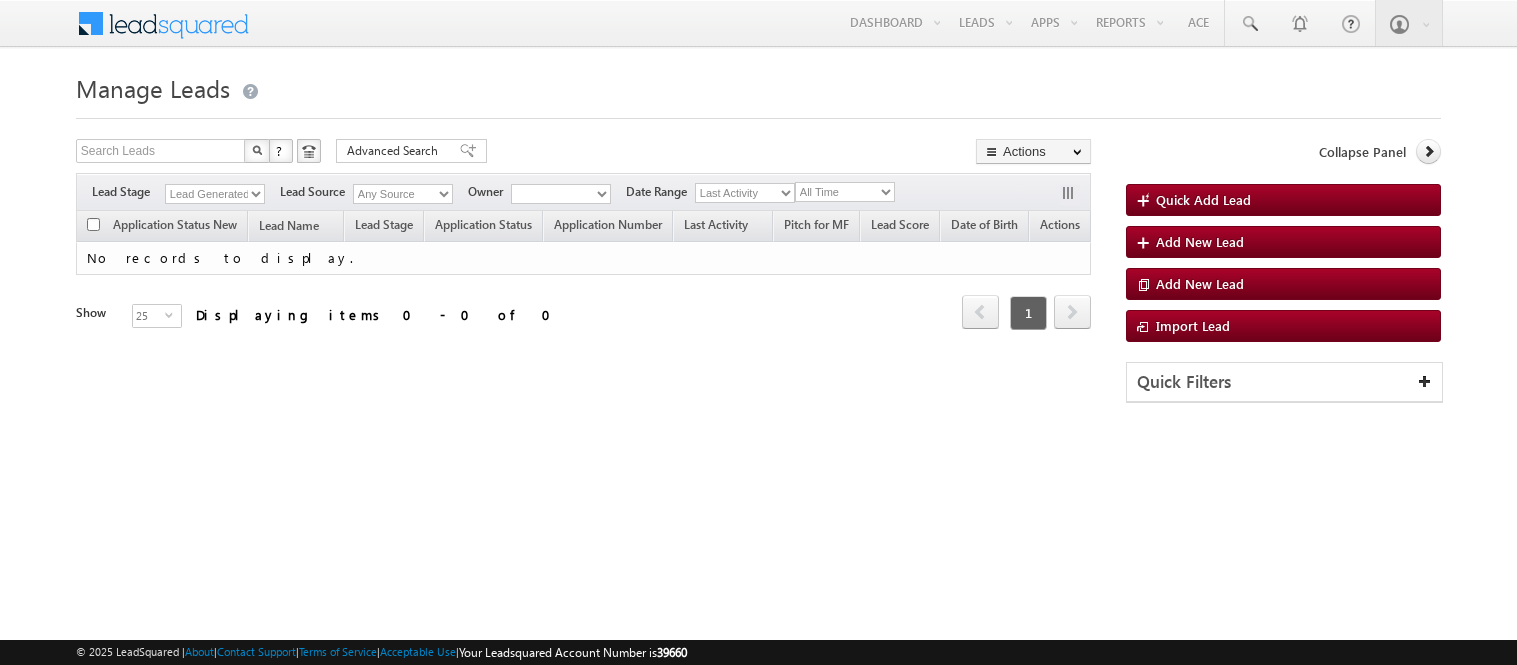 scroll, scrollTop: 0, scrollLeft: 0, axis: both 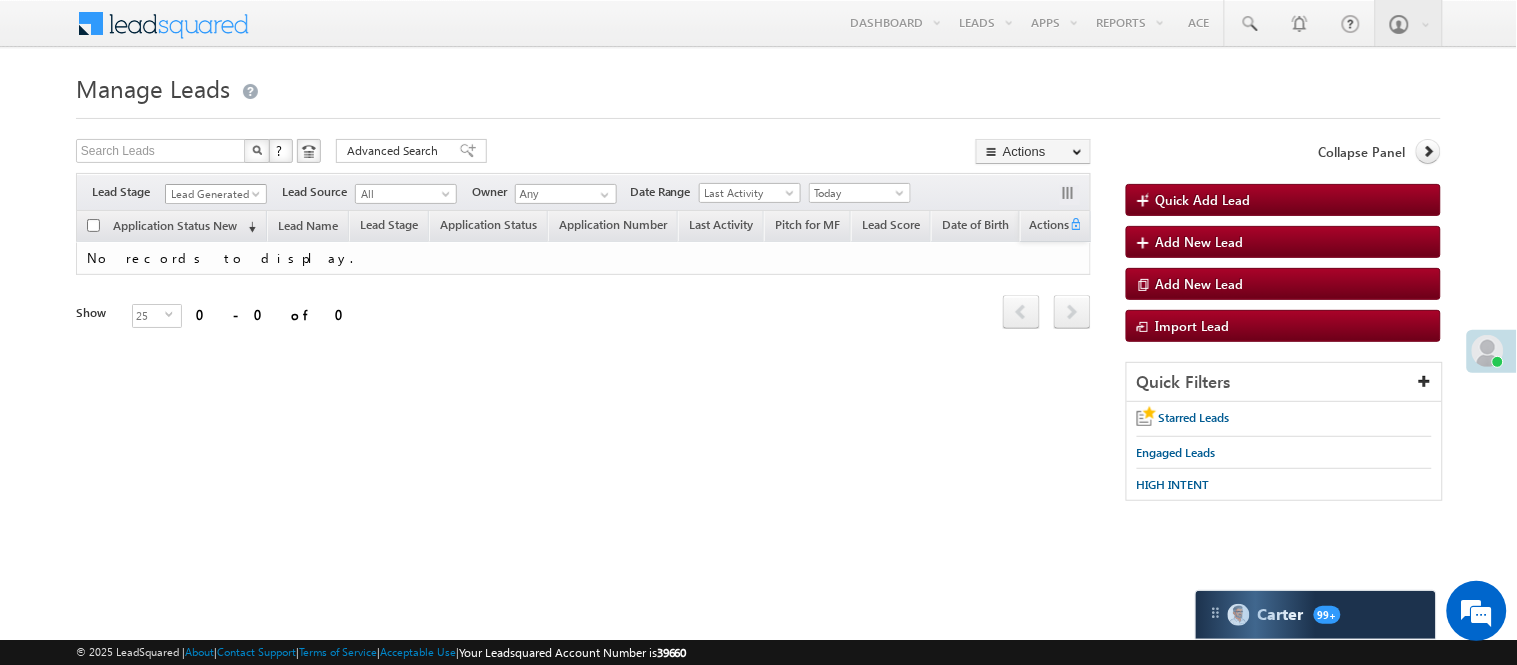 click on "Lead Generated" at bounding box center [213, 194] 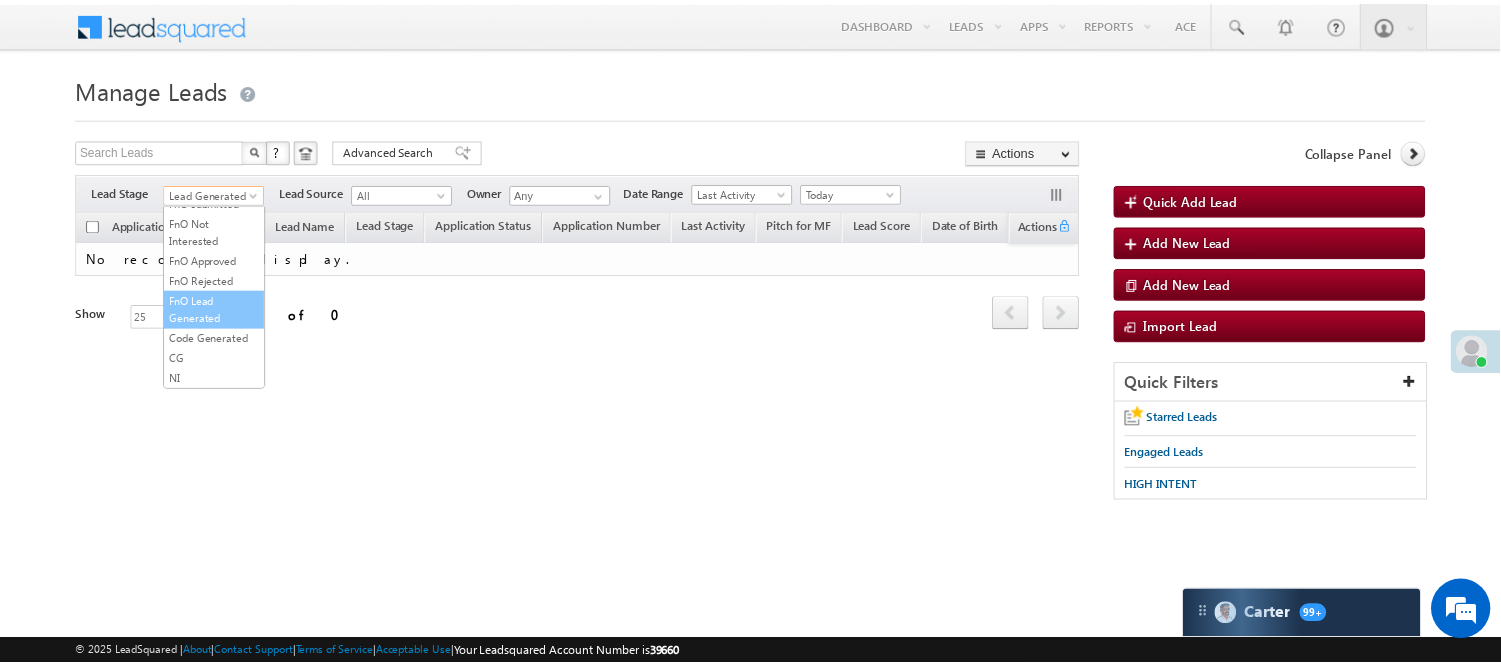 scroll, scrollTop: 496, scrollLeft: 0, axis: vertical 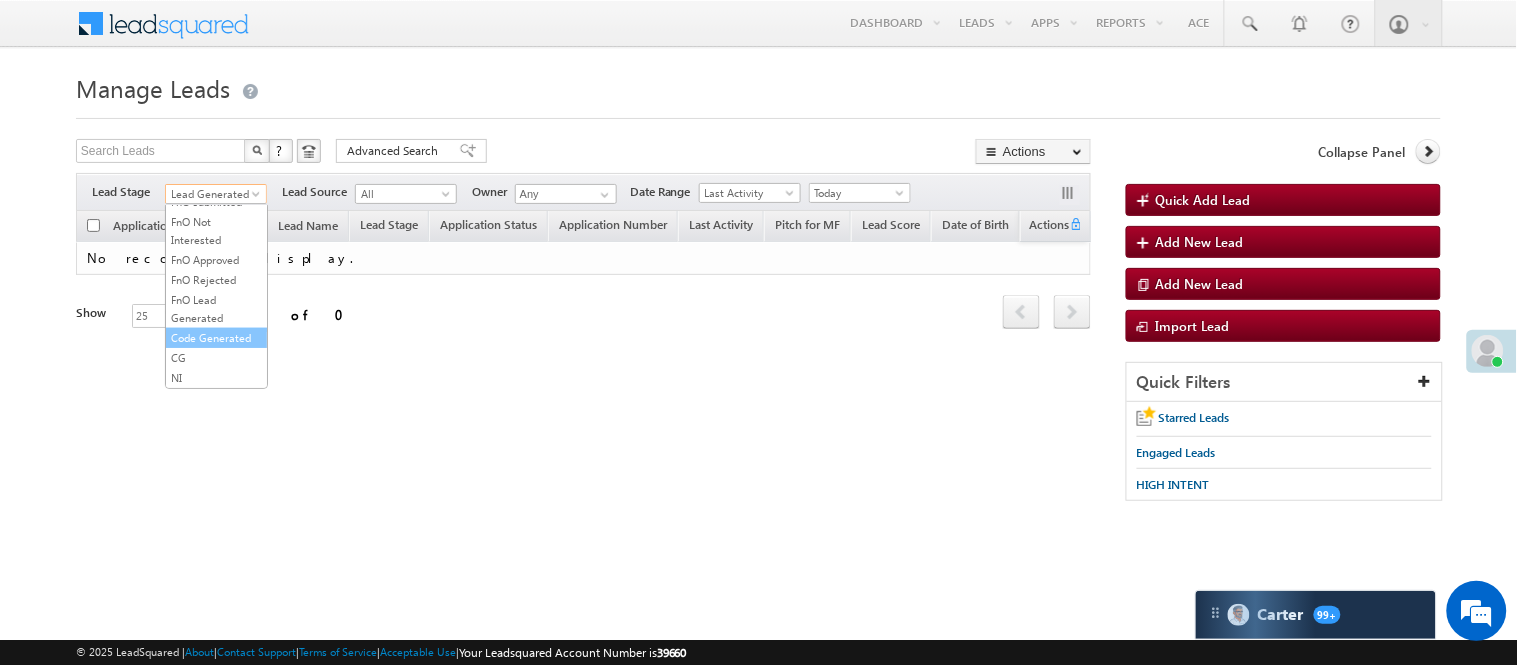 click on "Code Generated" at bounding box center (216, 338) 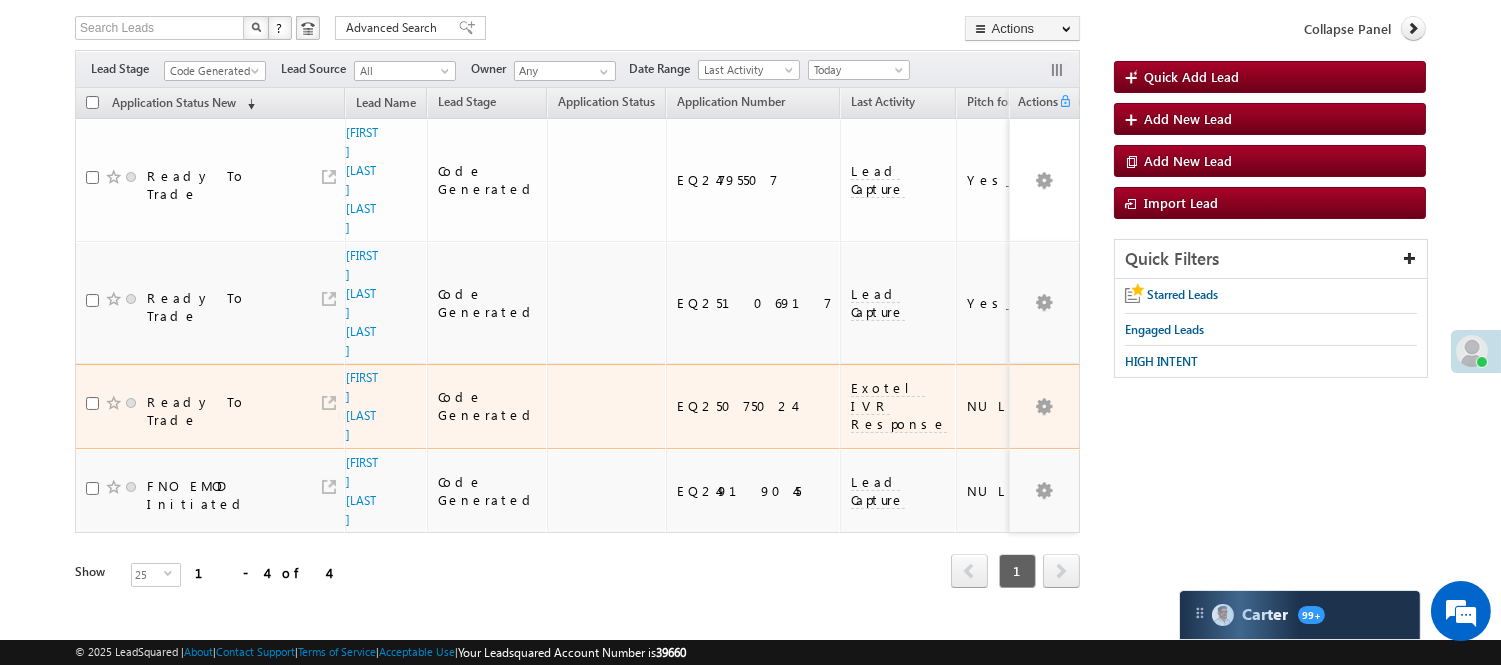 scroll, scrollTop: 133, scrollLeft: 0, axis: vertical 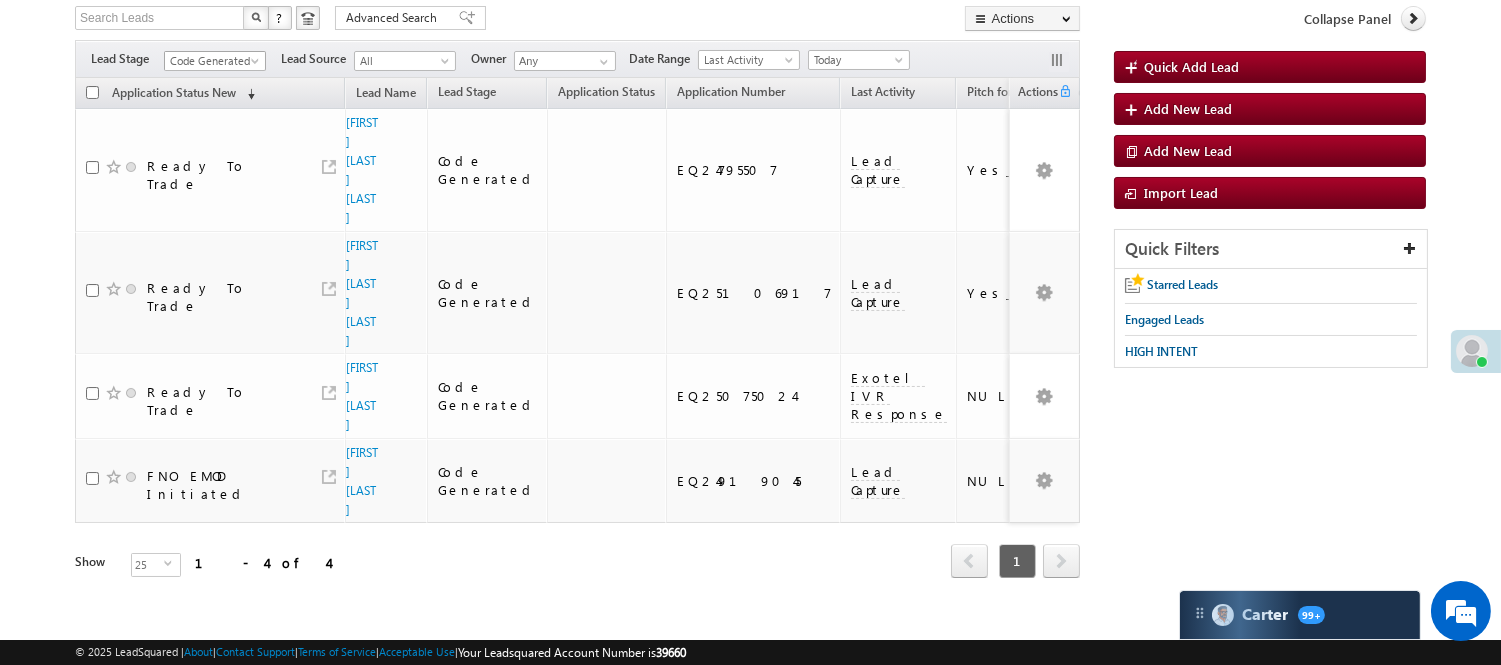 click on "Code Generated" at bounding box center [212, 61] 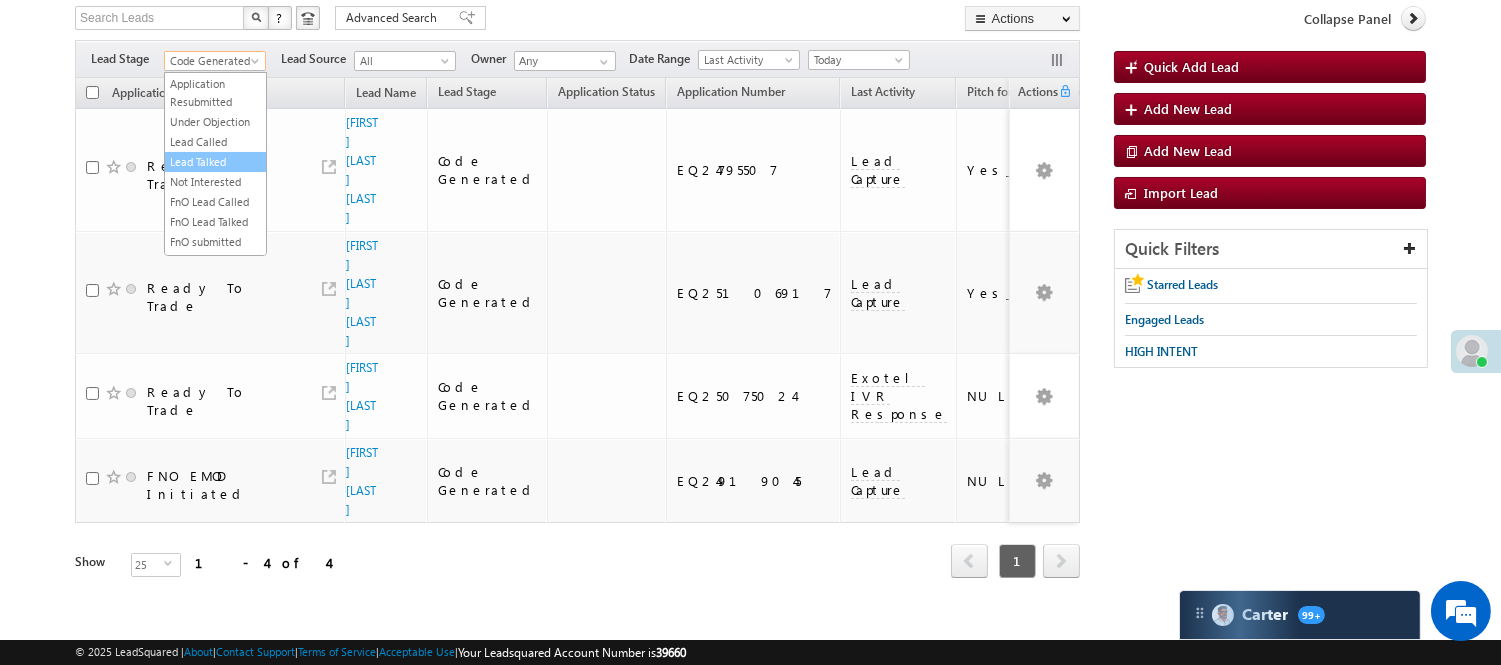 scroll, scrollTop: 163, scrollLeft: 0, axis: vertical 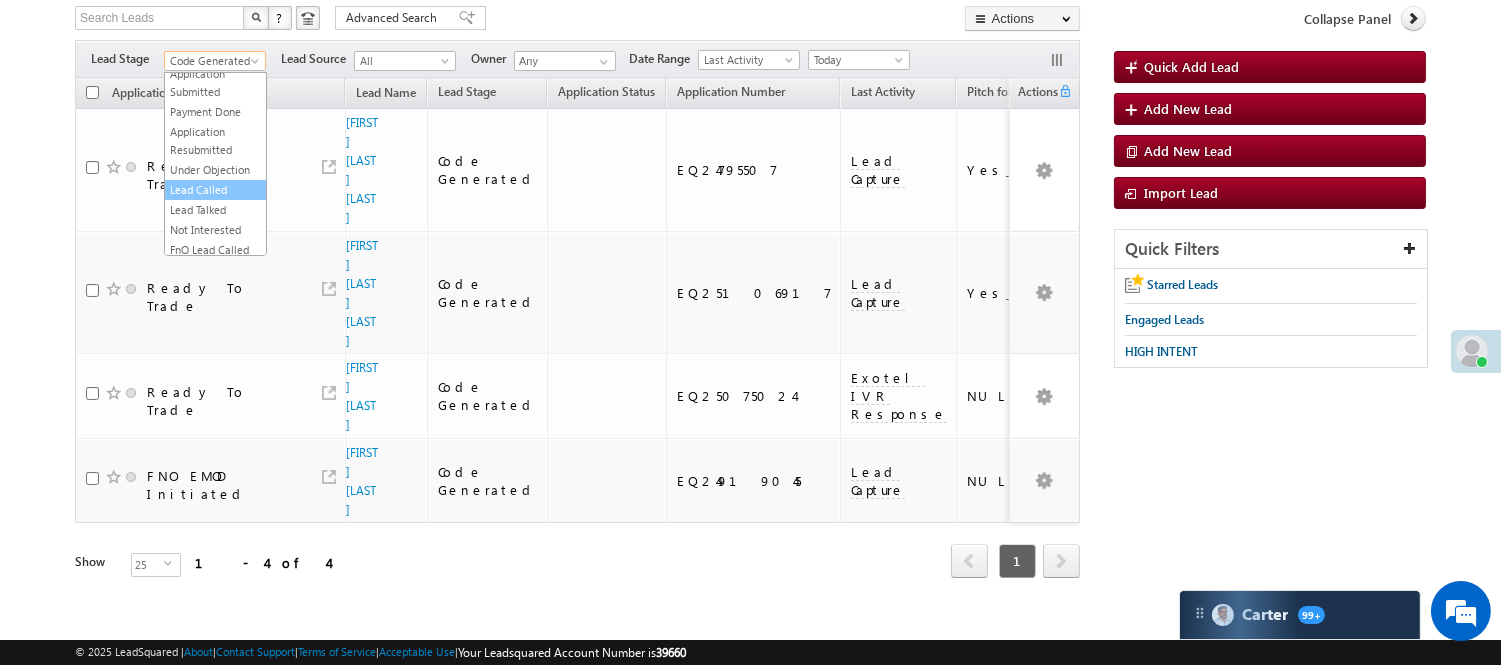 click on "Lead Called" at bounding box center [215, 190] 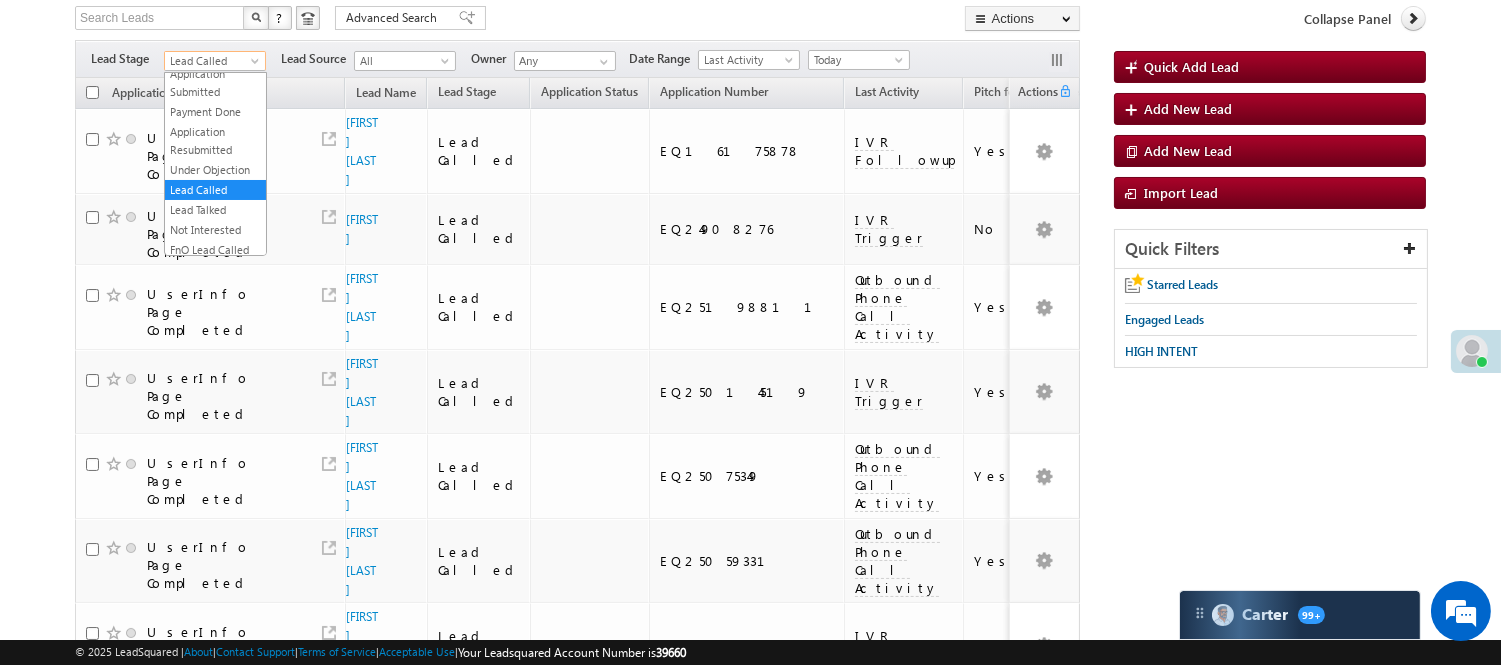 click on "Lead Called" at bounding box center [212, 61] 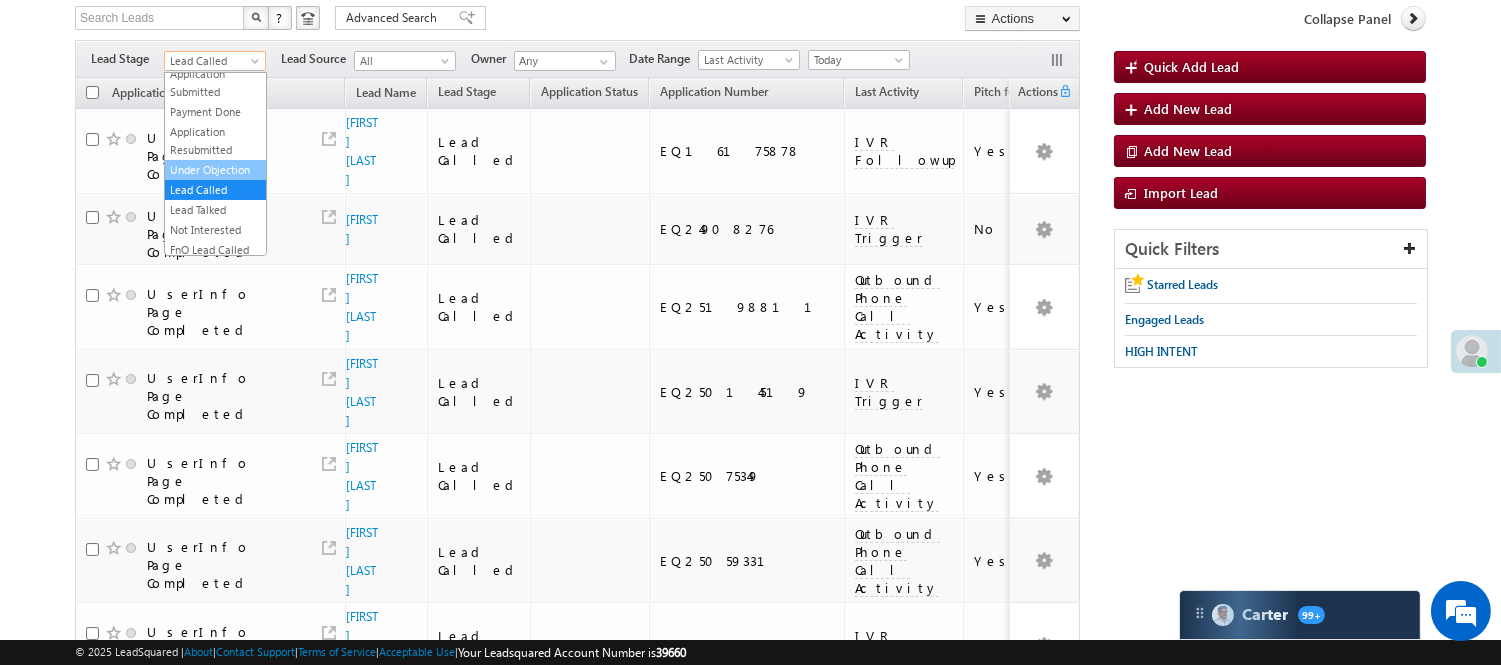 click on "Under Objection" at bounding box center [215, 170] 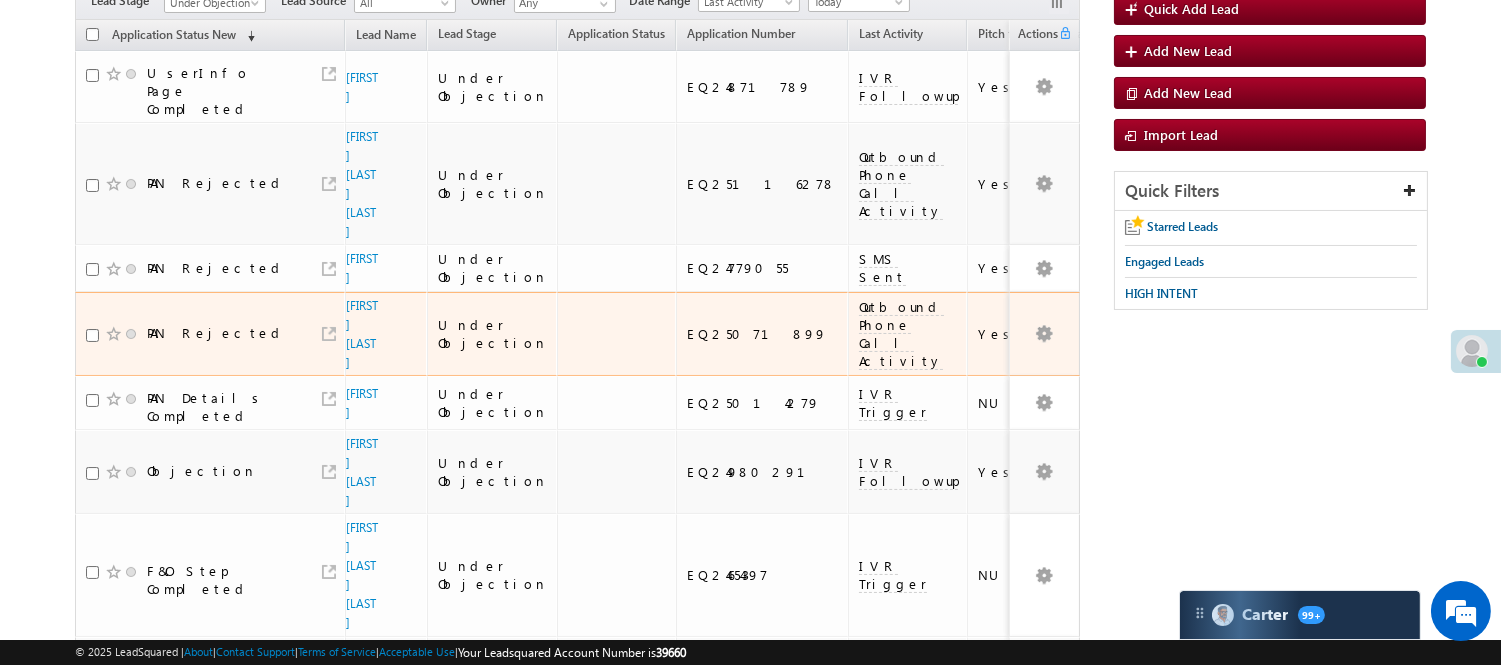 scroll, scrollTop: 80, scrollLeft: 0, axis: vertical 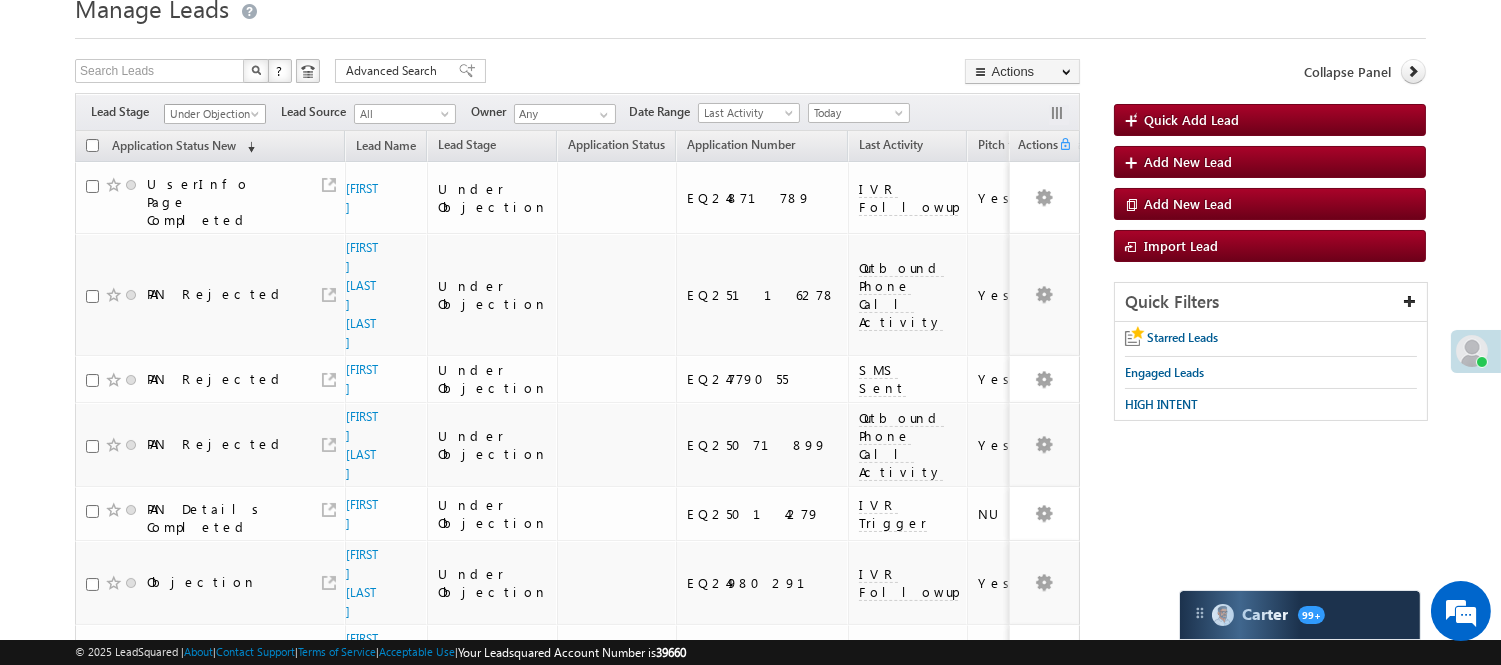 click on "Under Objection" at bounding box center (212, 114) 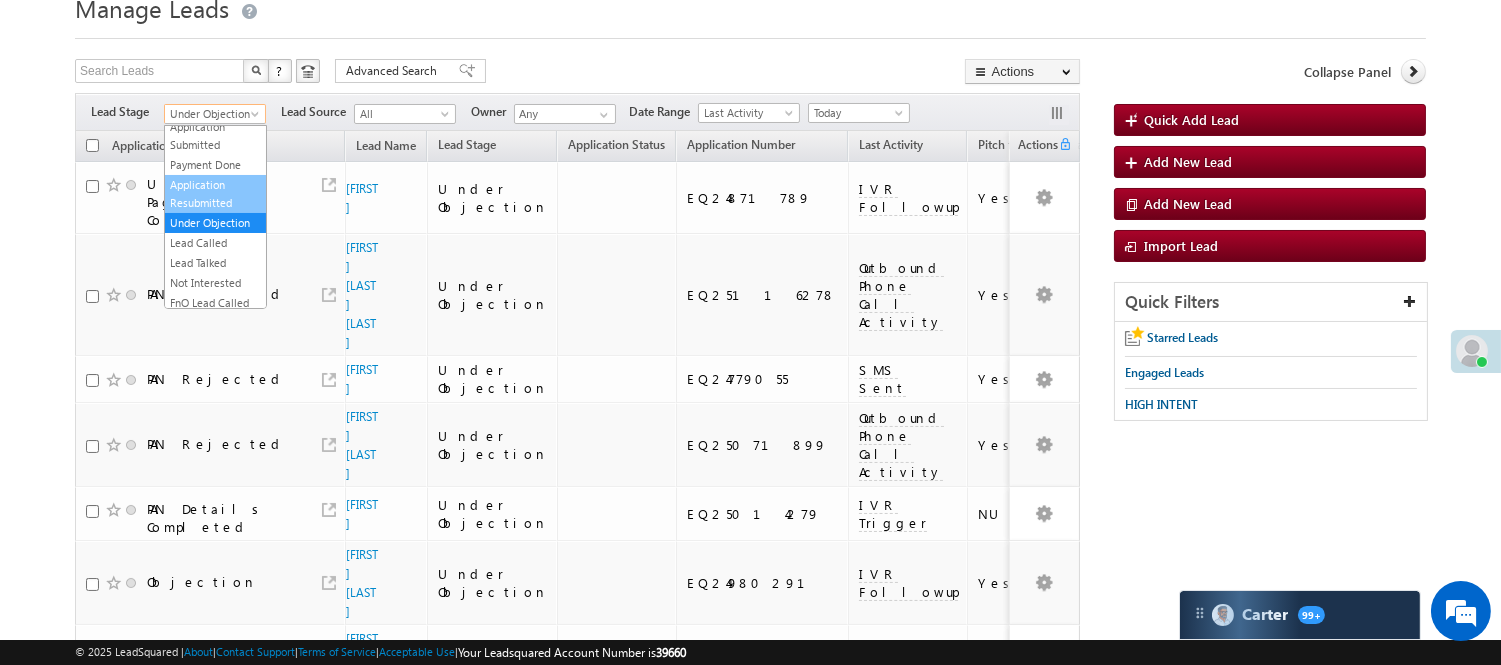 scroll, scrollTop: 0, scrollLeft: 0, axis: both 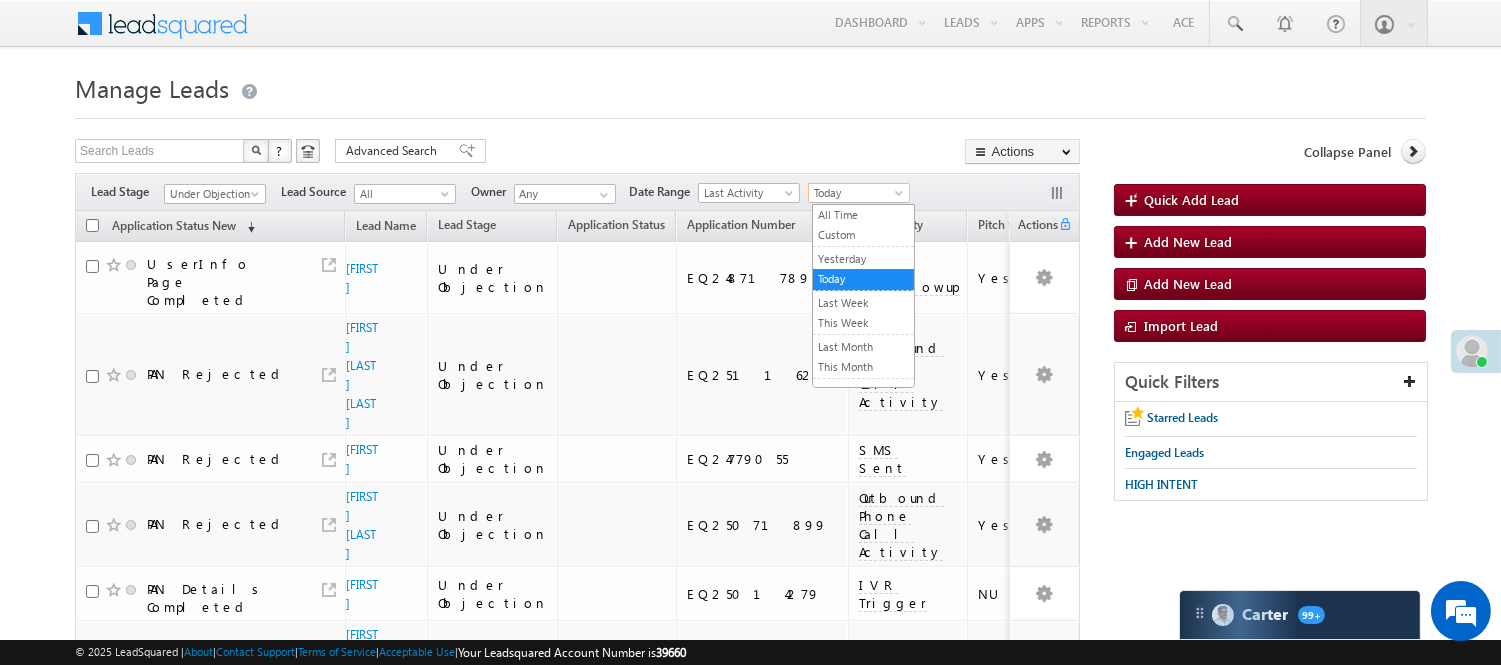click on "Today" at bounding box center (859, 193) 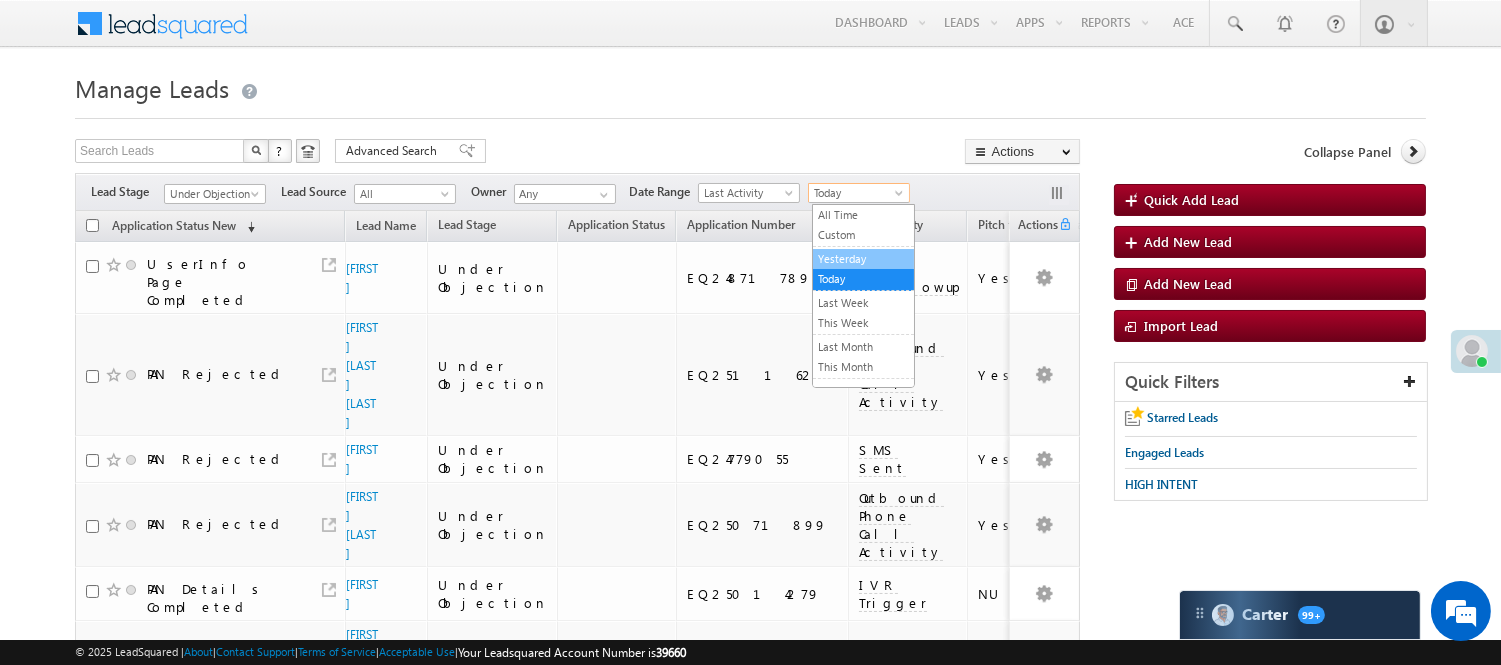 click on "Yesterday" at bounding box center [863, 259] 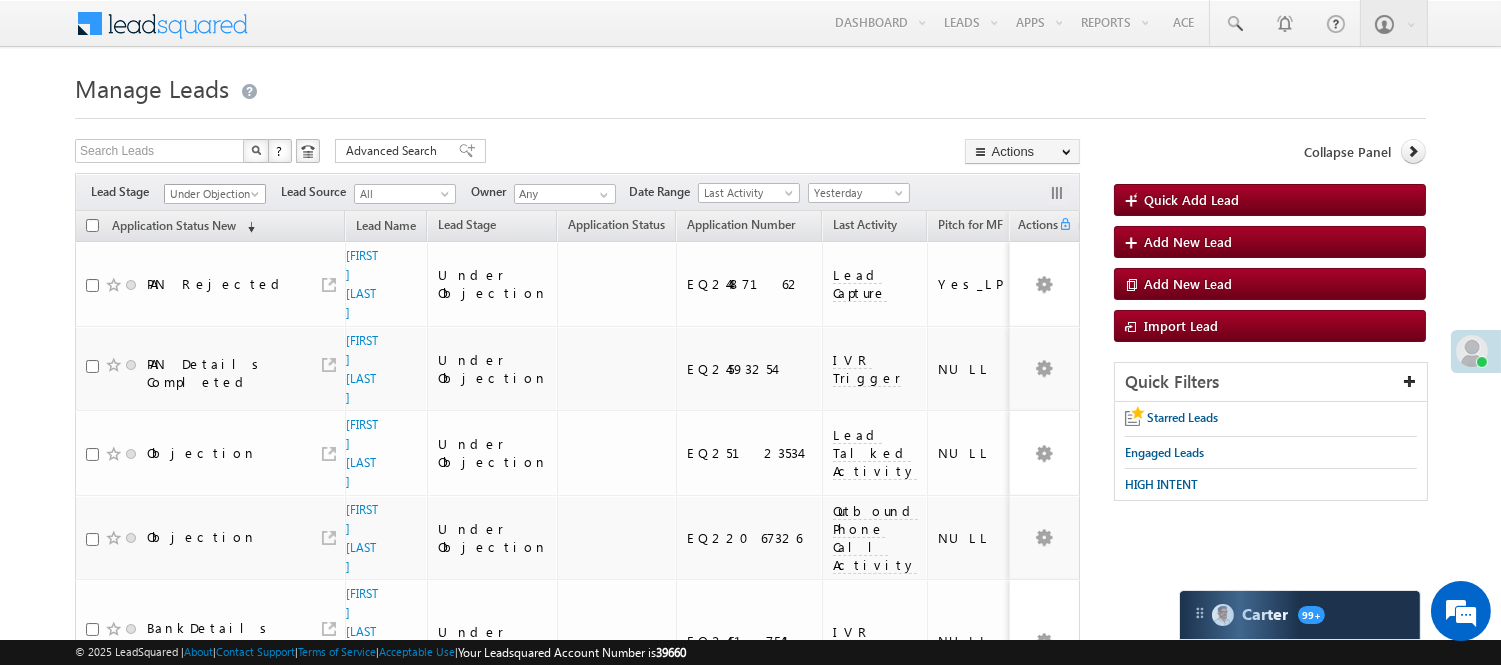 scroll, scrollTop: 143, scrollLeft: 0, axis: vertical 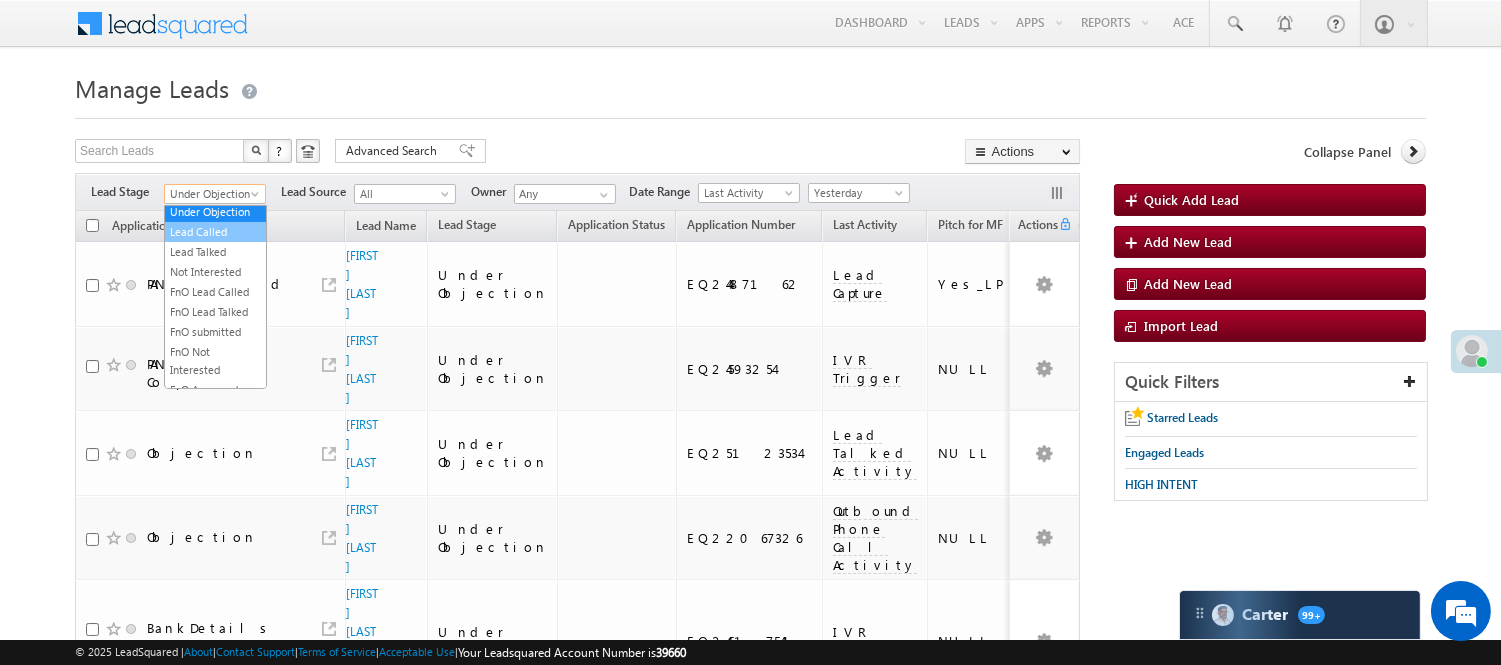 click on "Lead Called" at bounding box center (215, 232) 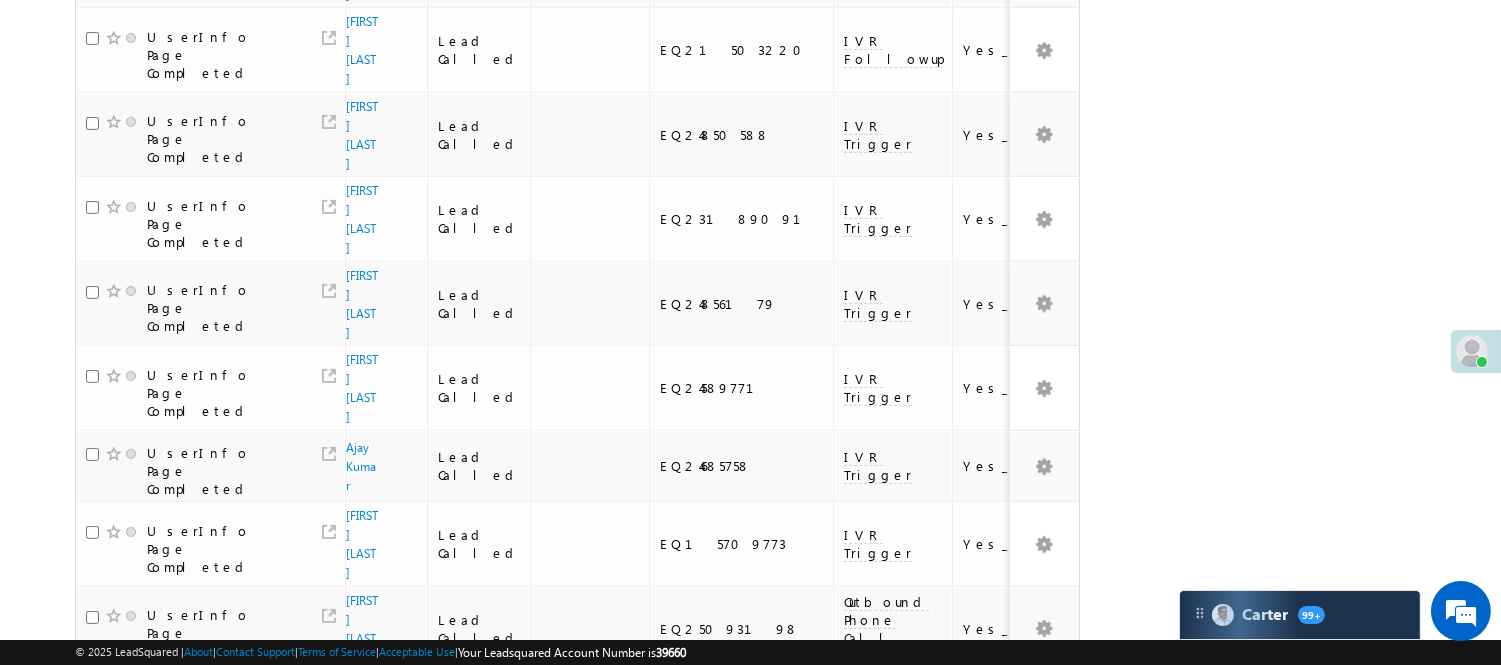 scroll, scrollTop: 1298, scrollLeft: 0, axis: vertical 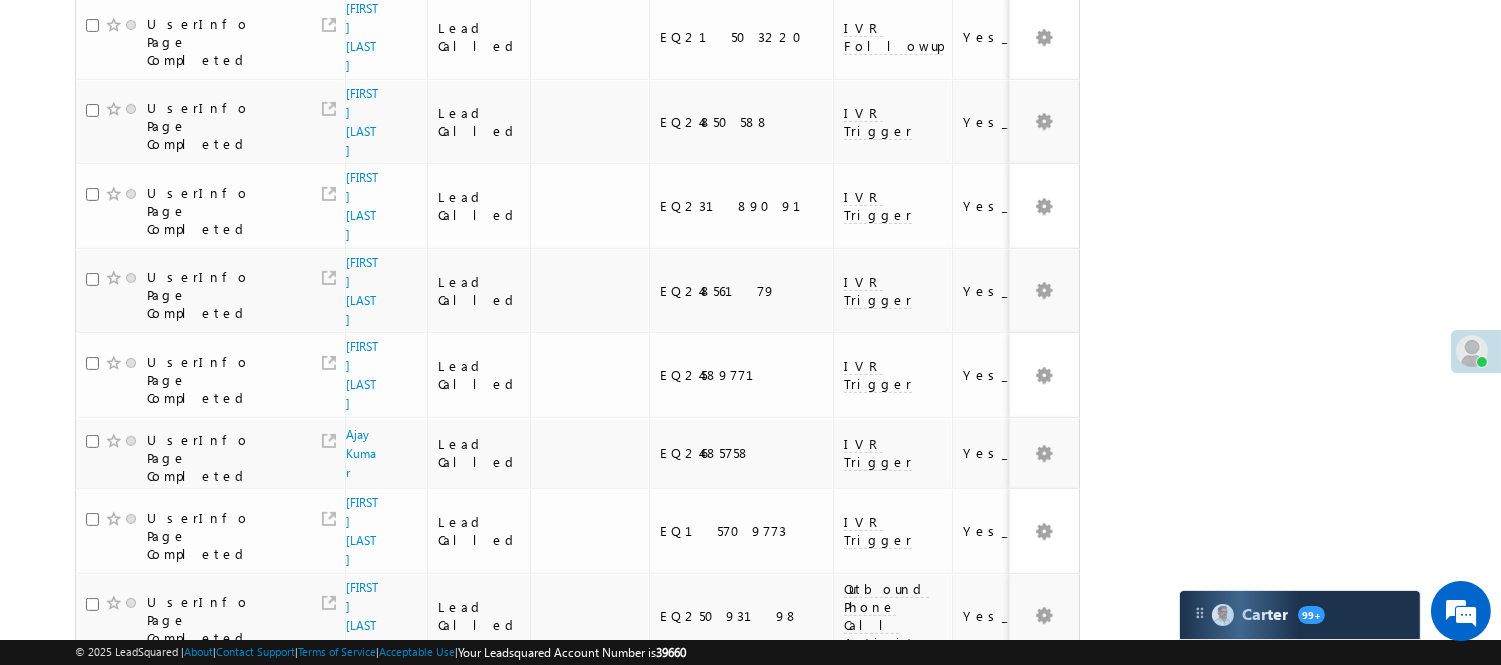 click on "4" at bounding box center [978, 1106] 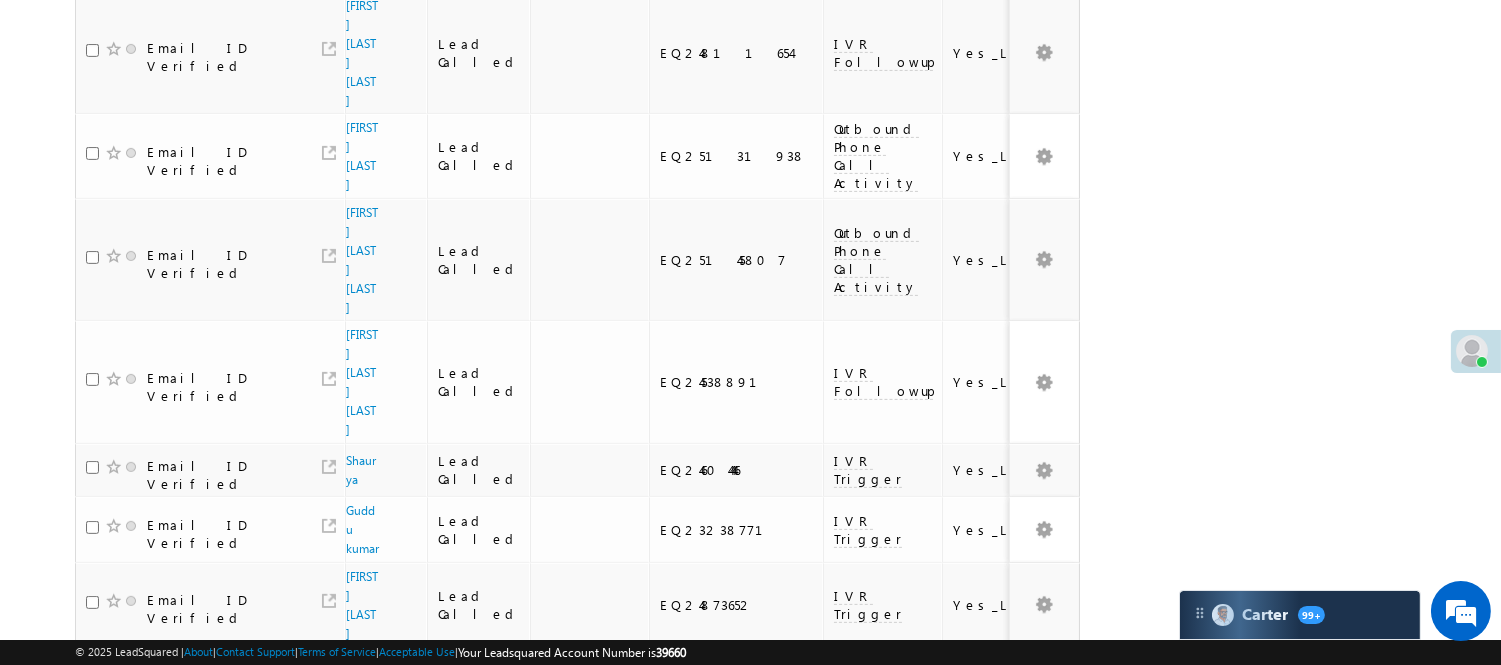 scroll, scrollTop: 1415, scrollLeft: 0, axis: vertical 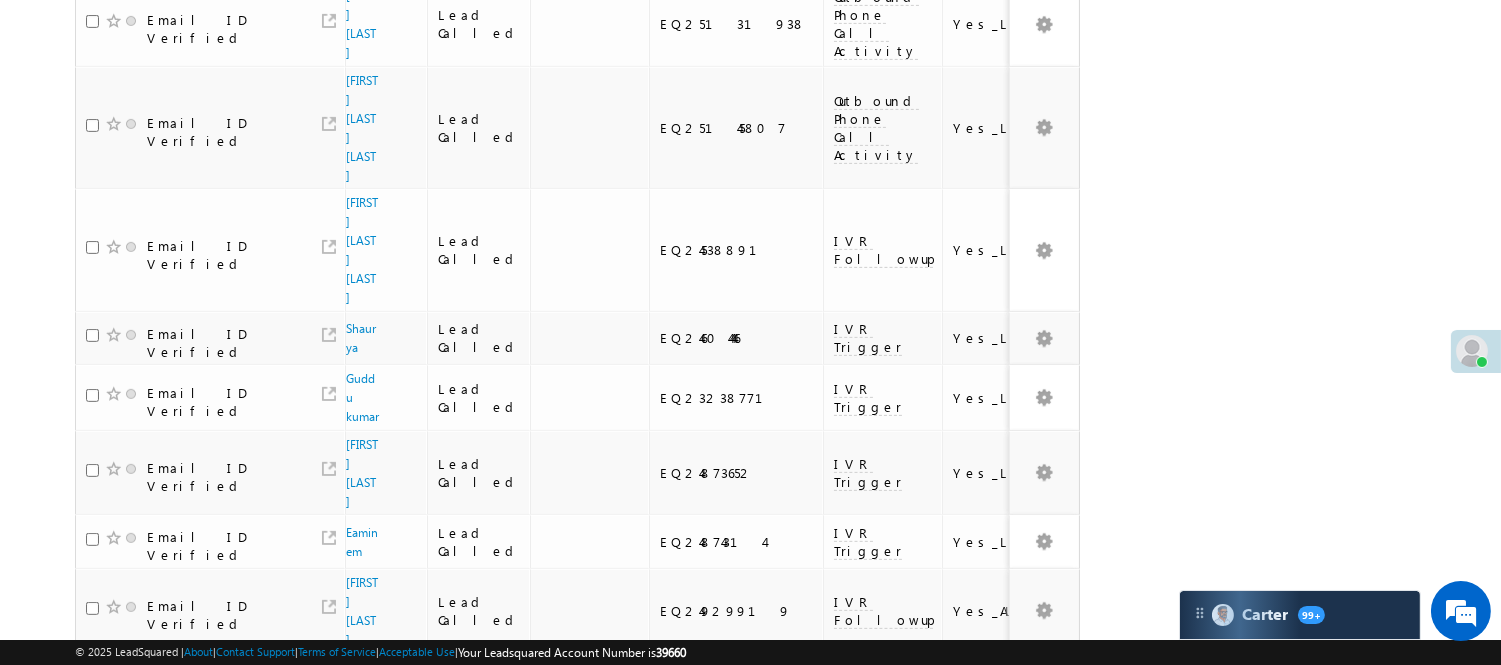 click on "5" at bounding box center (1018, 945) 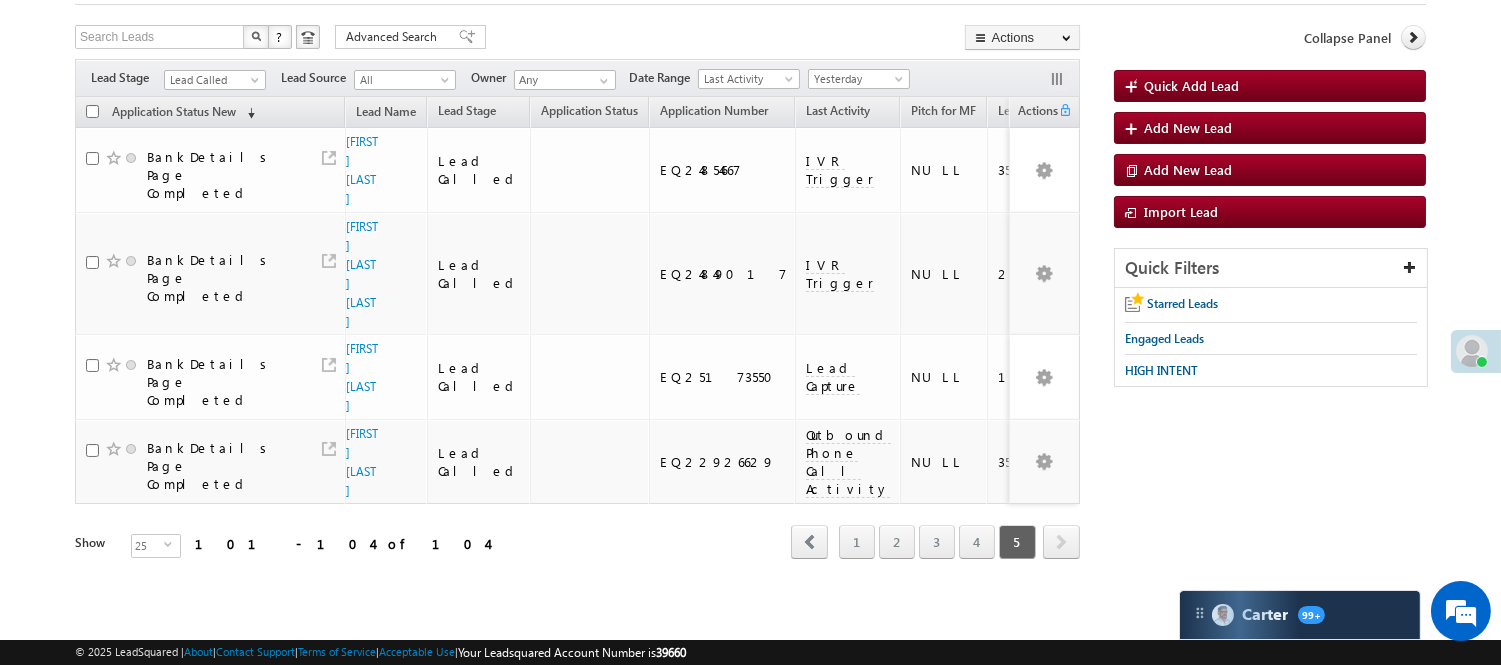 scroll, scrollTop: 41, scrollLeft: 0, axis: vertical 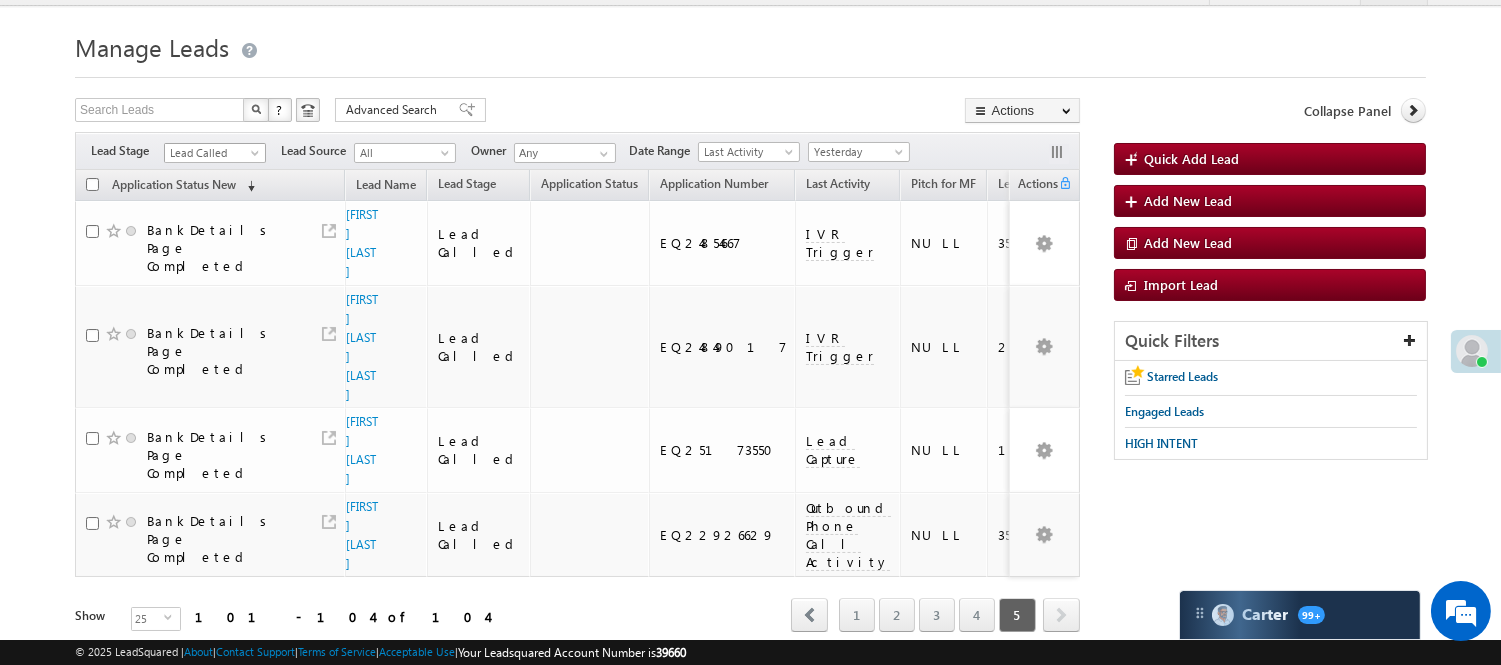 click on "Lead Called" at bounding box center [212, 153] 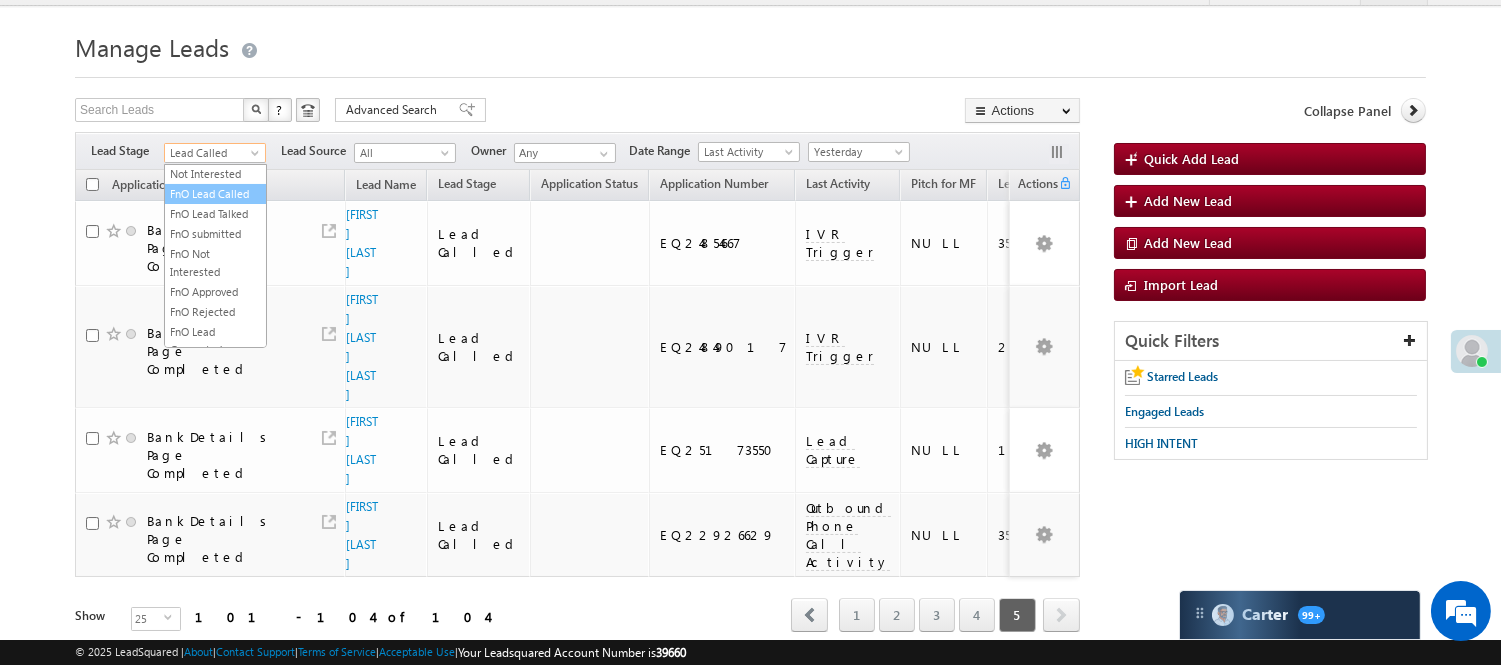 scroll, scrollTop: 333, scrollLeft: 0, axis: vertical 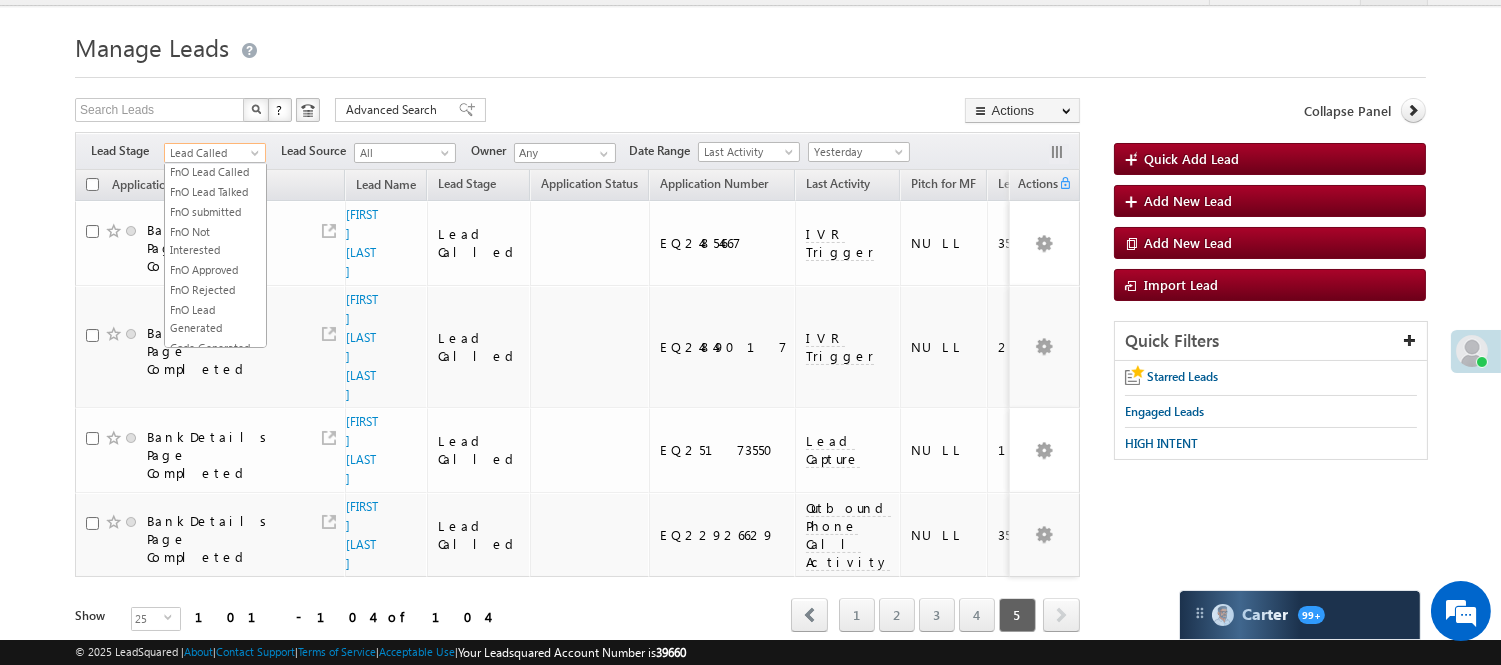 click on "Lead Talked" at bounding box center [215, 132] 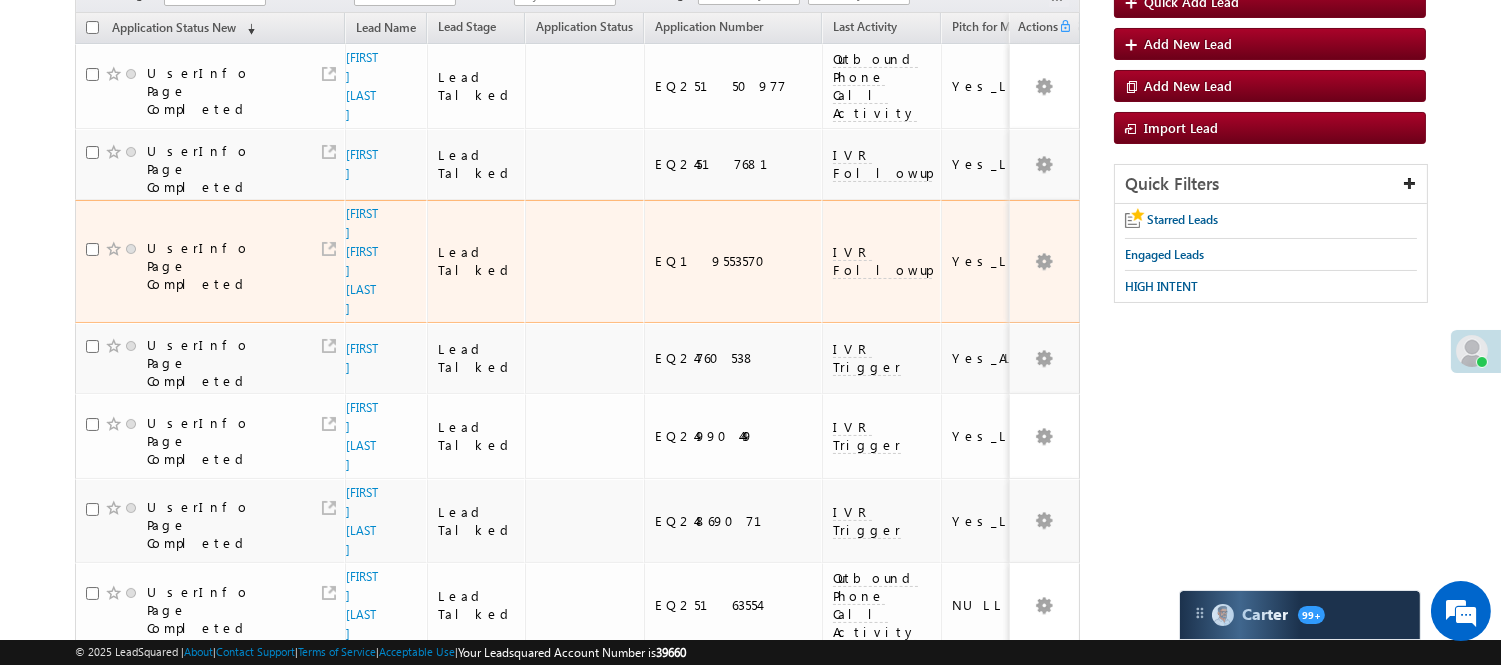 scroll, scrollTop: 125, scrollLeft: 0, axis: vertical 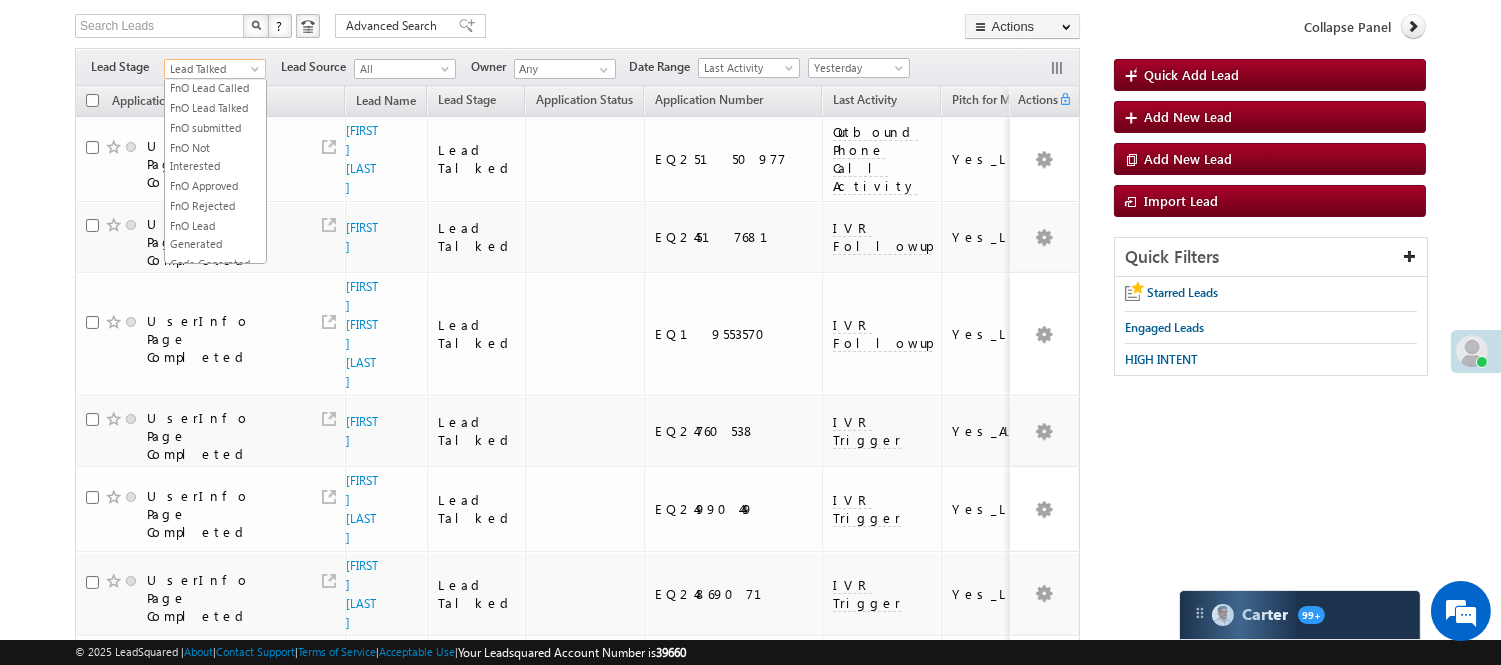 click on "Lead Talked" at bounding box center (212, 69) 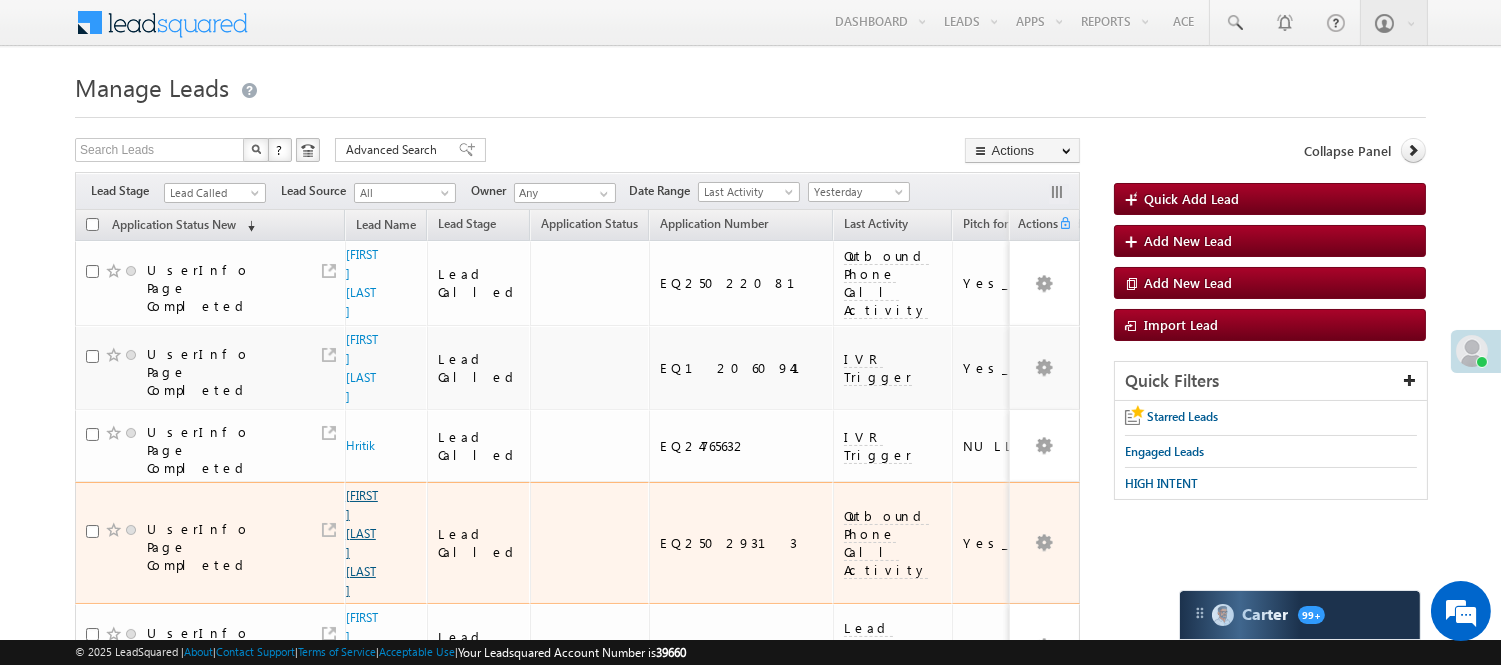 scroll, scrollTop: 0, scrollLeft: 0, axis: both 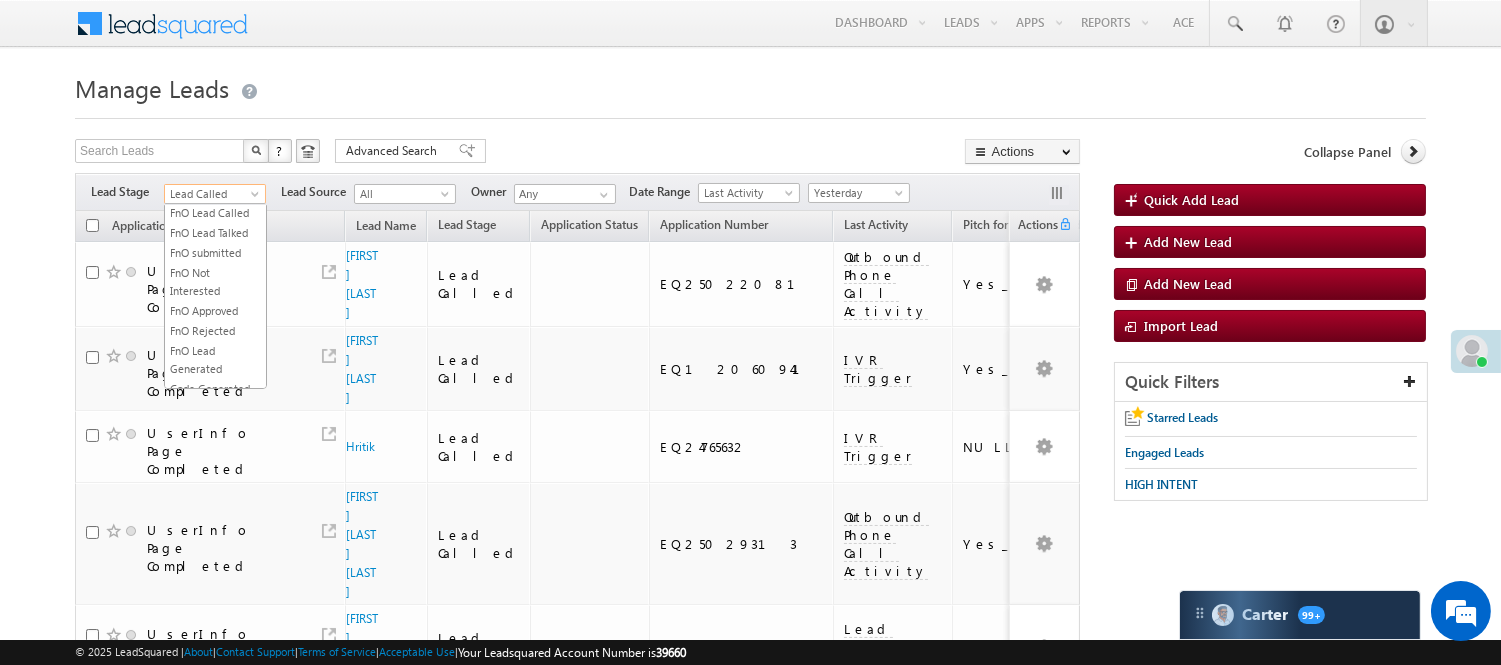 click on "Lead Called" at bounding box center (212, 194) 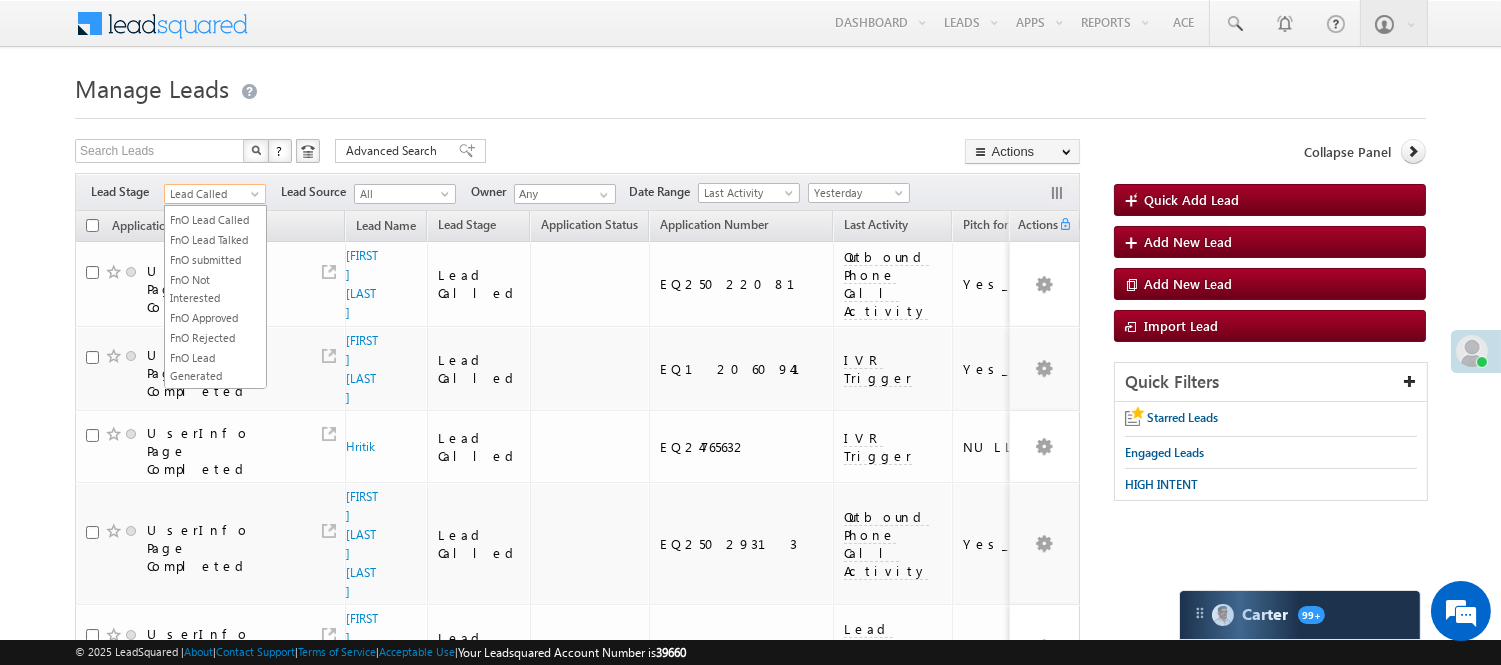 click on "Lead Talked" at bounding box center (215, 180) 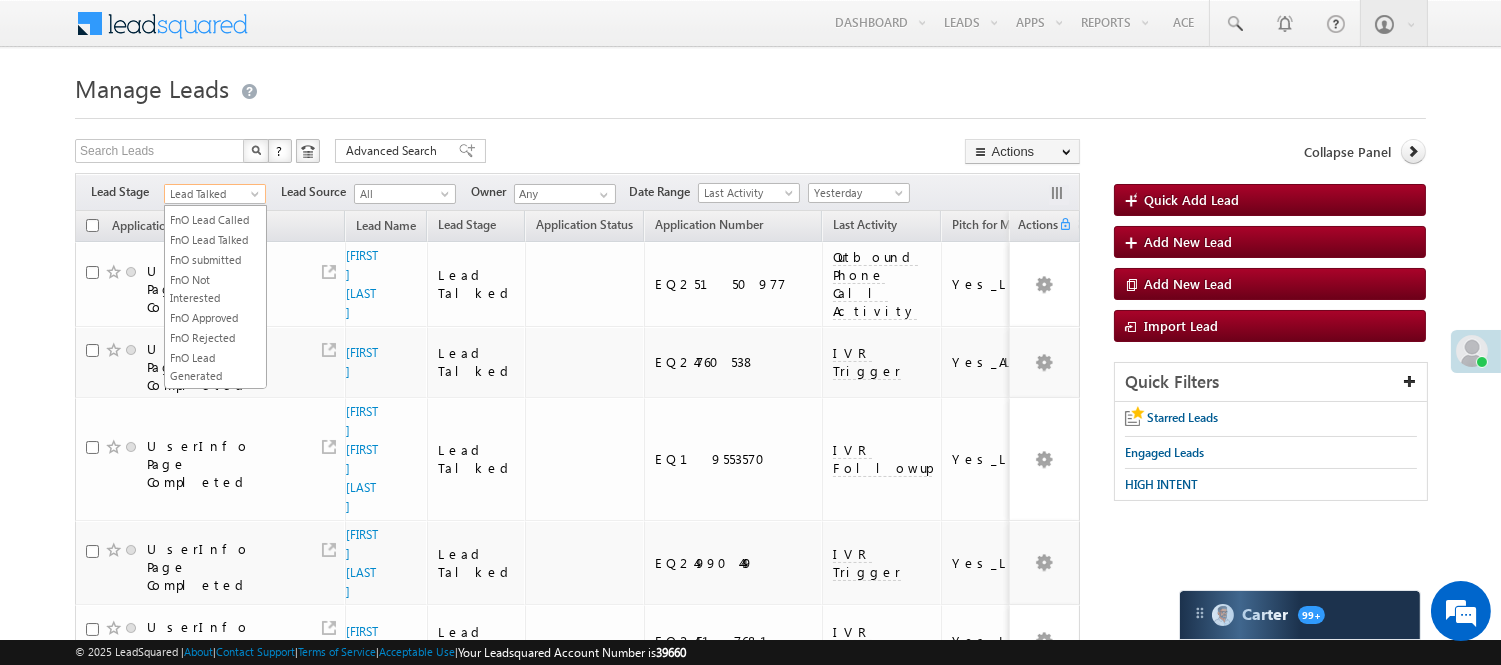 drag, startPoint x: 235, startPoint y: 188, endPoint x: 213, endPoint y: 236, distance: 52.801514 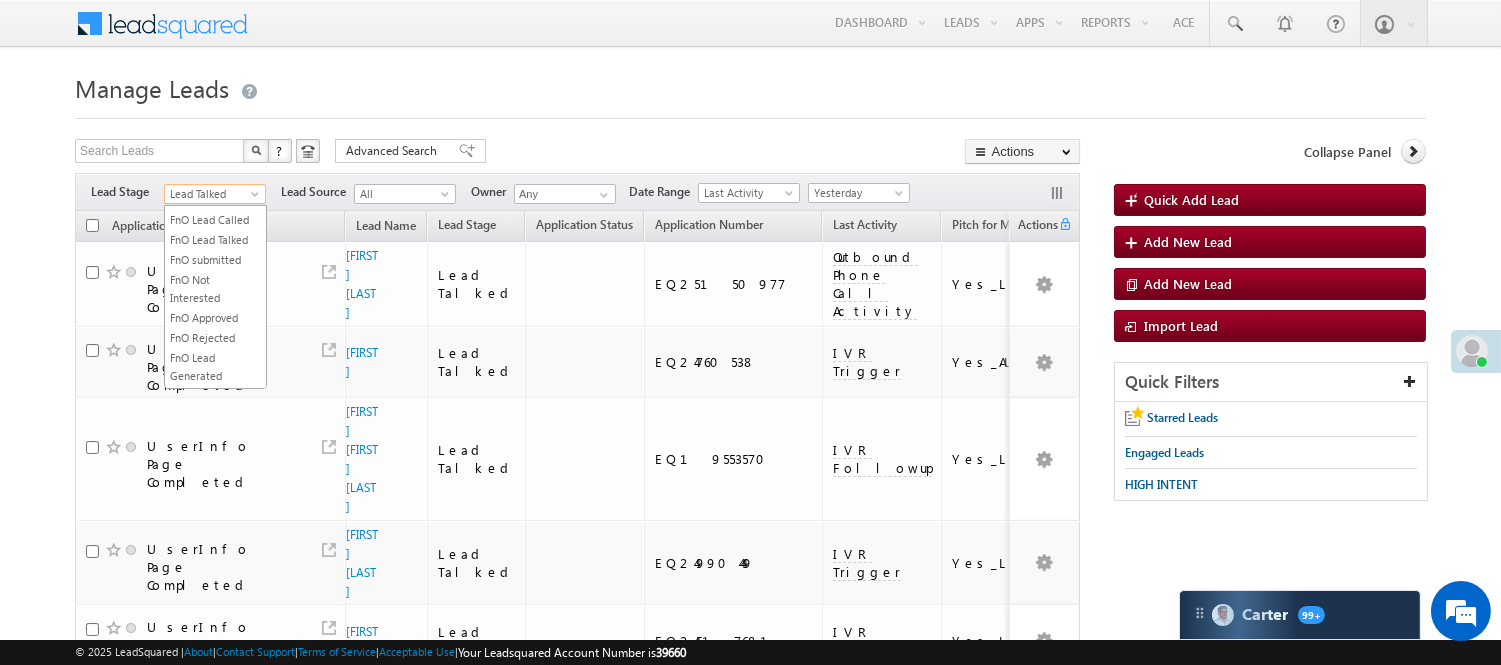 click on "Lead Called" at bounding box center (215, 160) 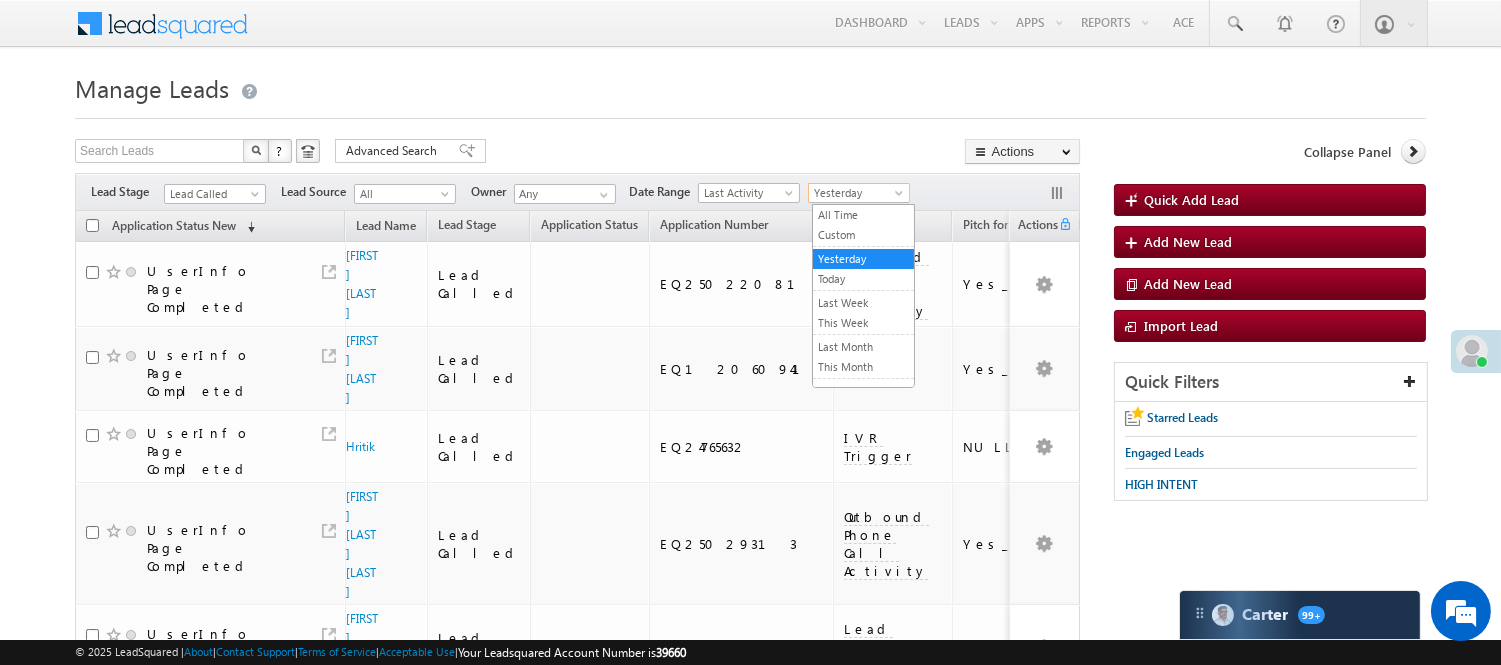click on "Yesterday" at bounding box center [856, 193] 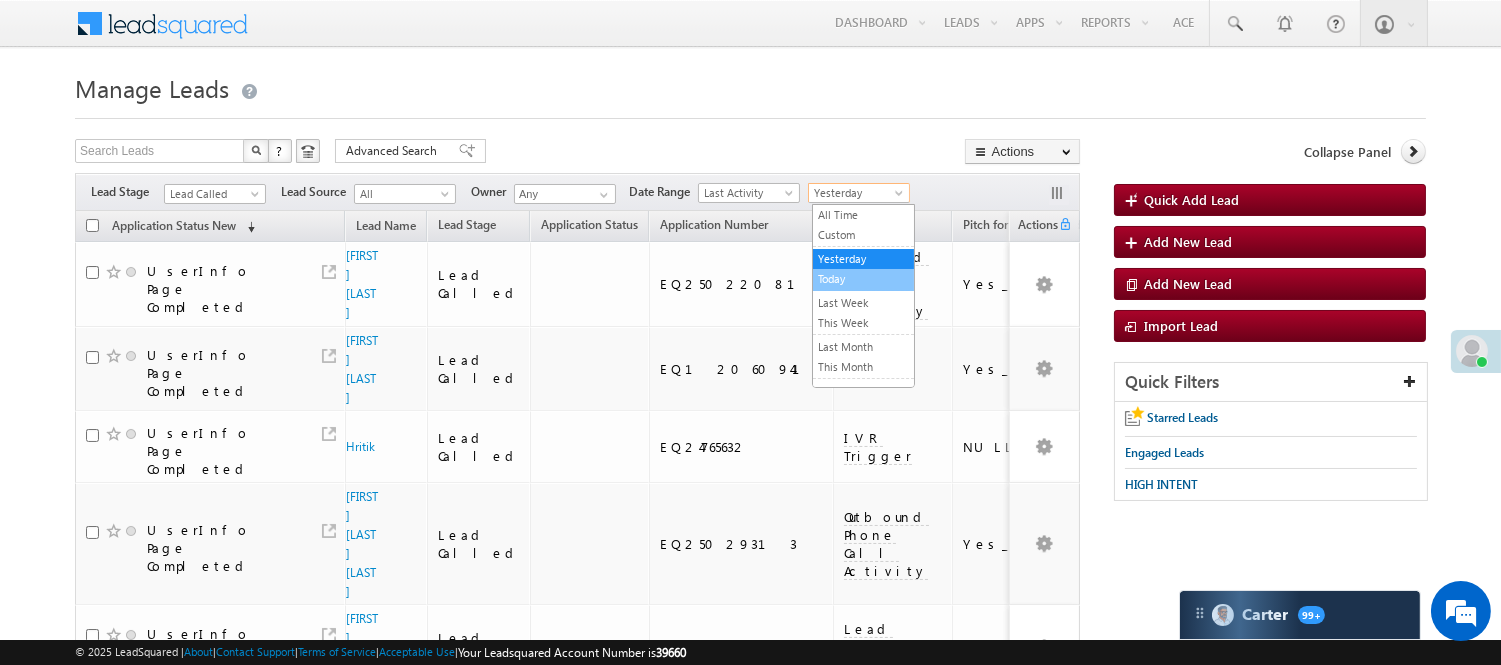 click on "Today" at bounding box center [863, 279] 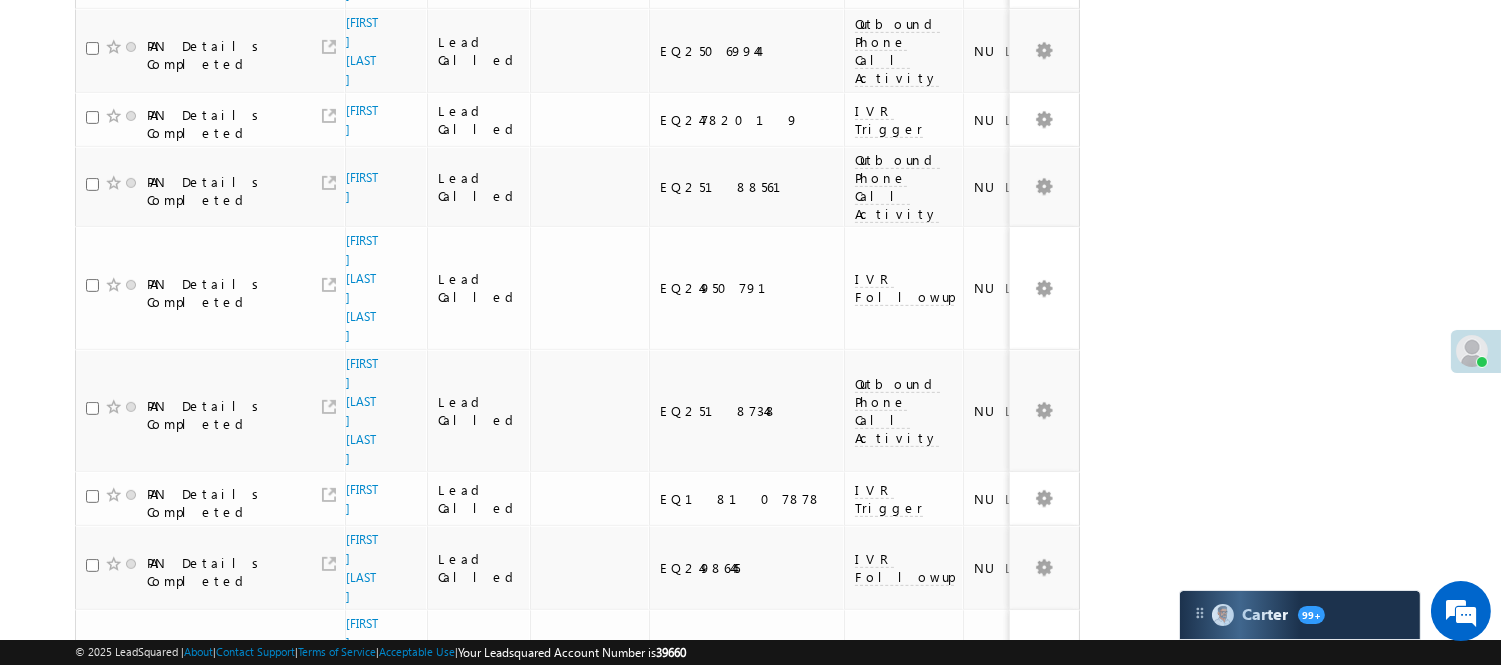 scroll, scrollTop: 1528, scrollLeft: 0, axis: vertical 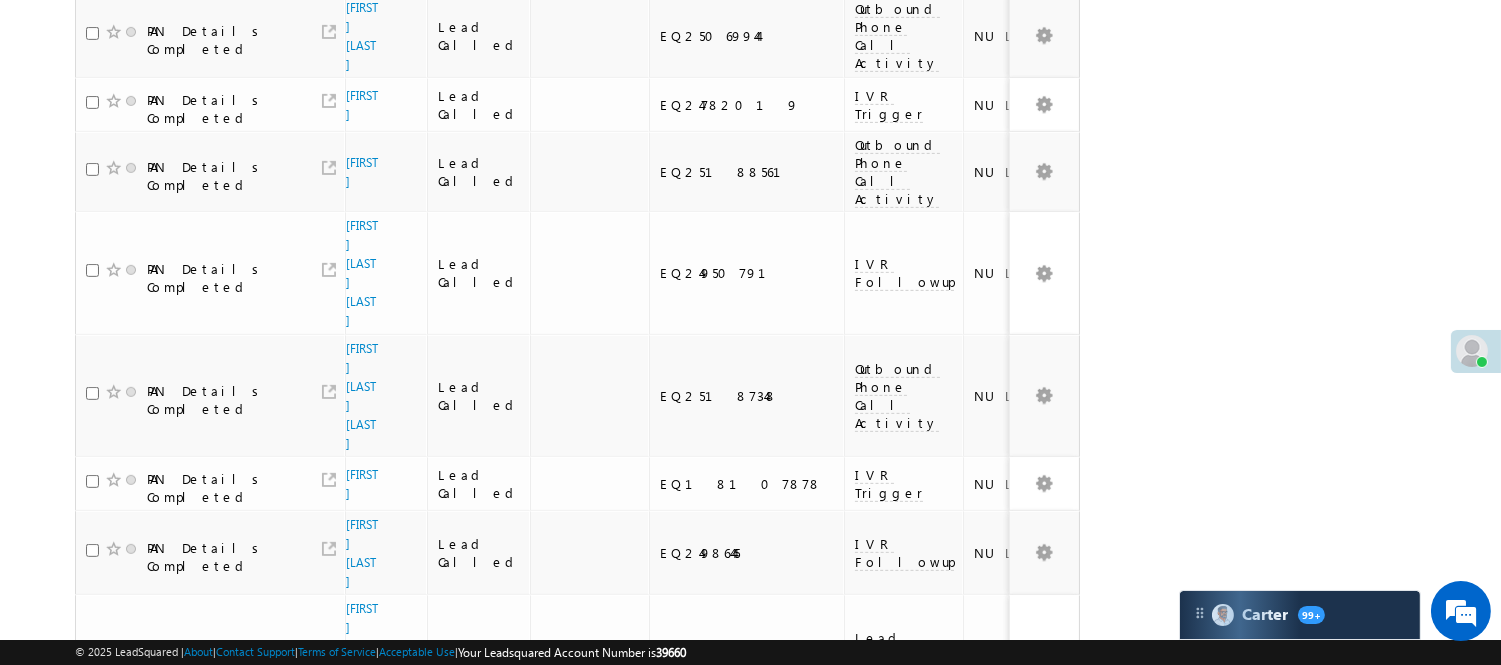 click on "1 2 3 4" at bounding box center [955, 925] 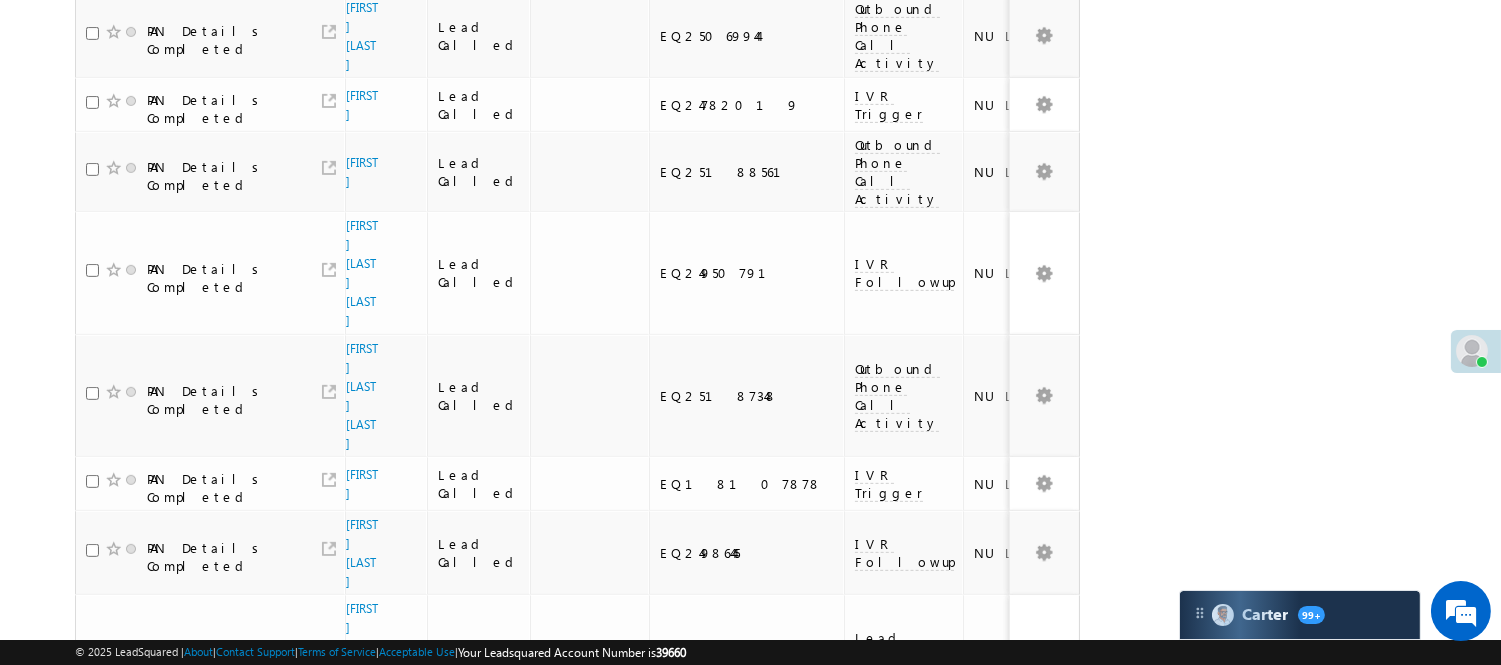 click on "3" at bounding box center (978, 925) 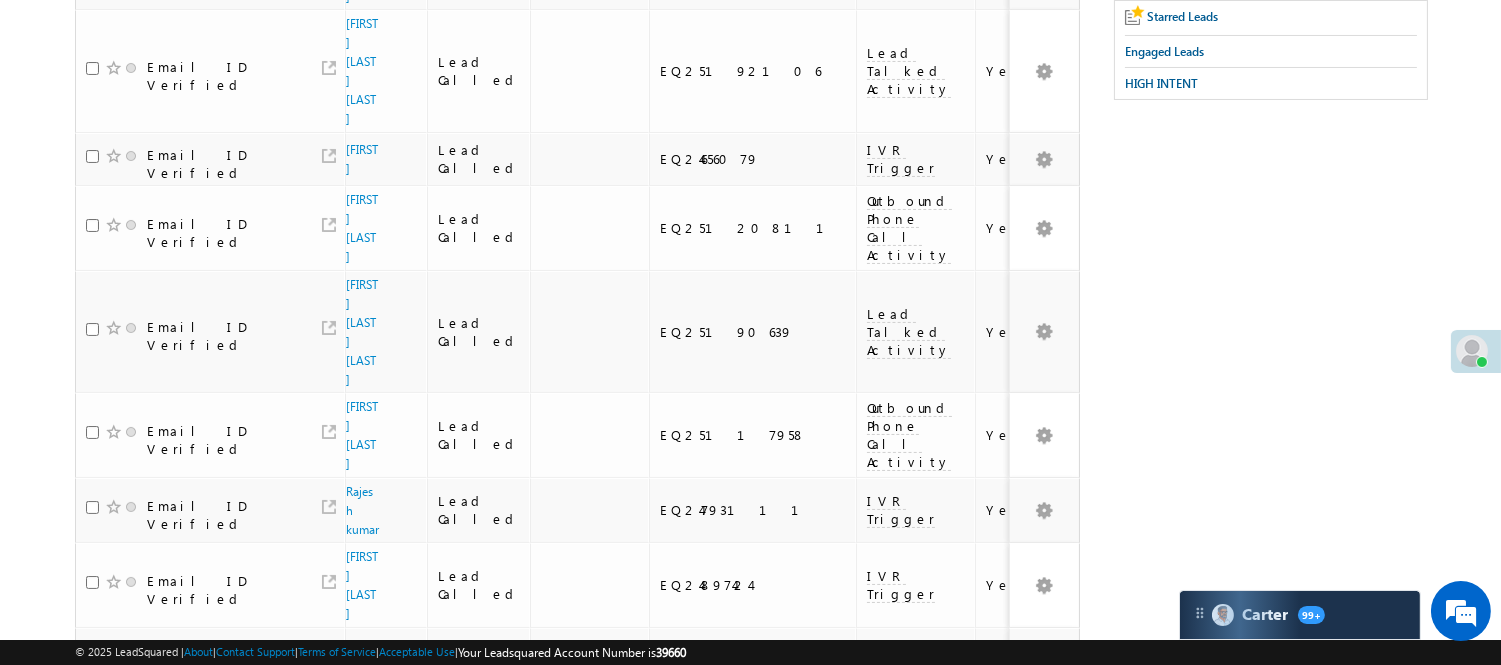 scroll, scrollTop: 0, scrollLeft: 0, axis: both 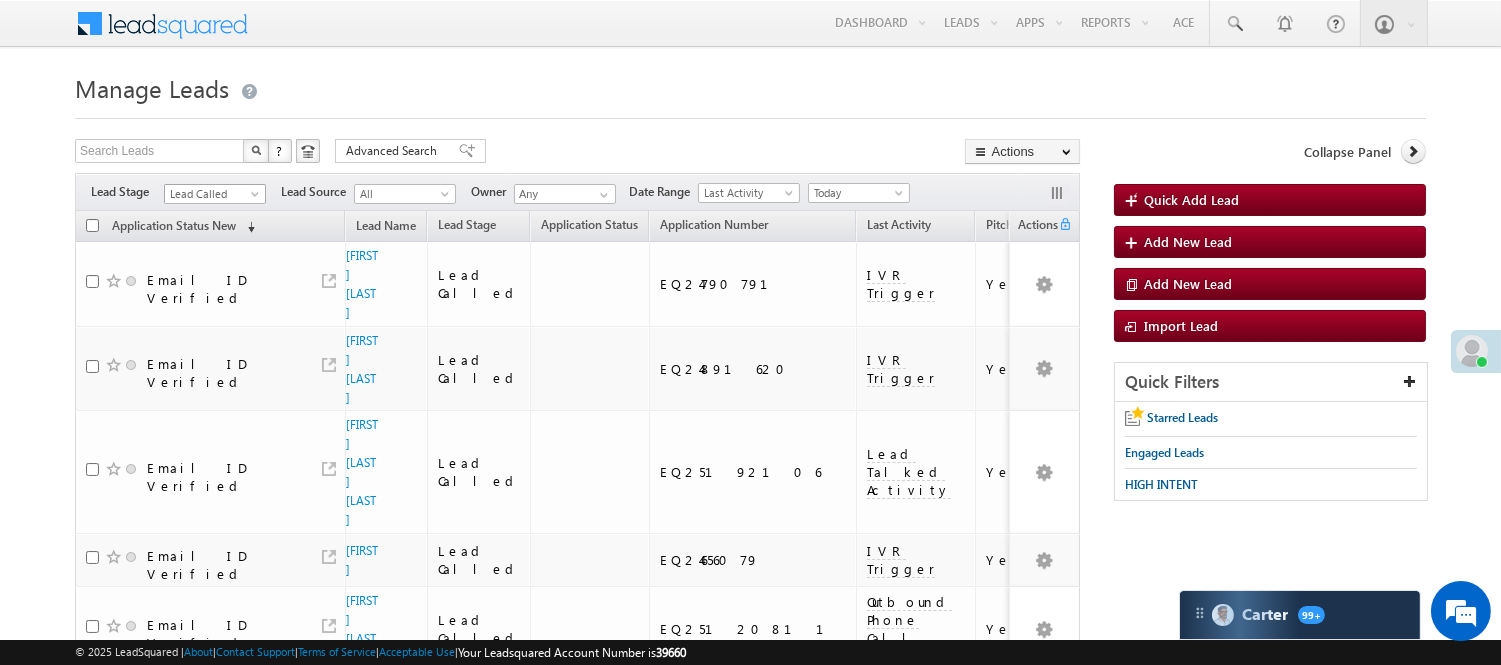 click on "Lead Called" at bounding box center [212, 194] 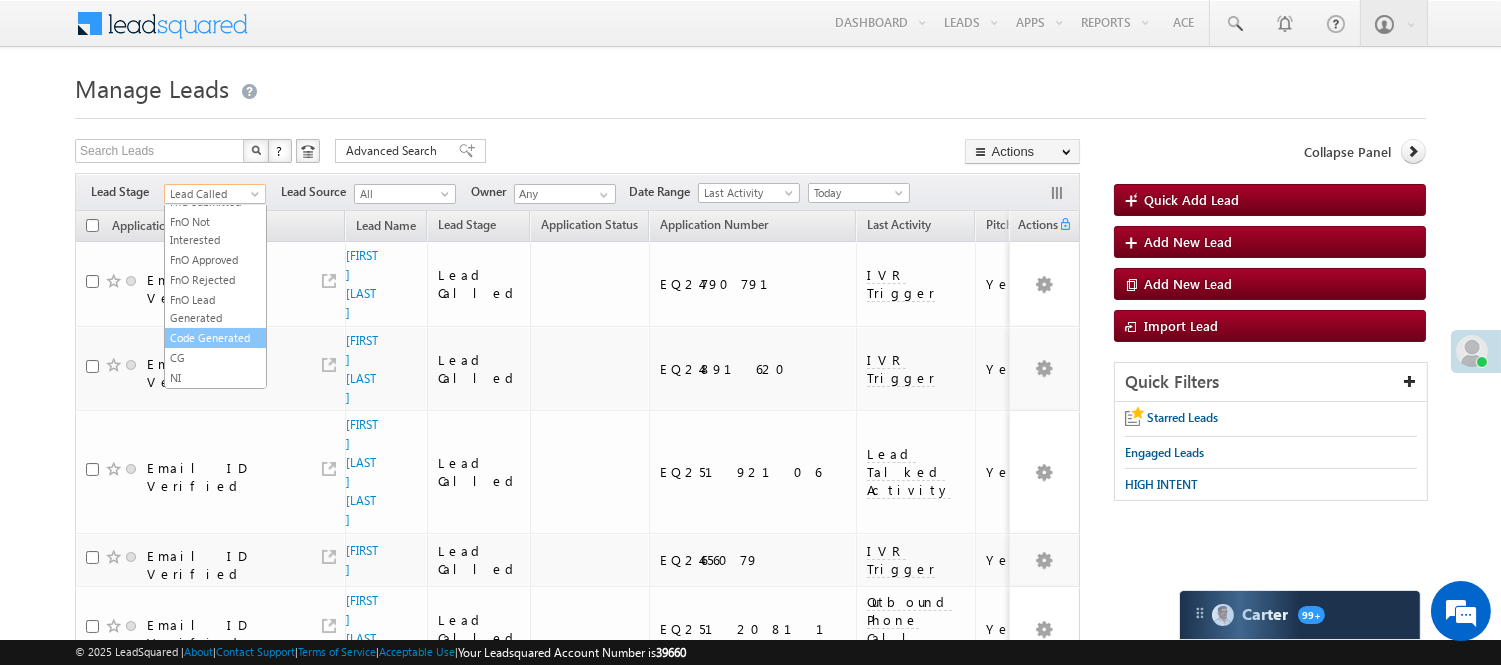 scroll, scrollTop: 496, scrollLeft: 0, axis: vertical 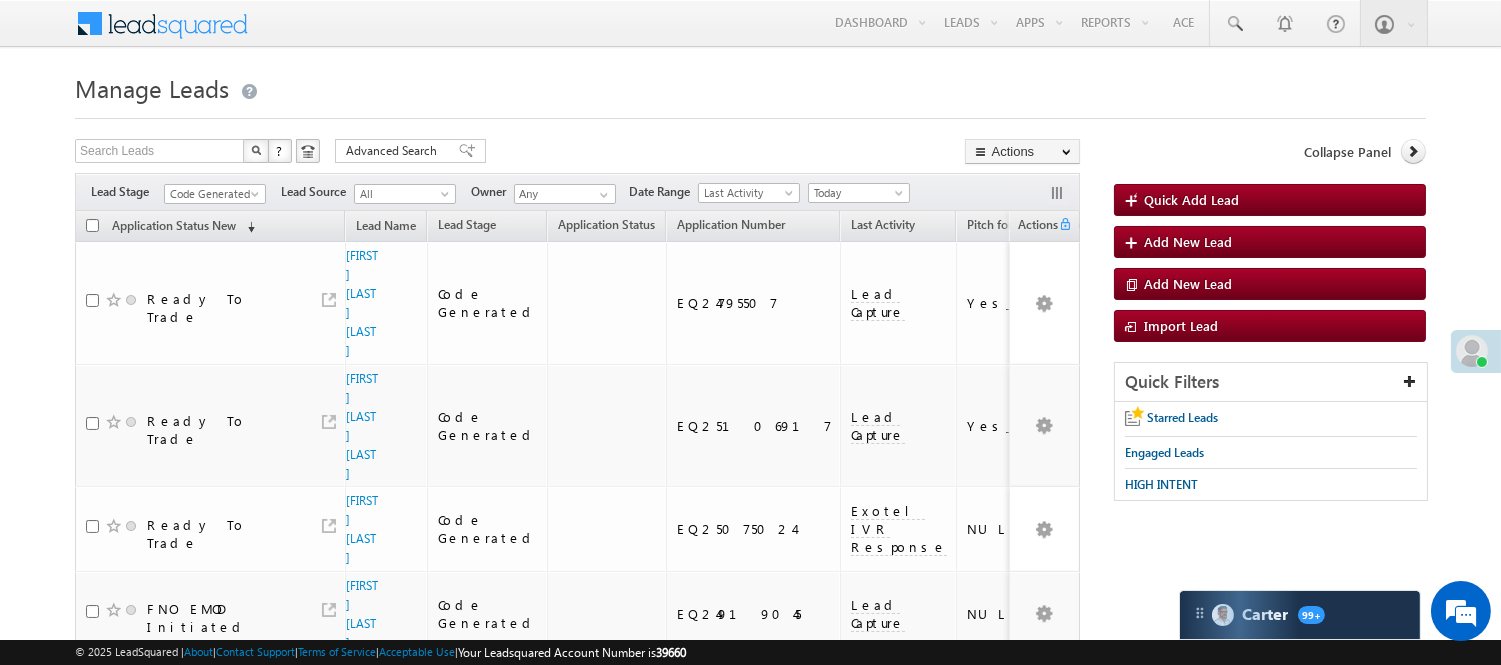 click on "Search Leads X ?   4 results found
Advanced Search
Advanced Search
Advanced search results
Actions Export Leads Reset all Filters
Actions Export Leads Bulk Update Send Email Add to List Add Activity Change Owner Change Stage Delete Merge Leads" at bounding box center (577, 153) 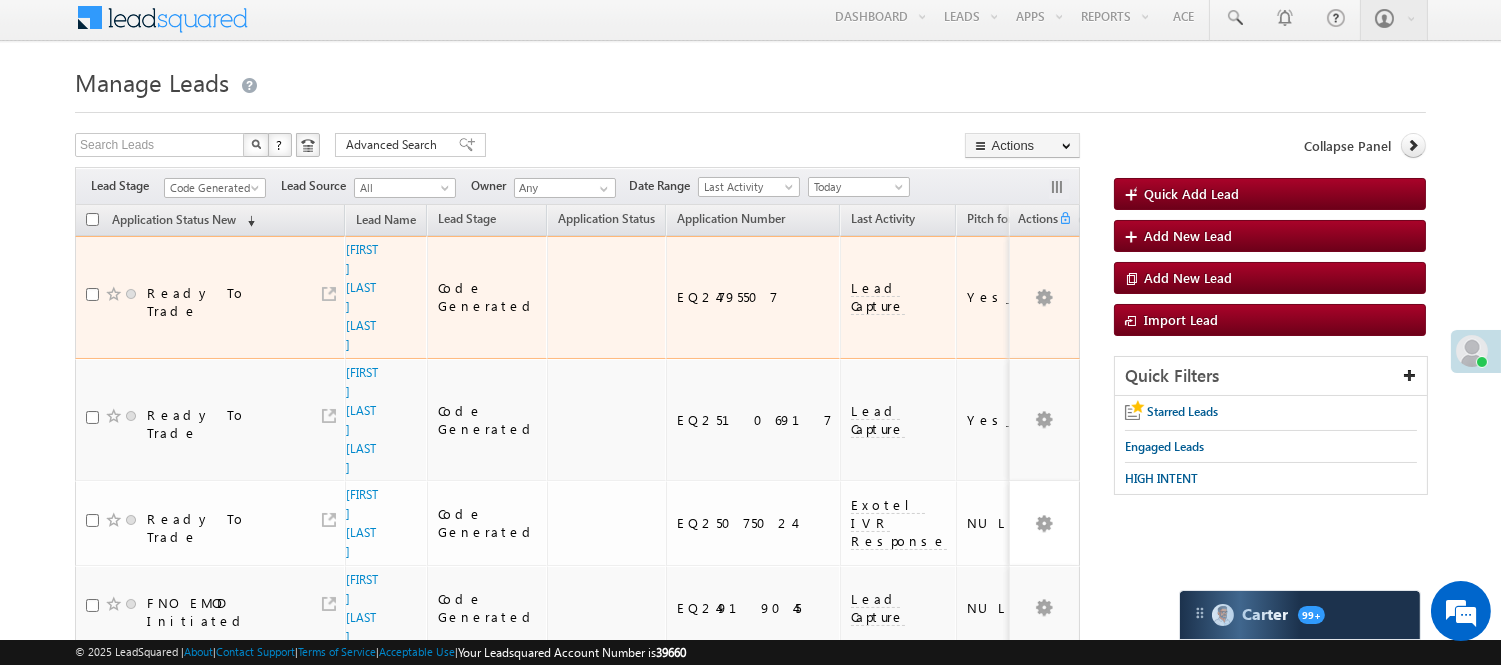 scroll, scrollTop: 0, scrollLeft: 0, axis: both 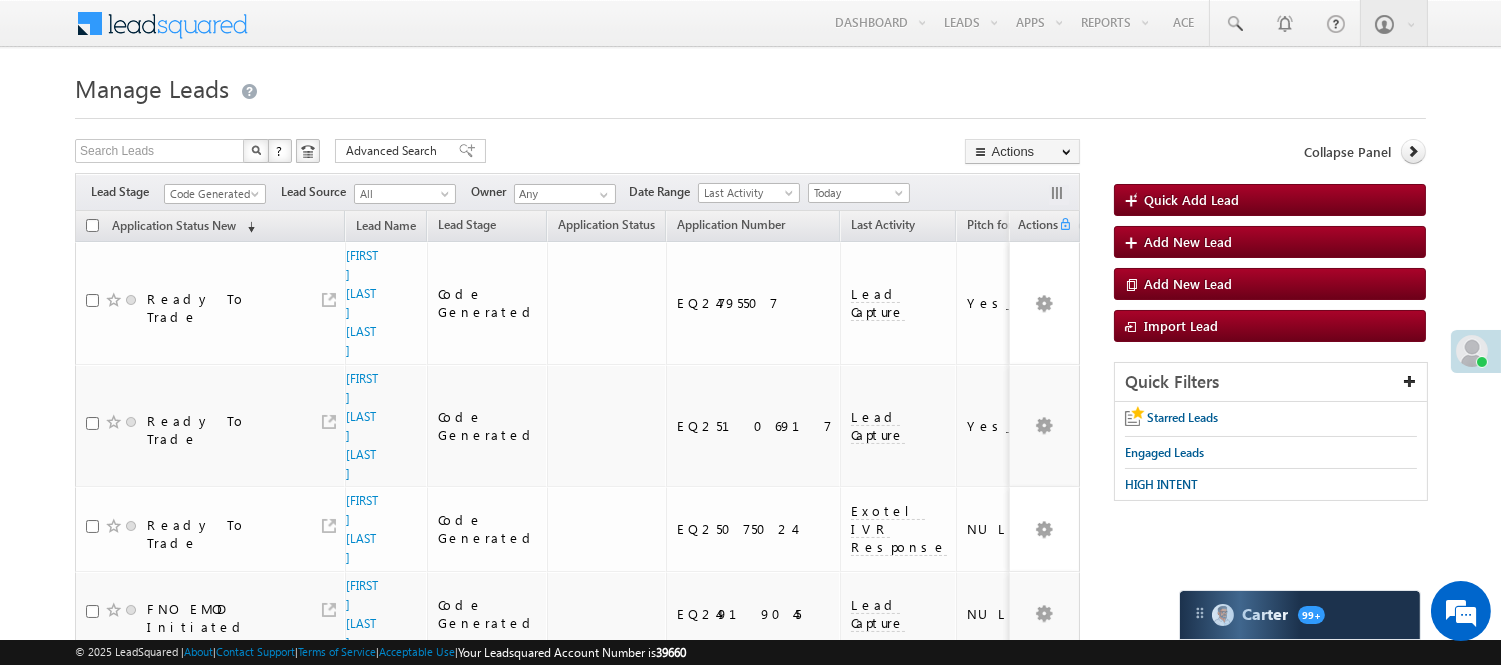 click on "Filters
Lead Stage
All Lead Generated Lead Talked - Pitch Not Done Lead Talked - Pitch Done Lead Talked_No-Disposition Application Submitted Payment Done Application Resubmitted Under Objection Lead Called Lead Talked Not Interested FnO Lead Called FnO Lead Talked FnO submitted FnO Not Interested FnO Approved FnO Rejected FnO Lead Generated Code Generated CG NI Code Generated
Lead Source
All All
Owner Any Any" at bounding box center [577, 192] 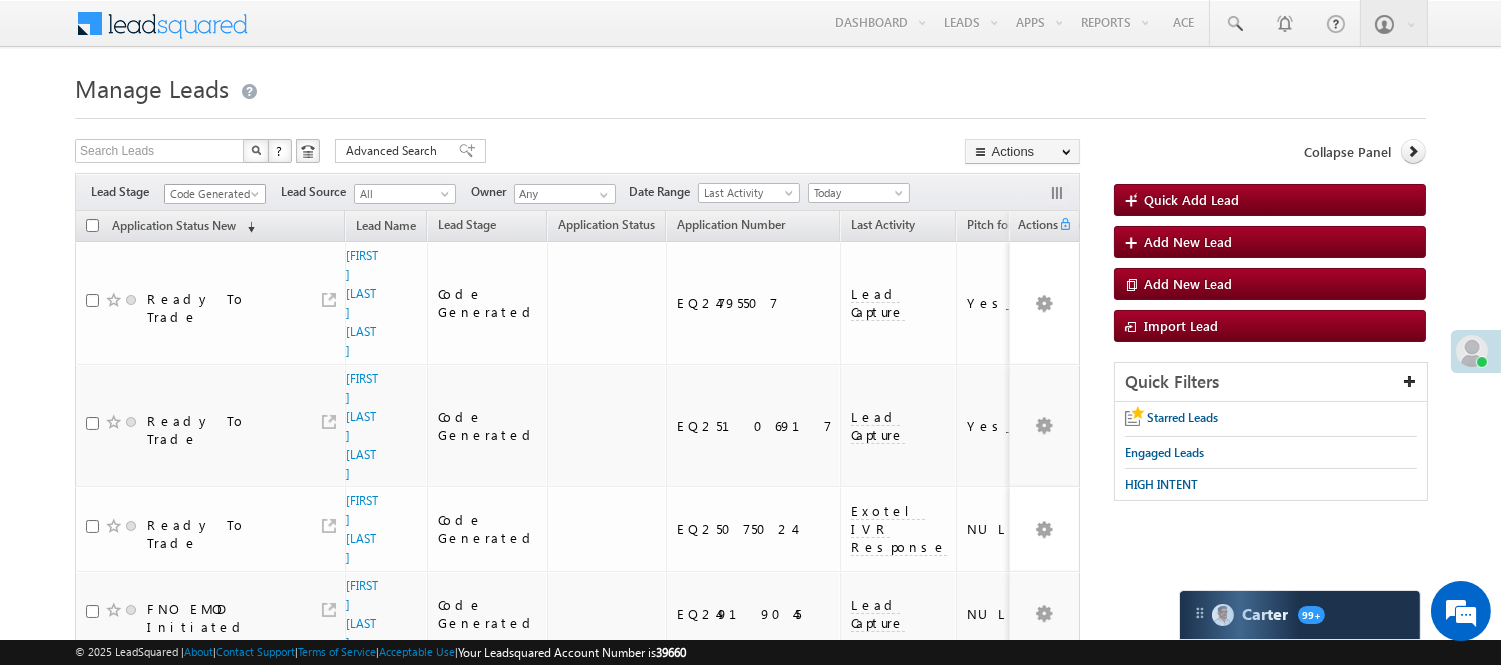 click on "Code Generated" at bounding box center [212, 194] 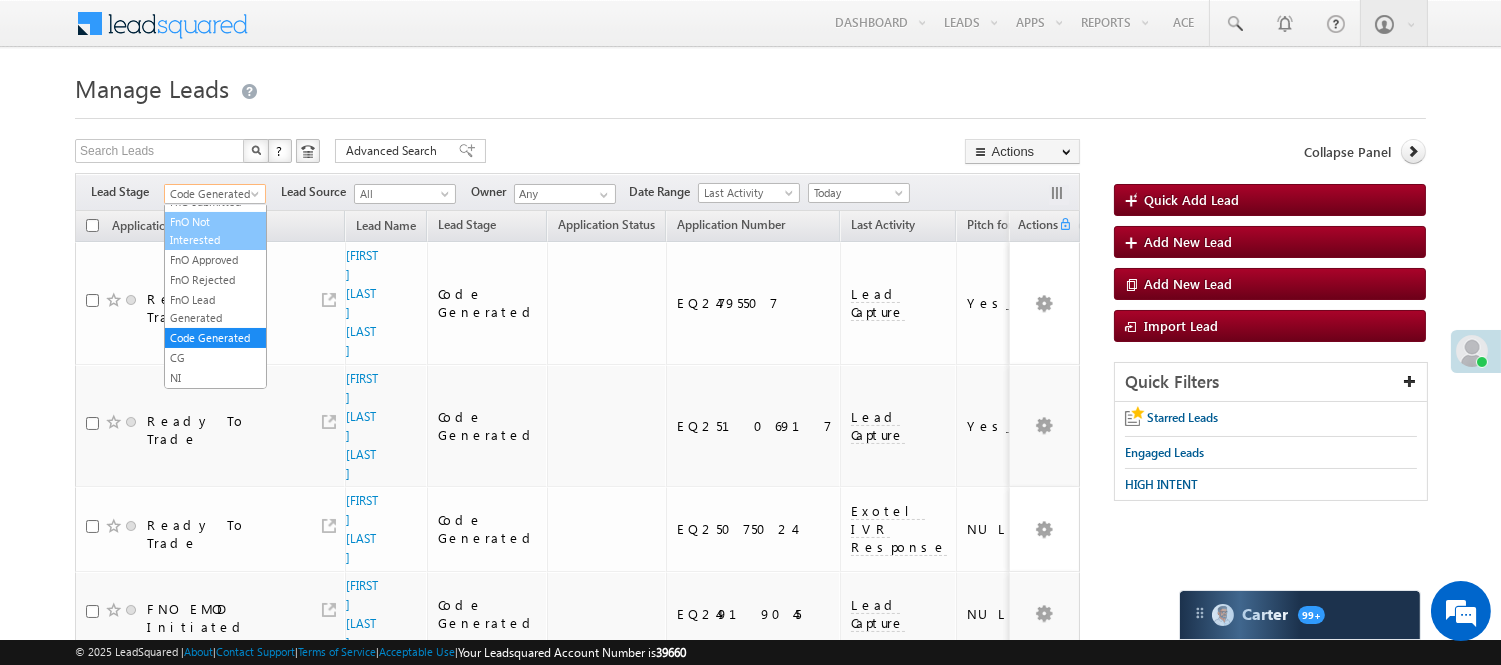 scroll, scrollTop: 274, scrollLeft: 0, axis: vertical 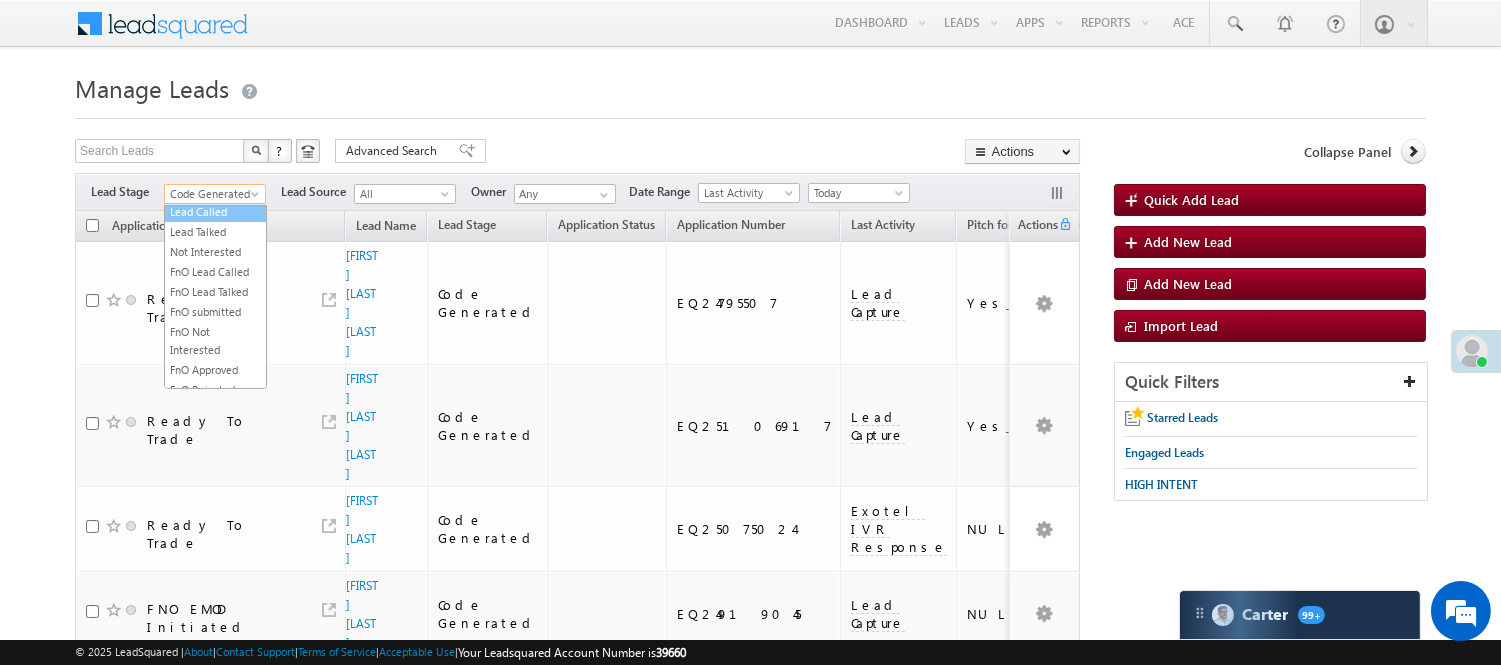 click on "Lead Called" at bounding box center (215, 212) 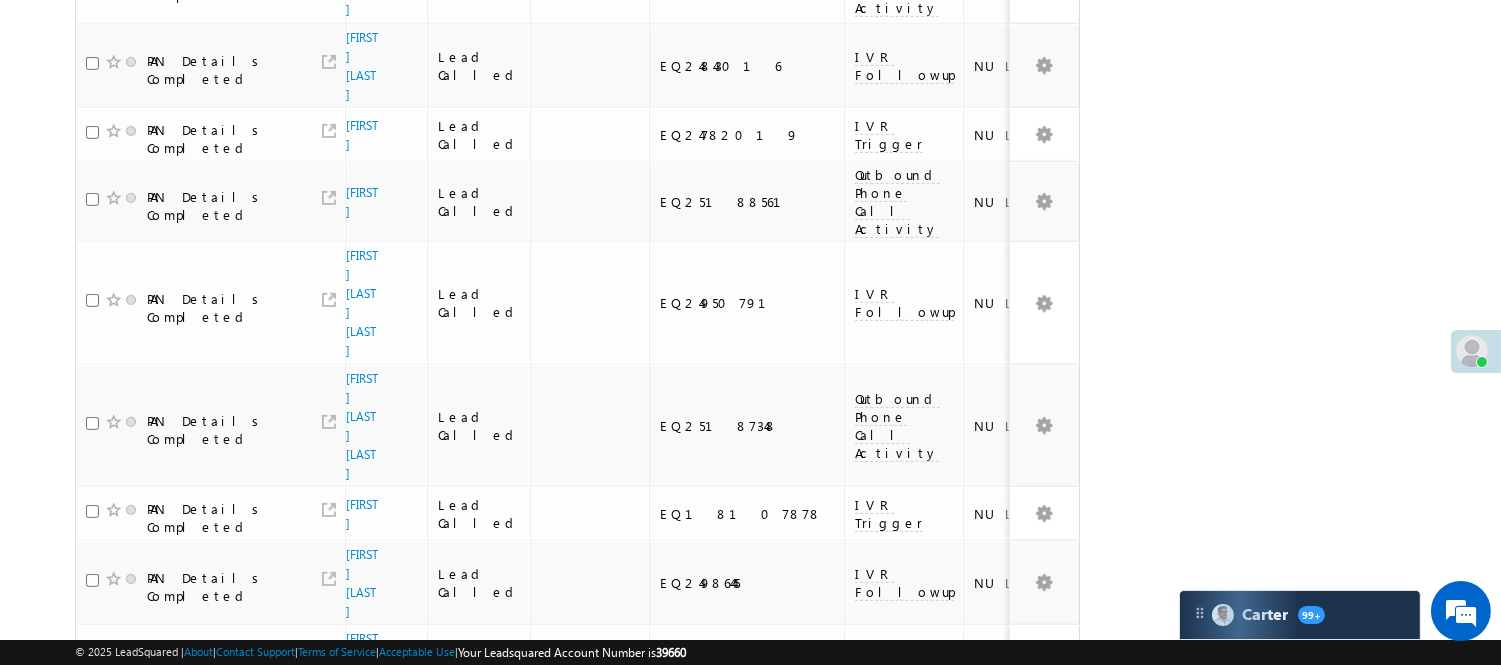 scroll, scrollTop: 1528, scrollLeft: 0, axis: vertical 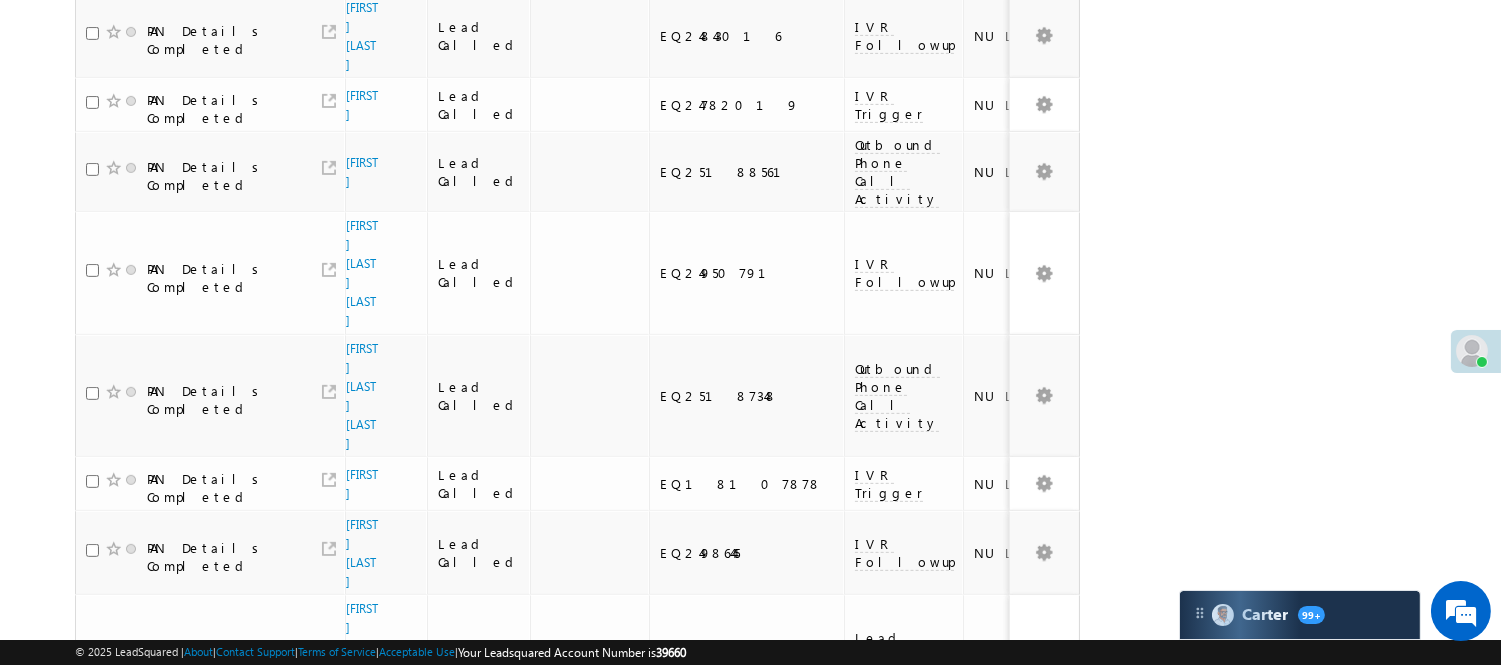 click on "2" at bounding box center (938, 925) 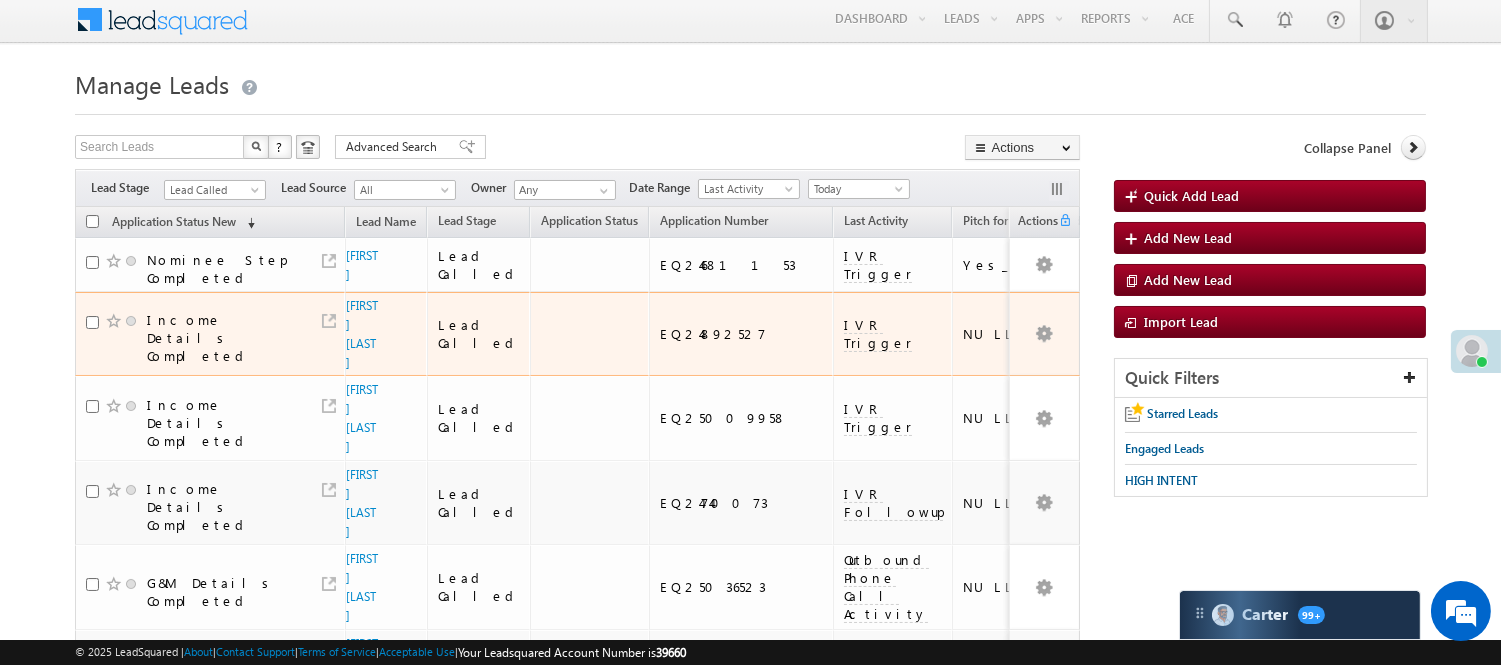 scroll, scrollTop: 0, scrollLeft: 0, axis: both 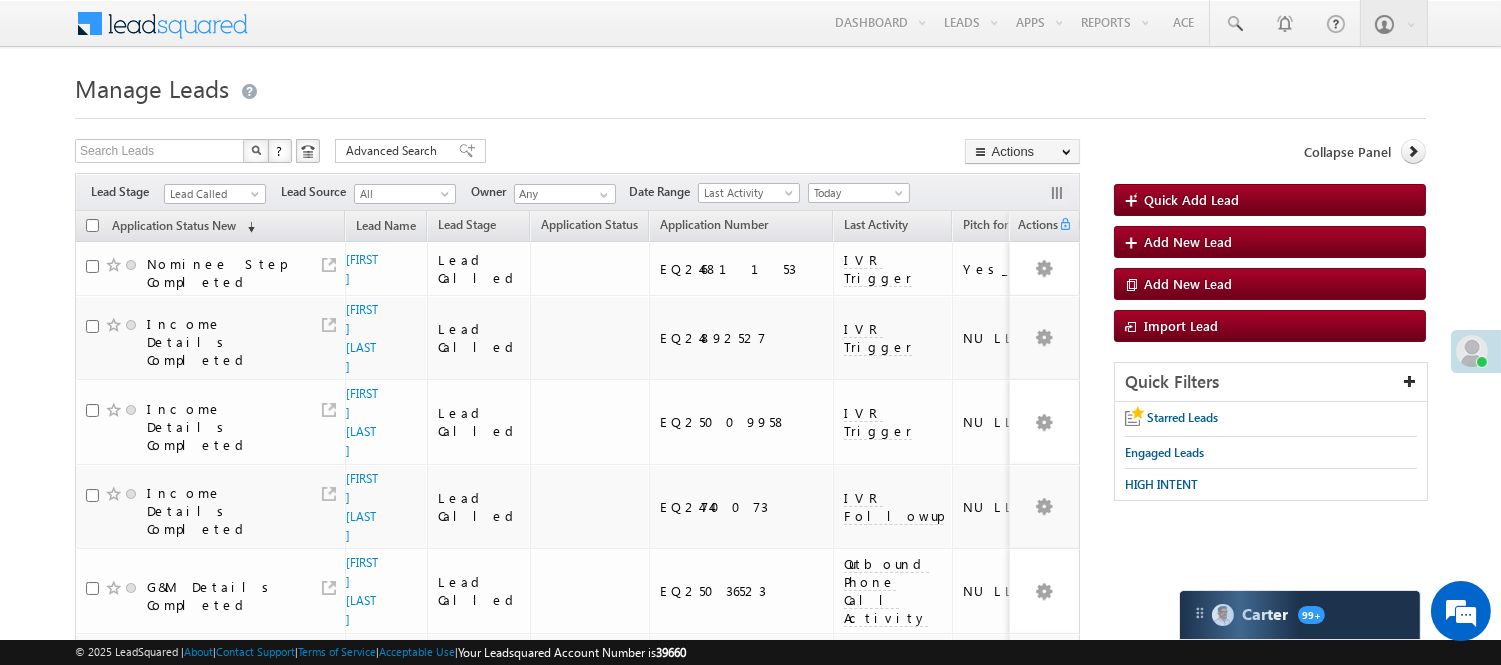 click on "Filters
Lead Stage
All Lead Generated Lead Talked - Pitch Not Done Lead Talked - Pitch Done Lead Talked_No-Disposition Application Submitted Payment Done Application Resubmitted Under Objection Lead Called Lead Talked Not Interested FnO Lead Called FnO Lead Talked FnO submitted FnO Not Interested FnO Approved FnO Rejected FnO Lead Generated Code Generated CG NI Lead Called
Lead Source
All All
Owner Any Any Go" at bounding box center [577, 192] 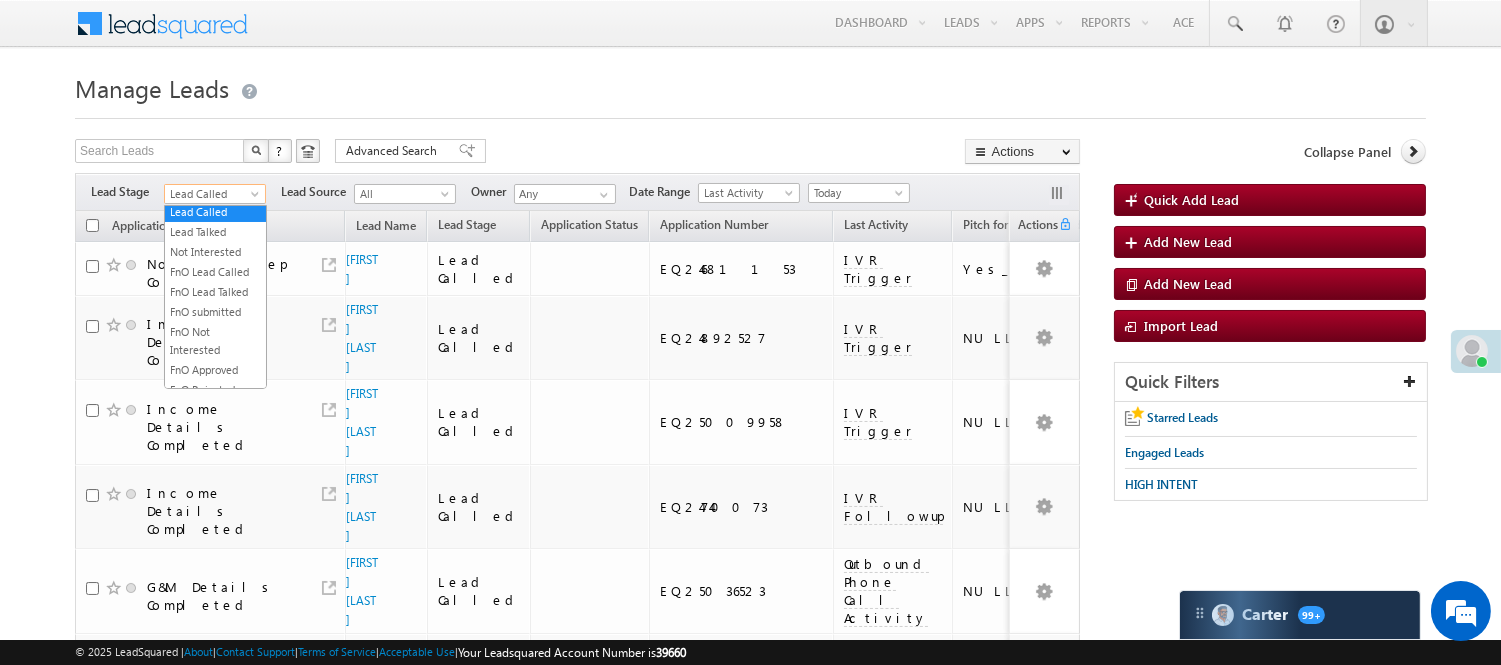 drag, startPoint x: 208, startPoint y: 186, endPoint x: 220, endPoint y: 214, distance: 30.463093 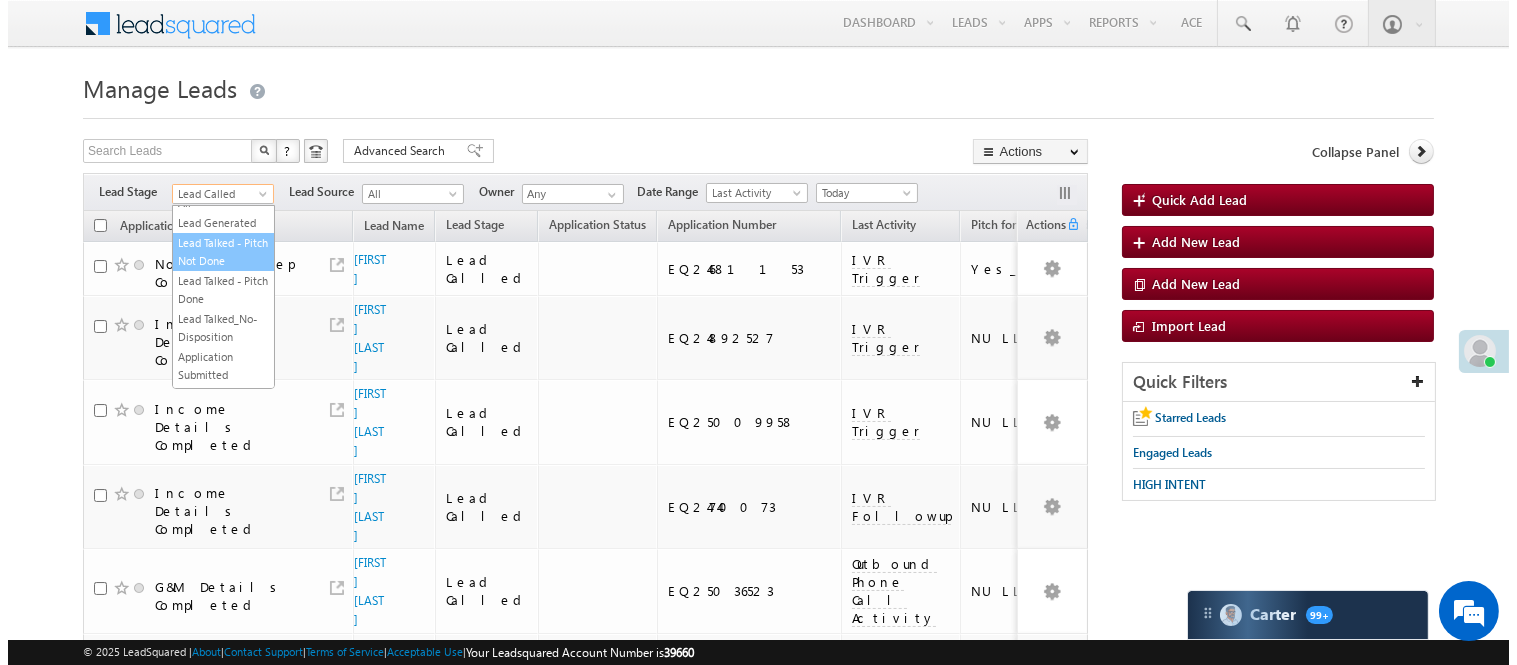 scroll, scrollTop: 0, scrollLeft: 0, axis: both 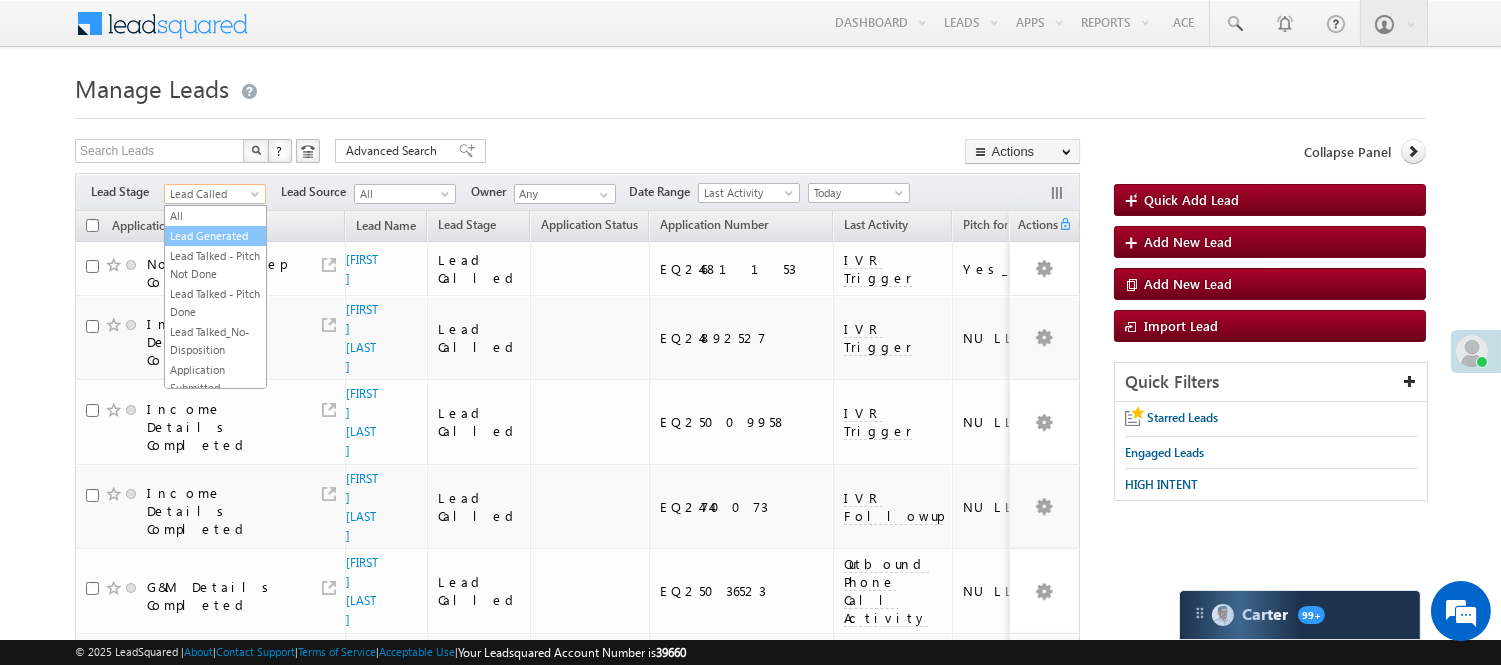 click on "Lead Generated" at bounding box center (215, 236) 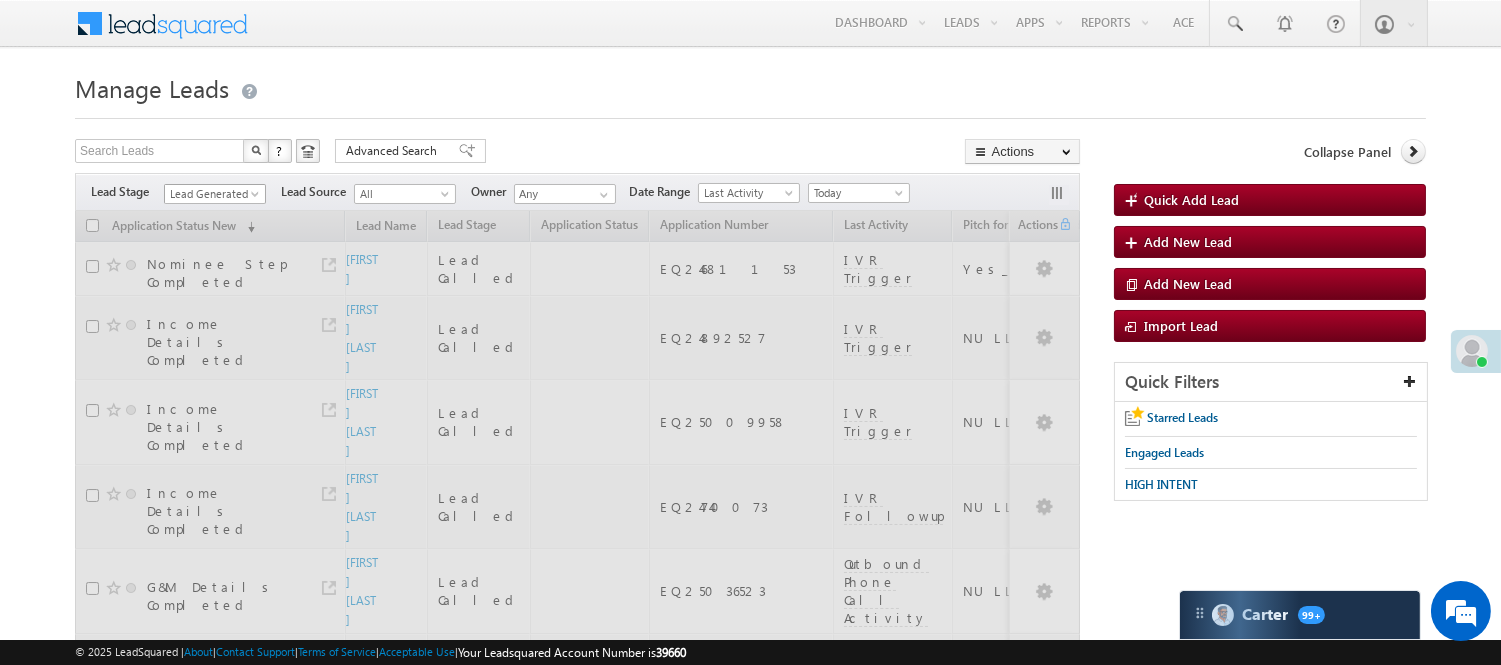 click on "Lead Generated" at bounding box center [212, 194] 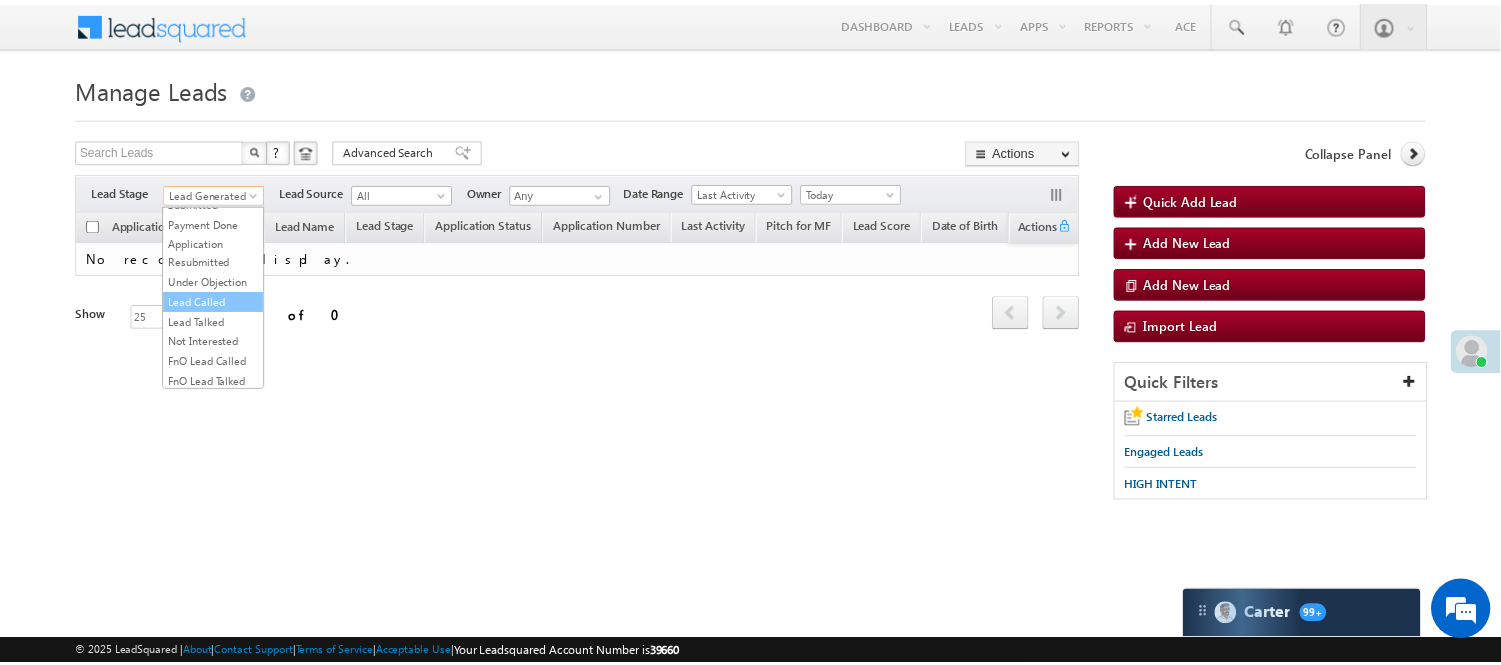 scroll, scrollTop: 222, scrollLeft: 0, axis: vertical 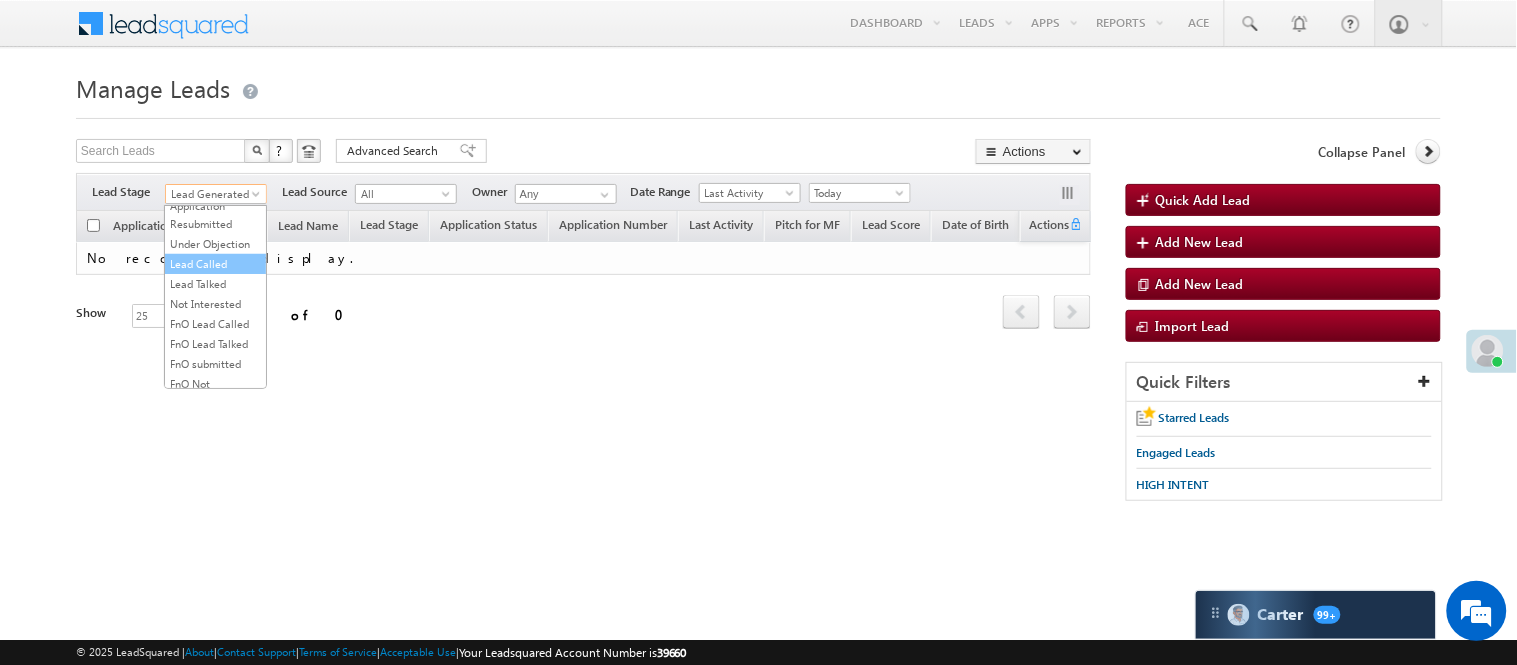 click on "Lead Called" at bounding box center [215, 264] 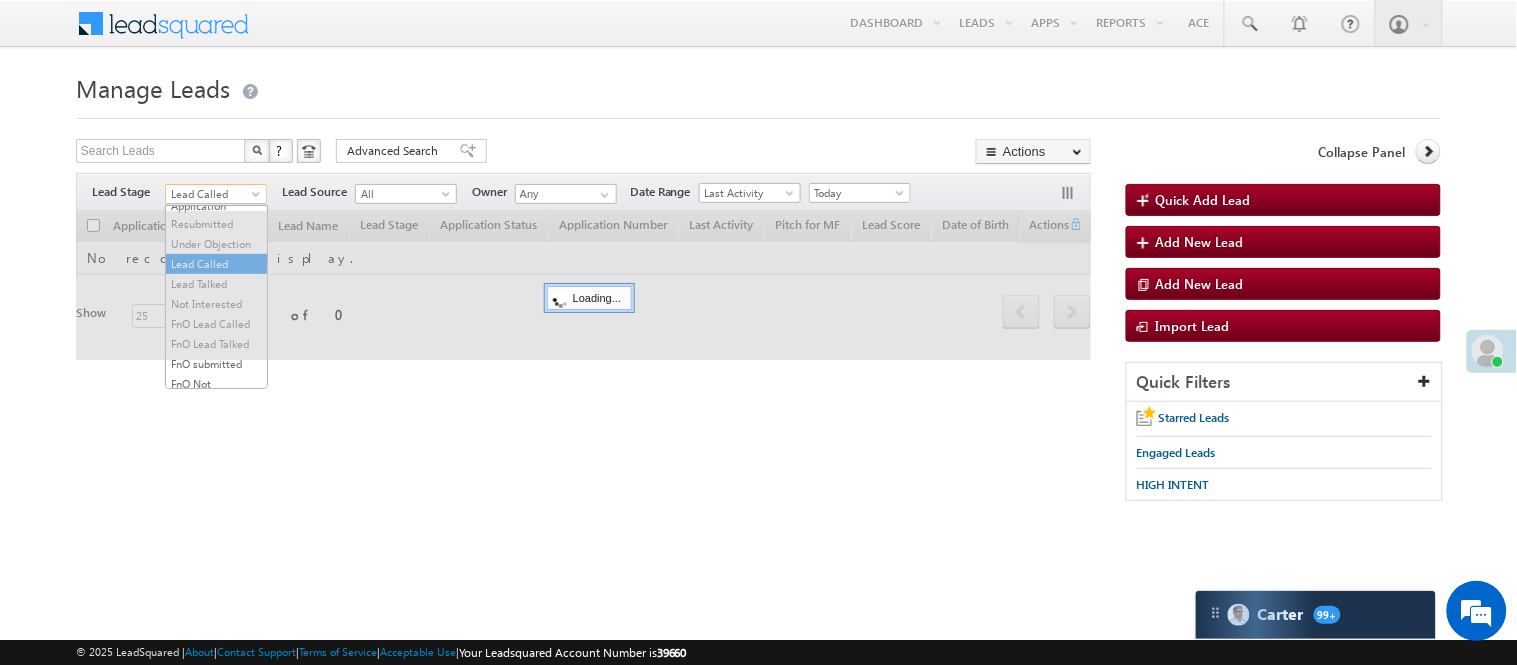 click on "Lead Called" at bounding box center (213, 194) 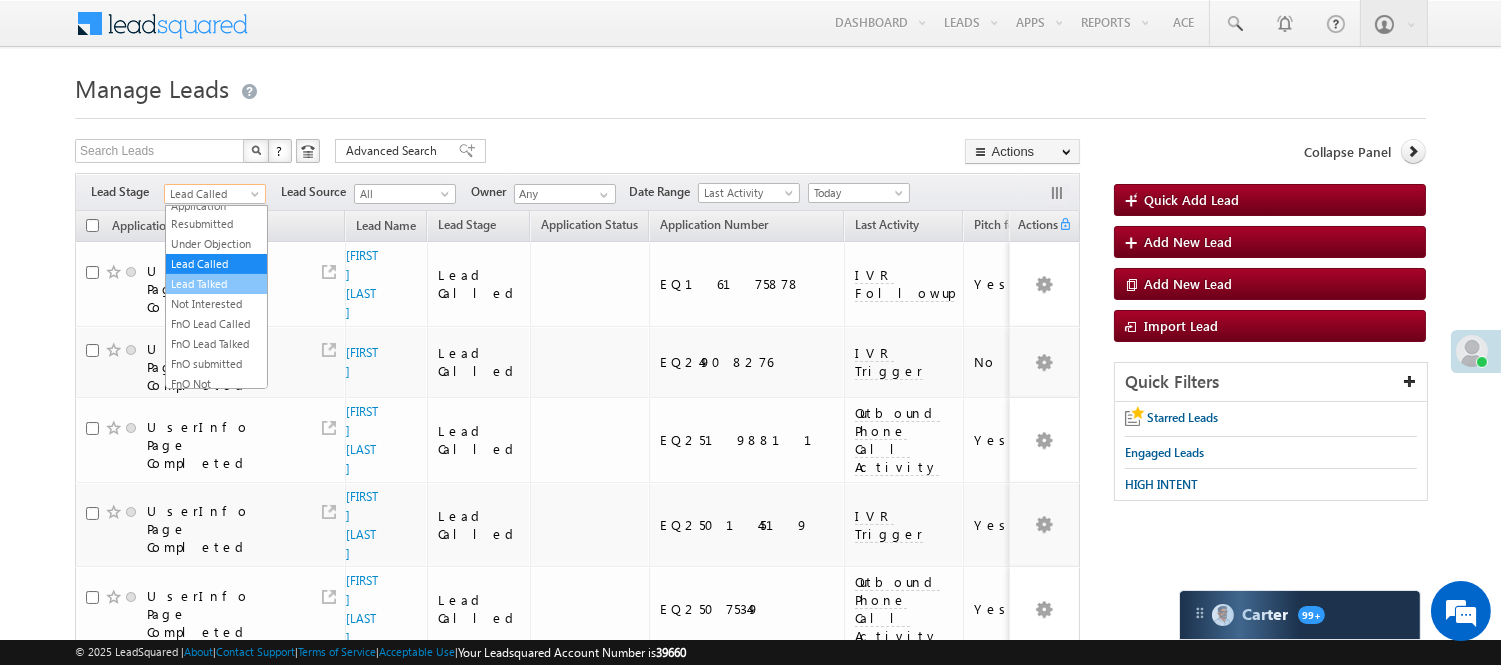 click on "Lead Talked" at bounding box center (216, 284) 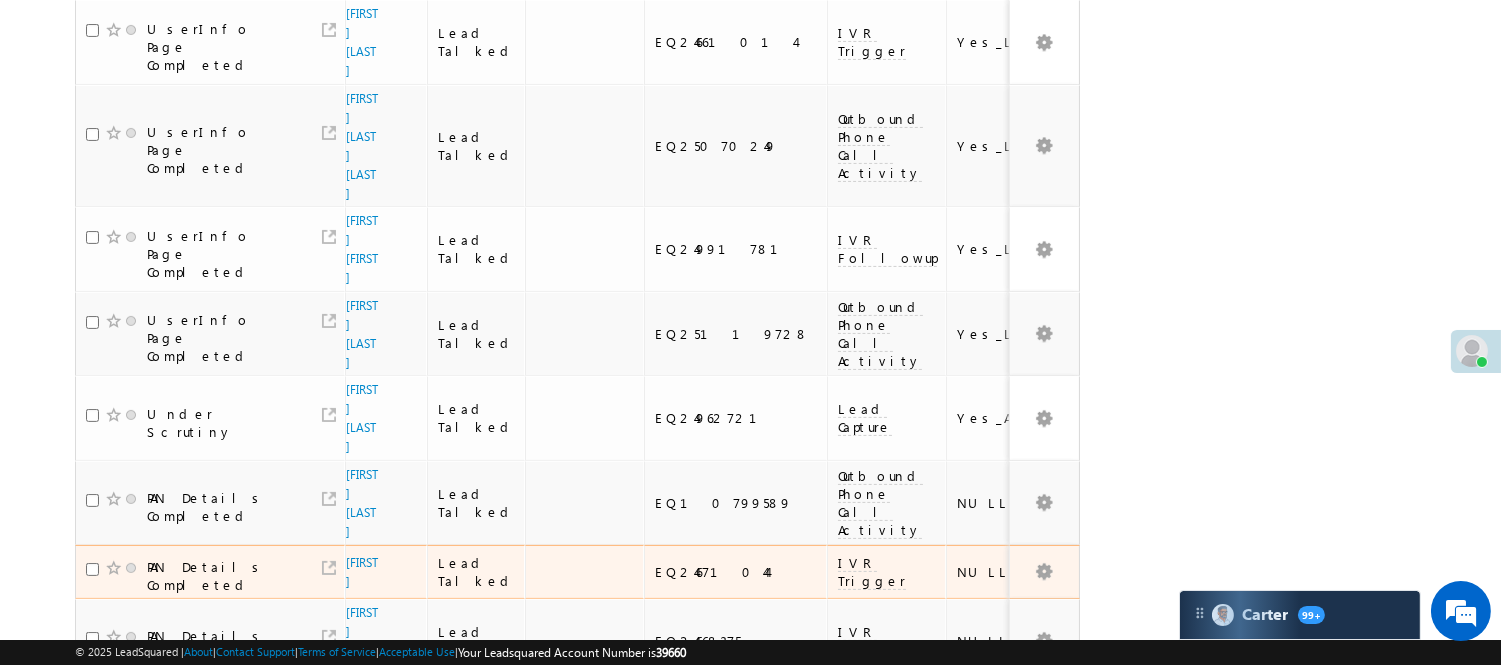 scroll, scrollTop: 888, scrollLeft: 0, axis: vertical 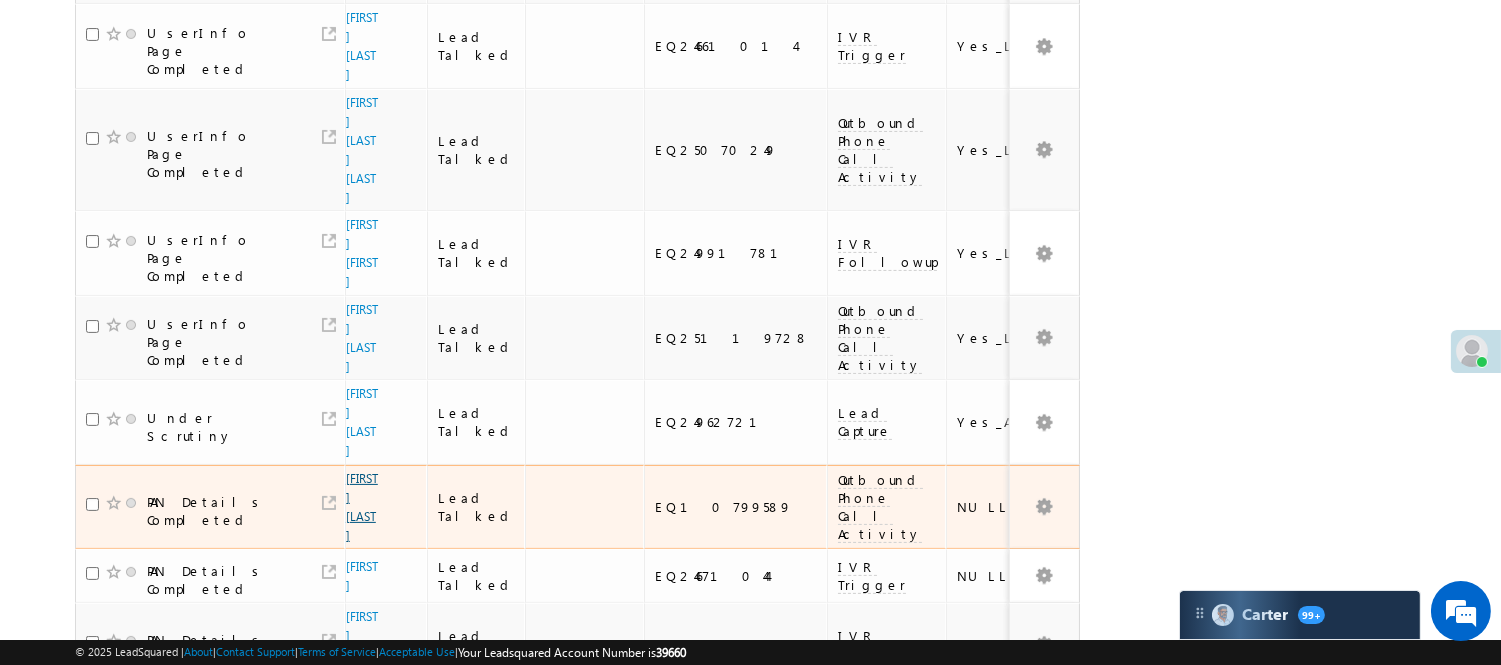 click on "[FIRST] [LAST]" at bounding box center [362, 507] 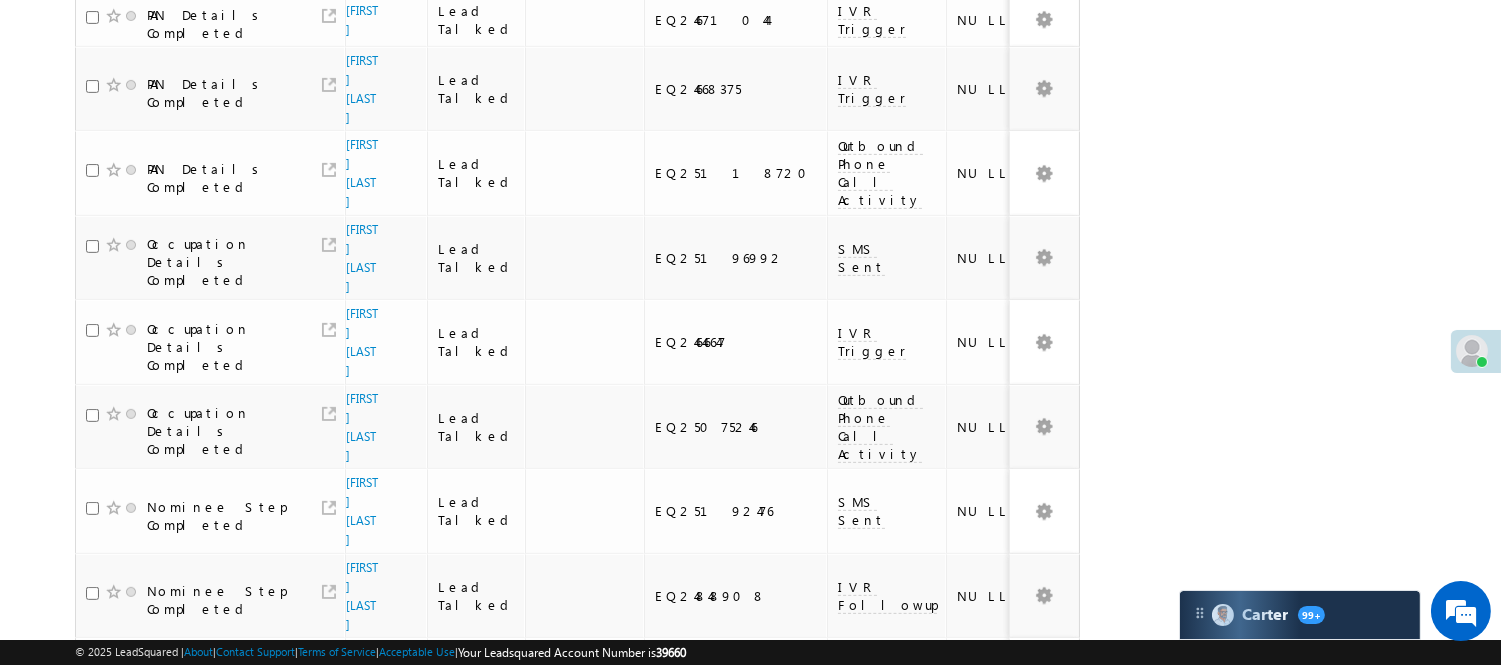 scroll, scrollTop: 1455, scrollLeft: 0, axis: vertical 